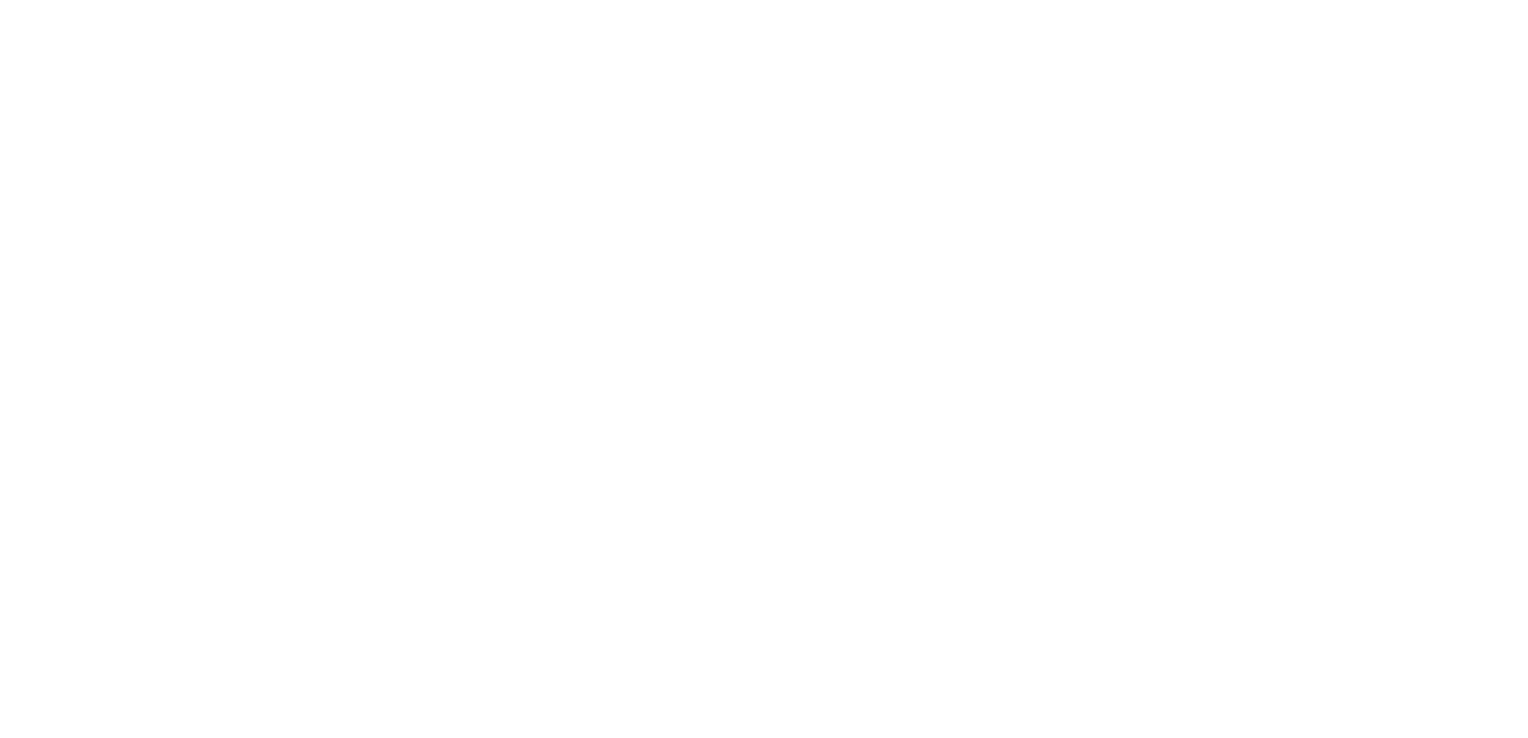 scroll, scrollTop: 0, scrollLeft: 0, axis: both 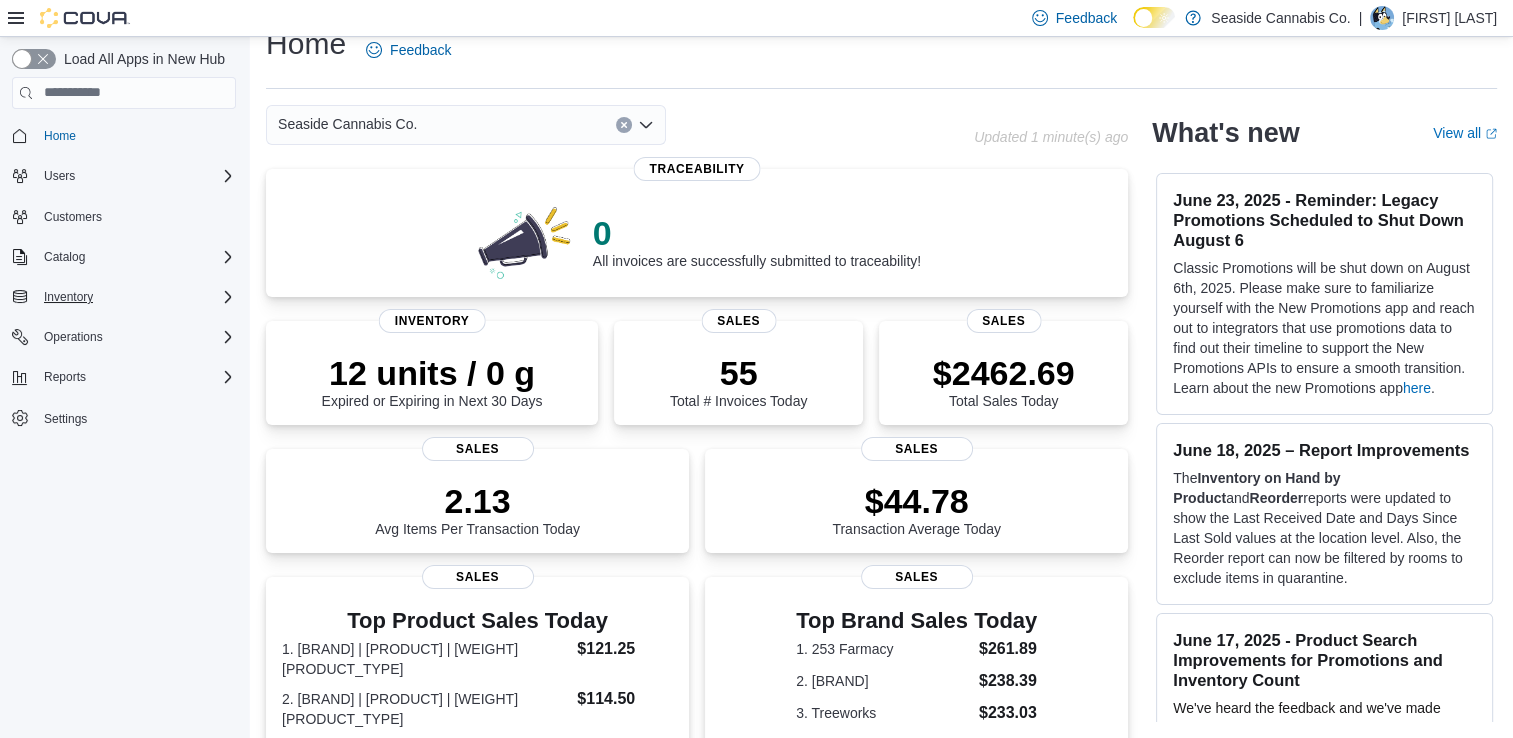 click on "Inventory" at bounding box center [136, 297] 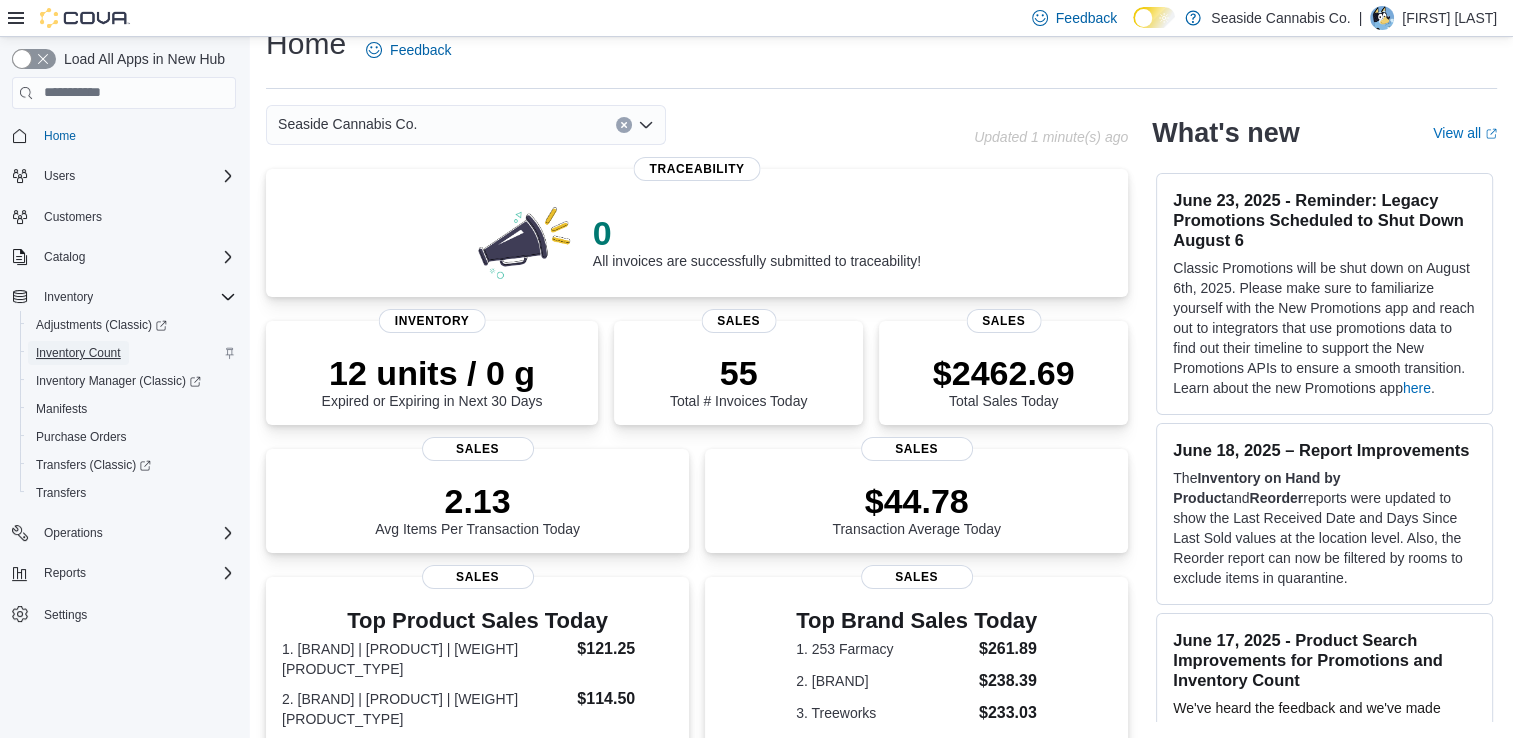 click on "Inventory Count" at bounding box center [78, 353] 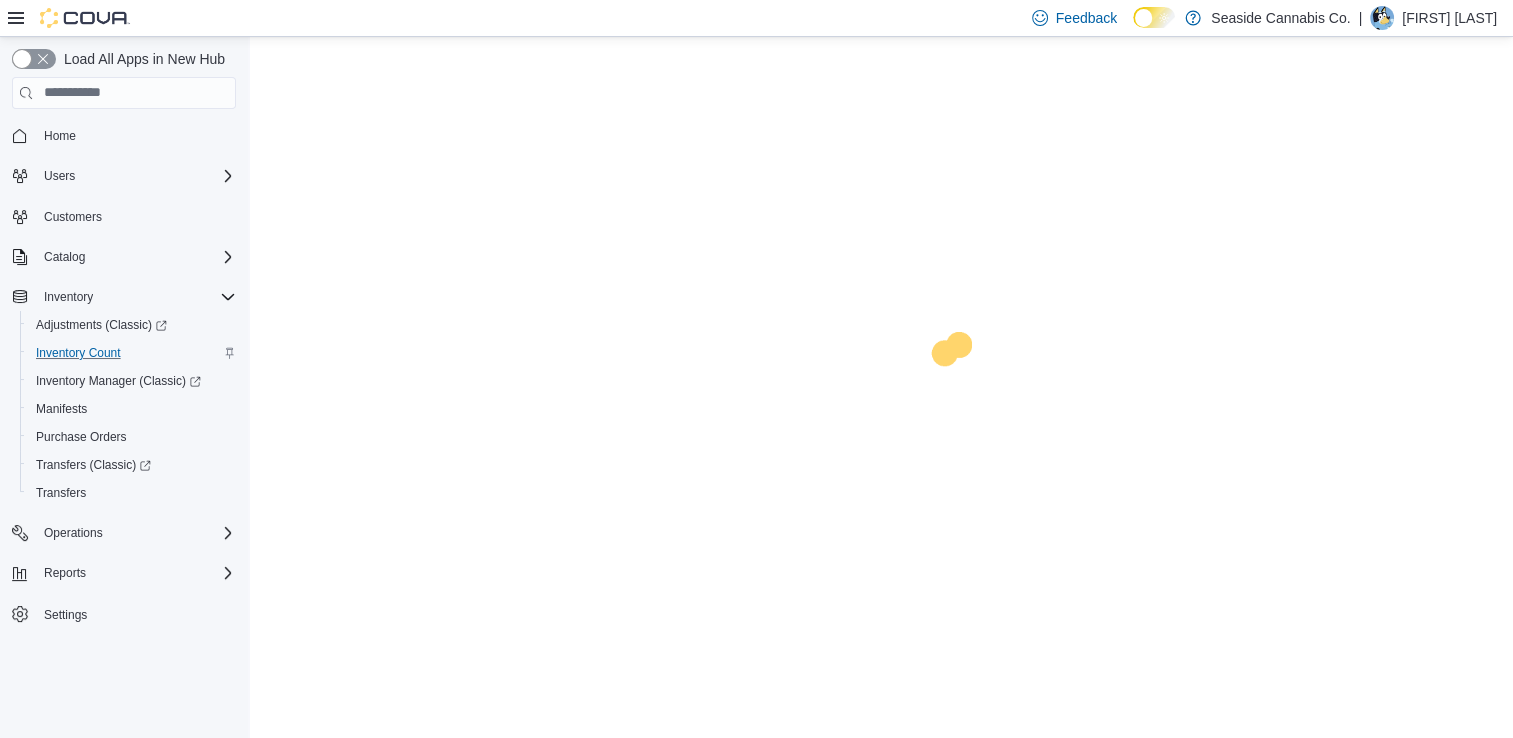 scroll, scrollTop: 0, scrollLeft: 0, axis: both 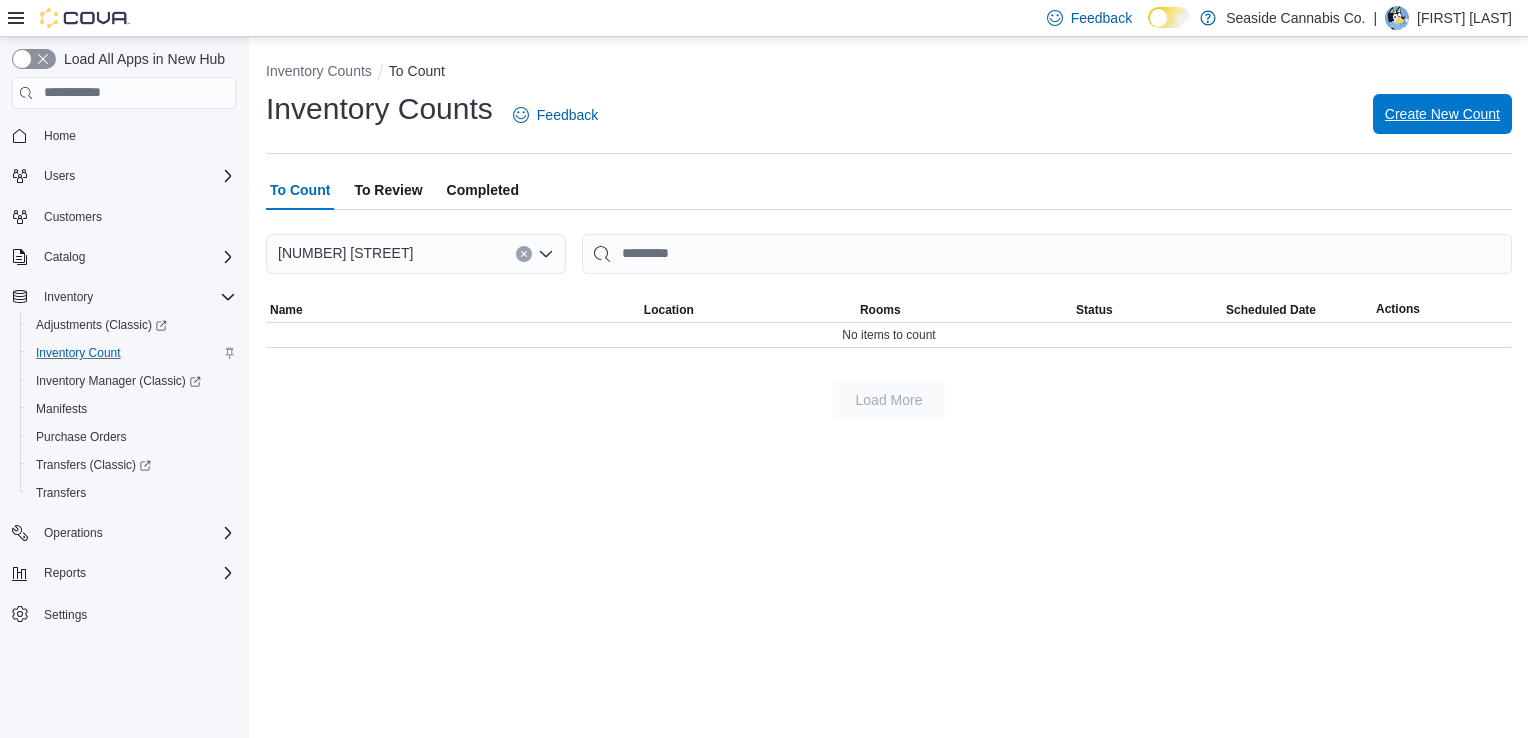 click on "Create New Count" at bounding box center [1442, 114] 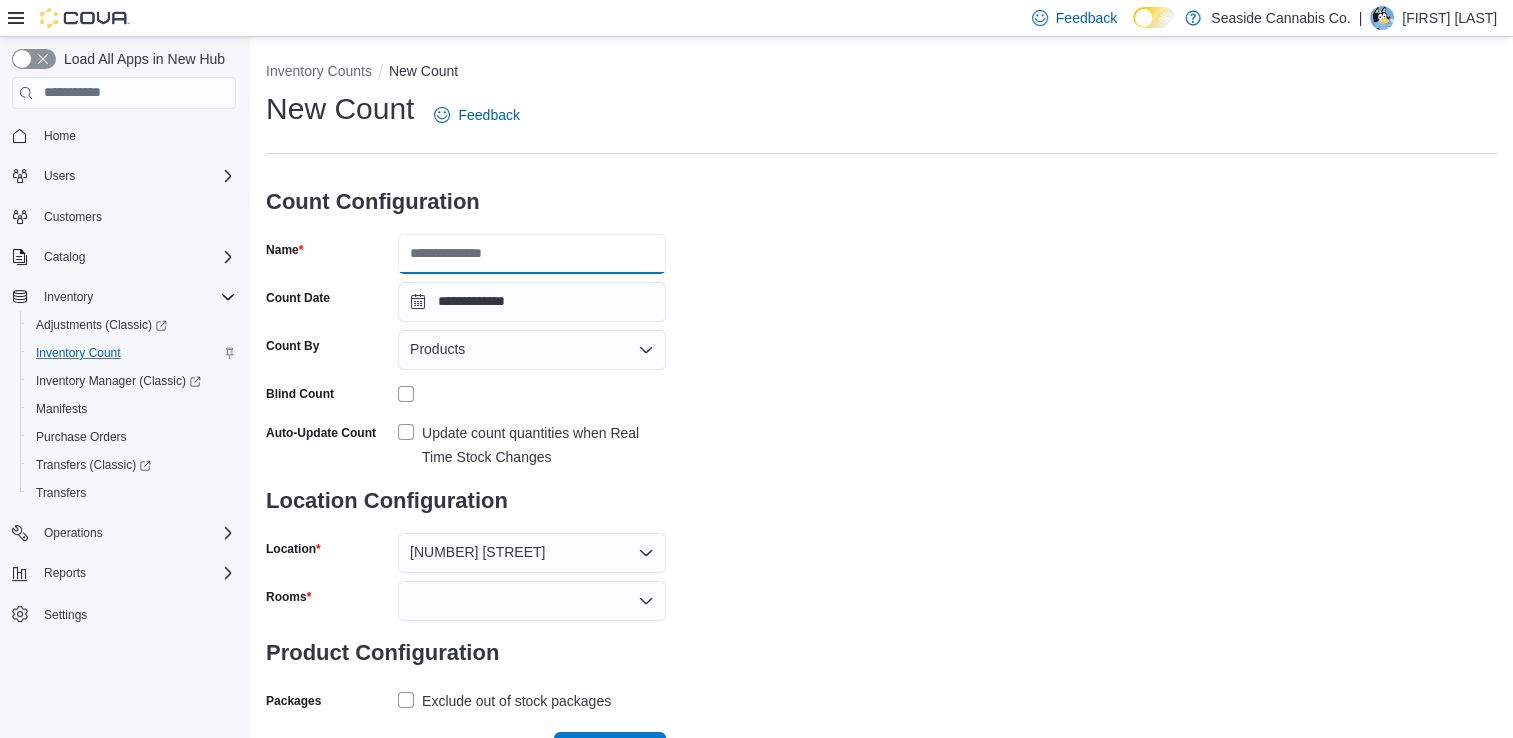 click on "Name" at bounding box center [532, 254] 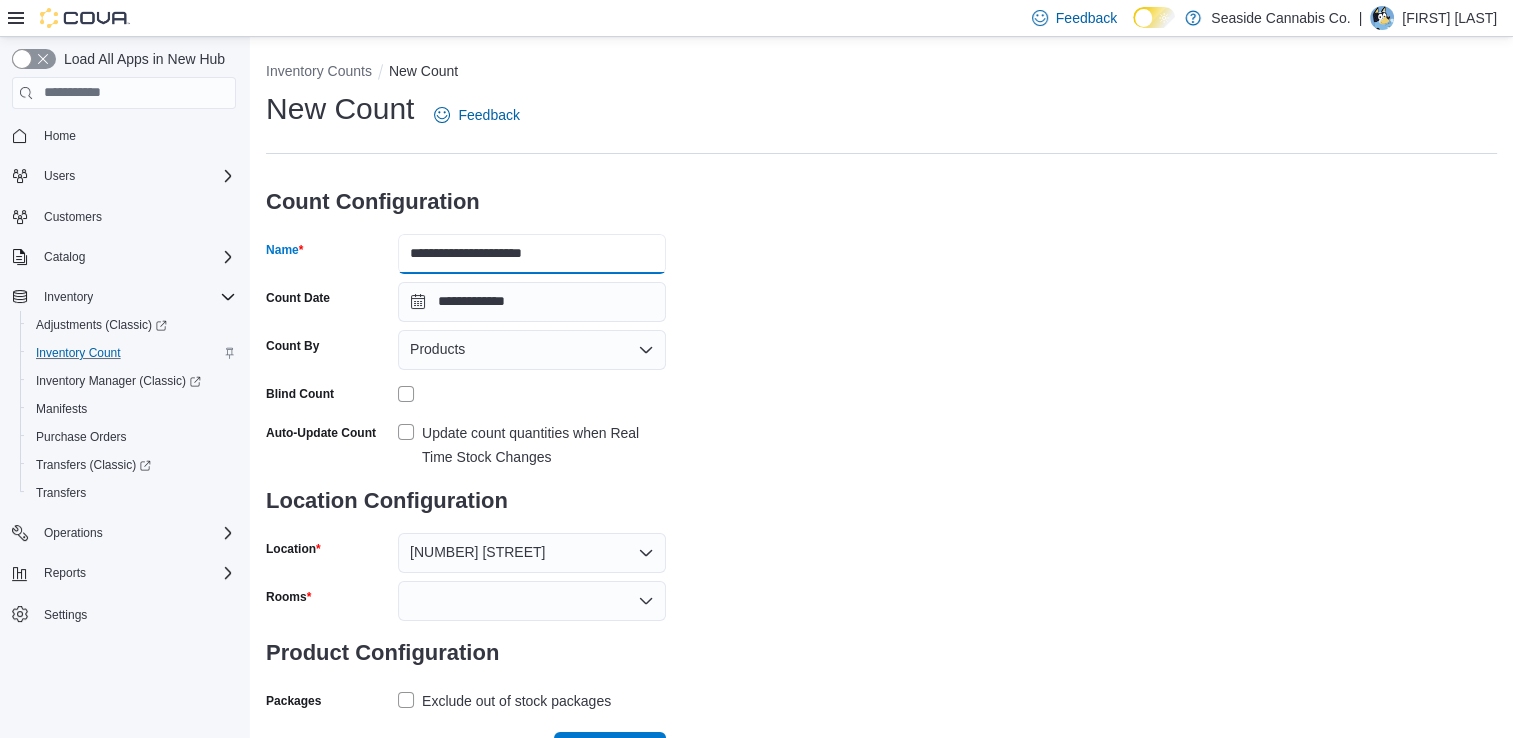 scroll, scrollTop: 33, scrollLeft: 0, axis: vertical 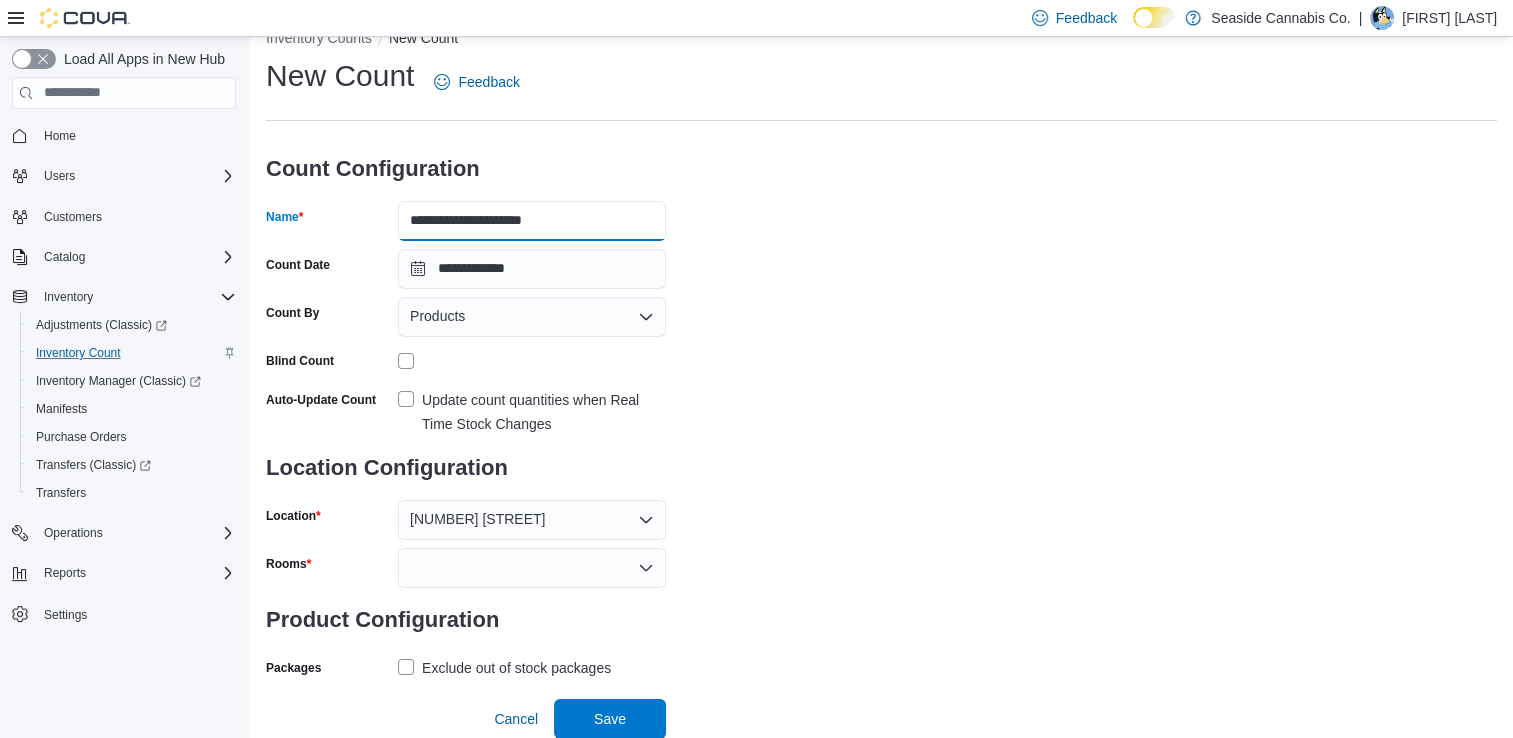 type on "**********" 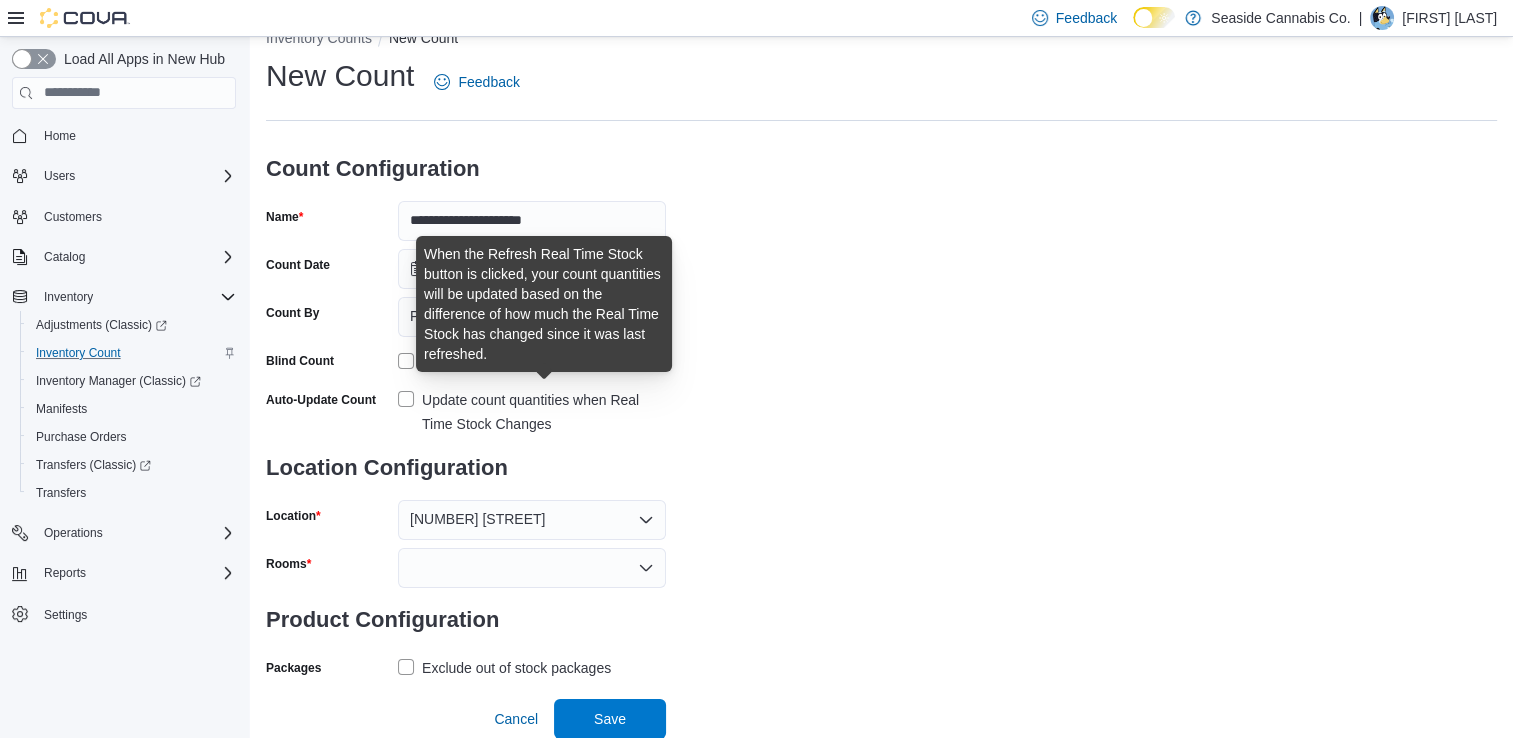 click on "Update count quantities when Real Time Stock Changes" at bounding box center (544, 412) 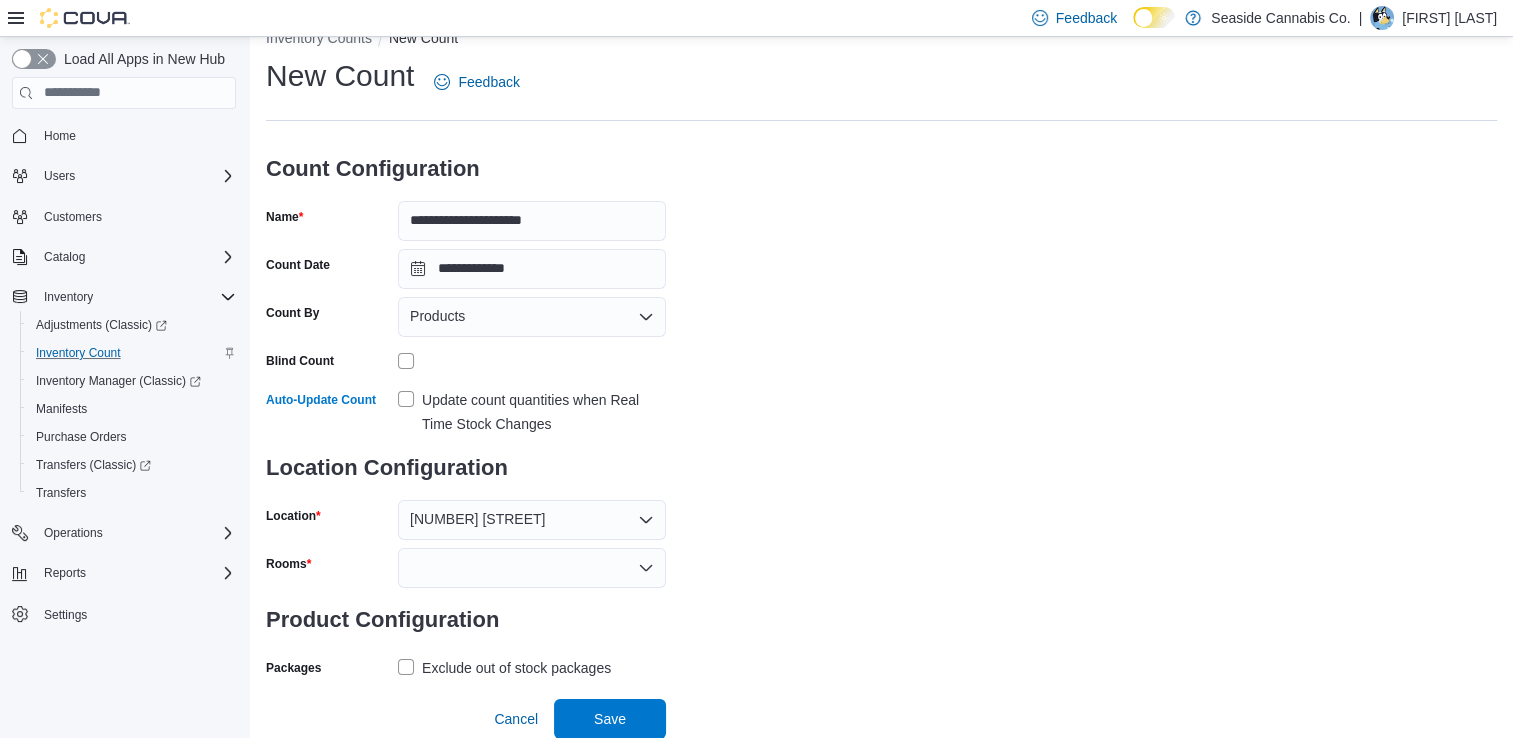 click on "**********" at bounding box center (881, 369) 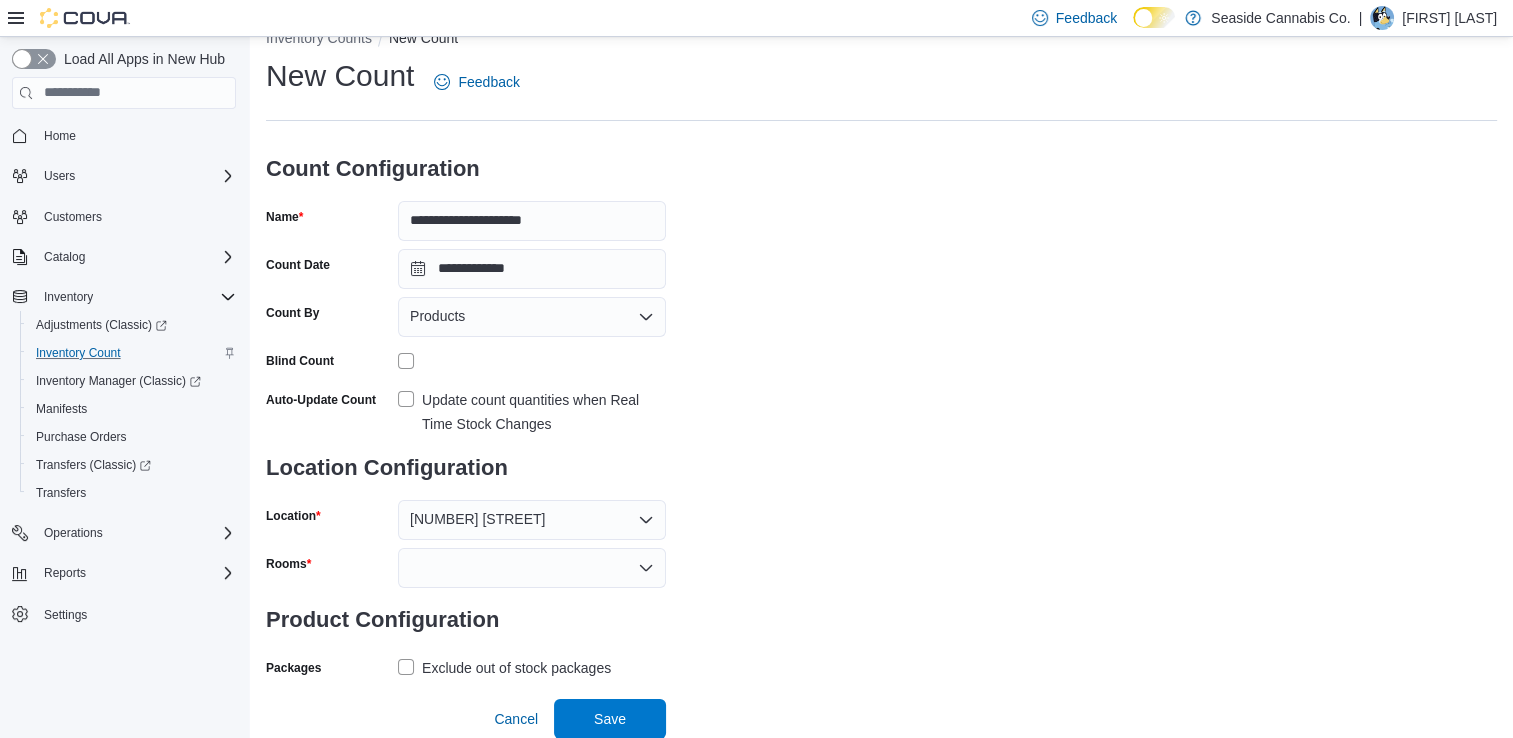 click at bounding box center (532, 568) 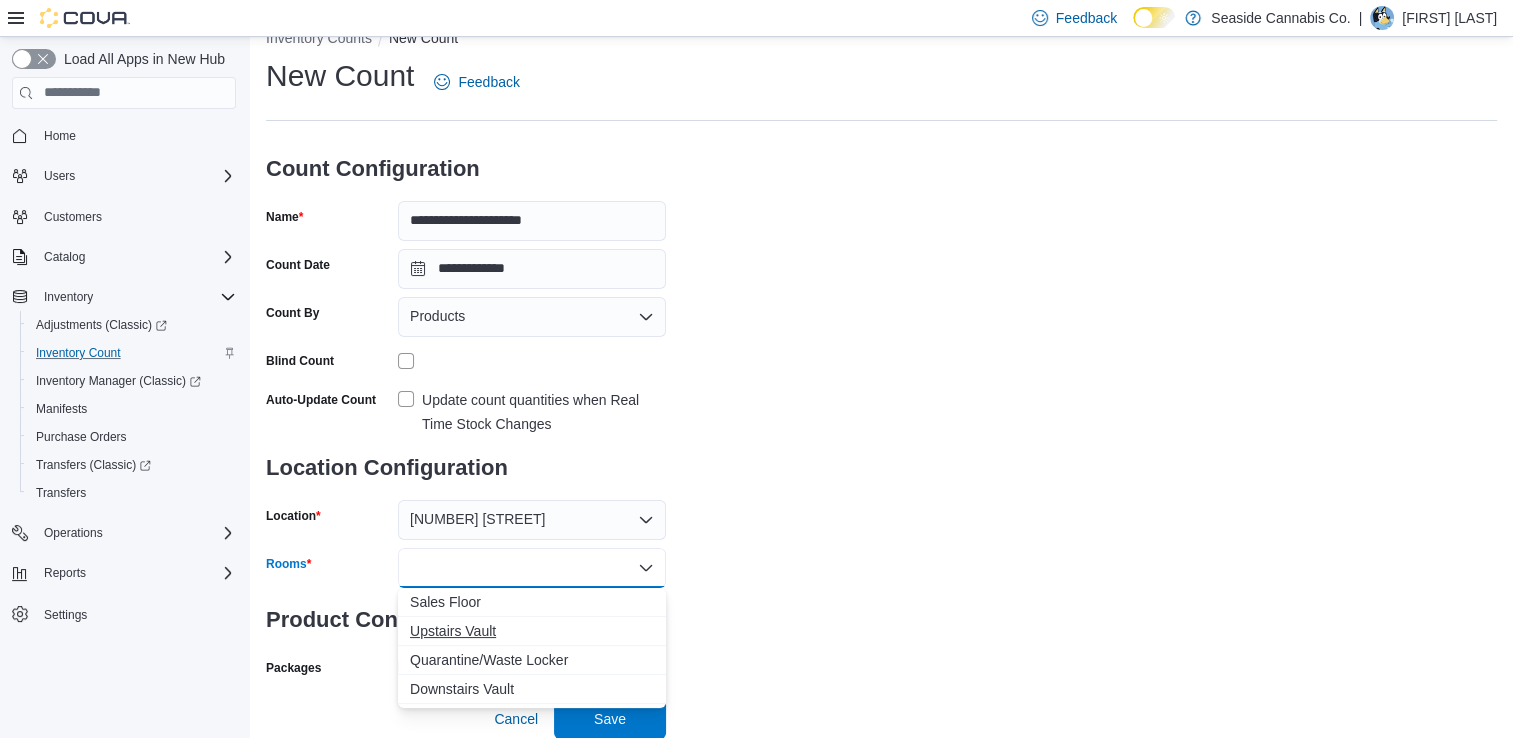 click on "Upstairs Vault" at bounding box center [532, 631] 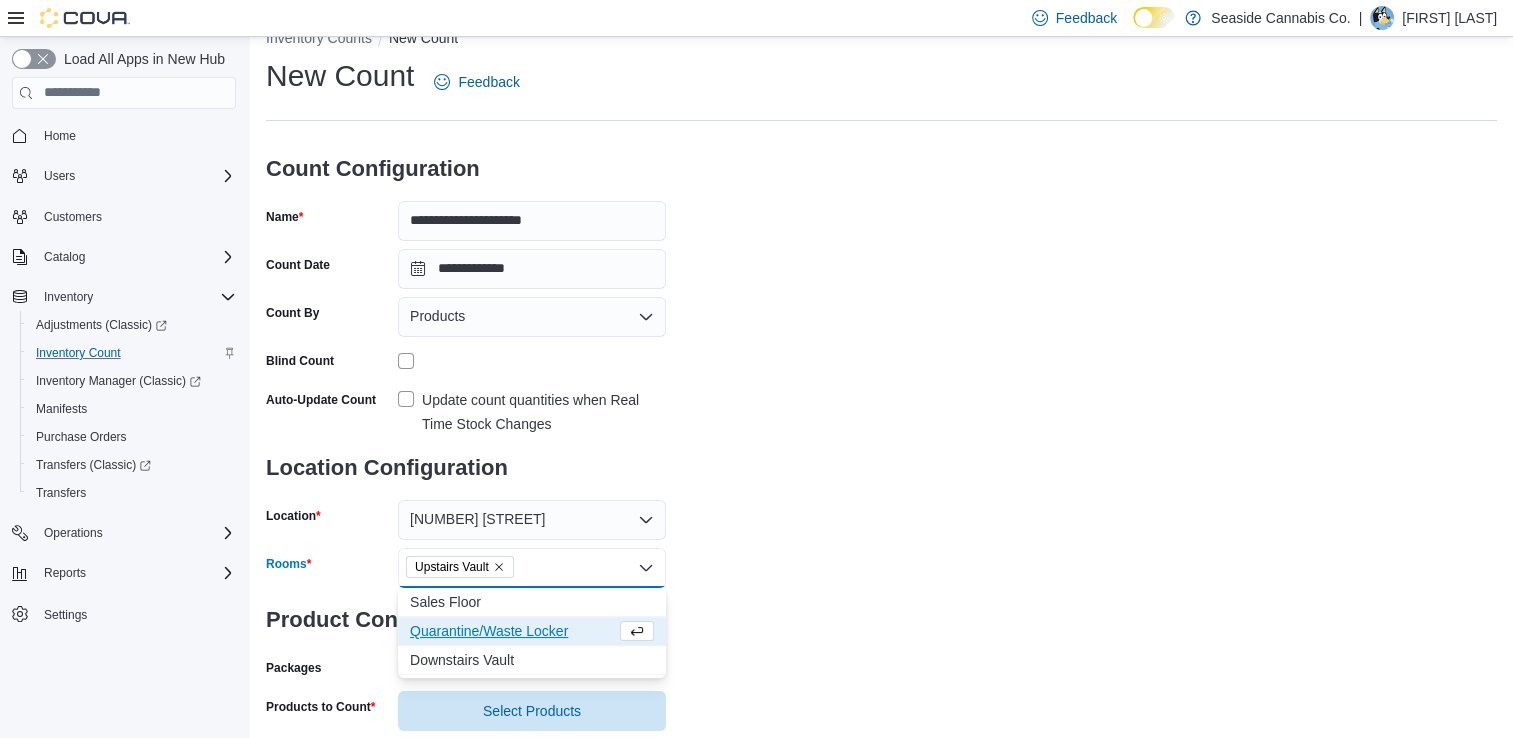 click on "**********" at bounding box center (881, 393) 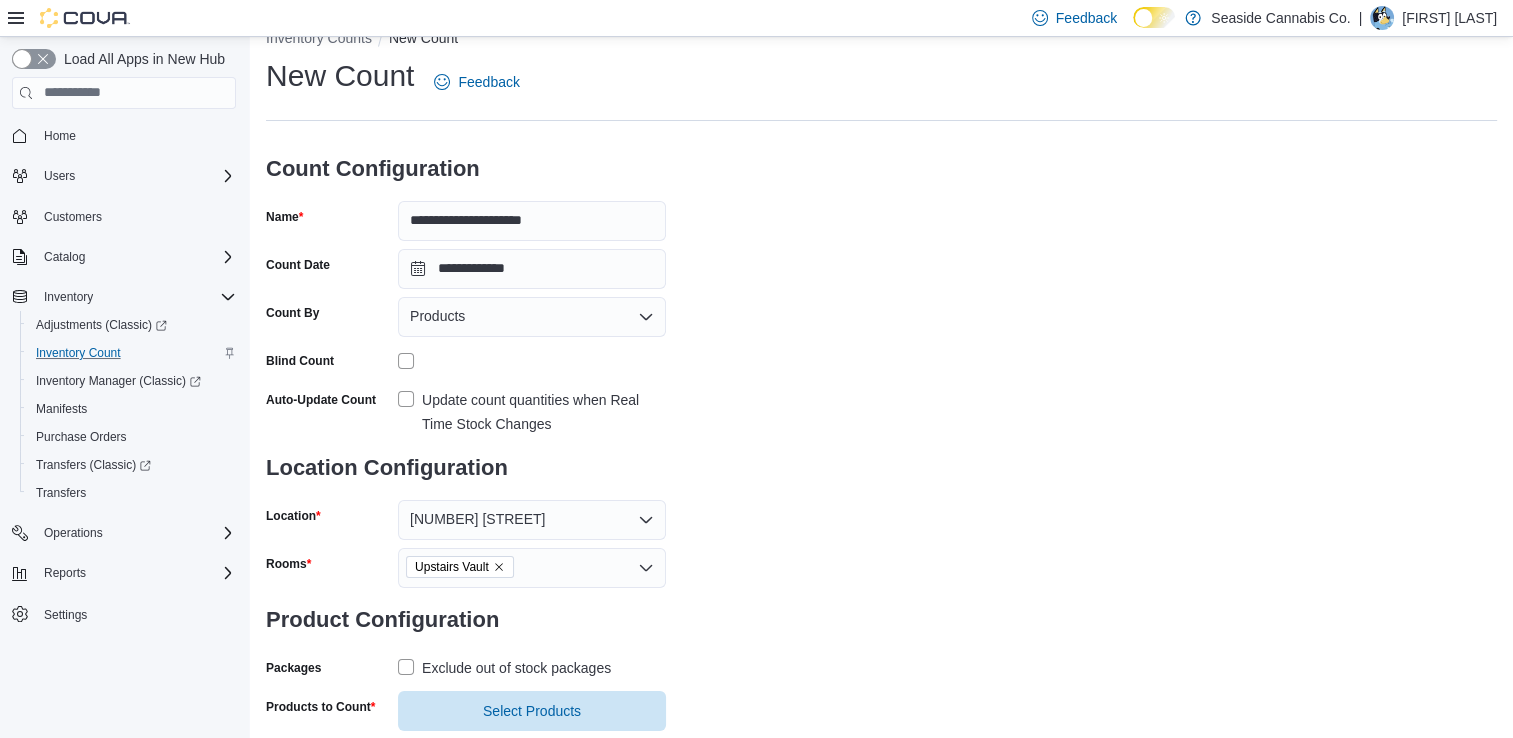 scroll, scrollTop: 81, scrollLeft: 0, axis: vertical 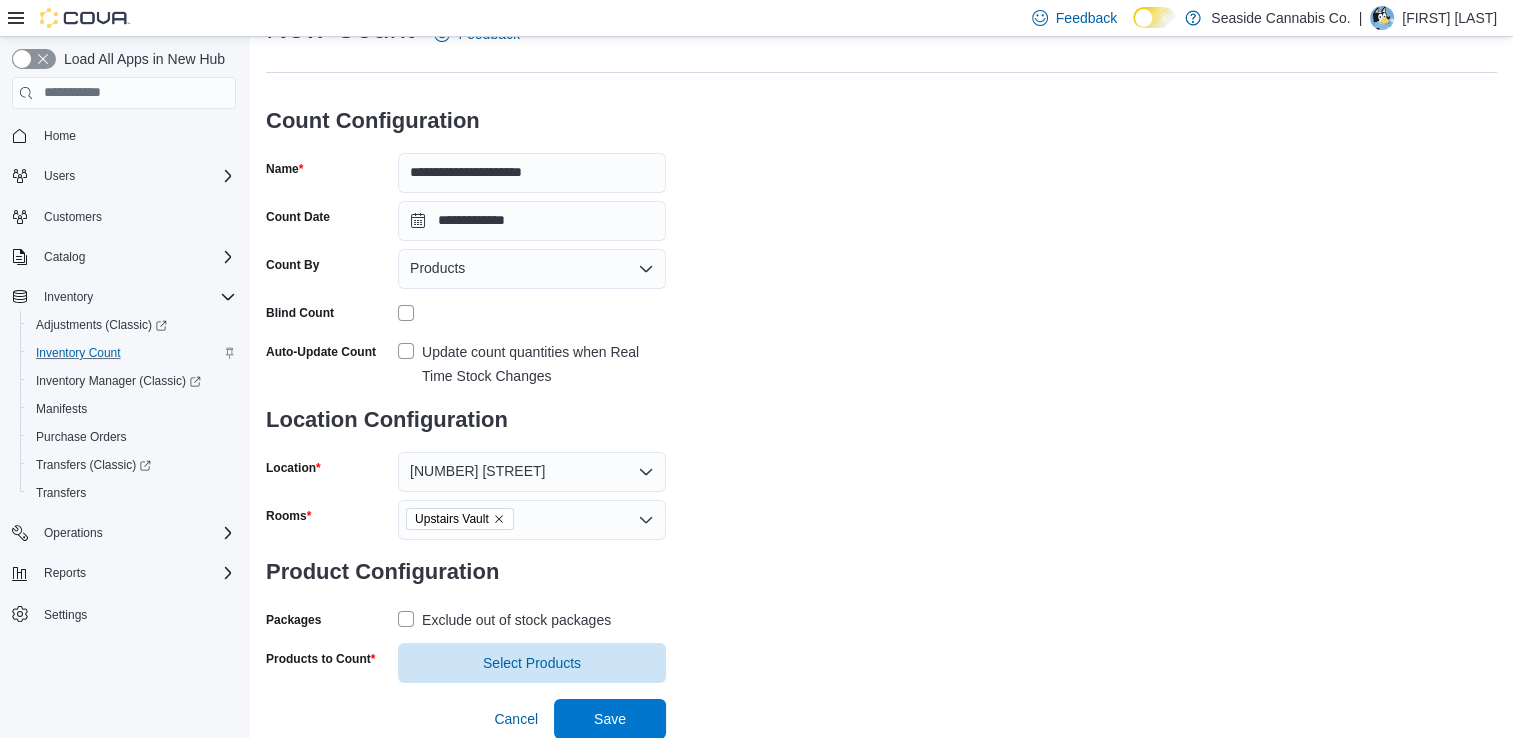 click on "Exclude out of stock packages" at bounding box center [516, 620] 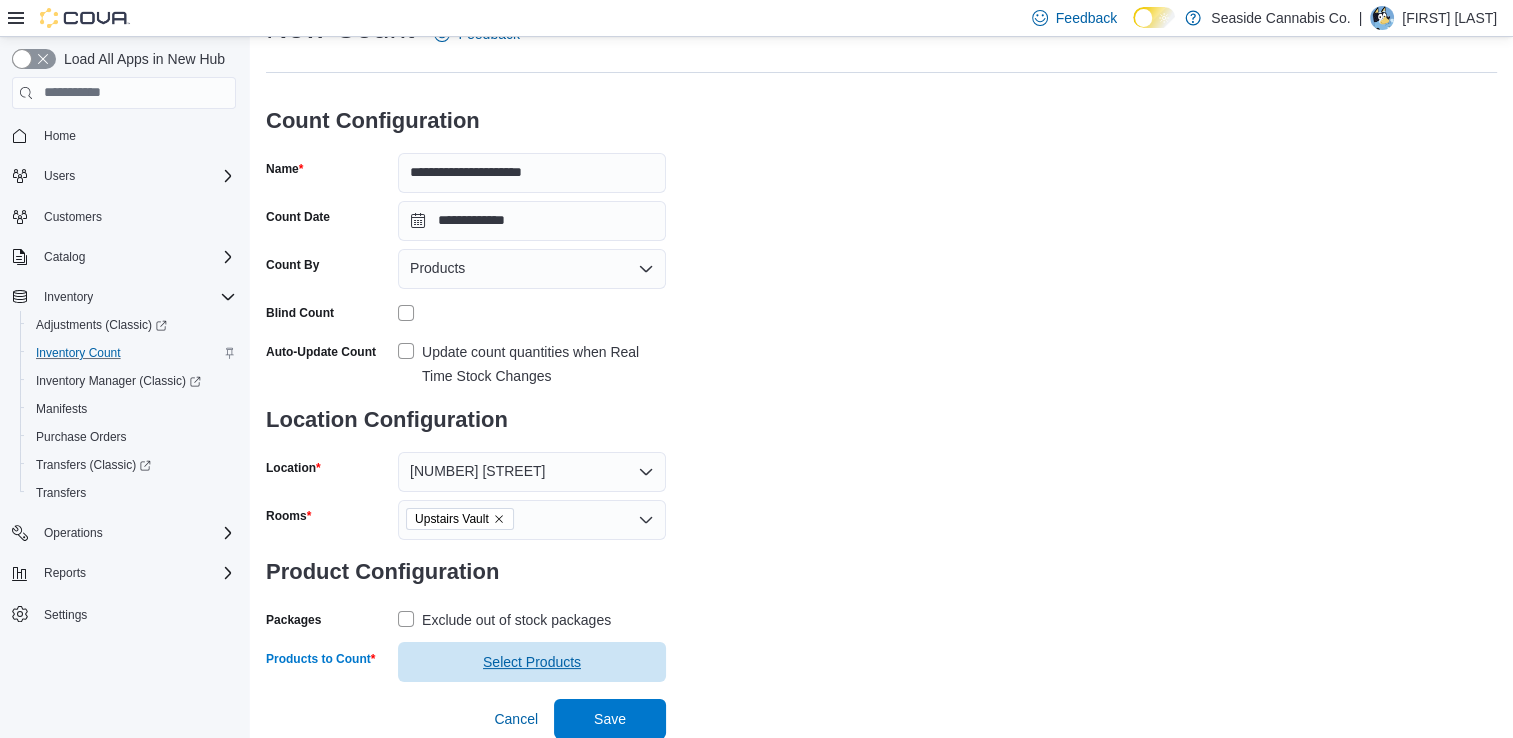 click on "Select Products" at bounding box center [532, 662] 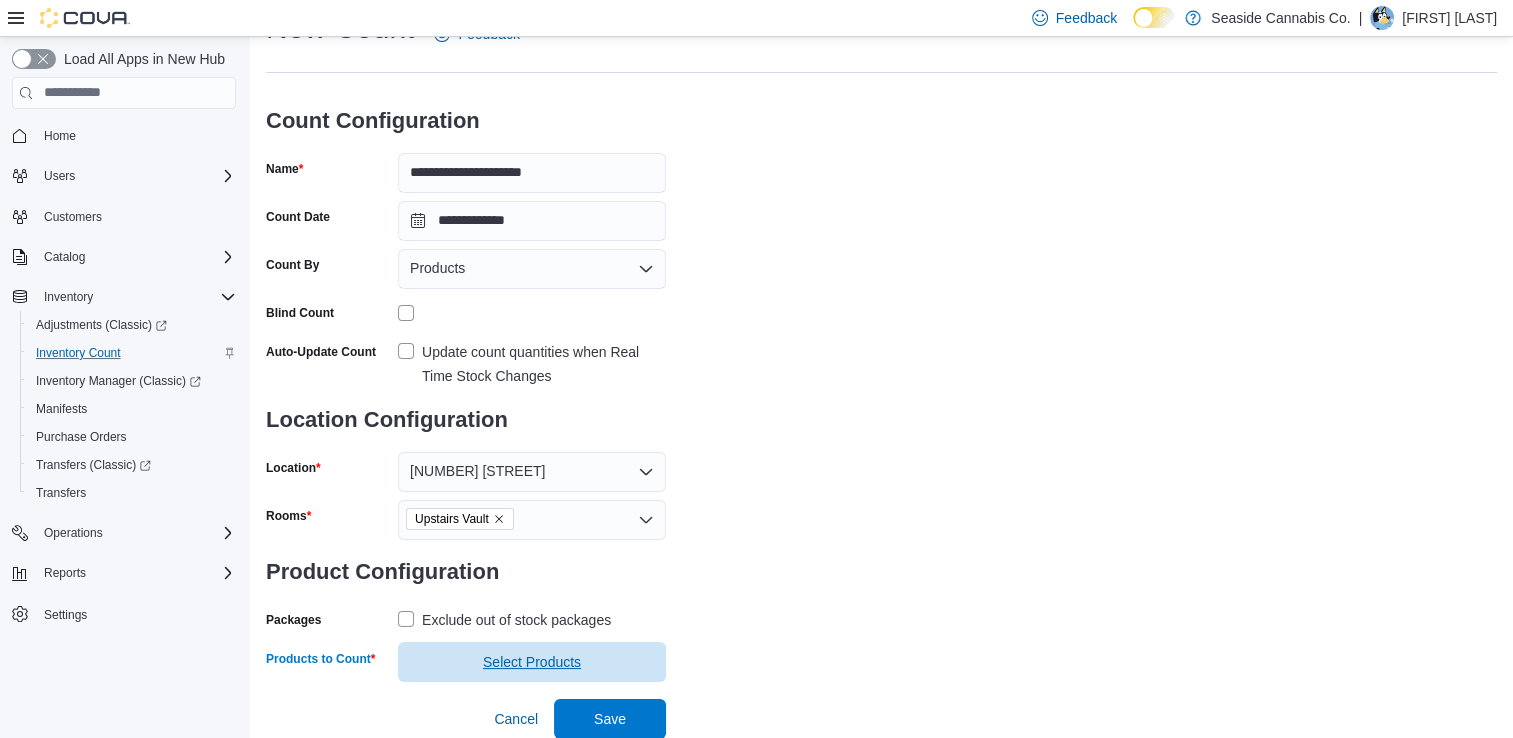 scroll, scrollTop: 0, scrollLeft: 0, axis: both 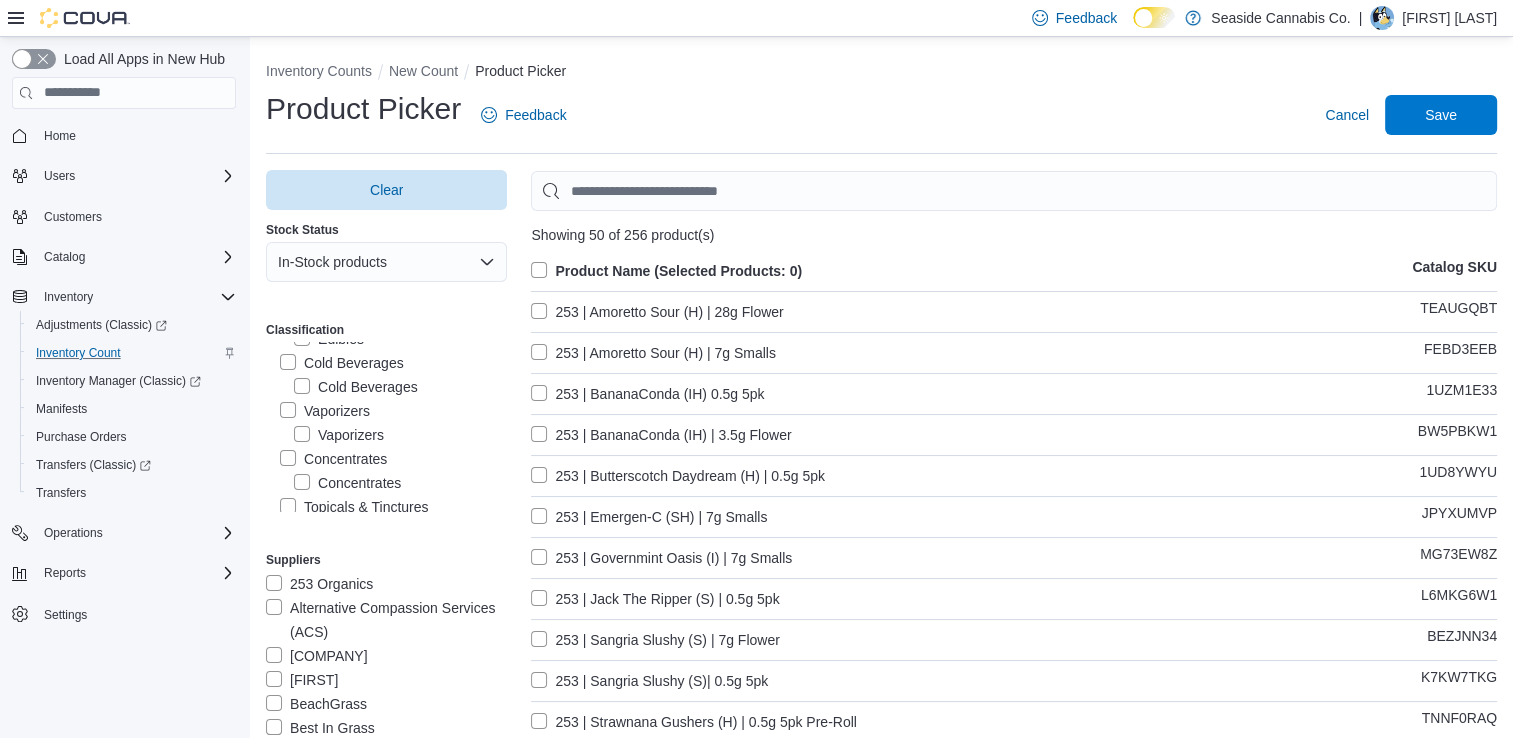 click on "Cold Beverages Cold Beverages" at bounding box center (386, 375) 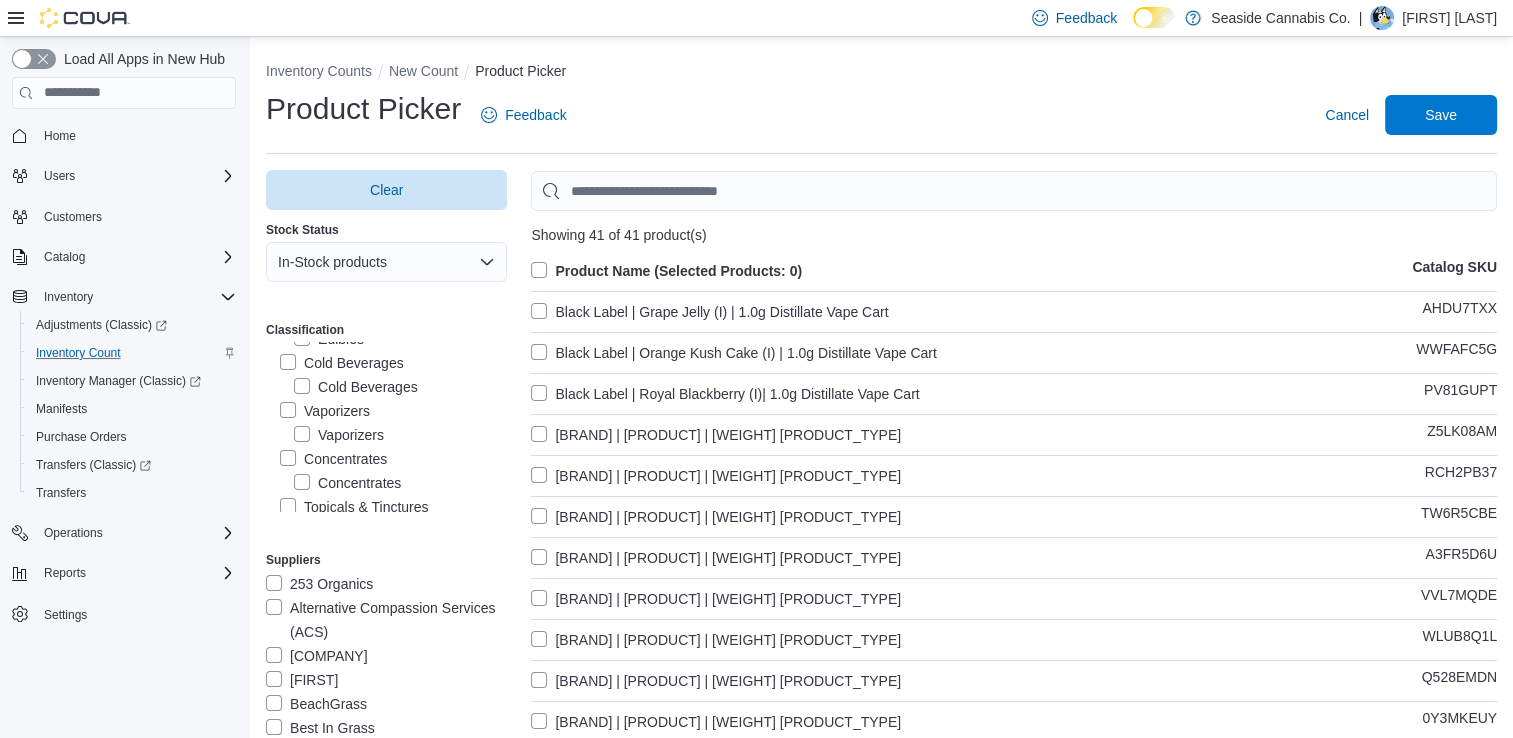 click on "Product Name (Selected Products: 0)" at bounding box center [666, 271] 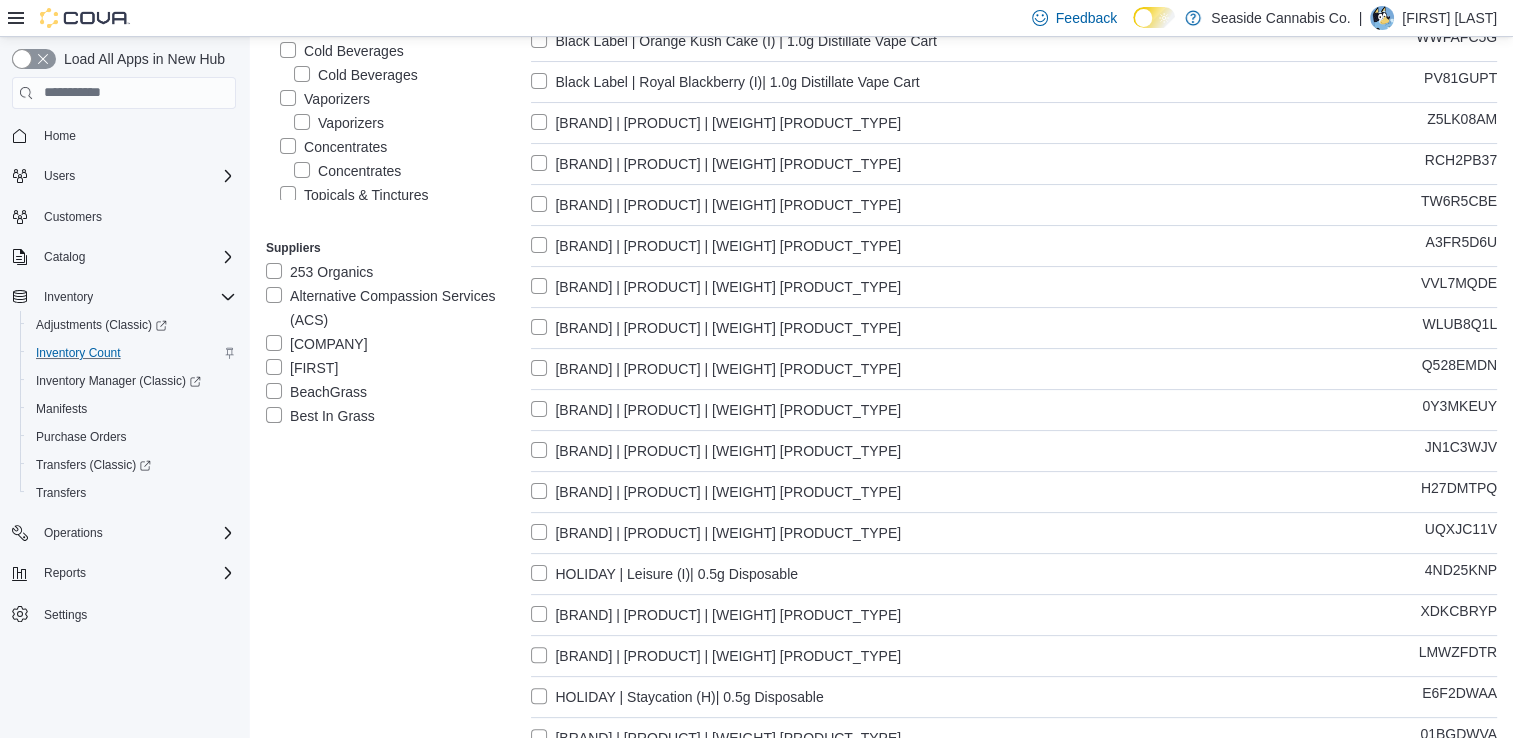 scroll, scrollTop: 0, scrollLeft: 0, axis: both 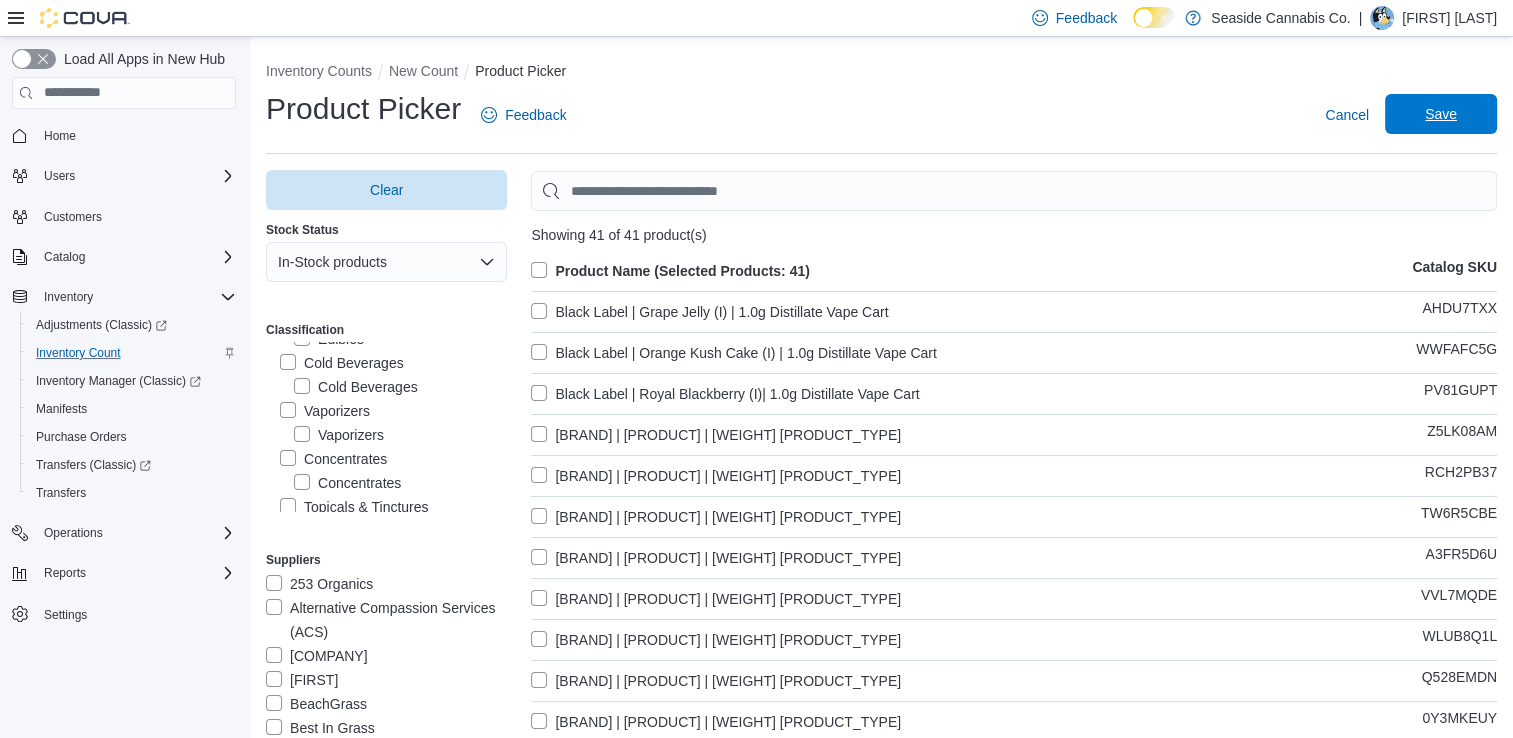 click on "Cancel Save" at bounding box center (1407, 115) 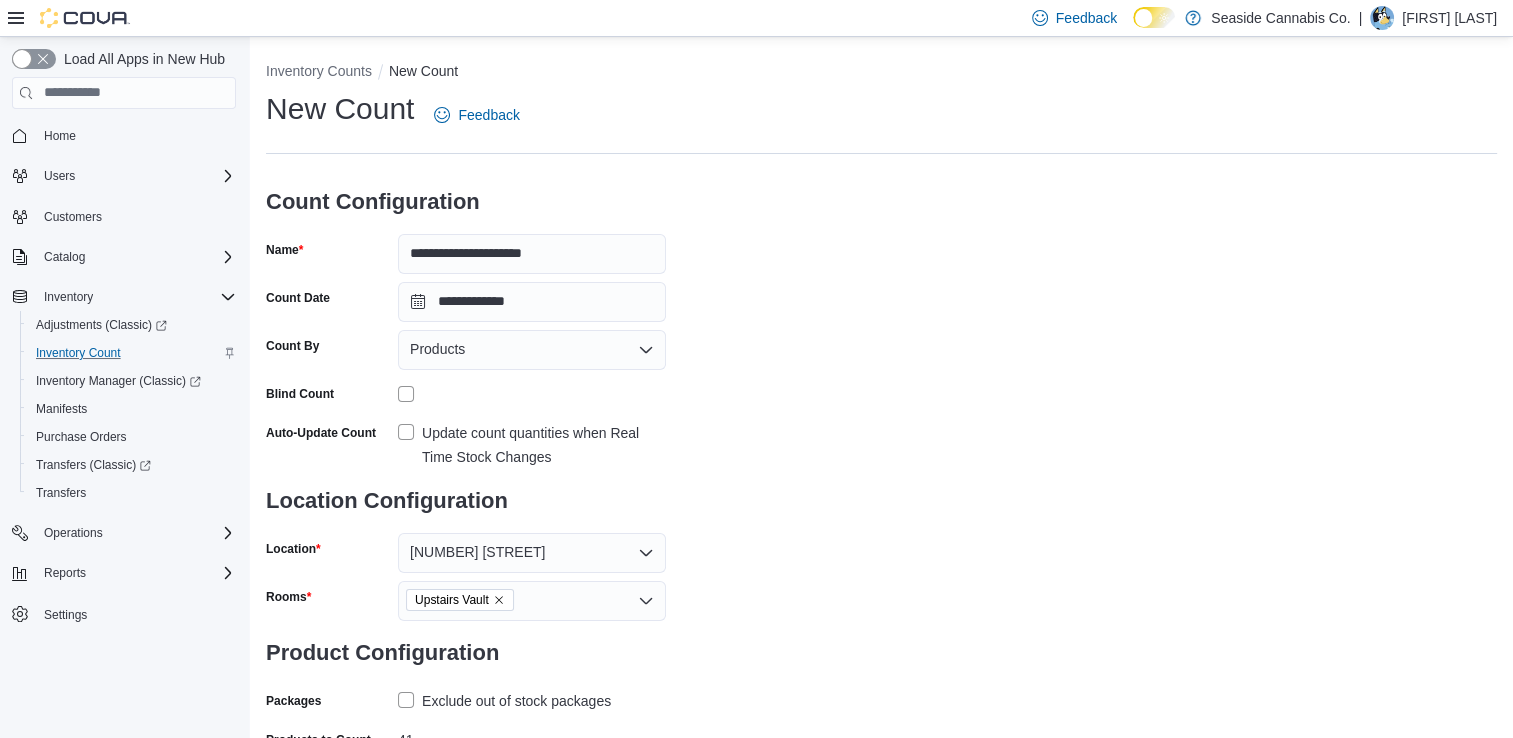 scroll, scrollTop: 120, scrollLeft: 0, axis: vertical 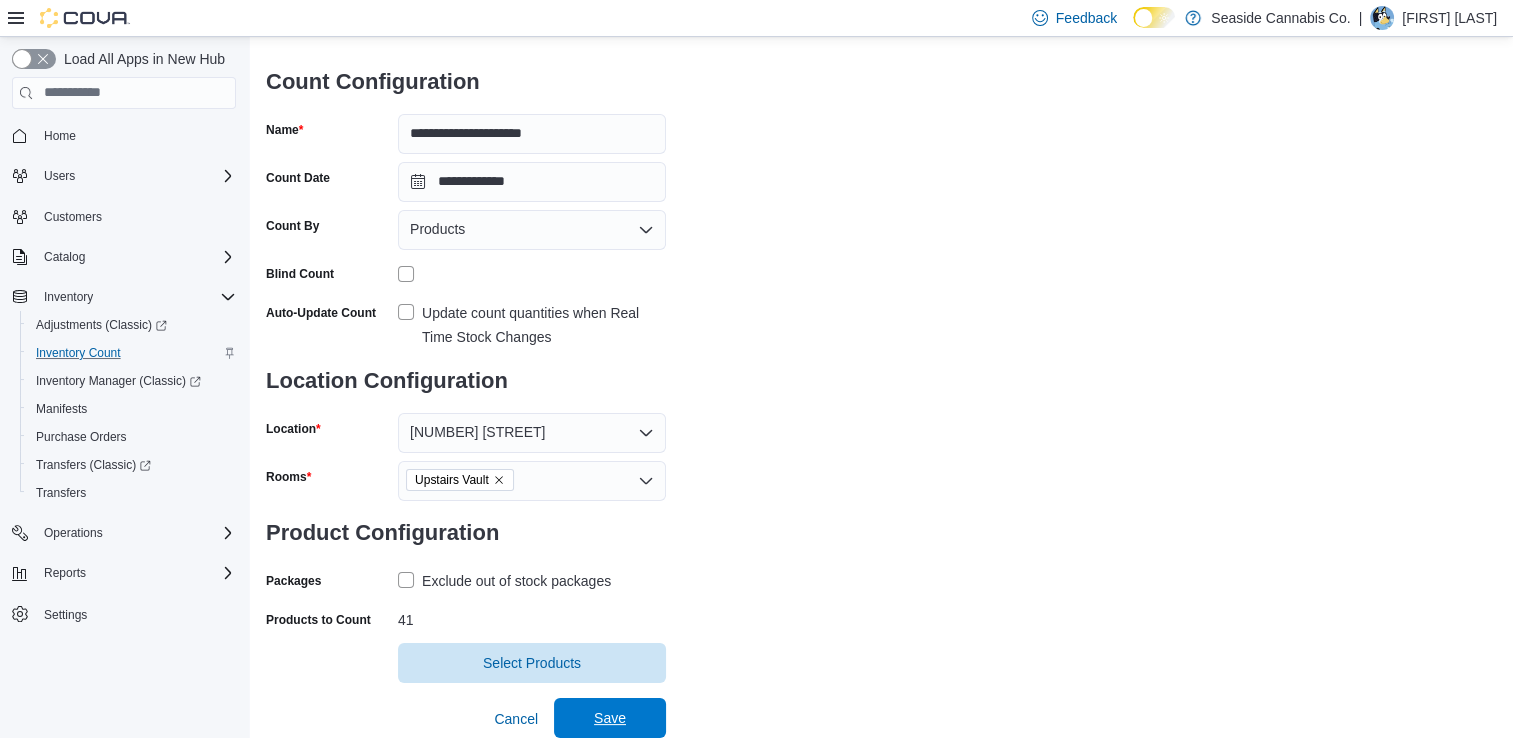 click on "Save" at bounding box center [610, 718] 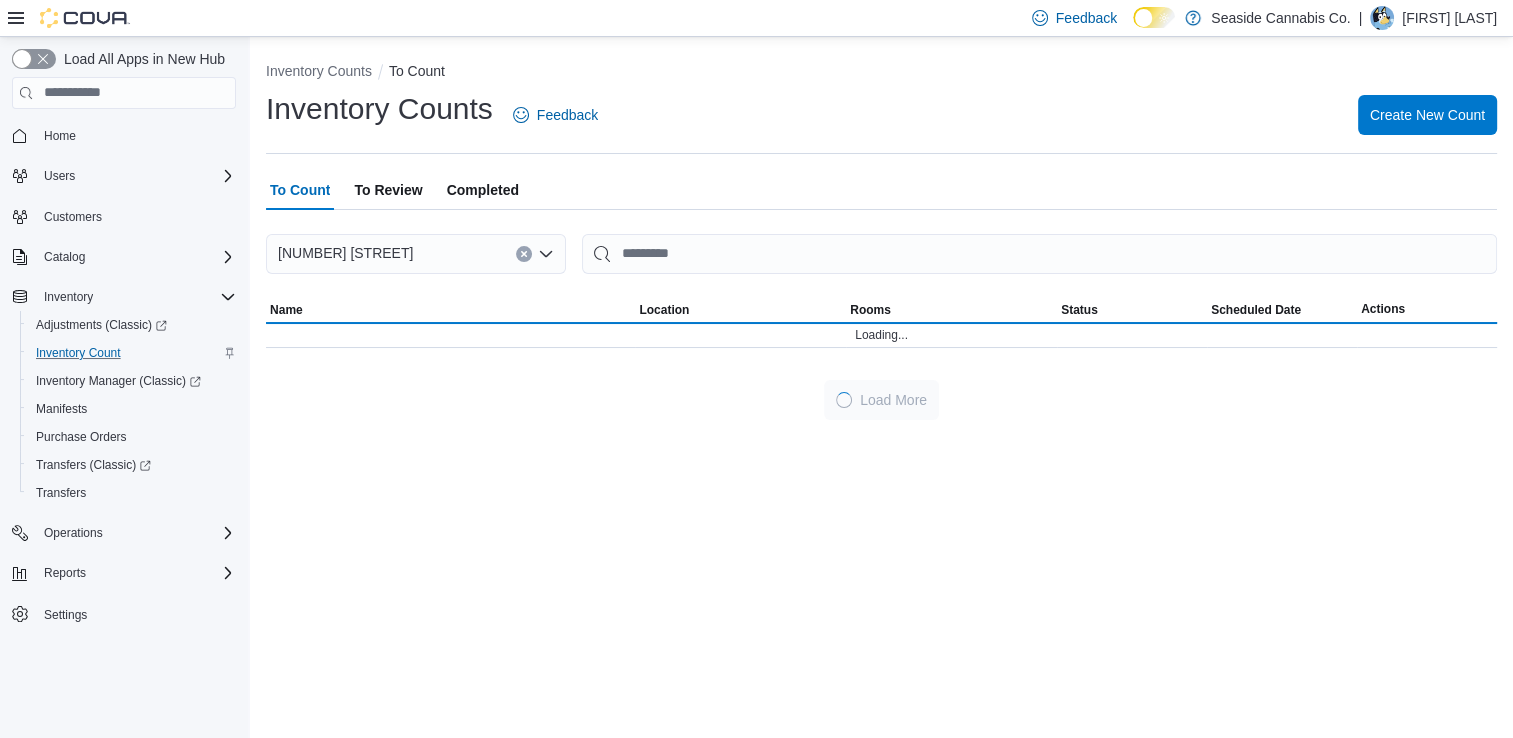 scroll, scrollTop: 0, scrollLeft: 0, axis: both 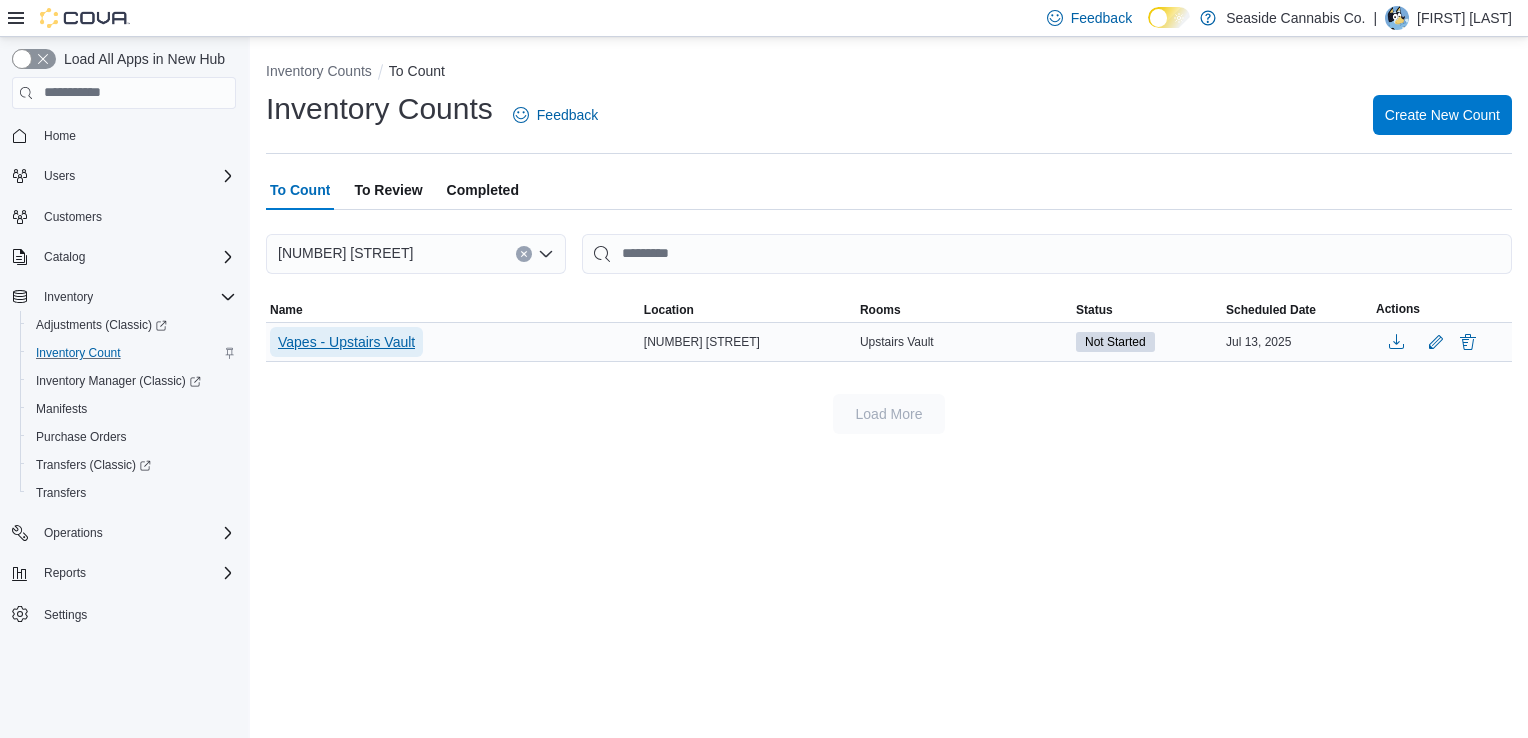 click on "Vapes - Upstairs Vault" at bounding box center (346, 342) 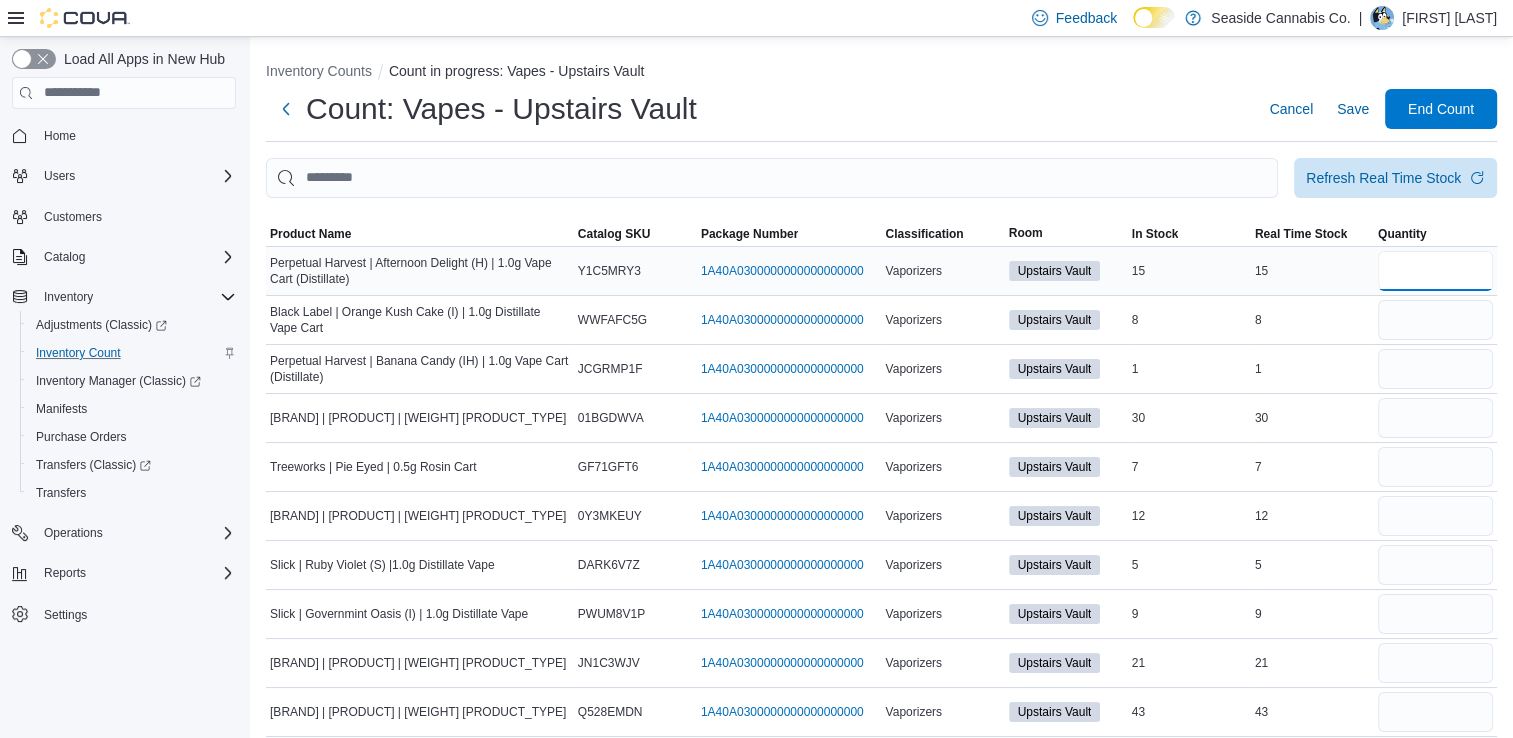 click at bounding box center (1435, 271) 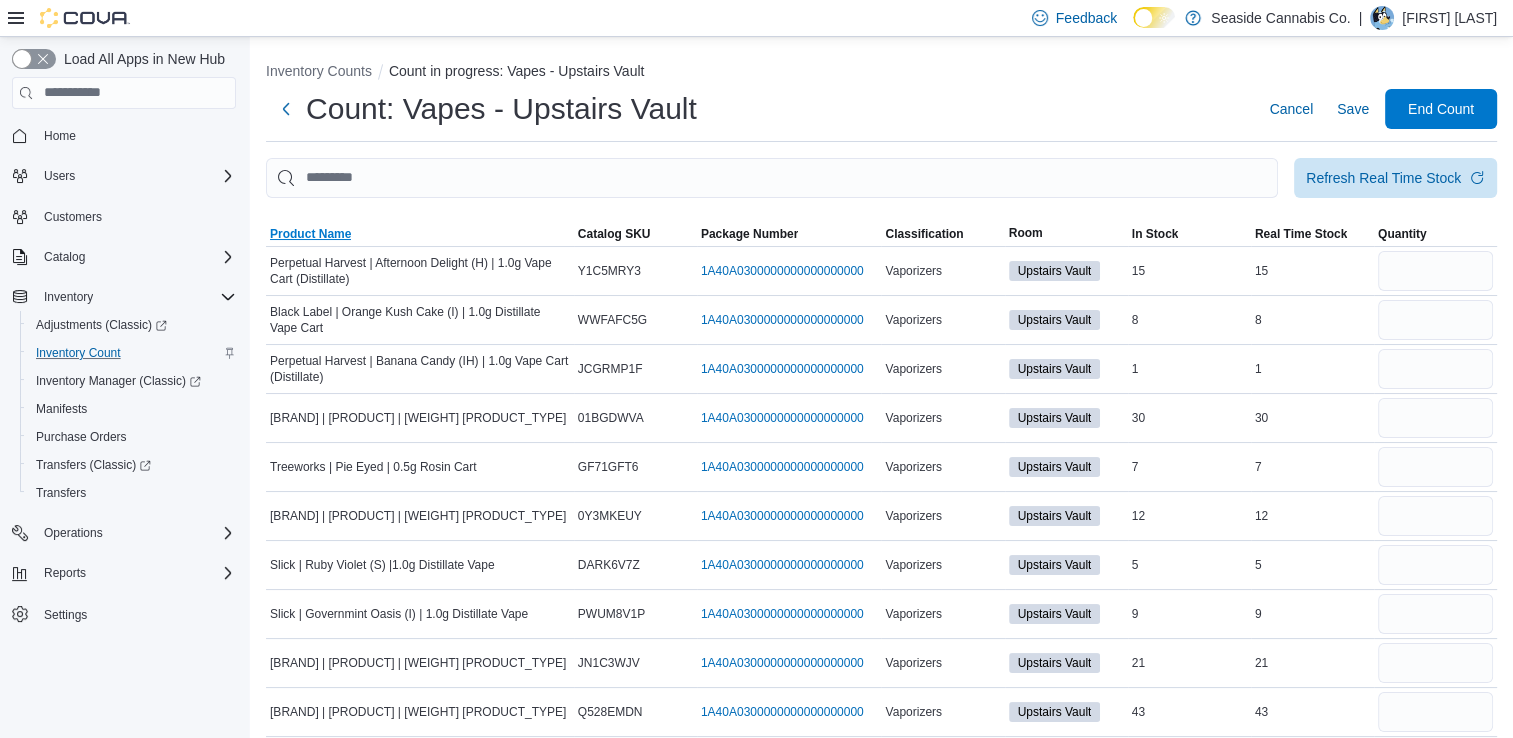 click on "Product Name" at bounding box center [310, 234] 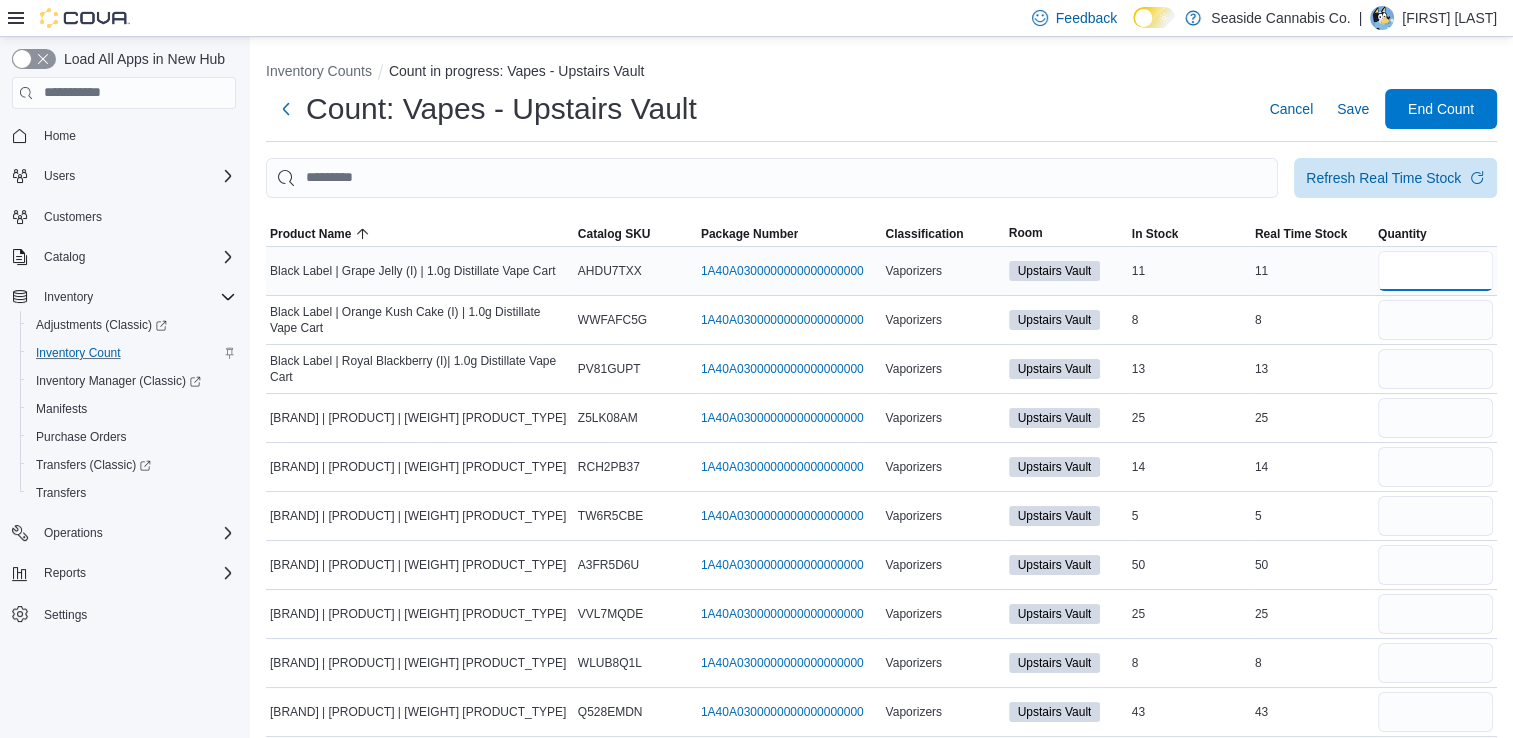 click at bounding box center (1435, 271) 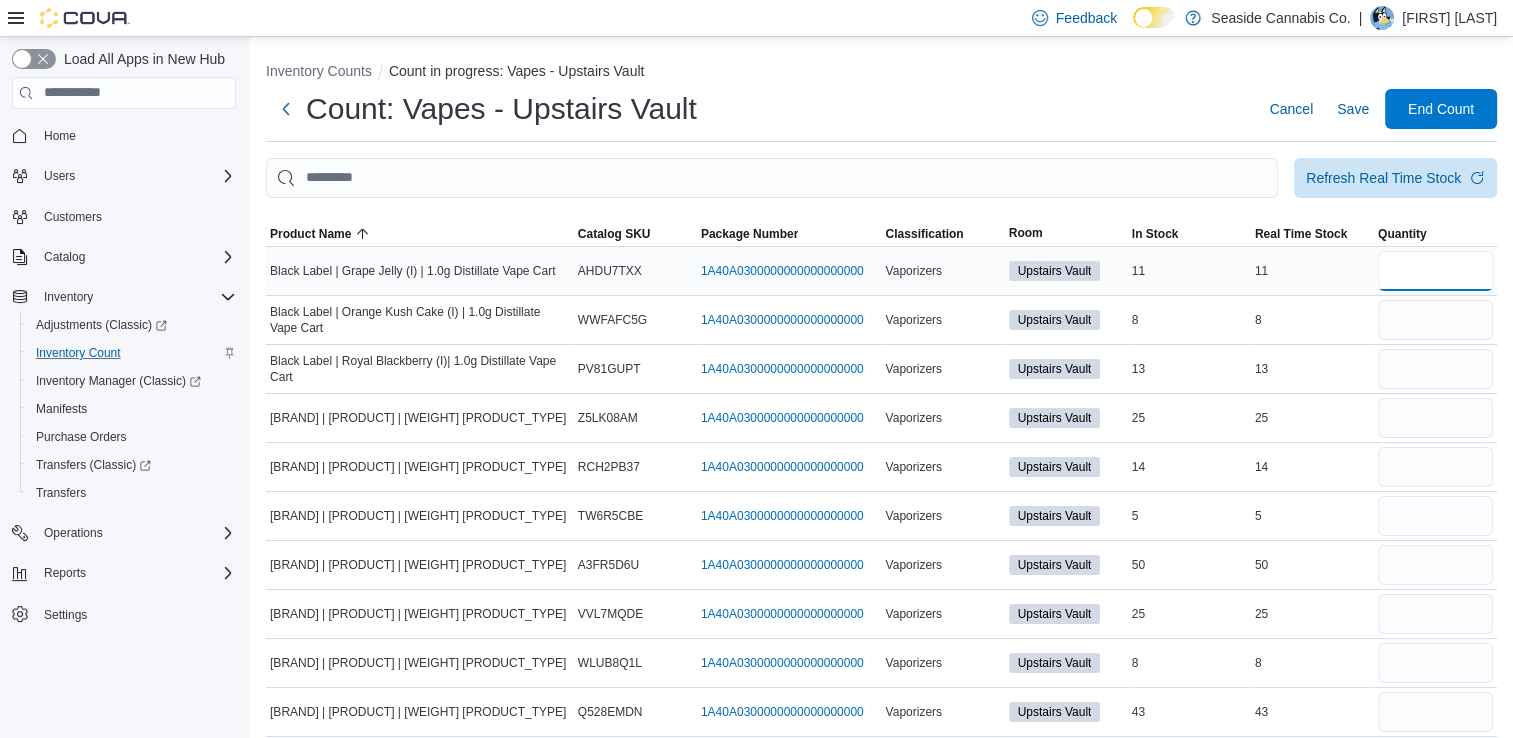 type on "**" 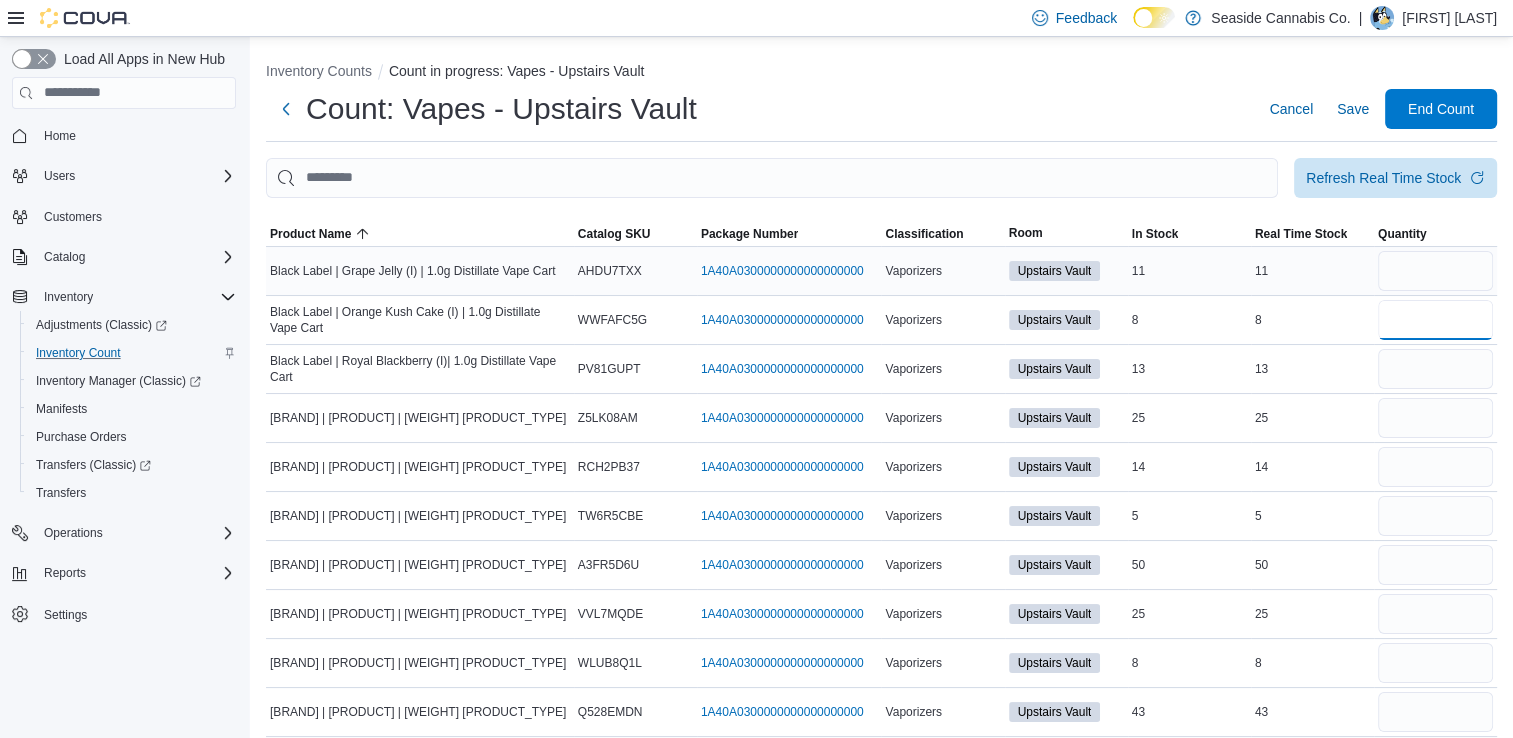 type 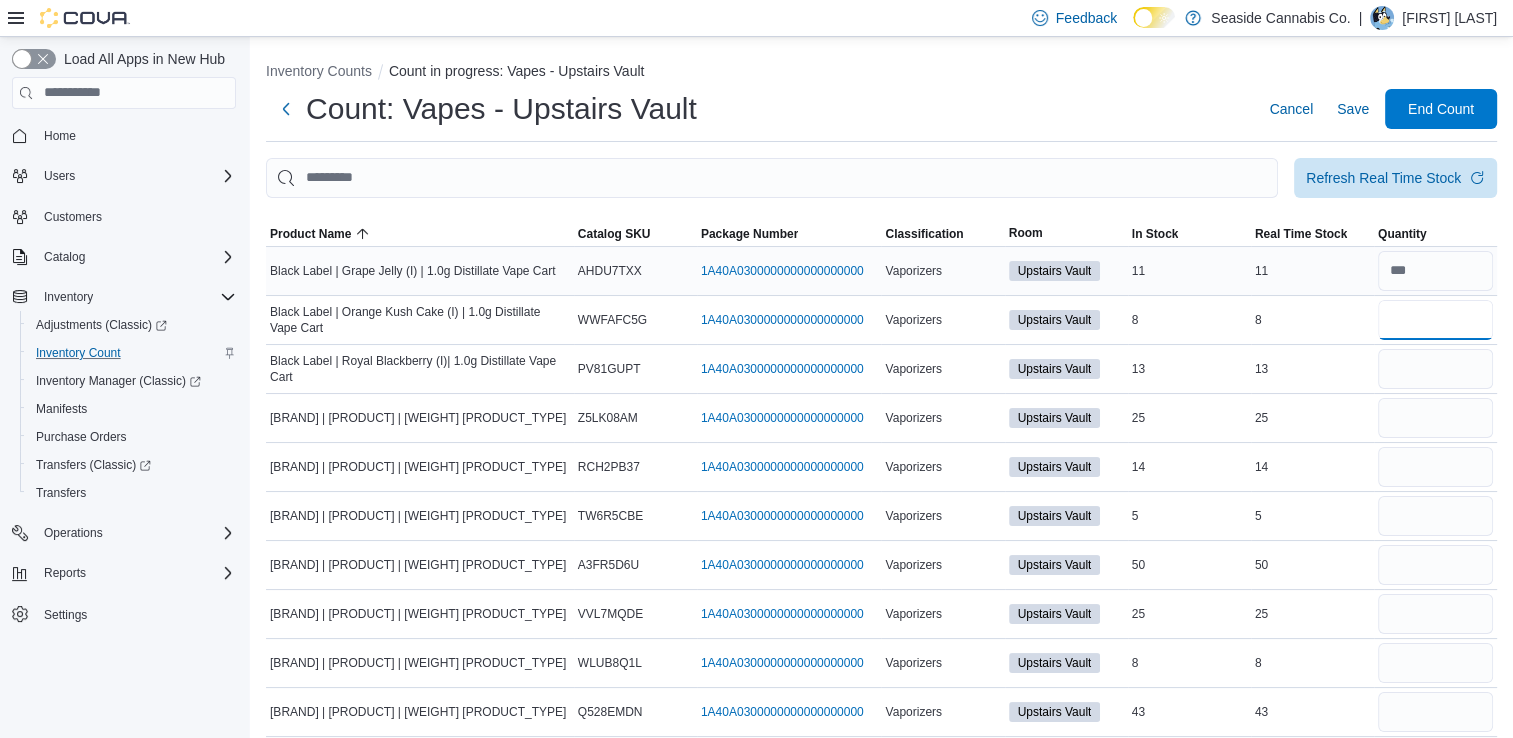 type on "*" 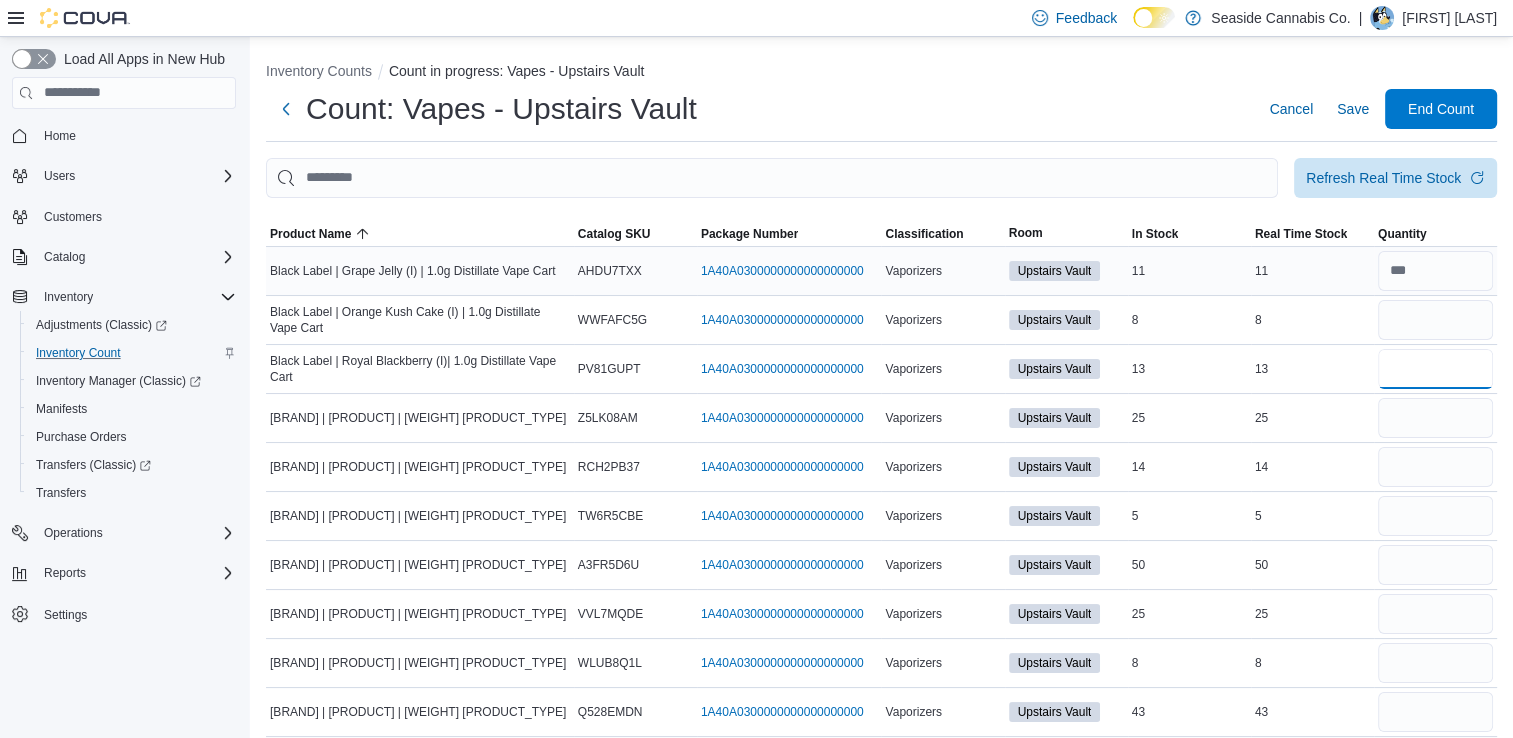 type 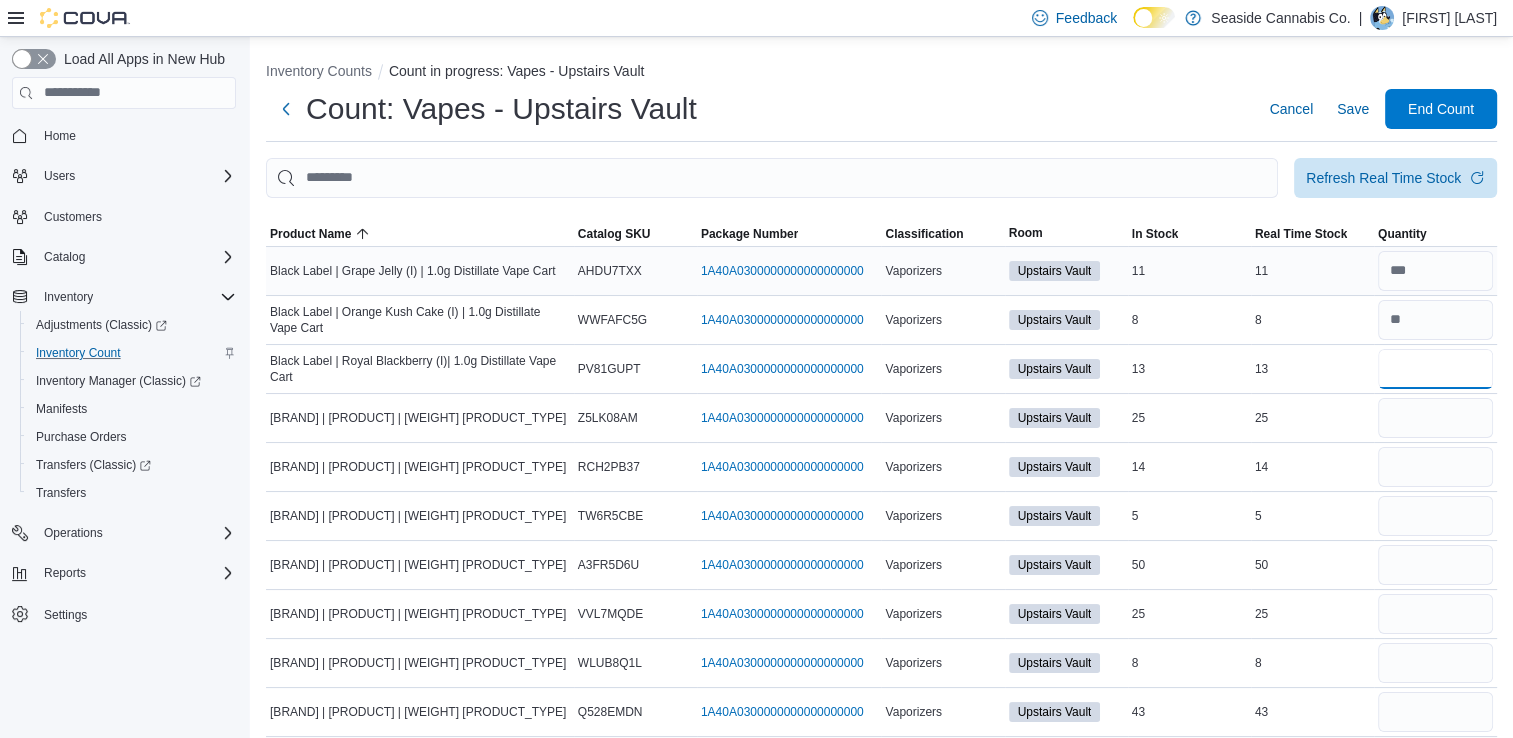 type on "**" 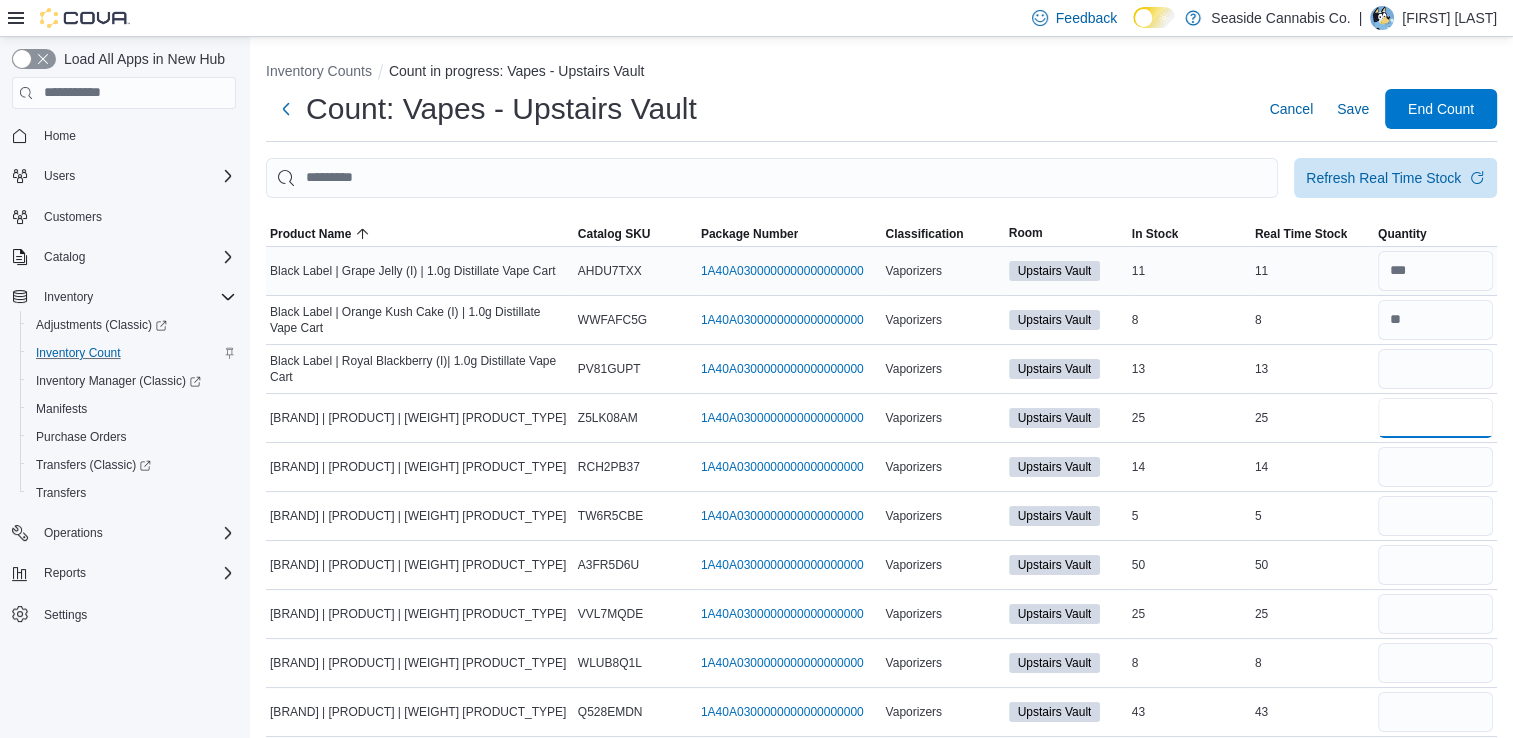 type 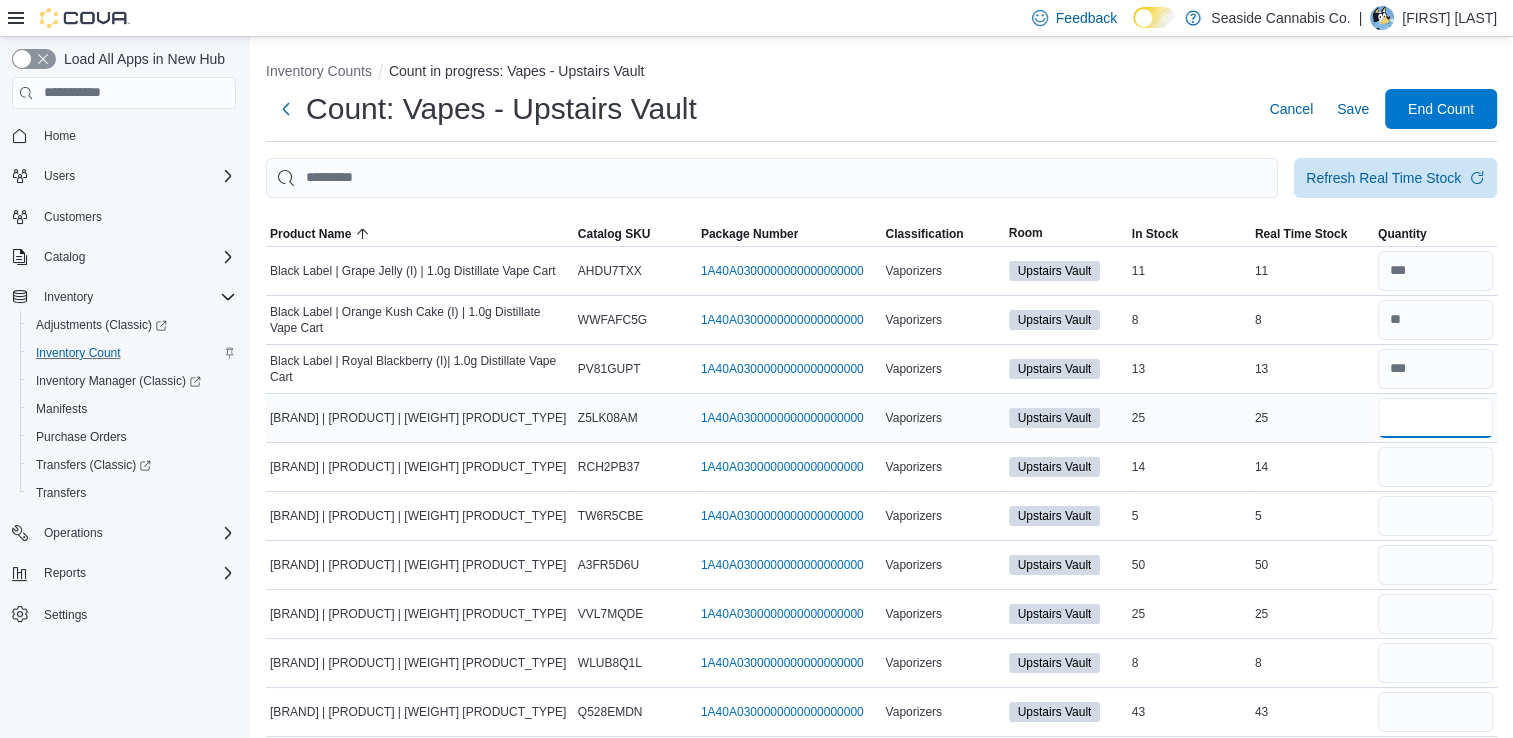 click at bounding box center (1435, 418) 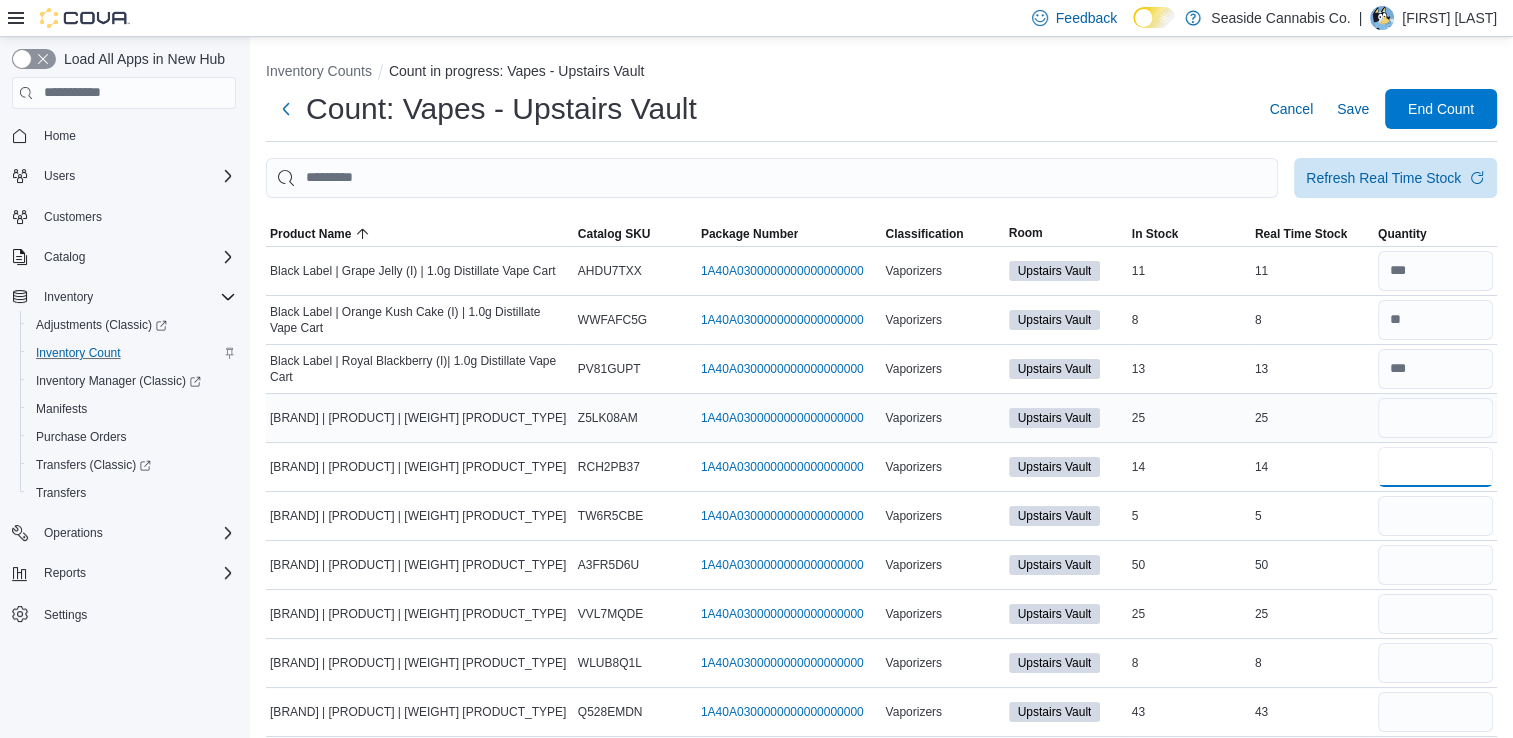 type 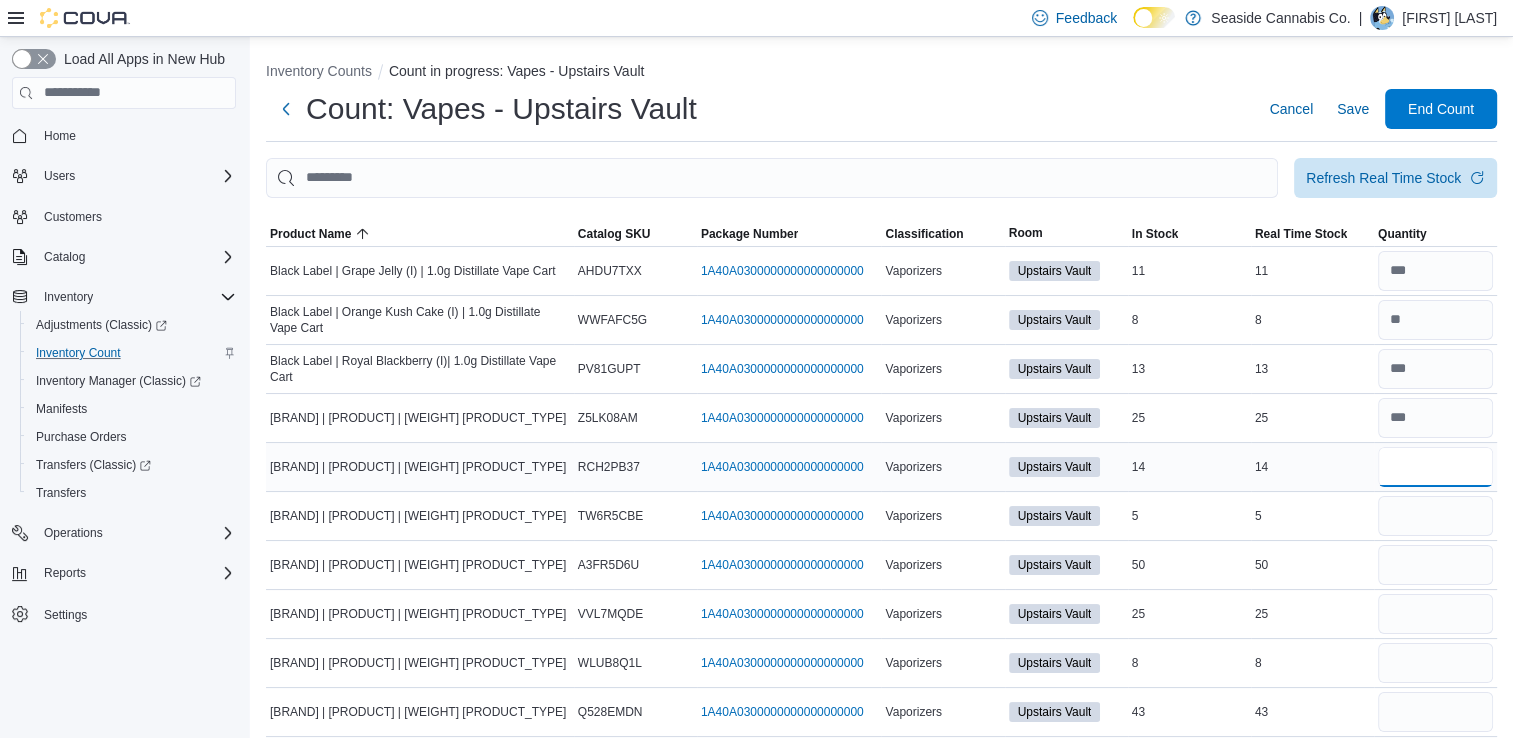 click at bounding box center [1435, 467] 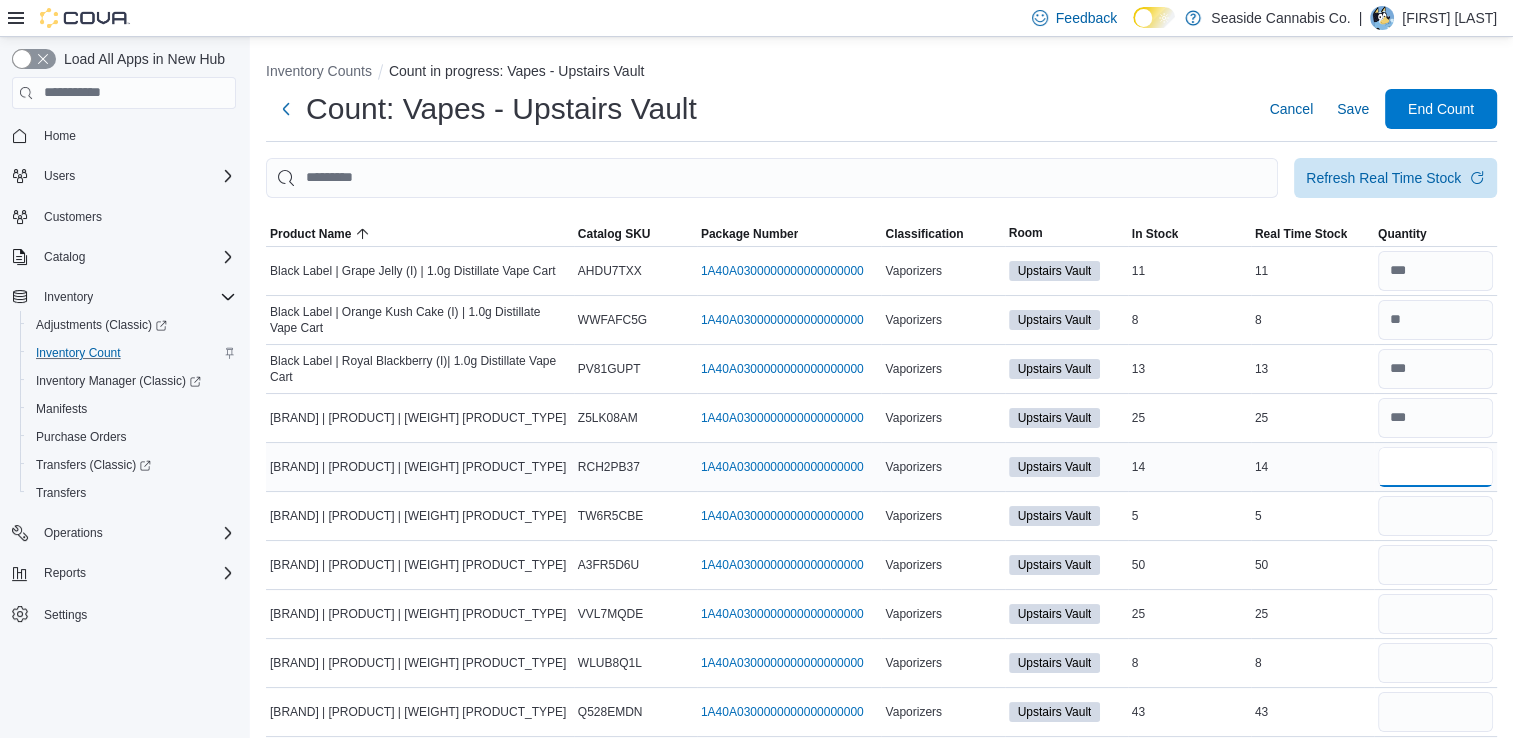 click at bounding box center [1435, 467] 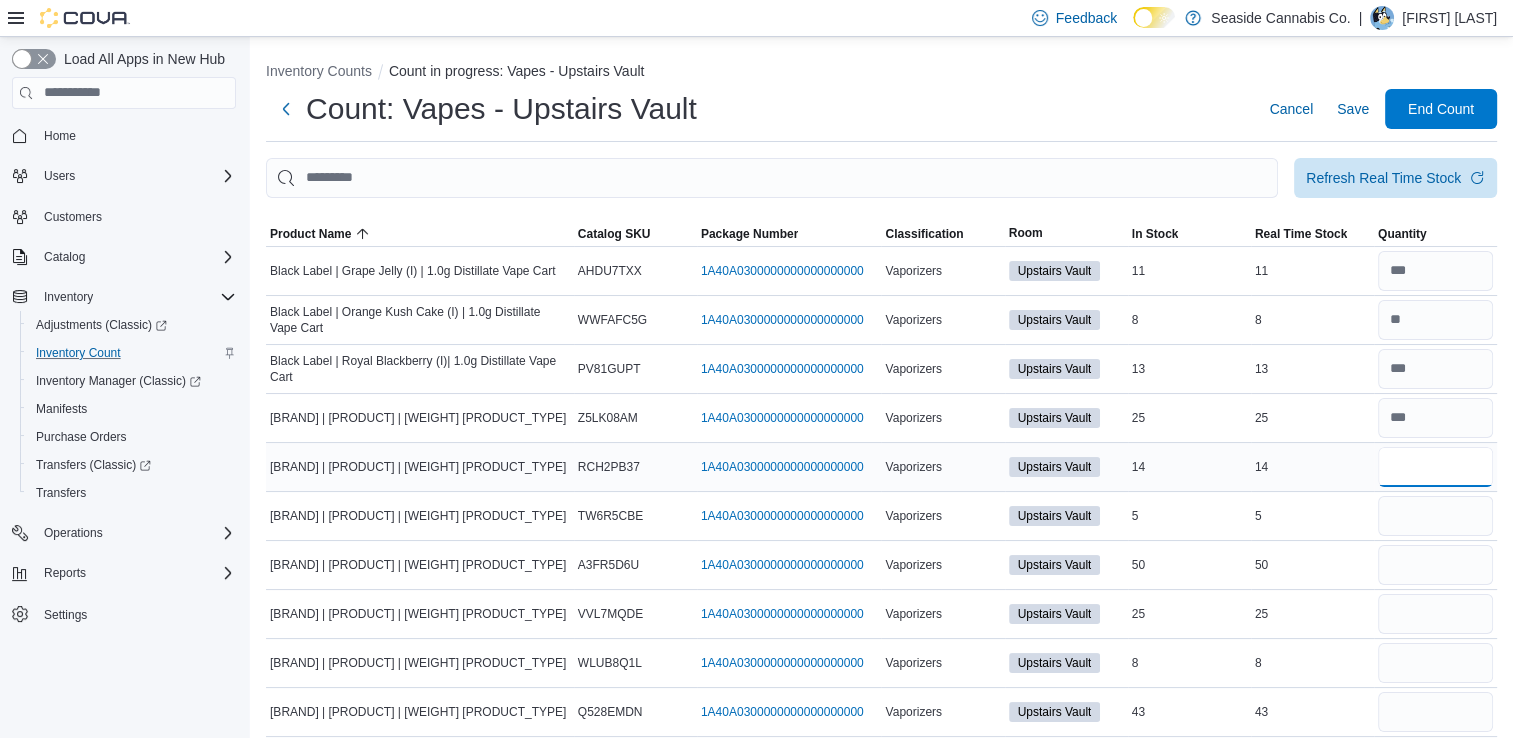 type on "**" 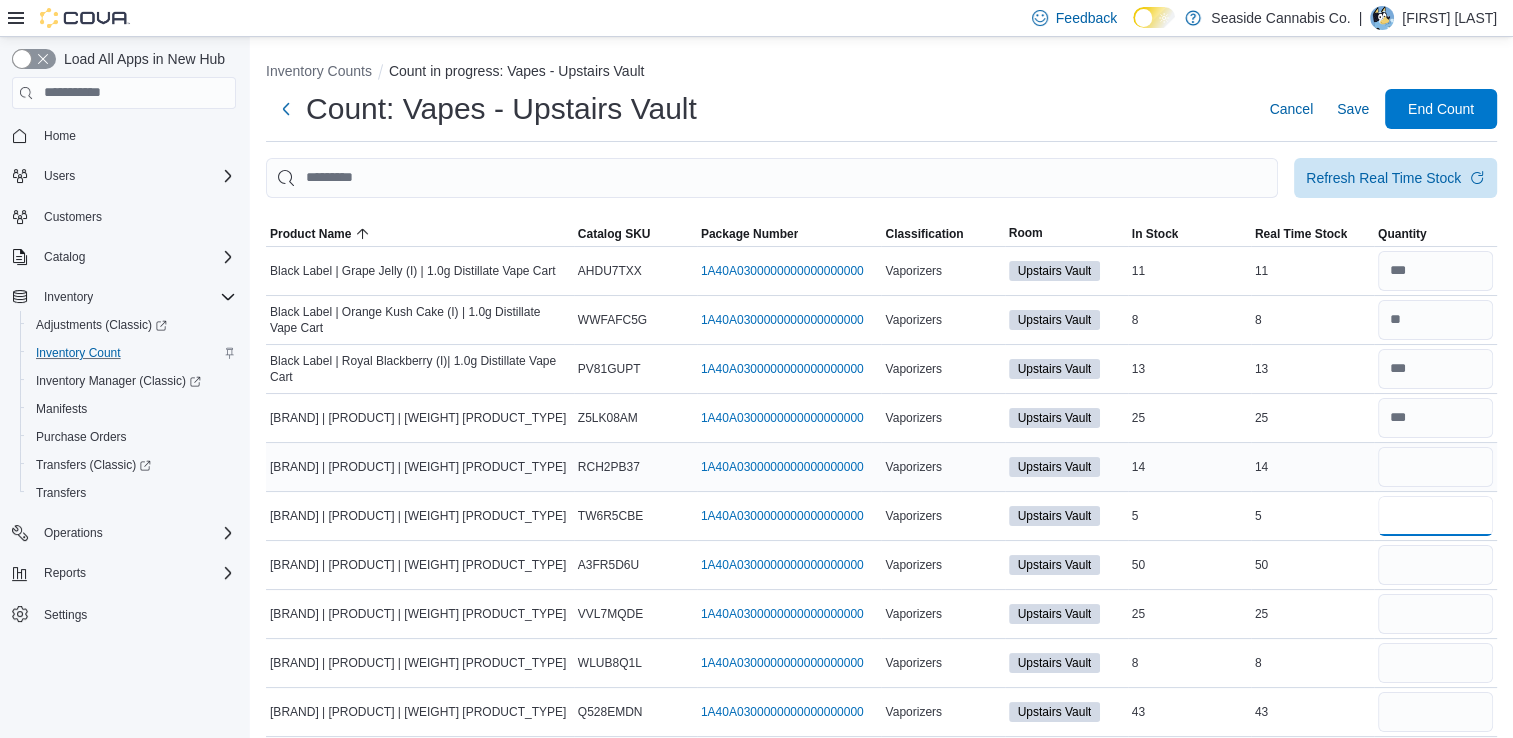 type 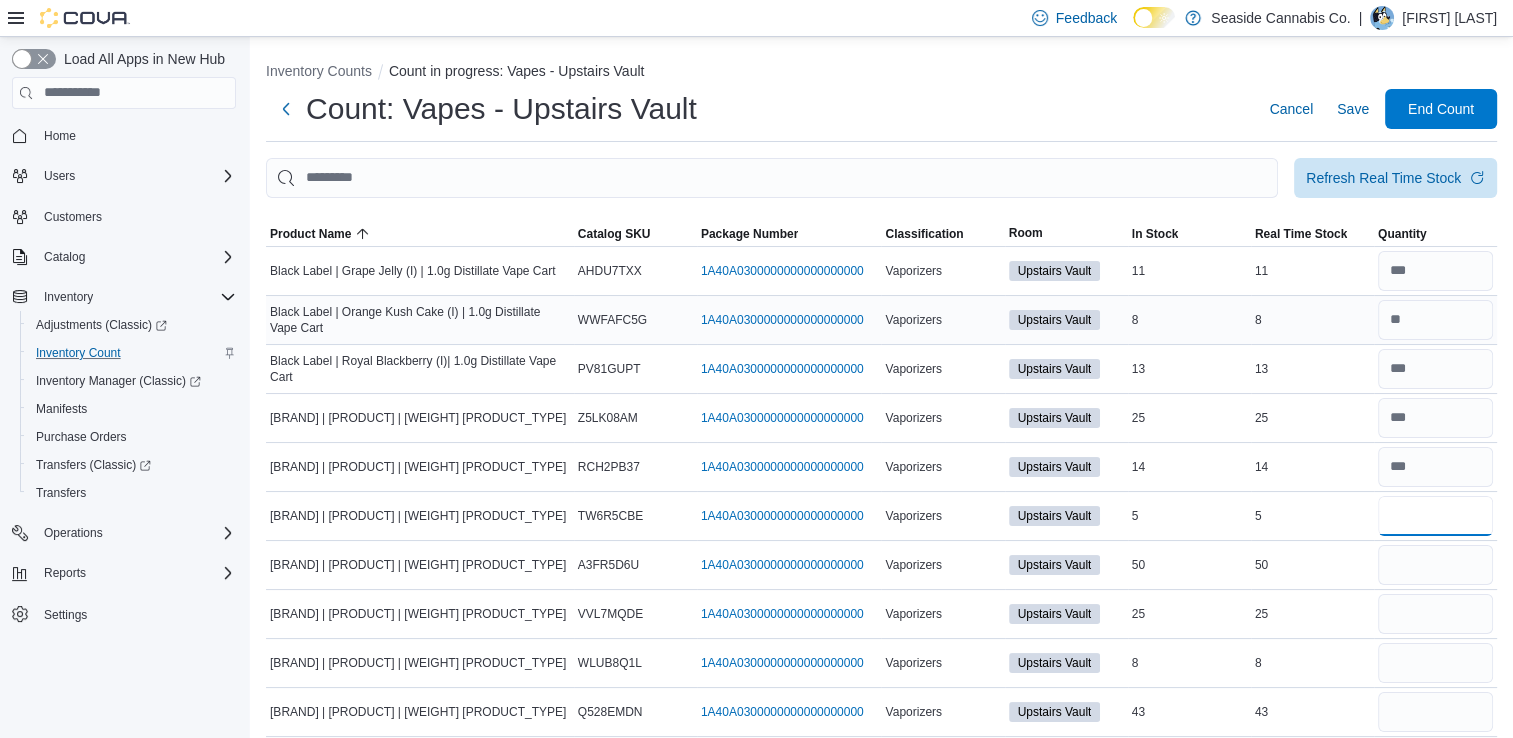 type on "*" 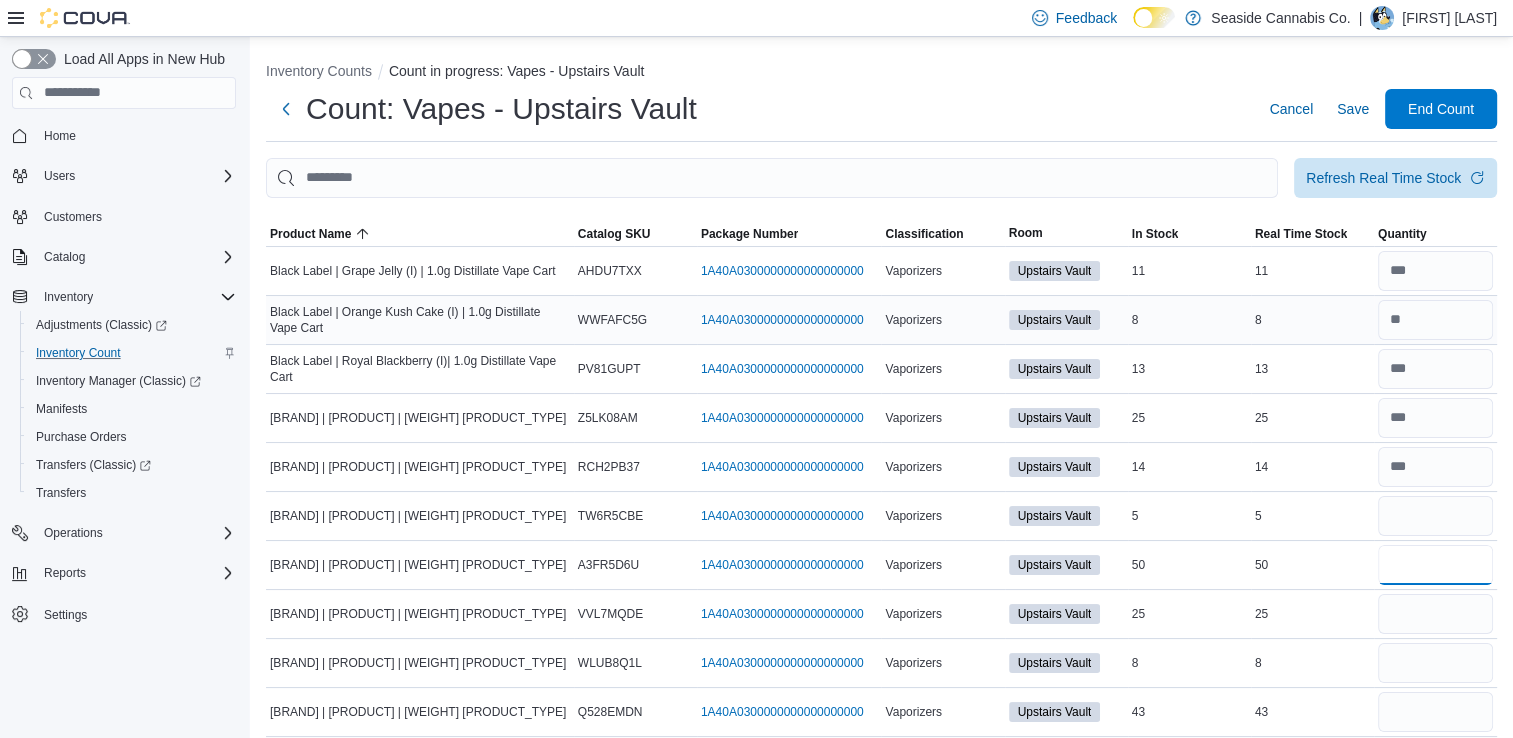 type 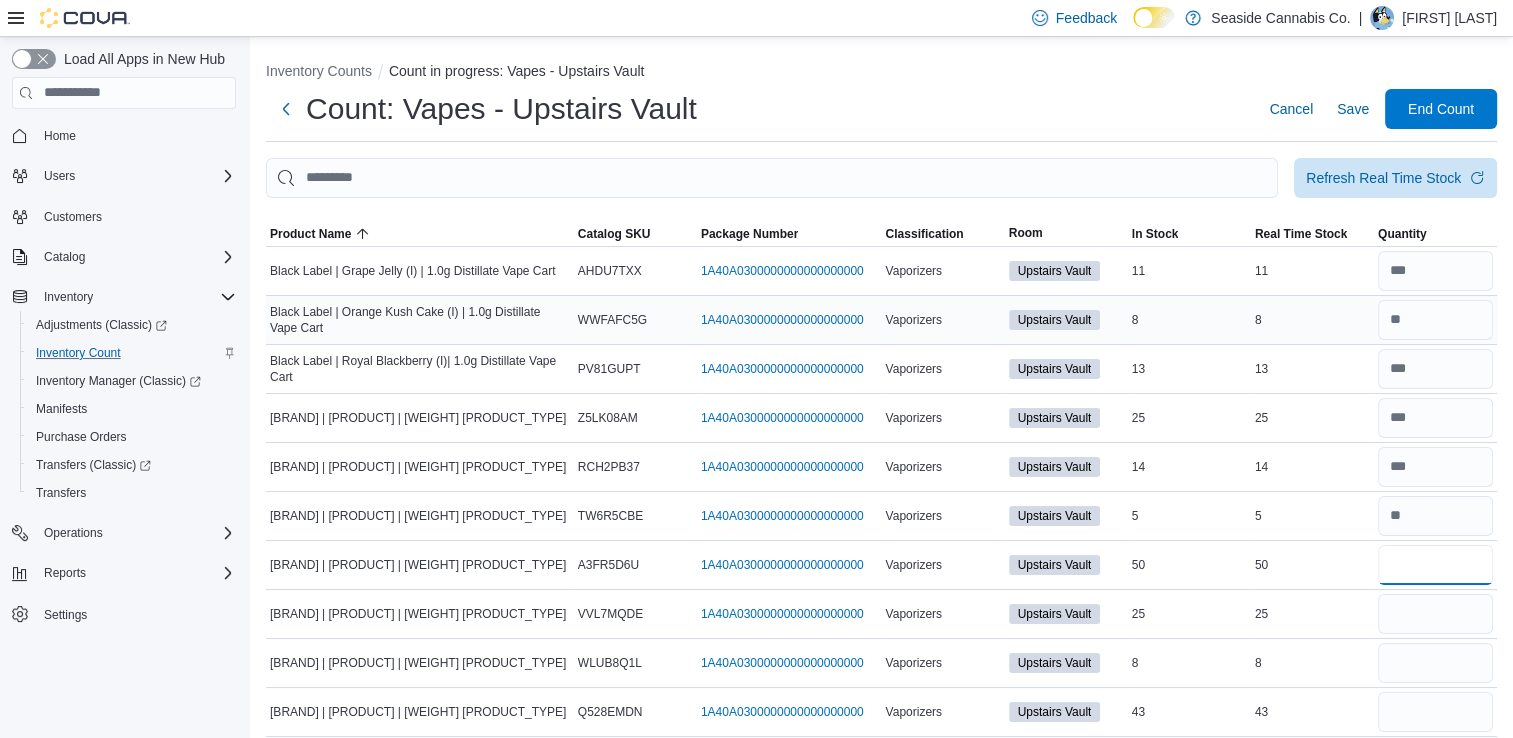 type on "**" 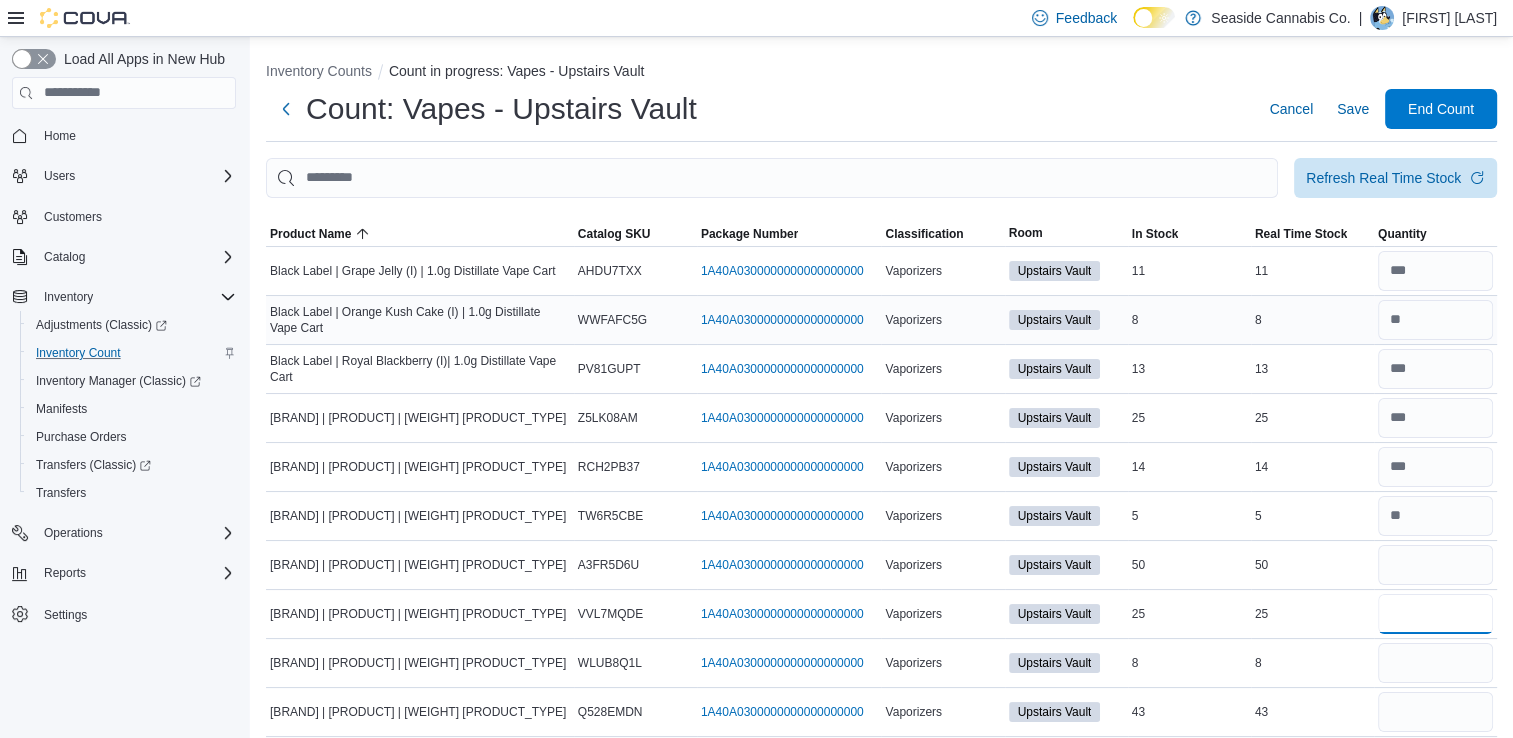 type 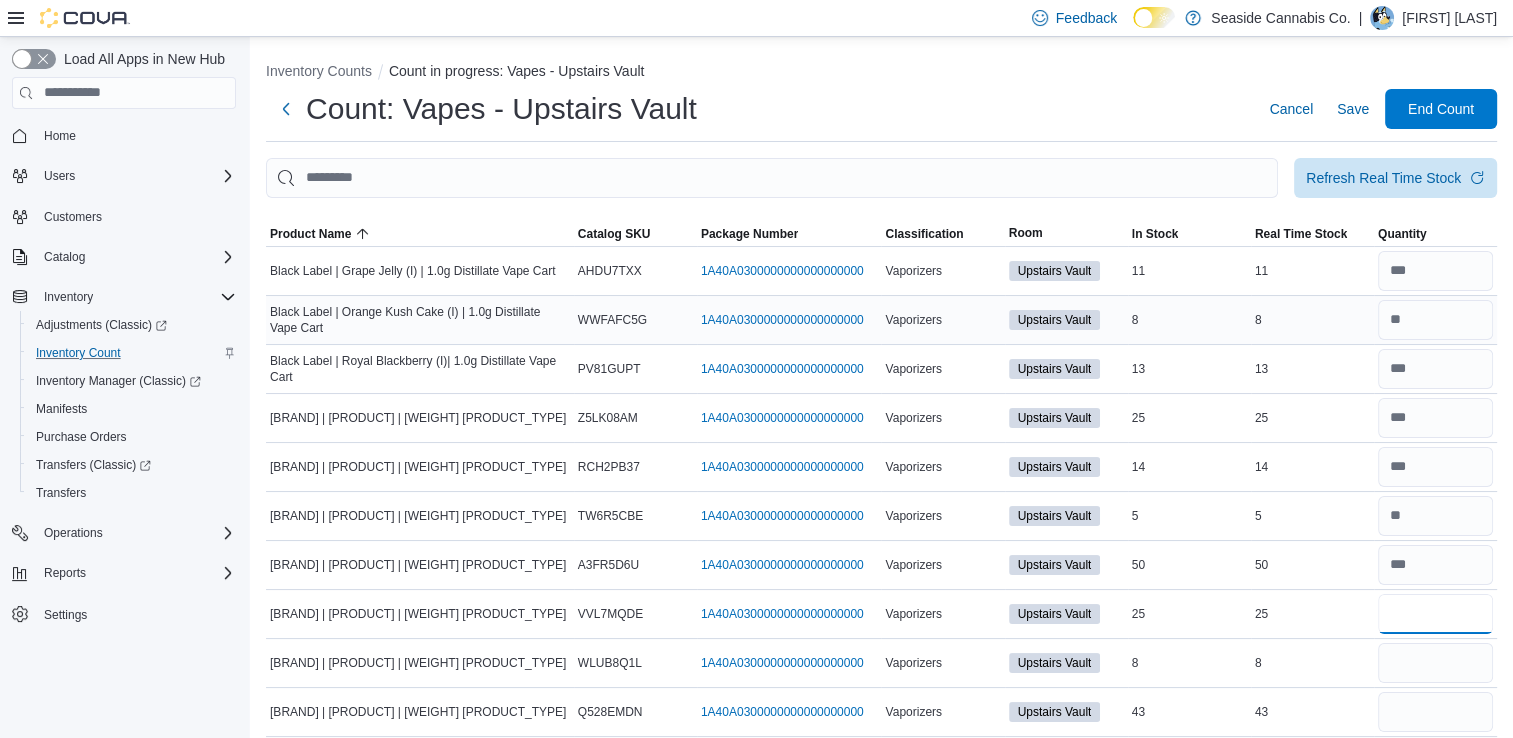 type on "**" 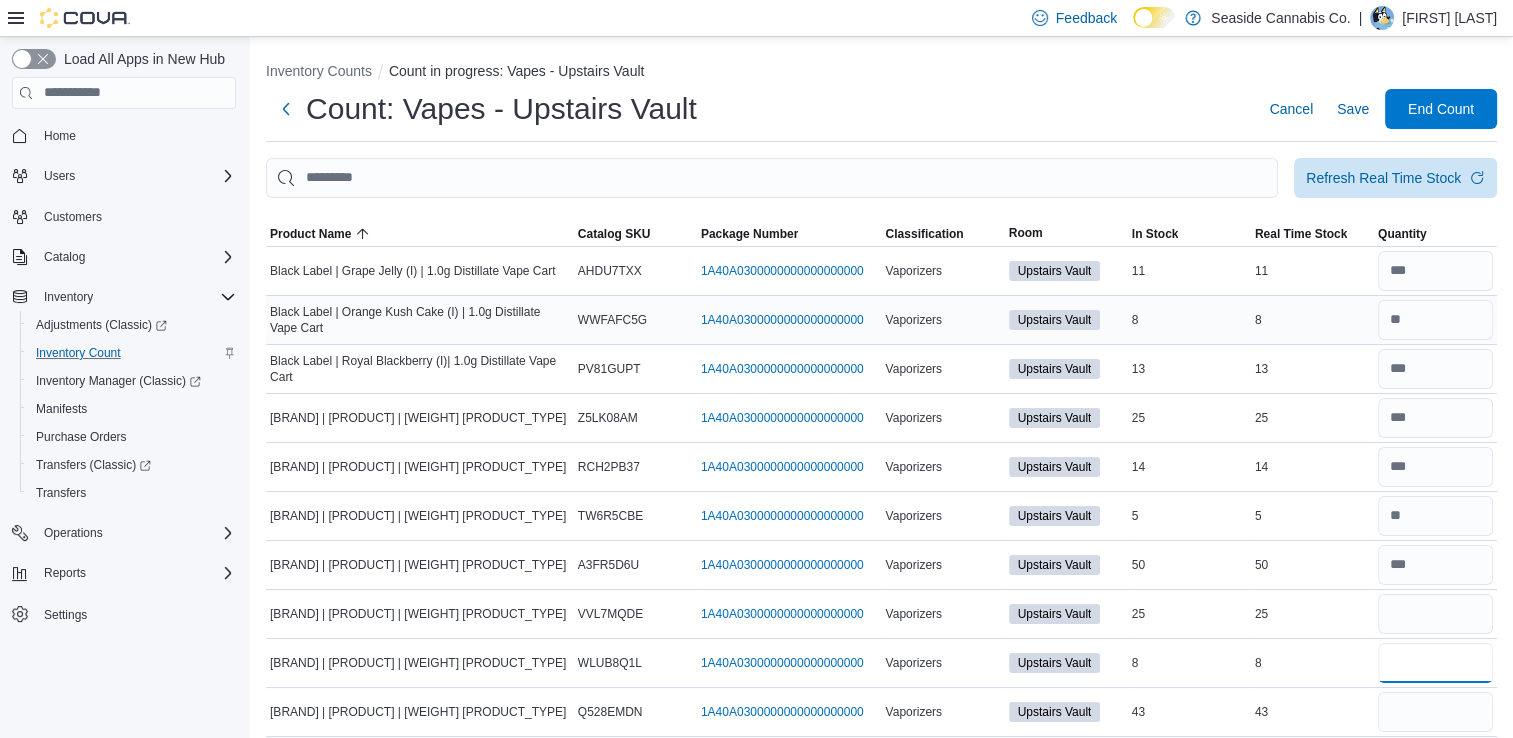 type 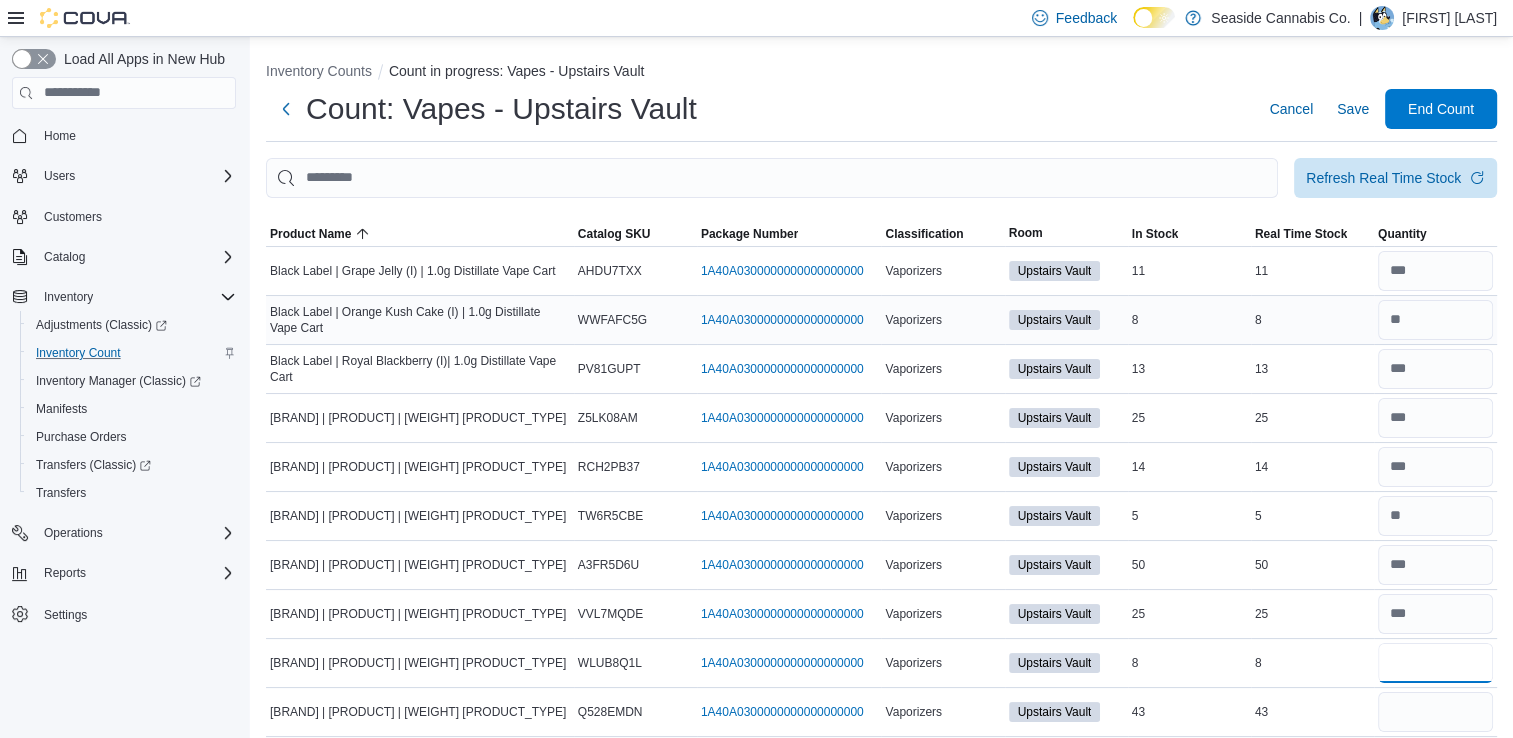 type on "*" 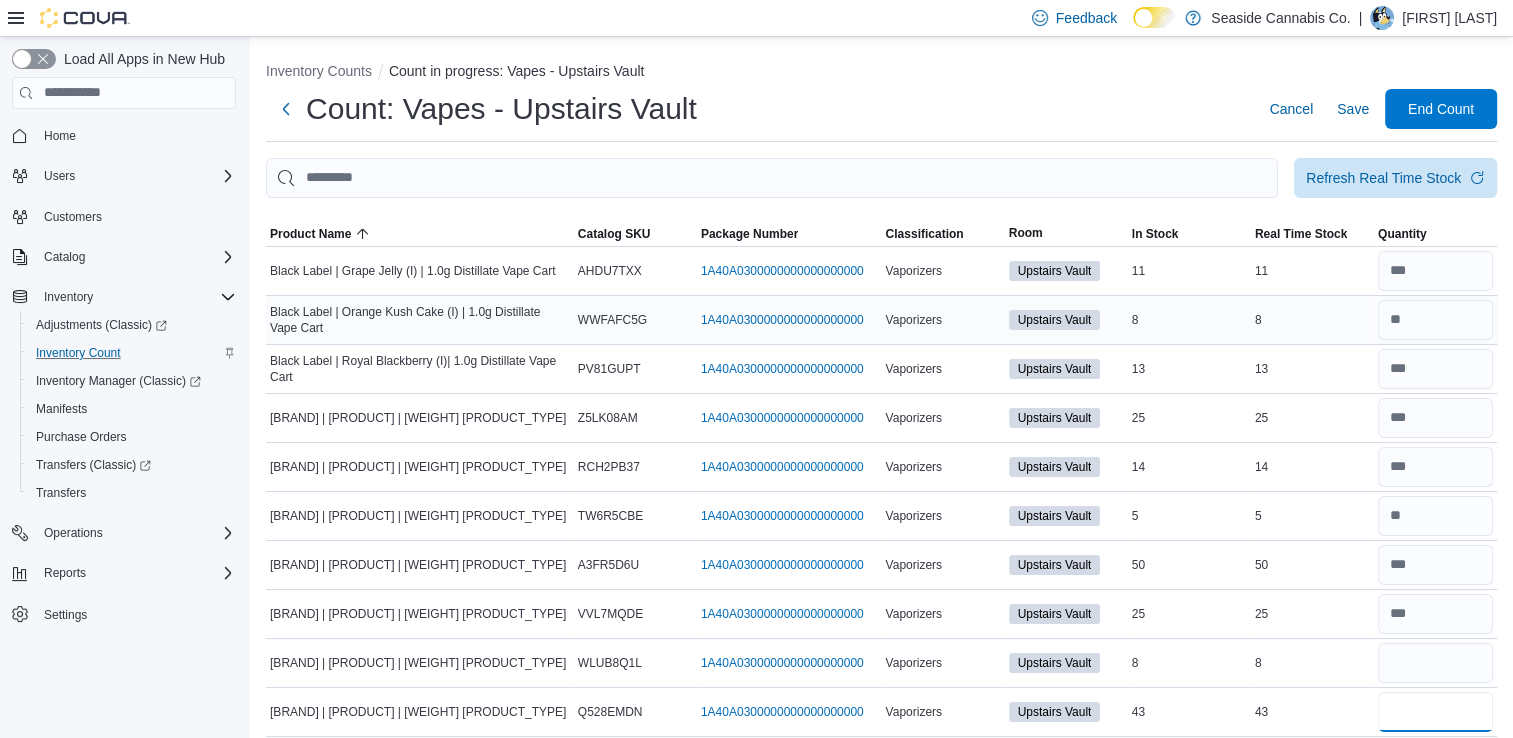 type 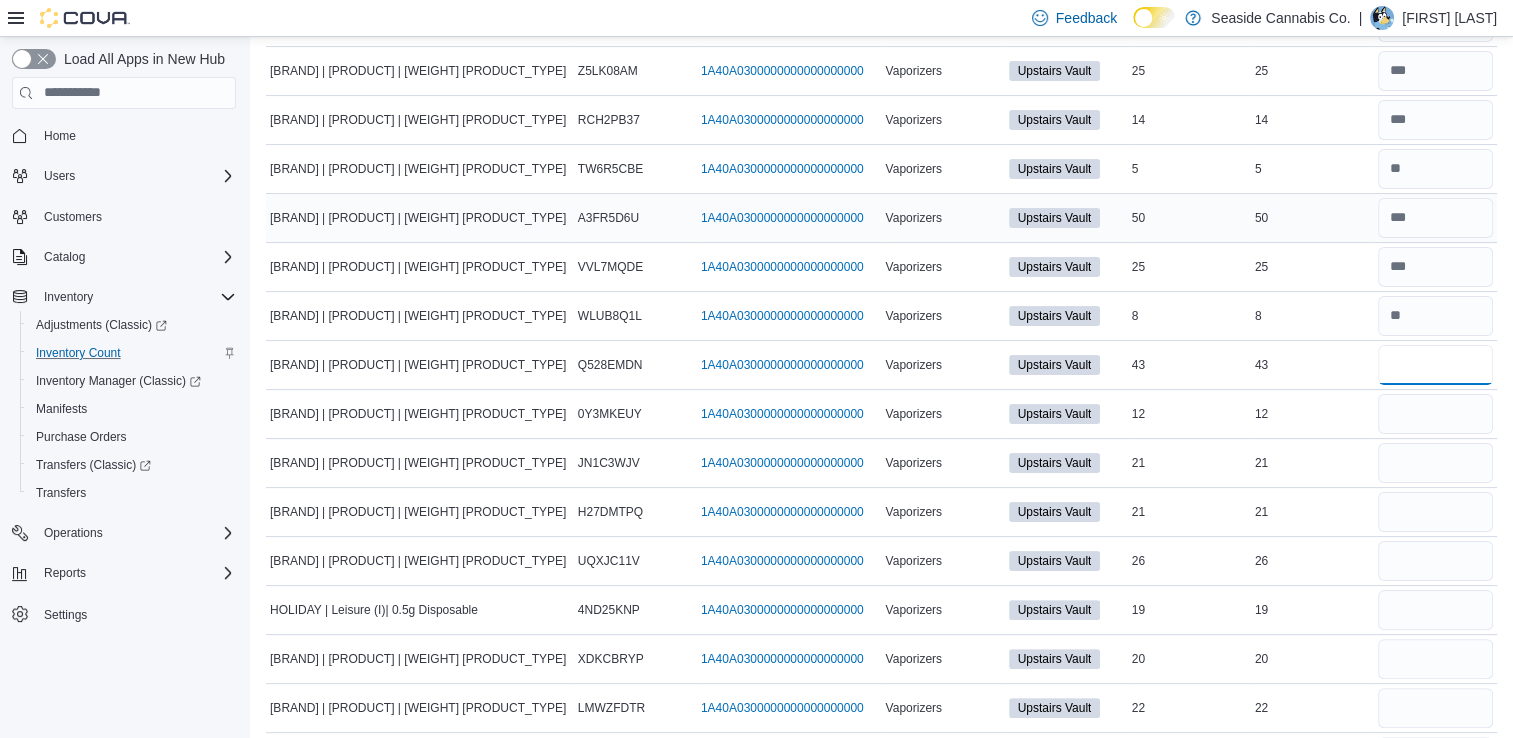 scroll, scrollTop: 348, scrollLeft: 0, axis: vertical 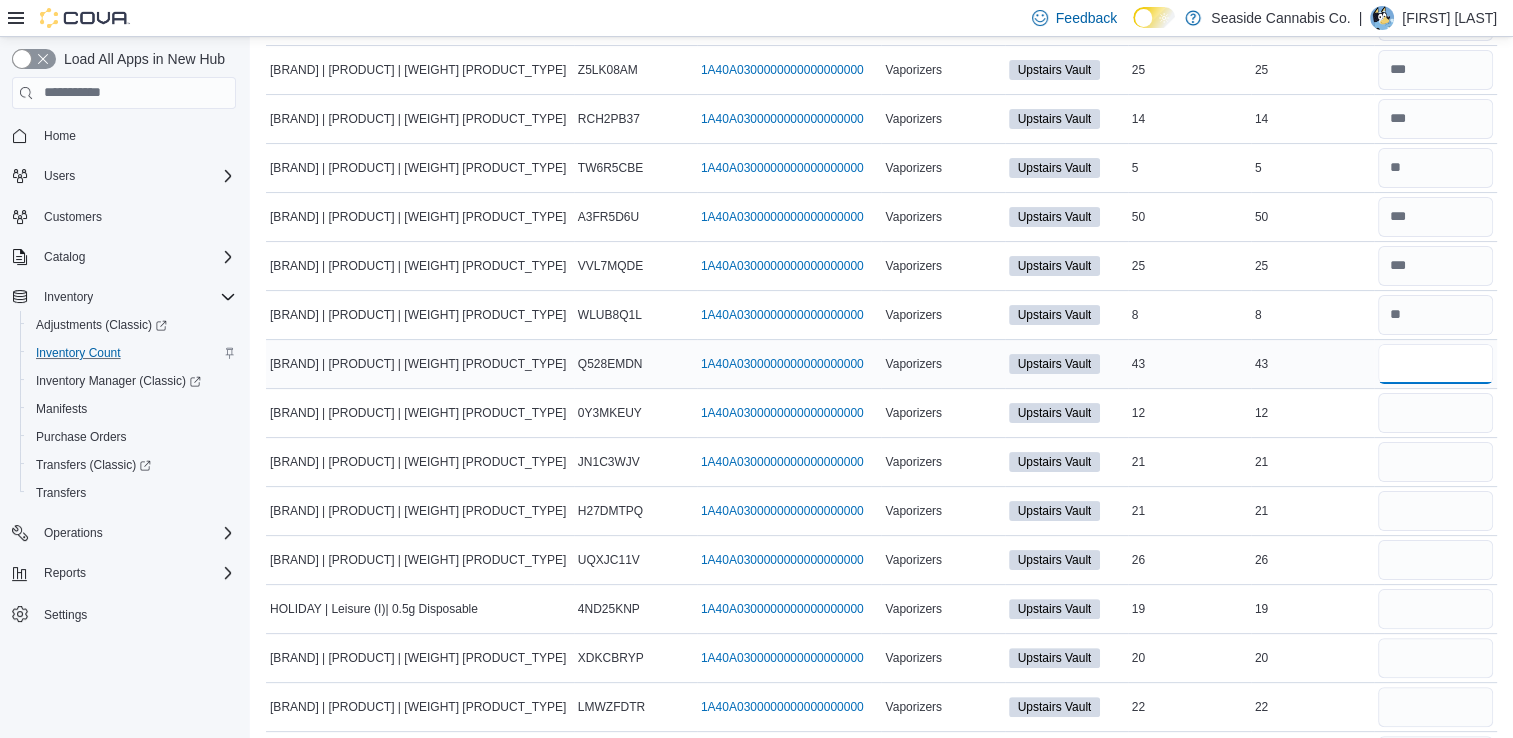click at bounding box center (1435, 364) 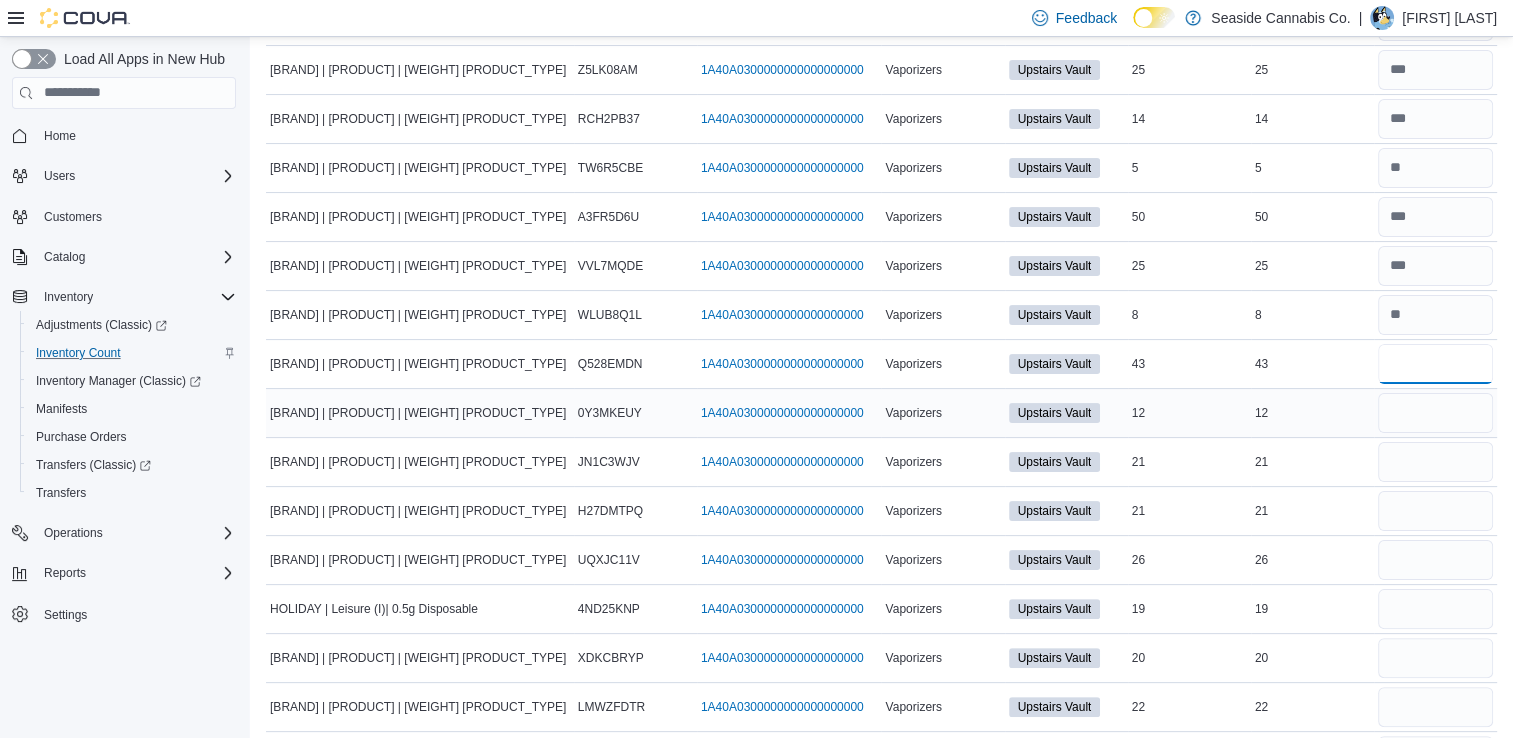 type on "**" 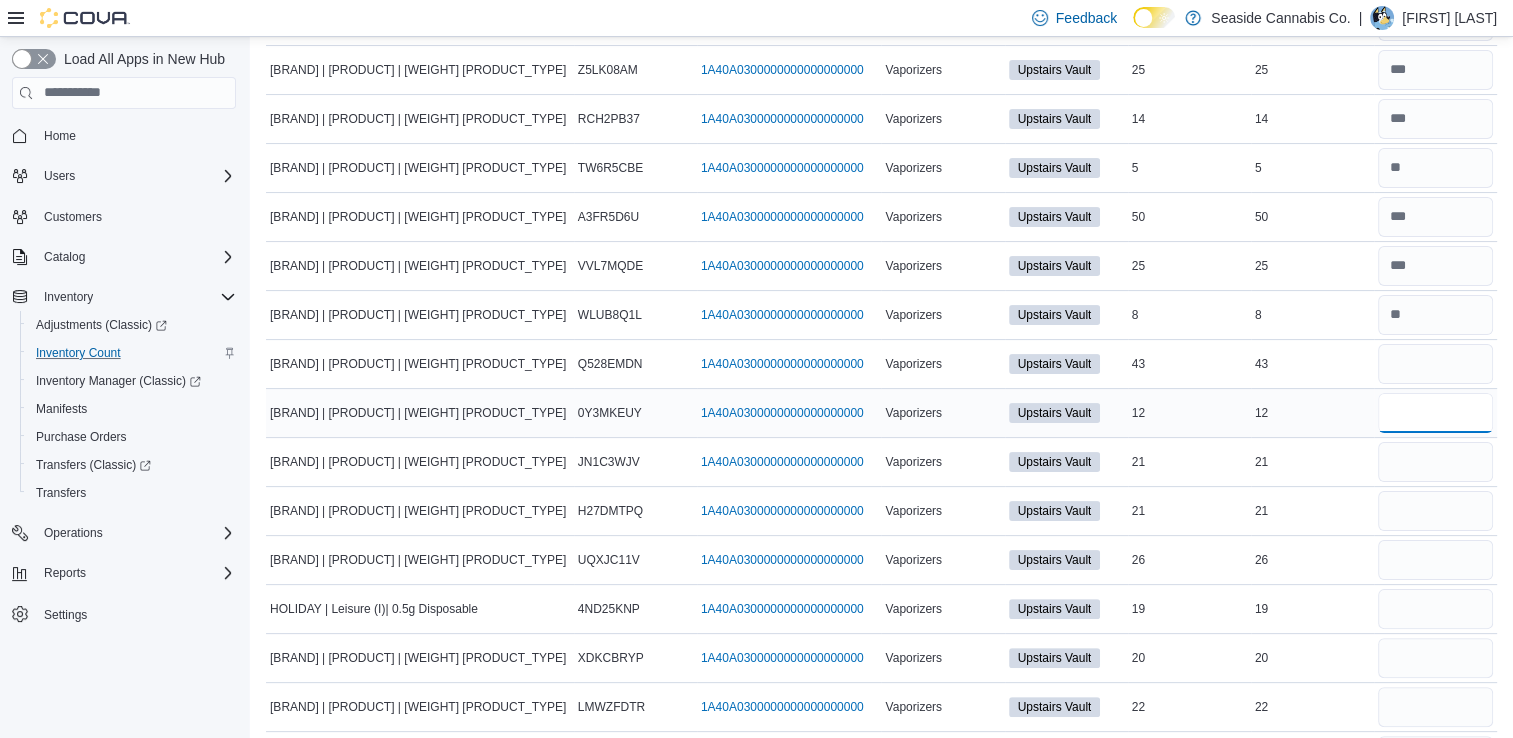 type 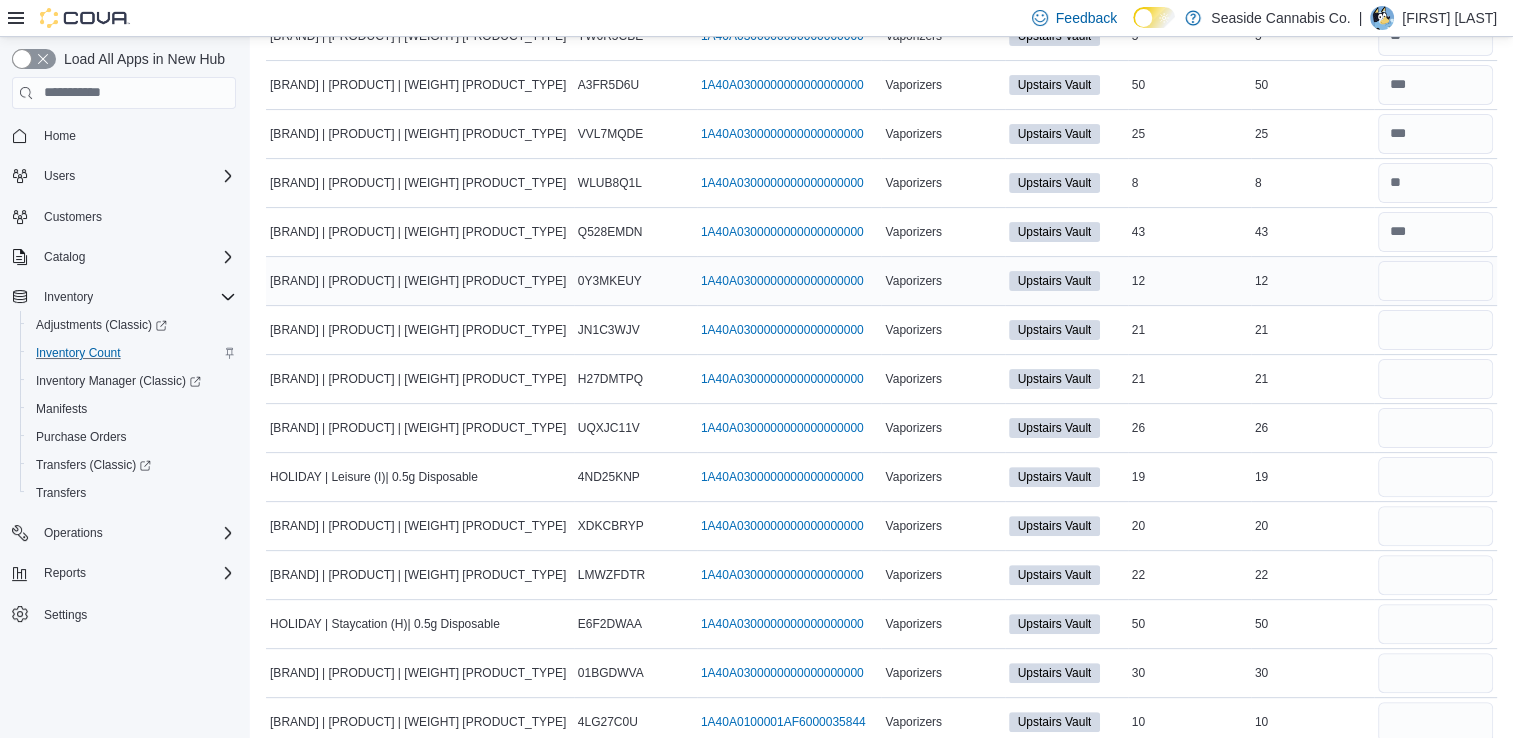 scroll, scrollTop: 483, scrollLeft: 0, axis: vertical 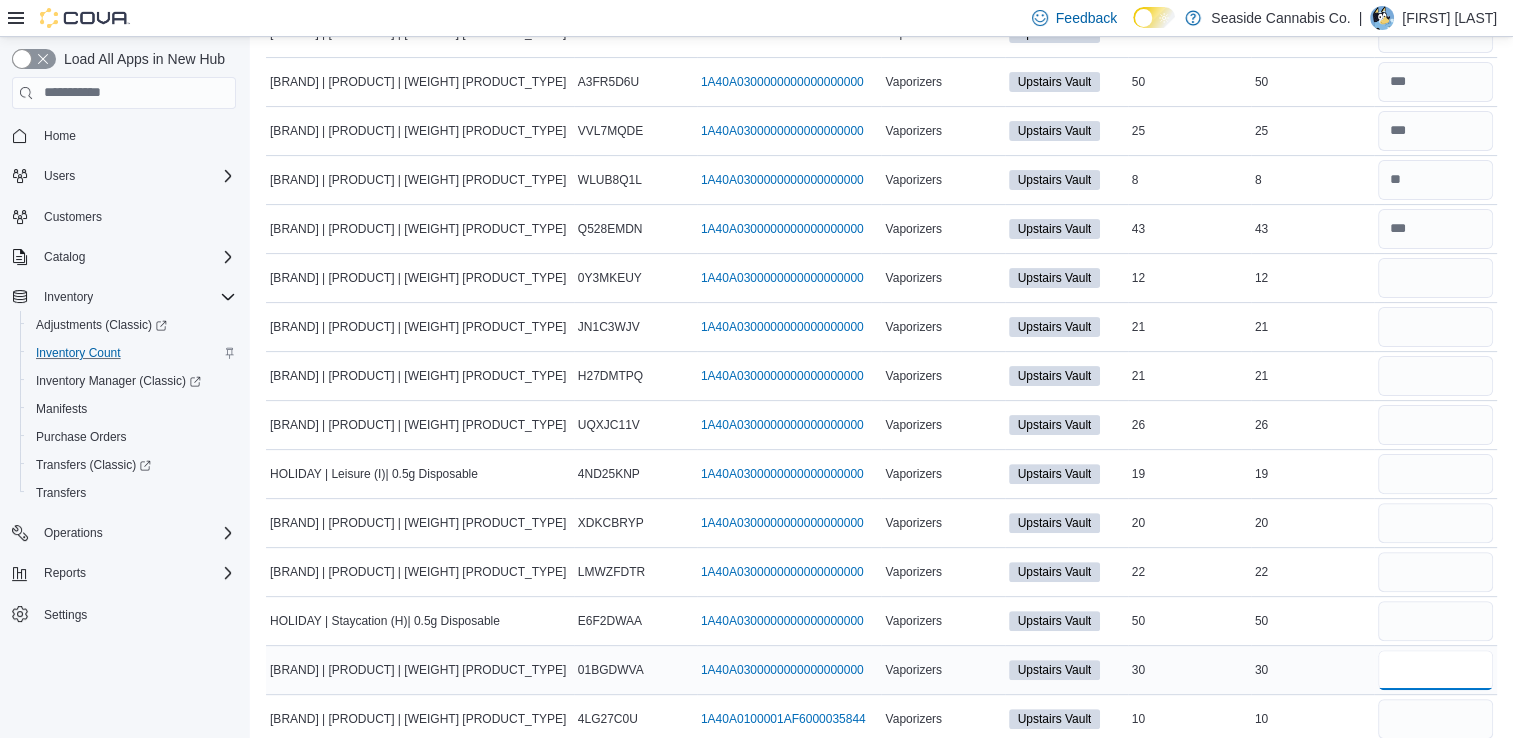 click at bounding box center (1435, 670) 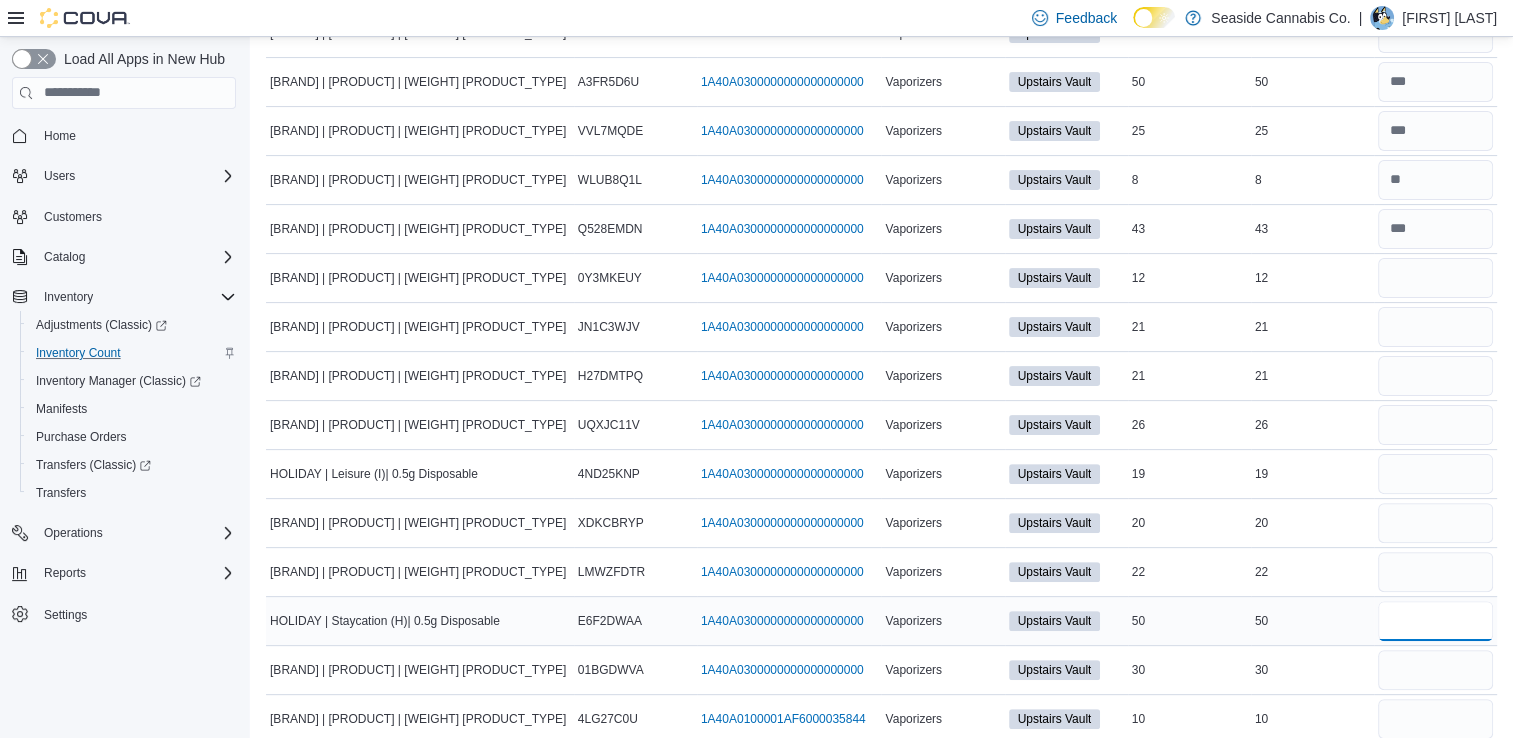 click at bounding box center [1435, 621] 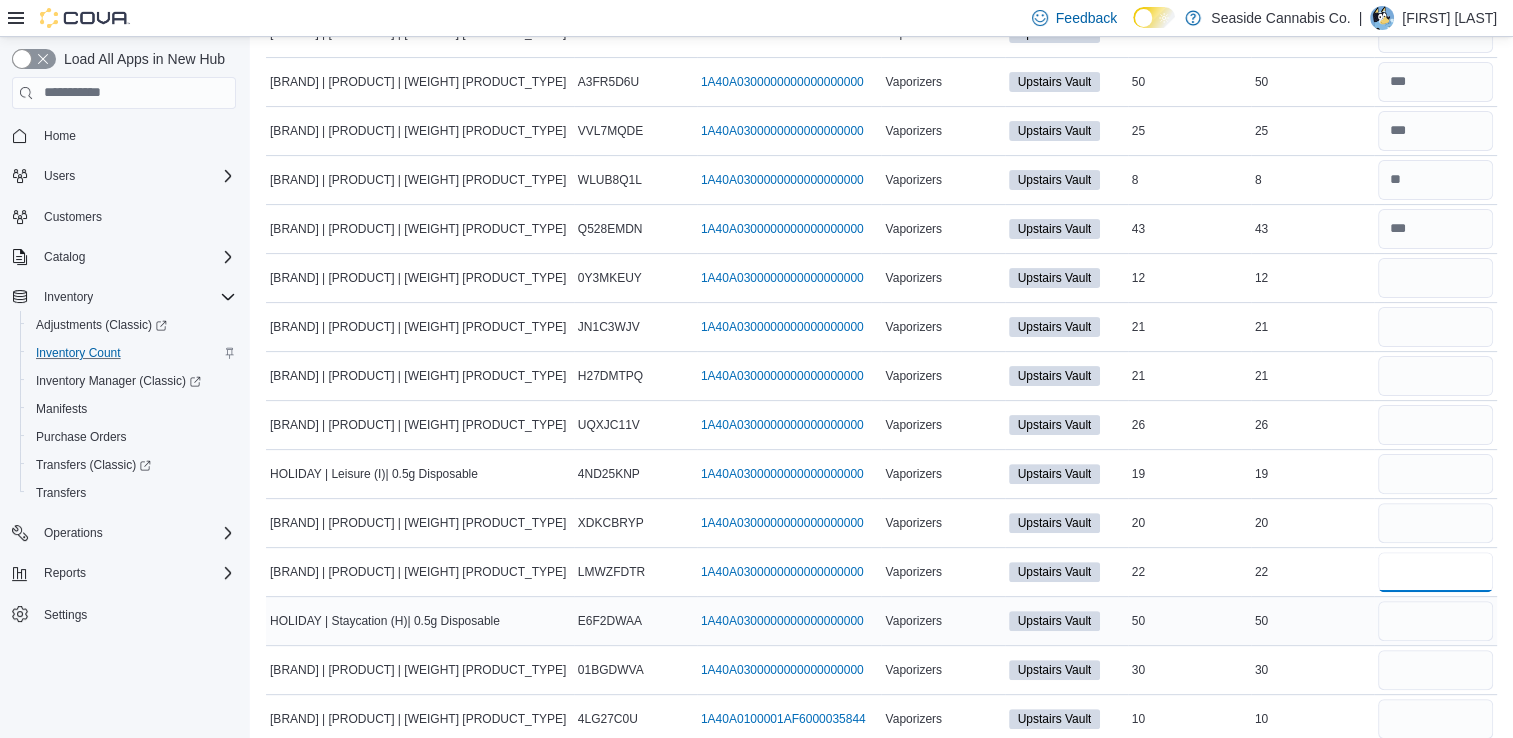 type 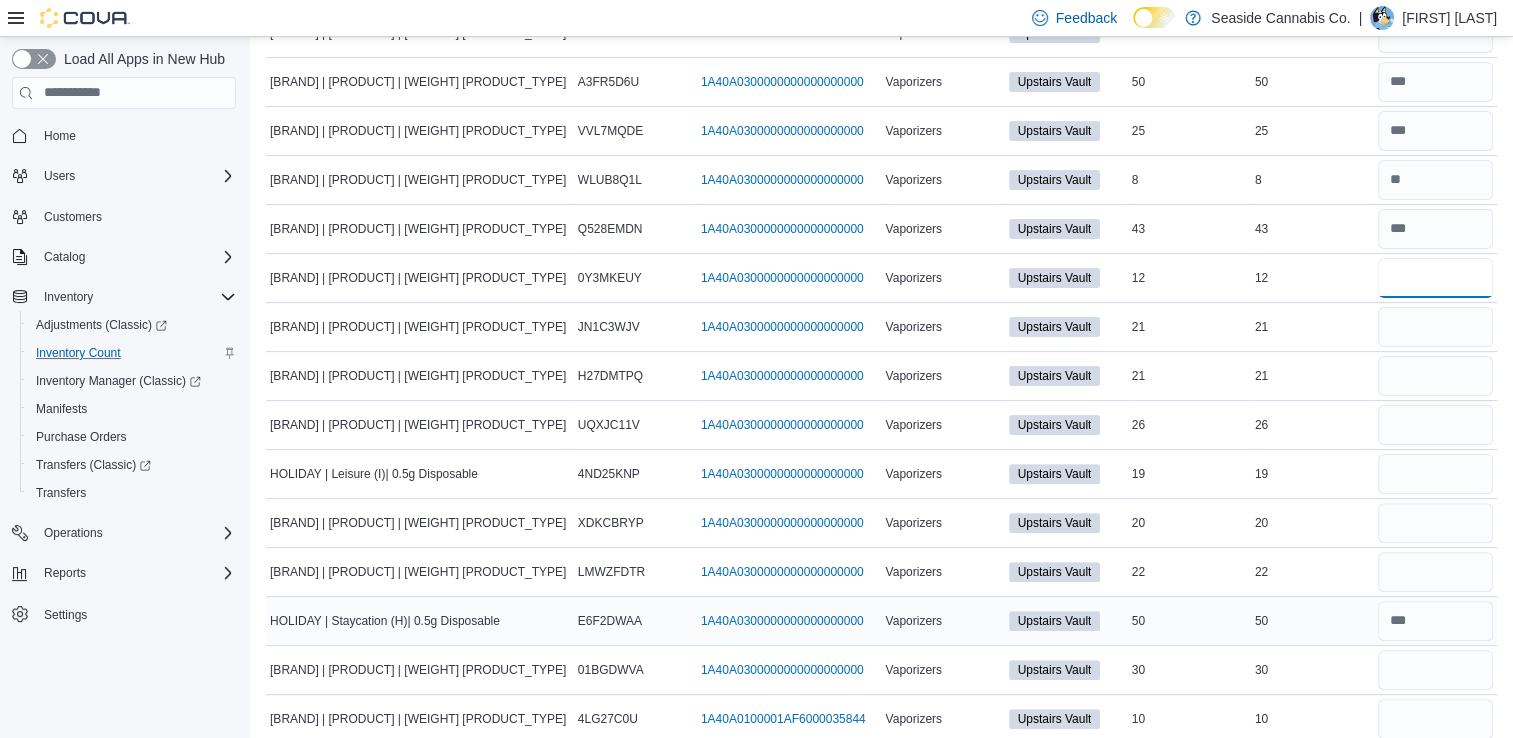 type on "**" 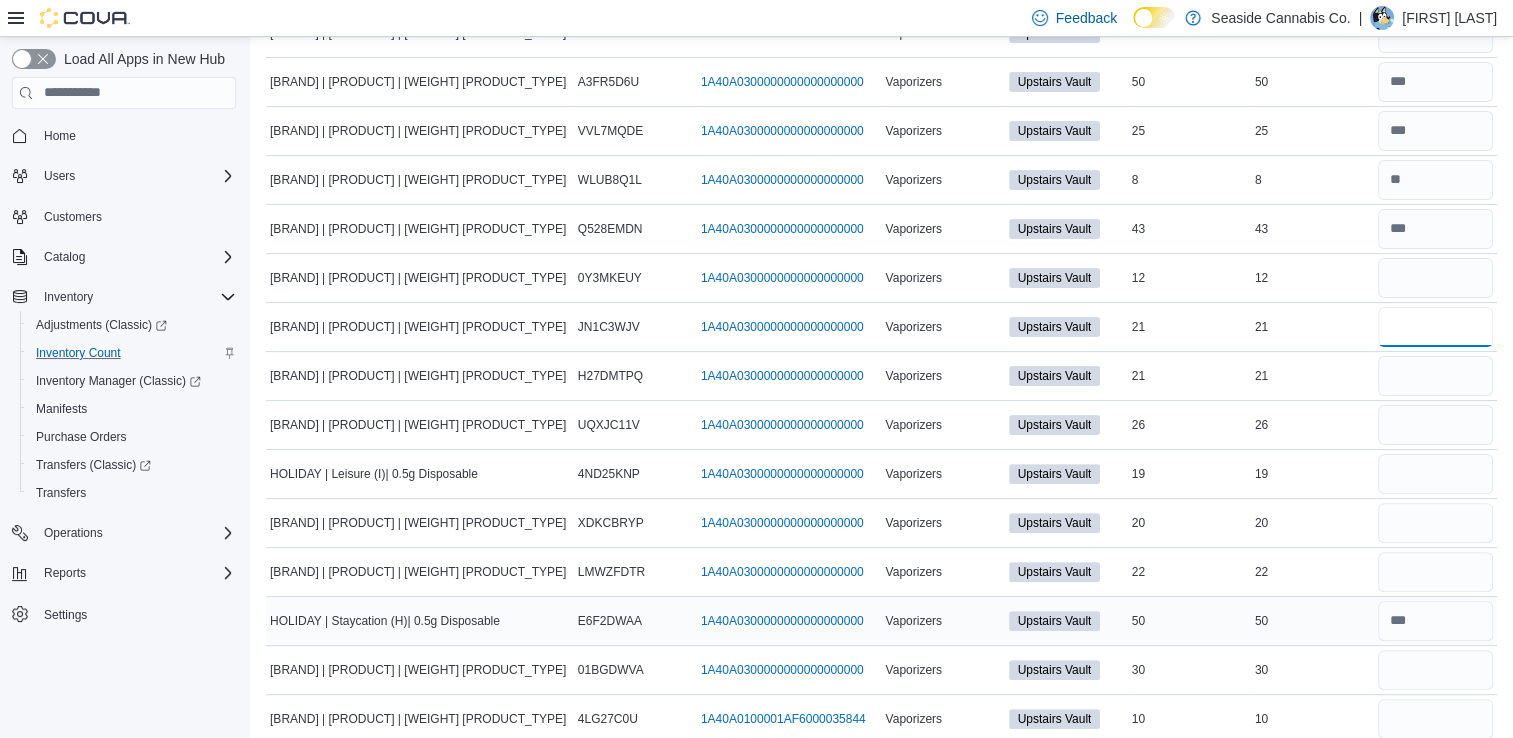 type 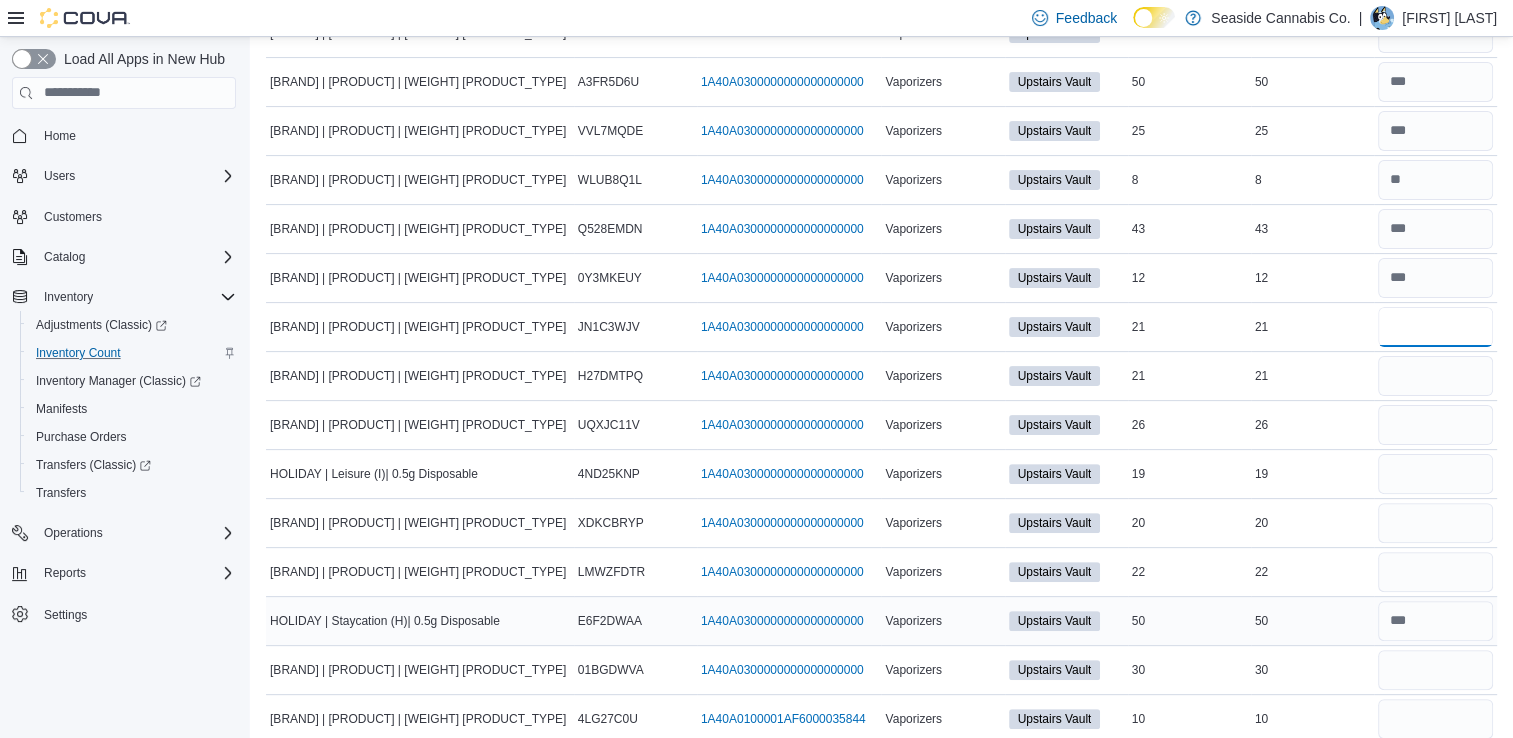 type on "**" 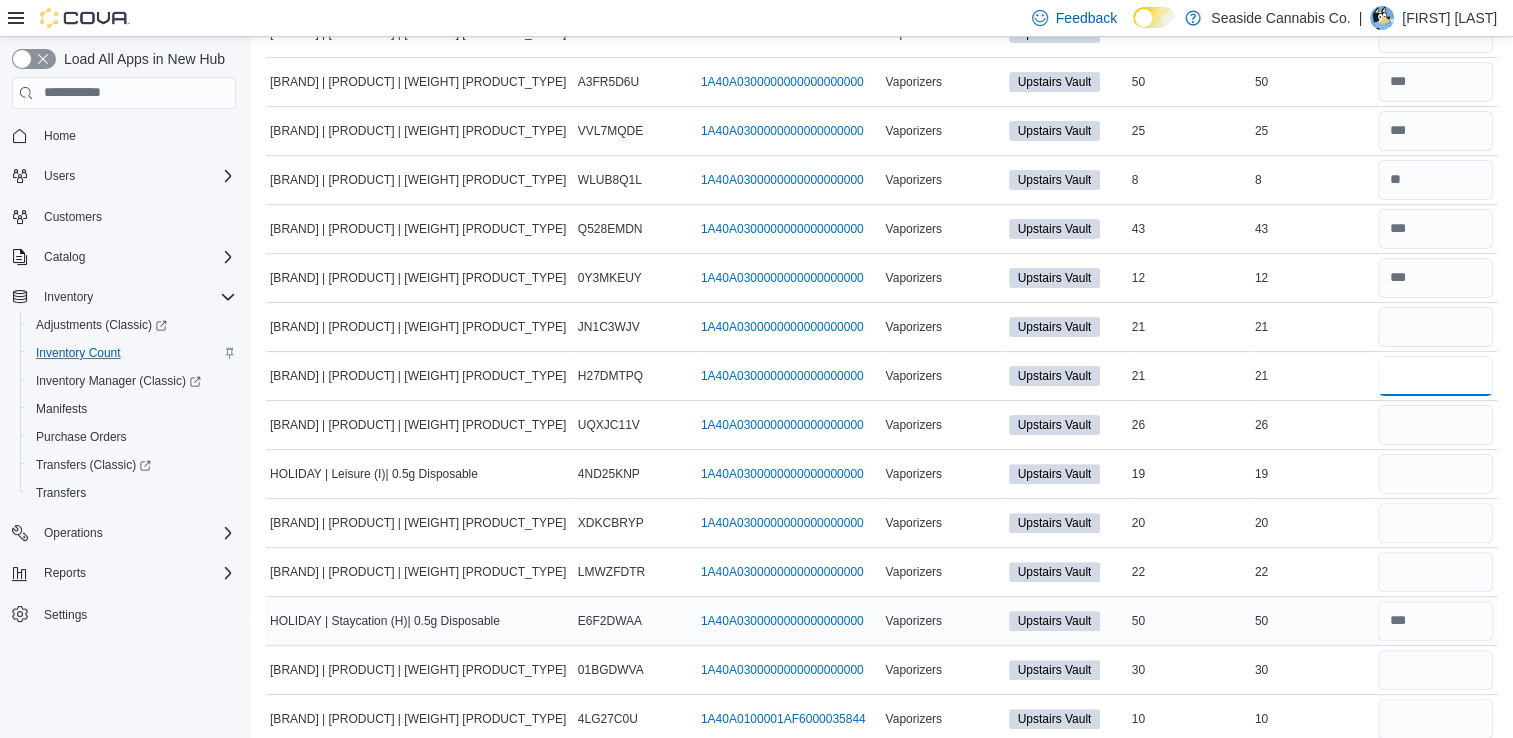 type 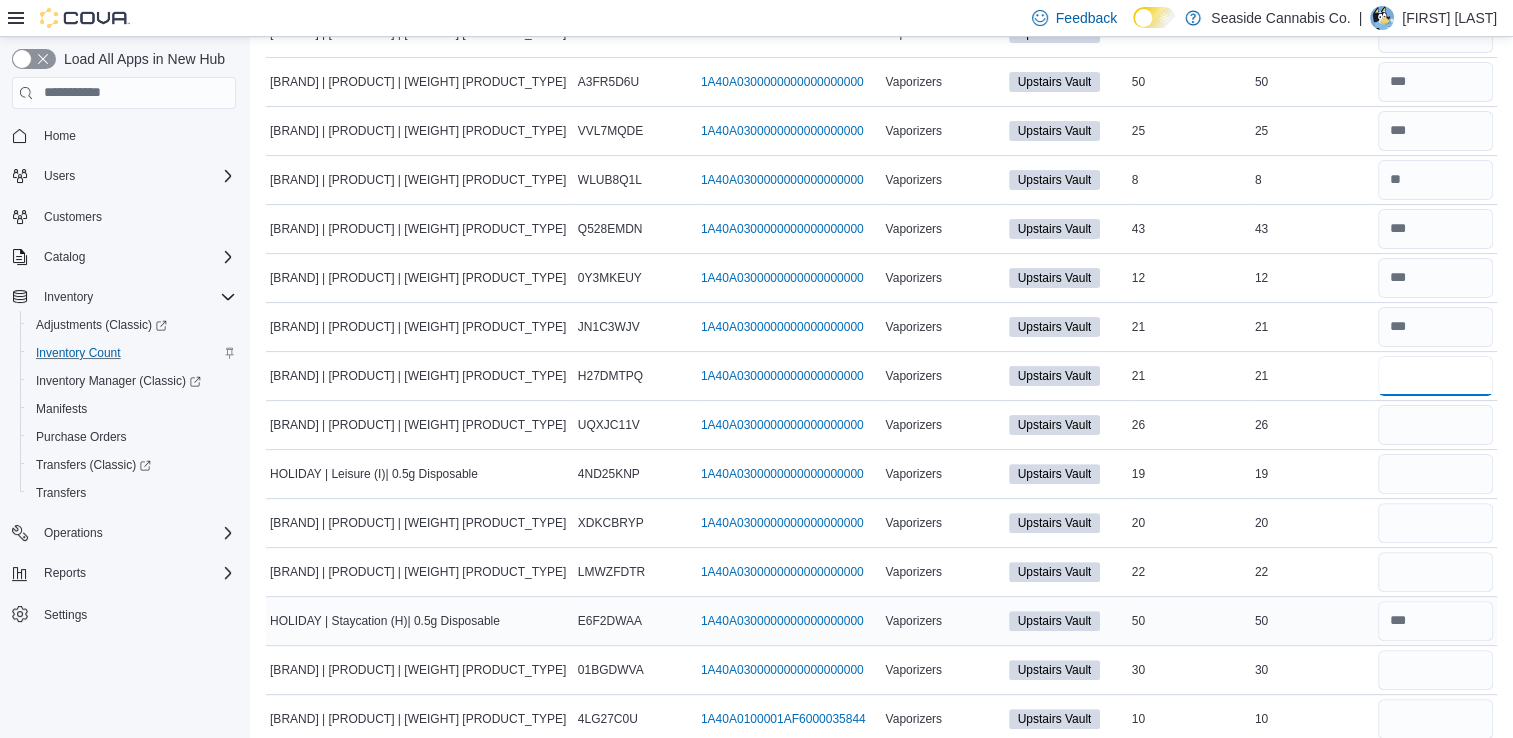 type on "**" 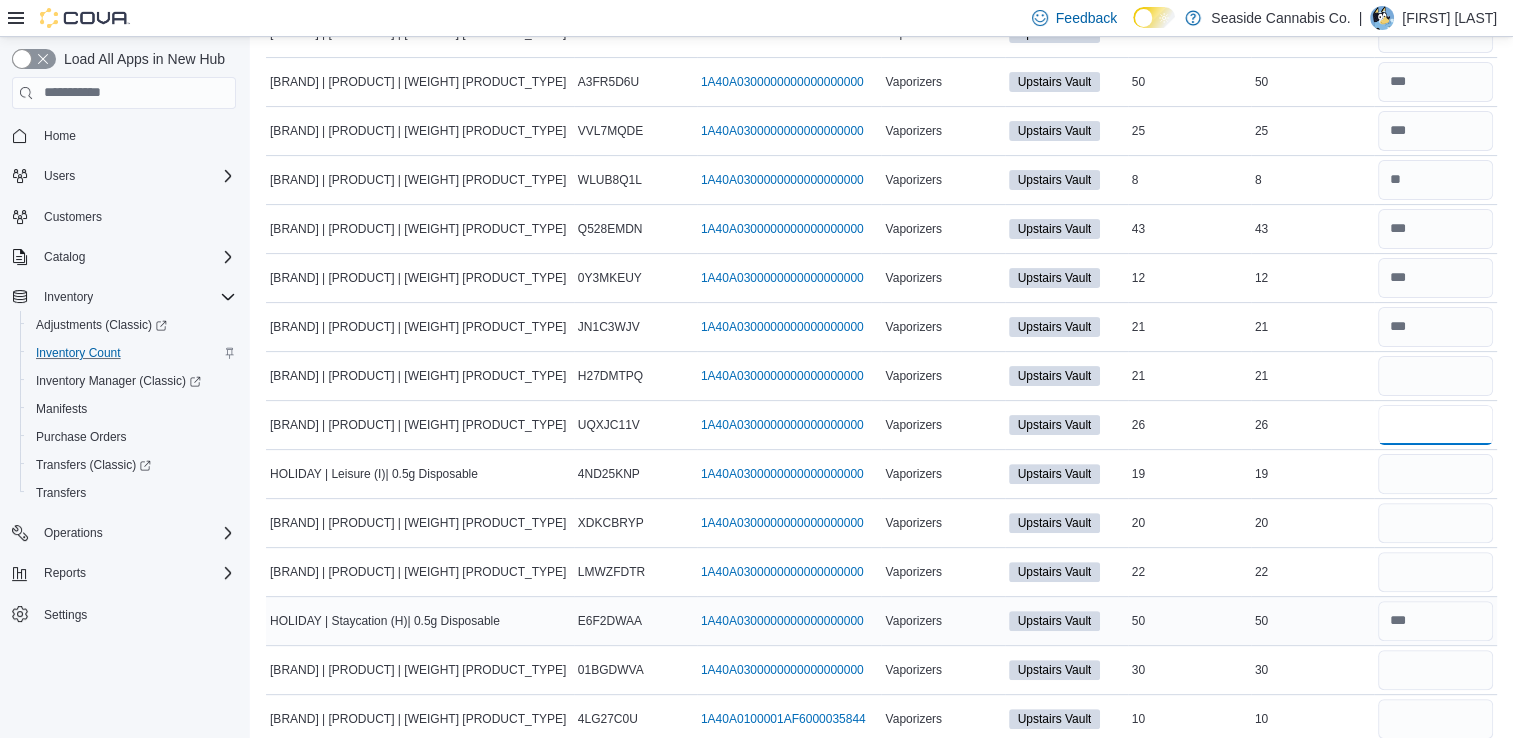 type 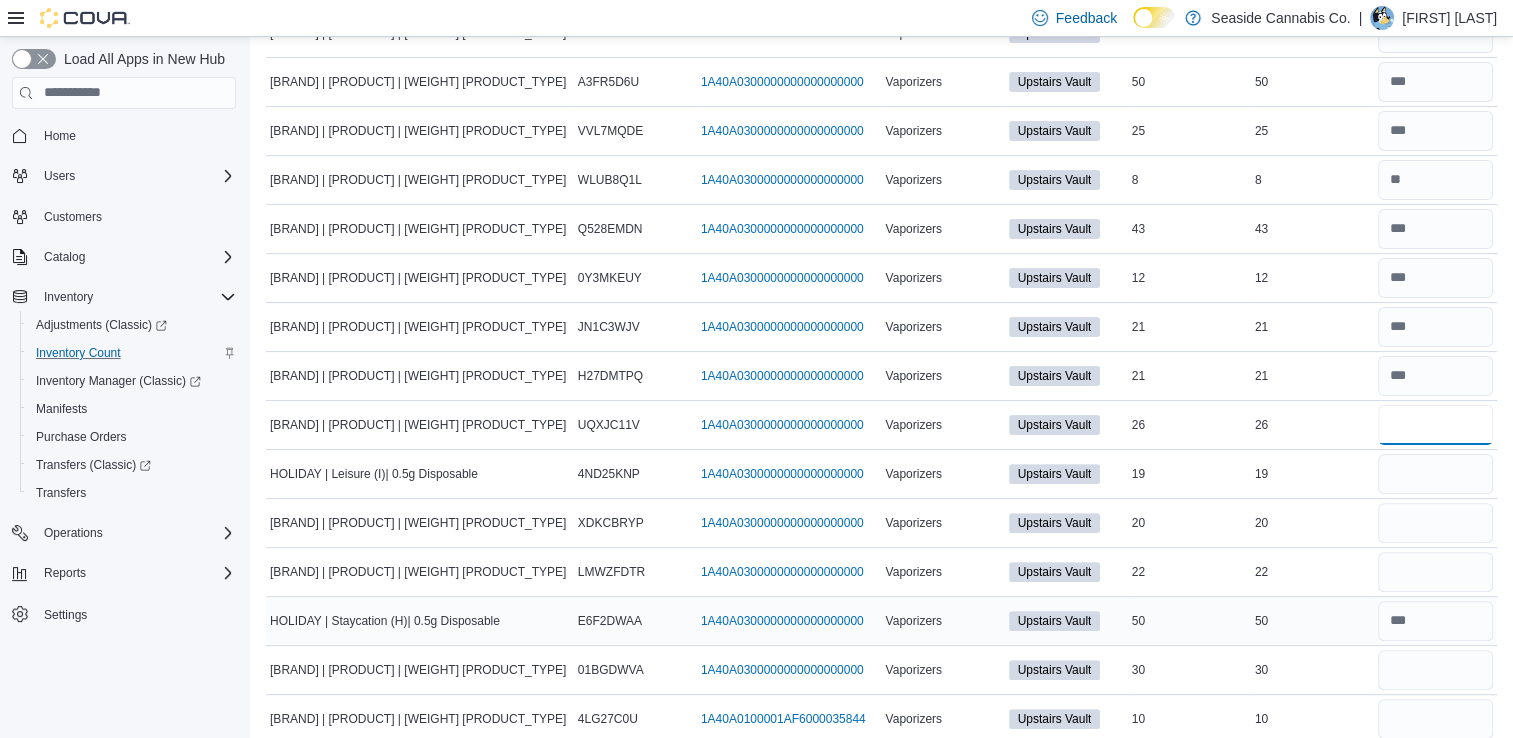 type on "**" 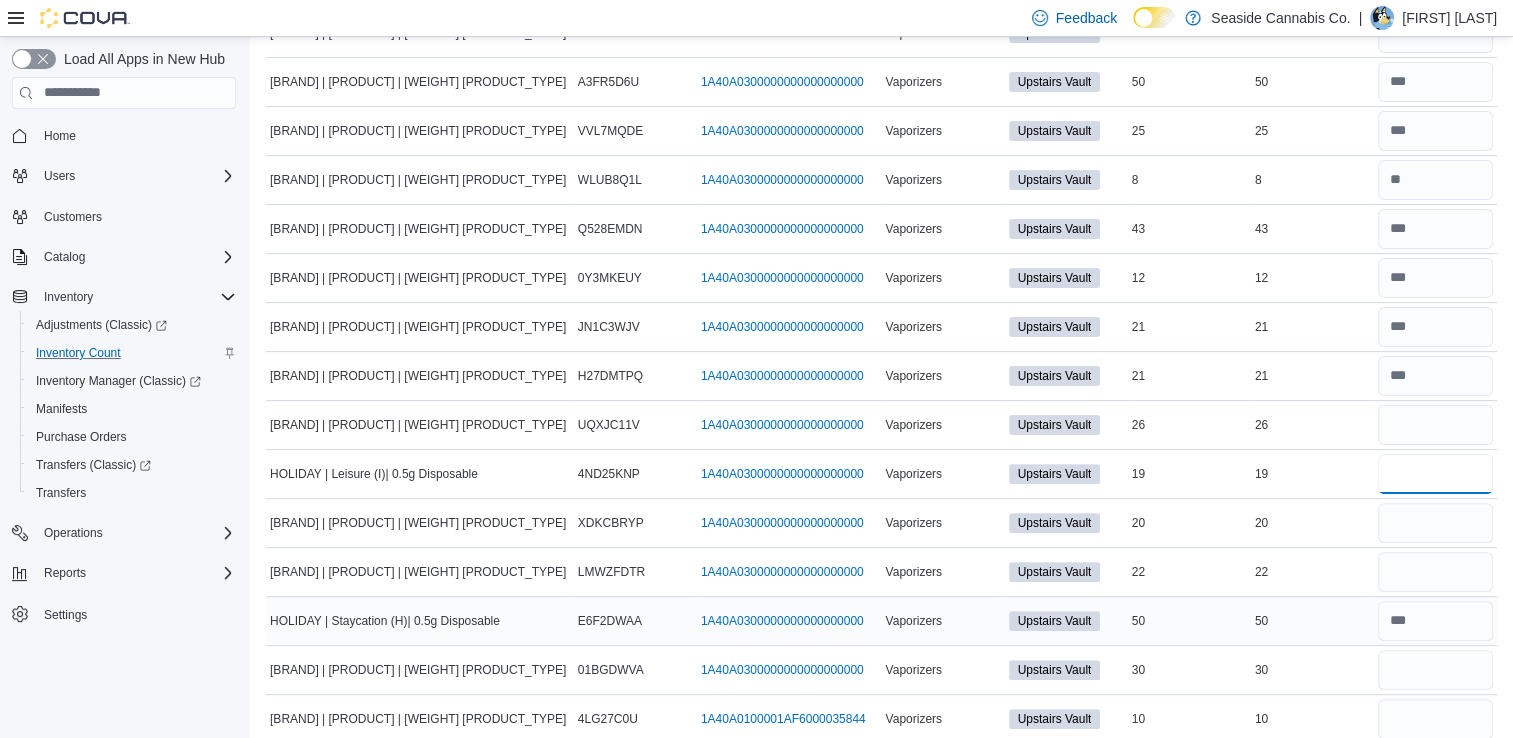 type 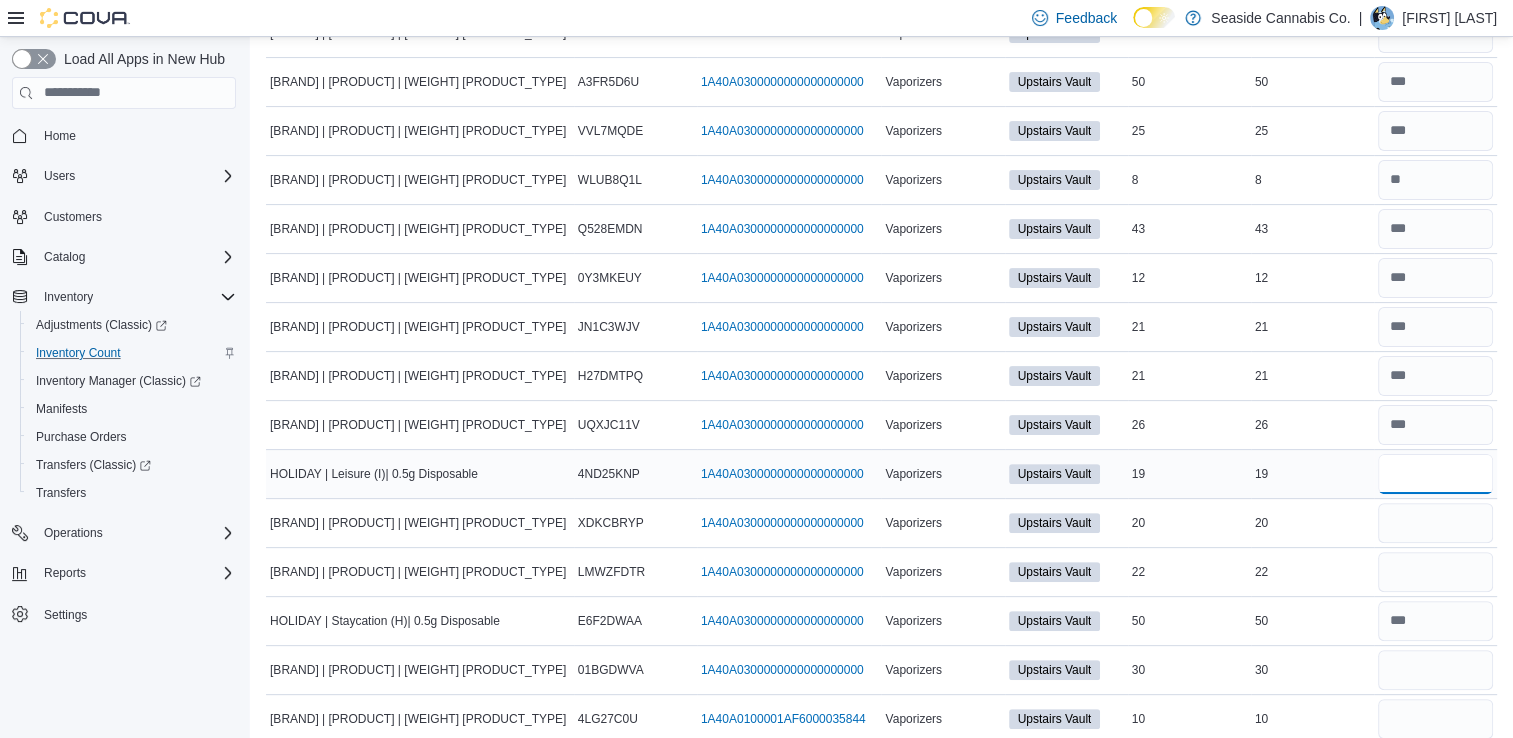 click at bounding box center [1435, 474] 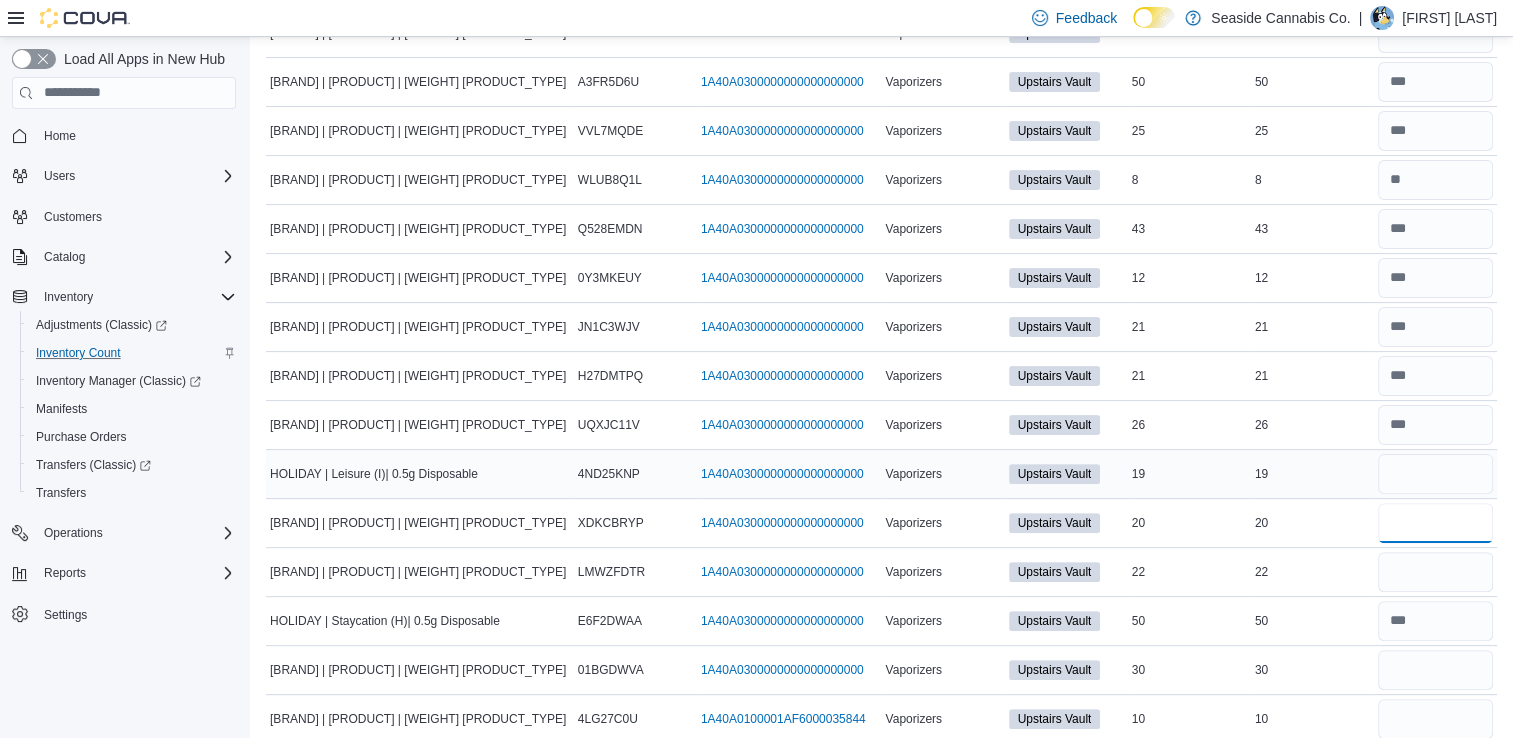 type 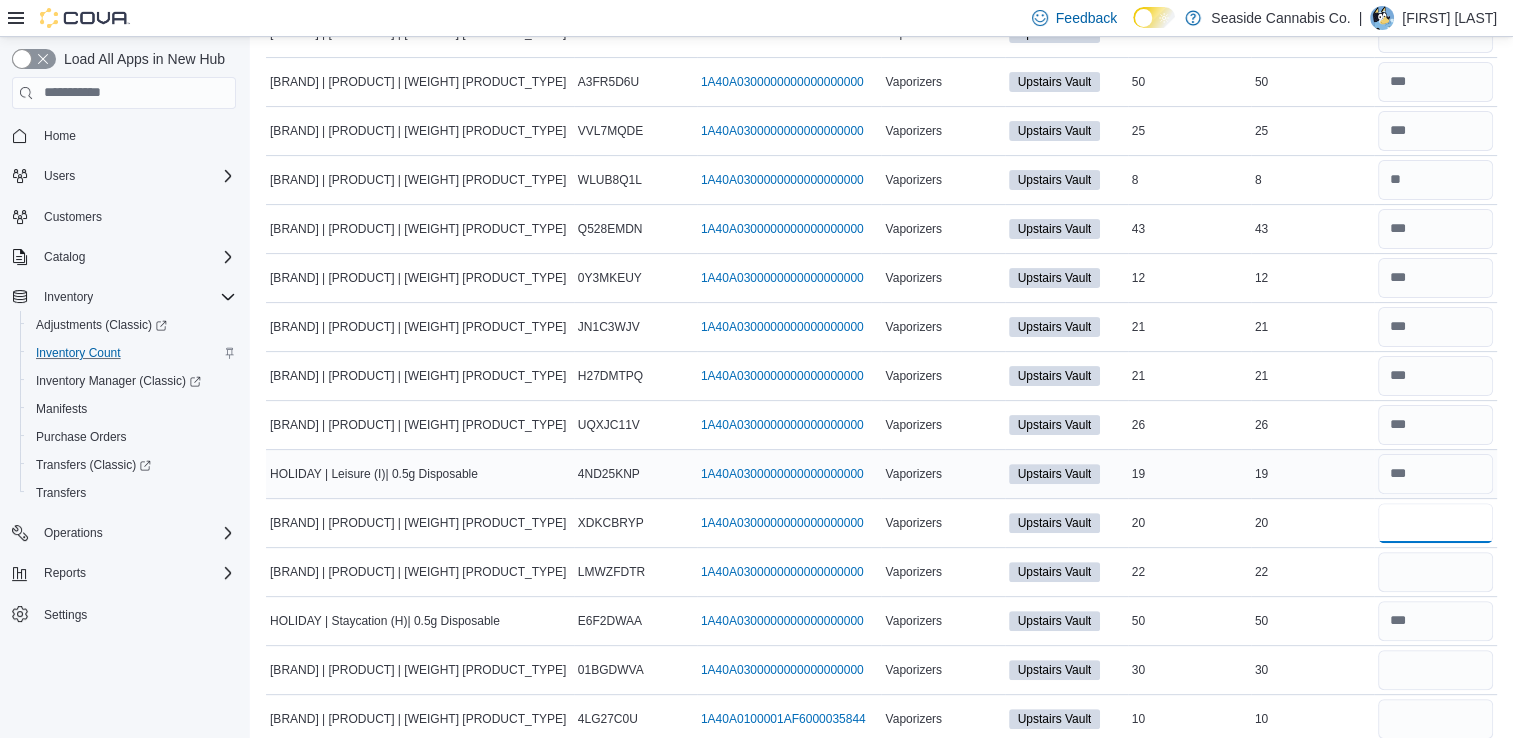 type on "**" 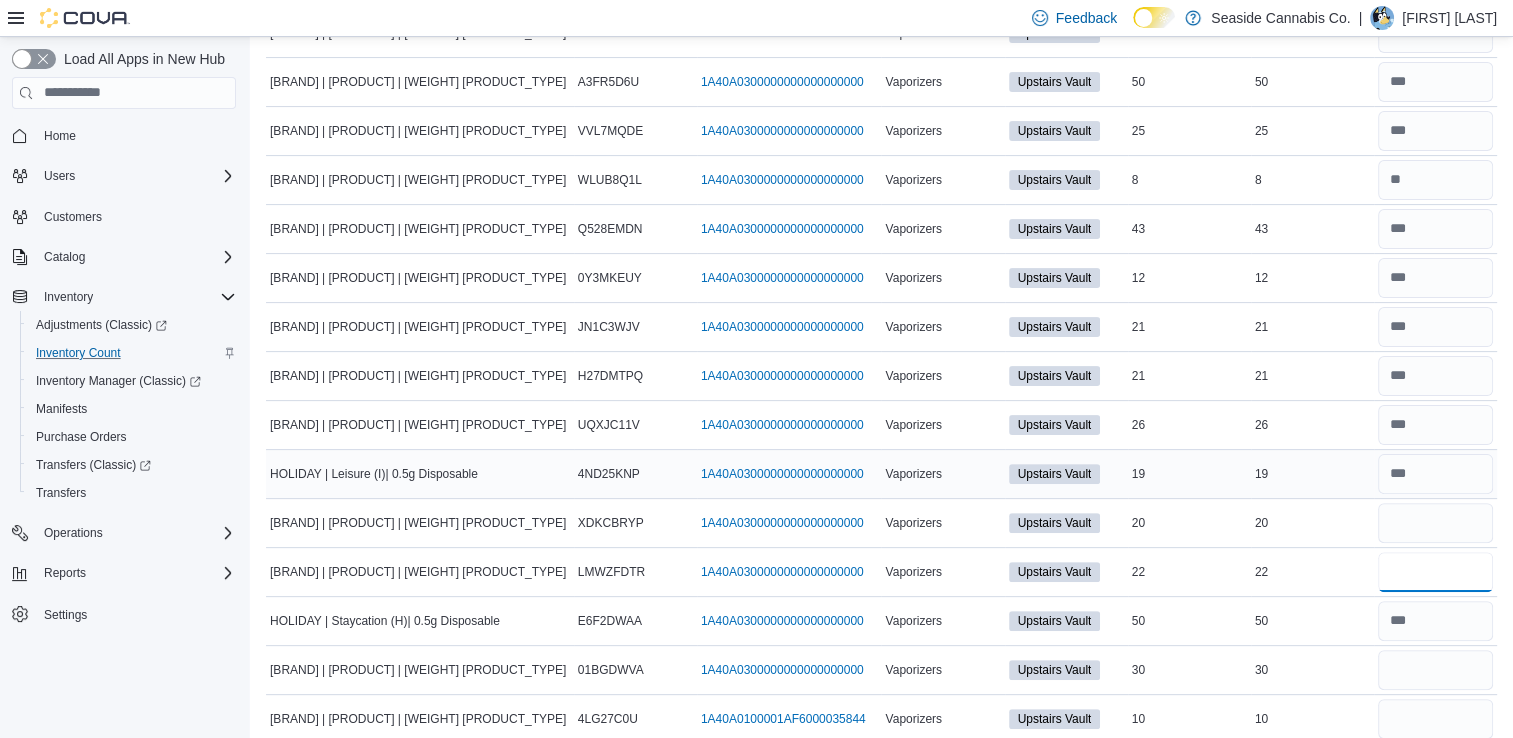 type 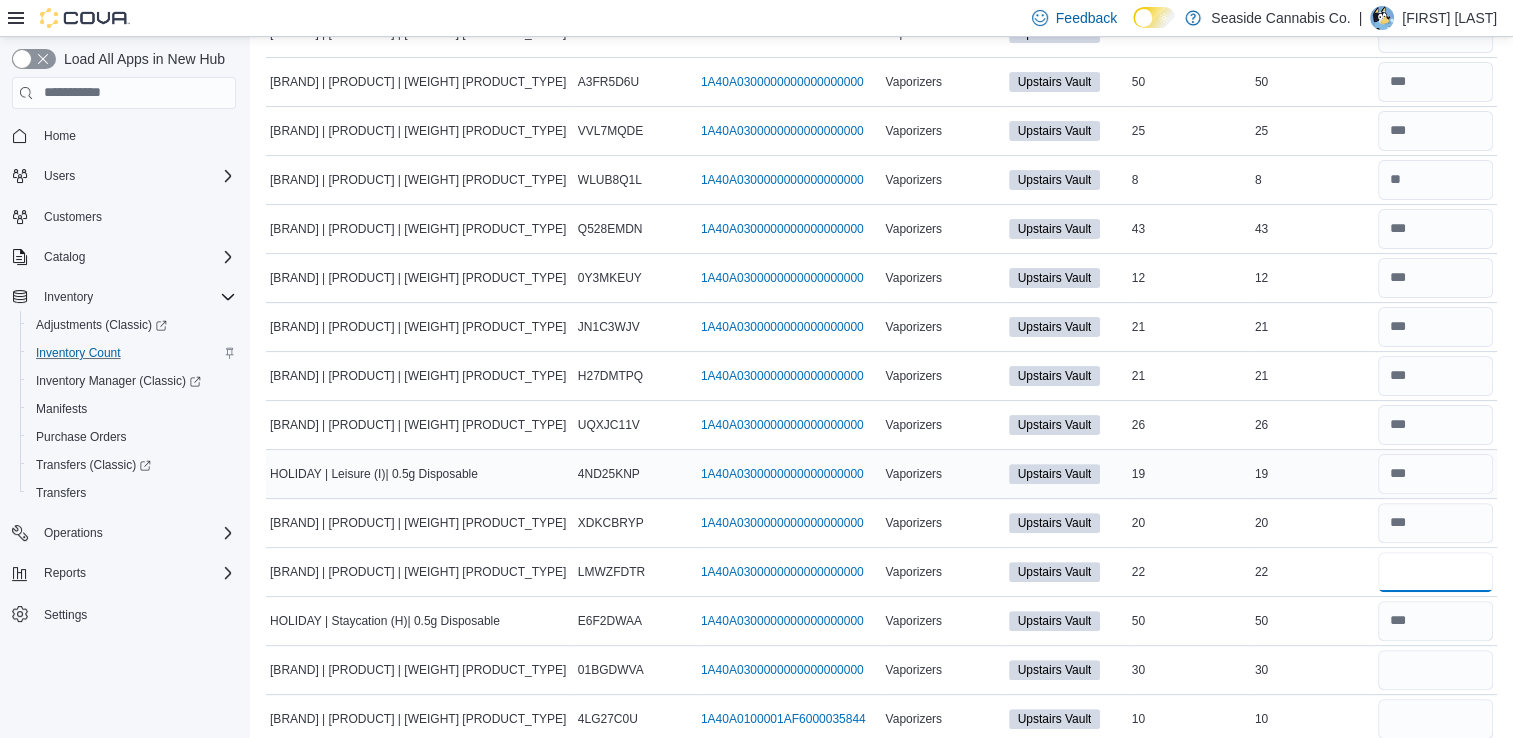 type on "**" 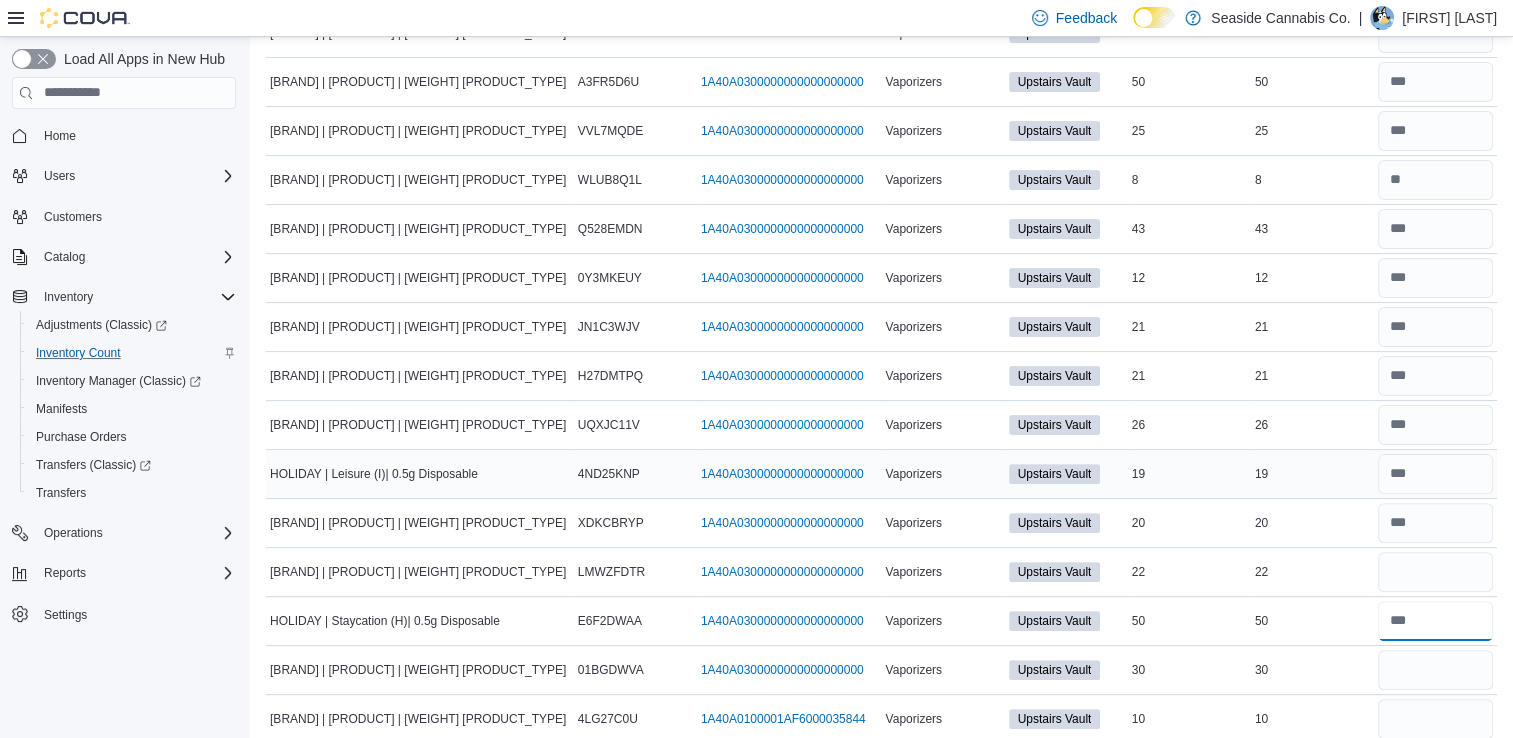 type 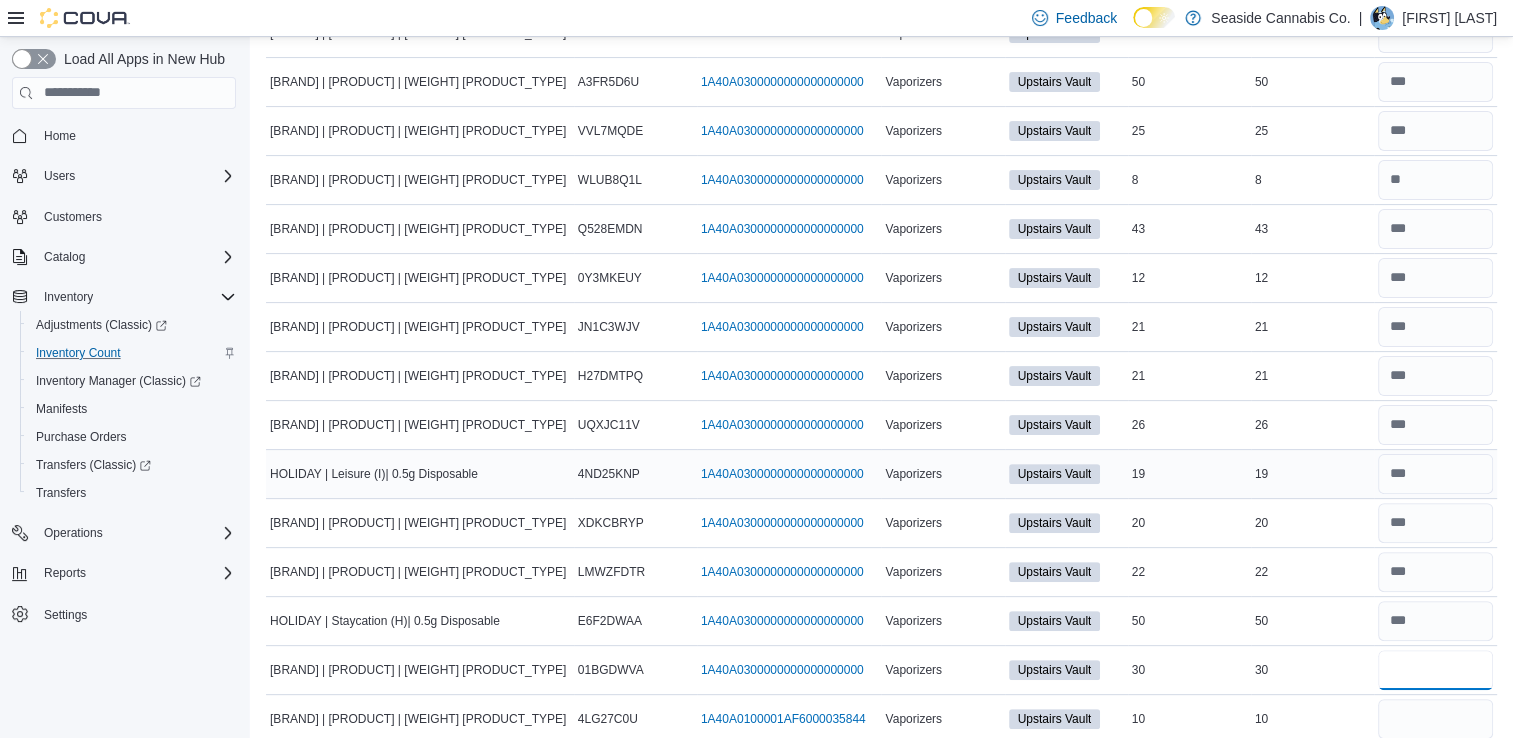 type on "**" 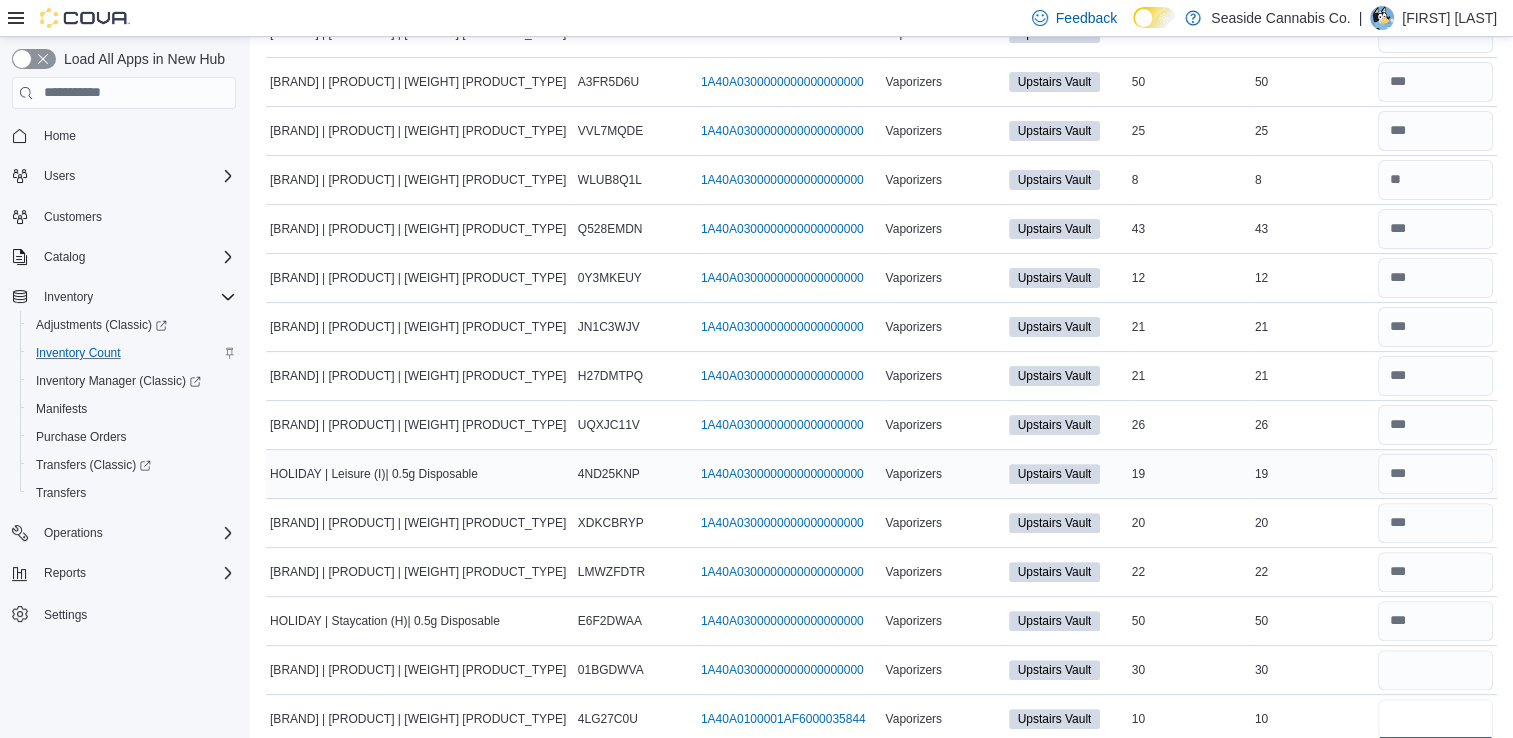 type 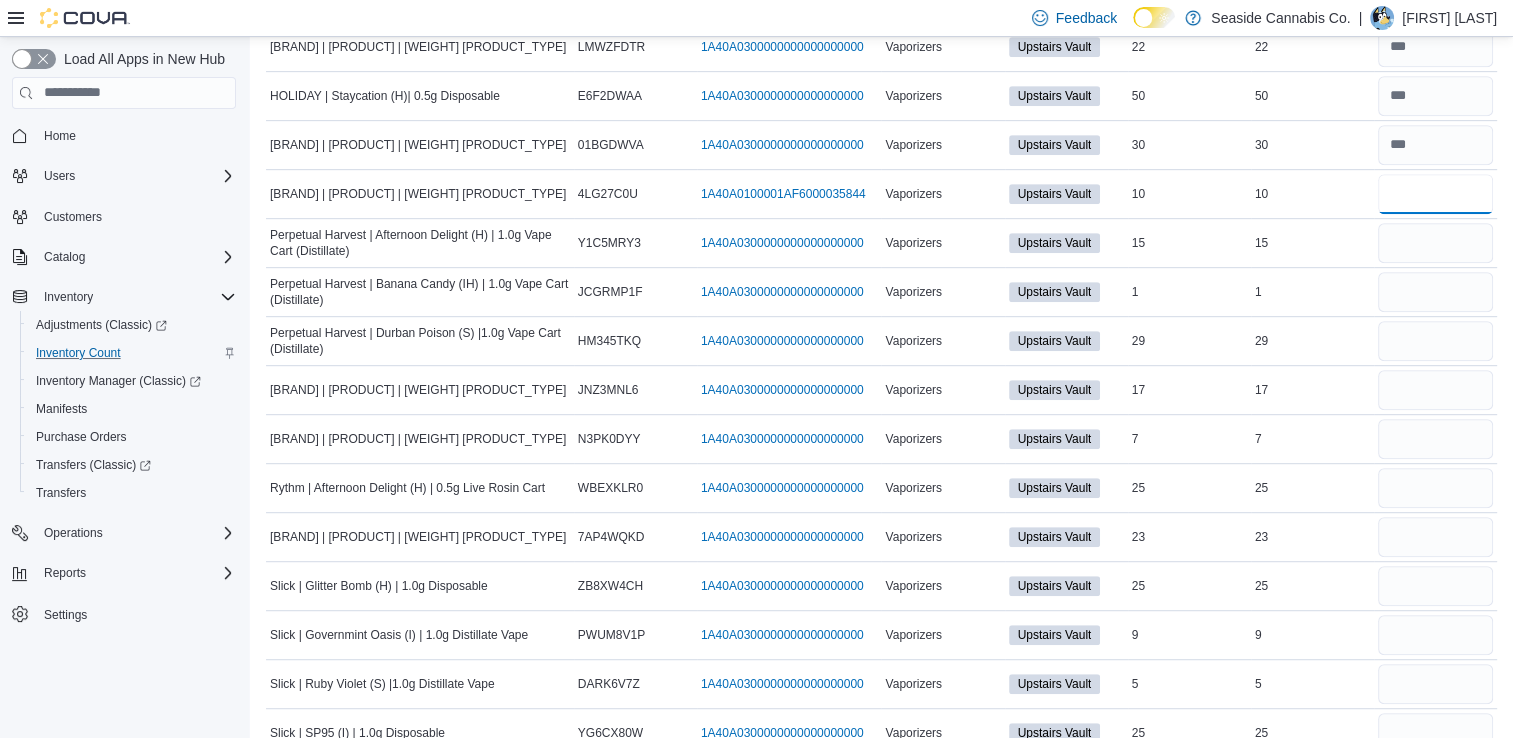 scroll, scrollTop: 1009, scrollLeft: 0, axis: vertical 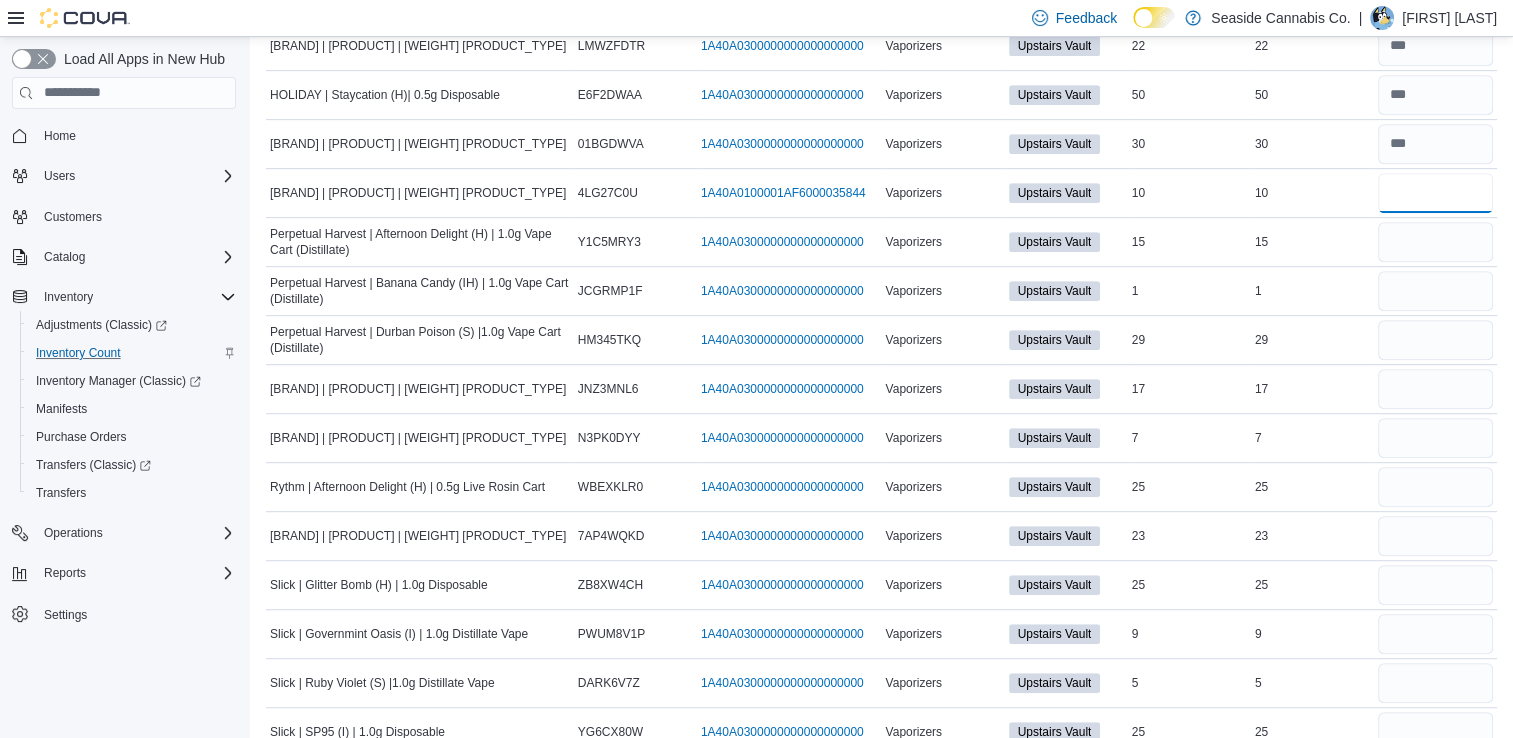 type on "**" 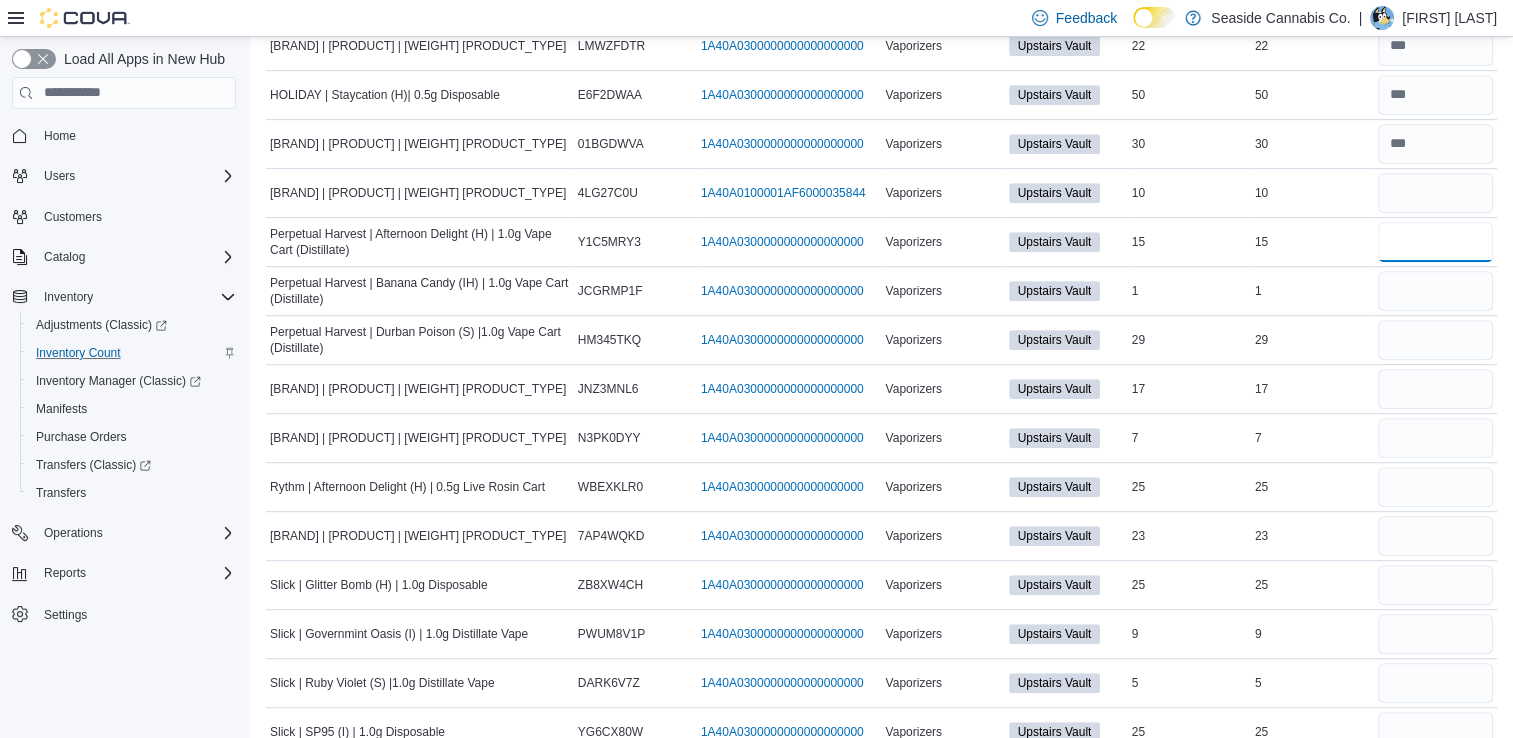 type 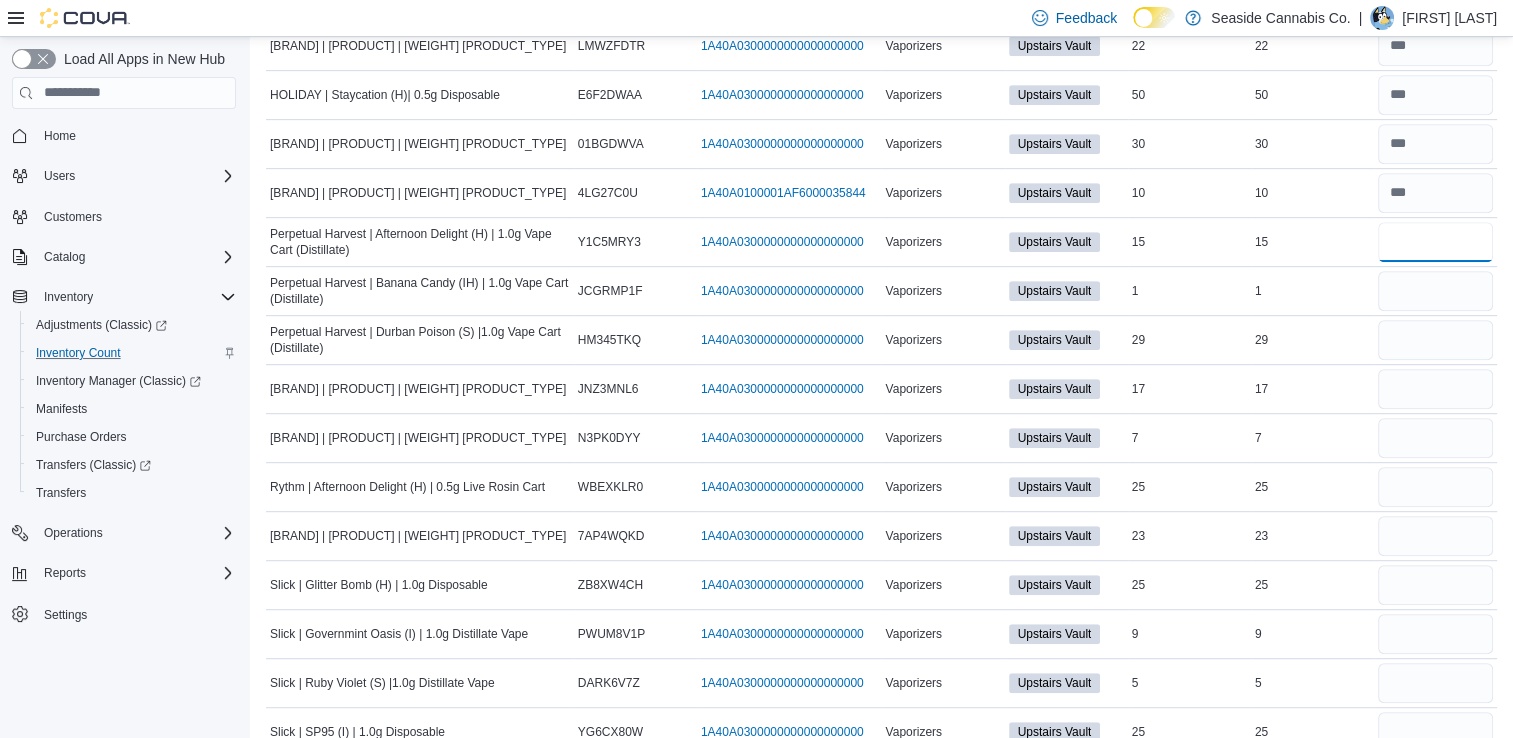 type on "**" 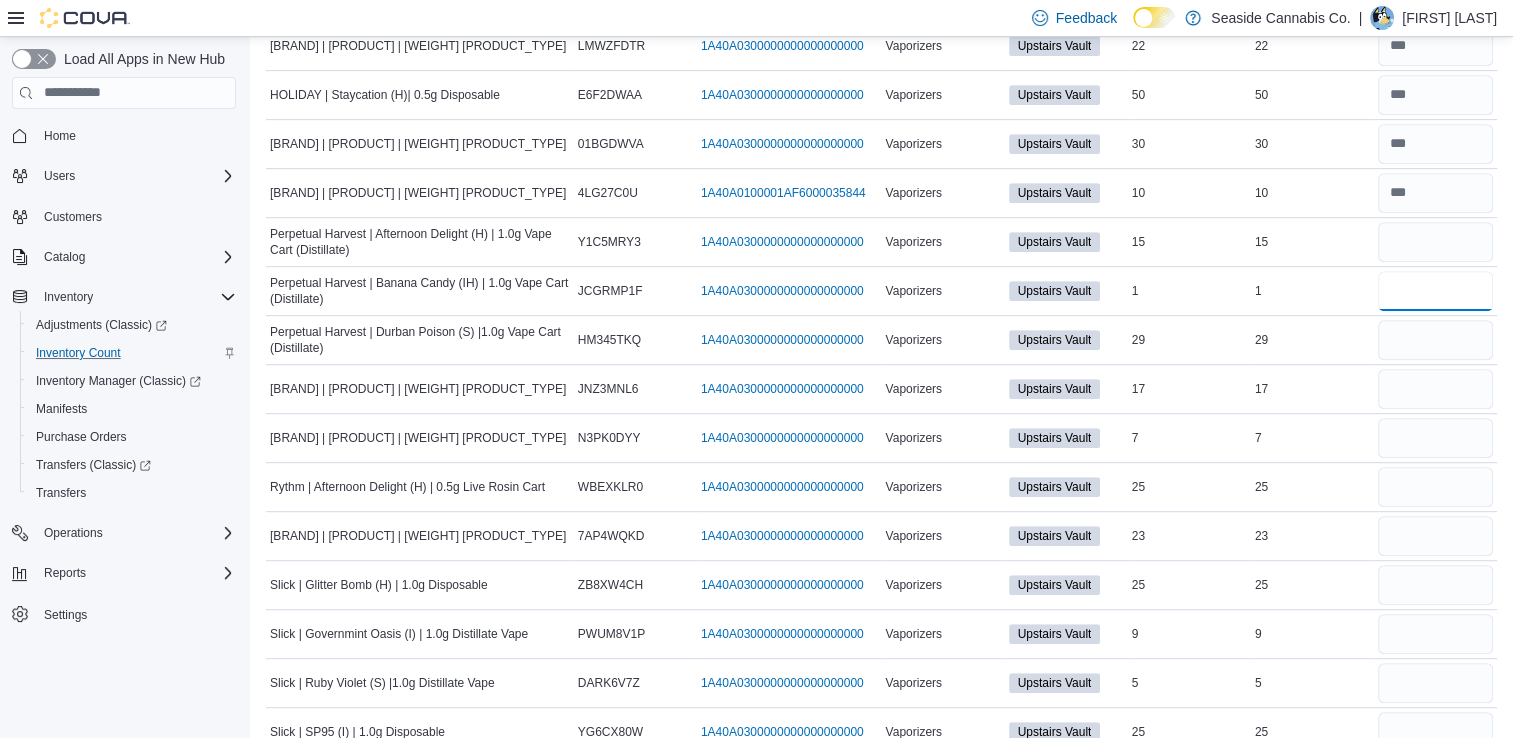 type 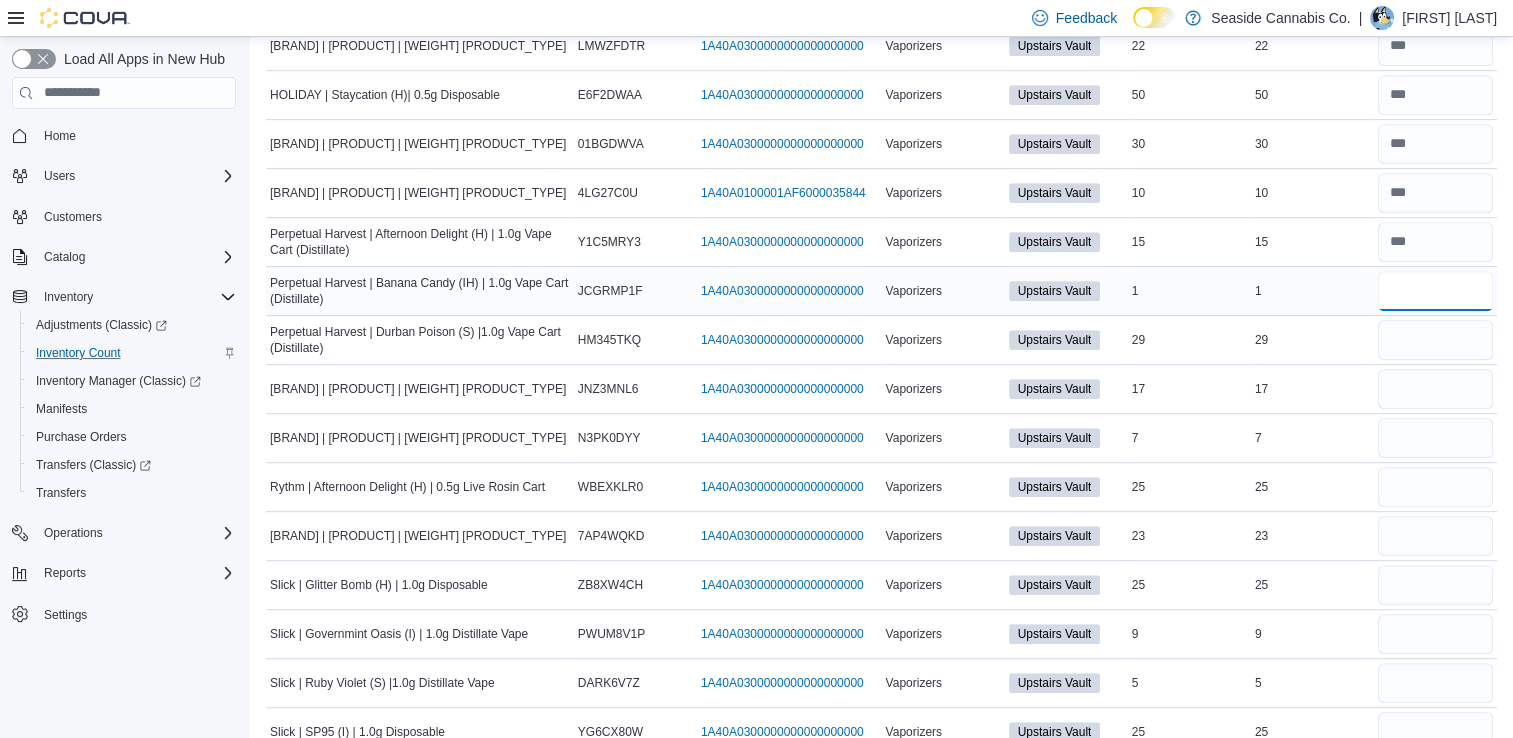 click at bounding box center (1435, 291) 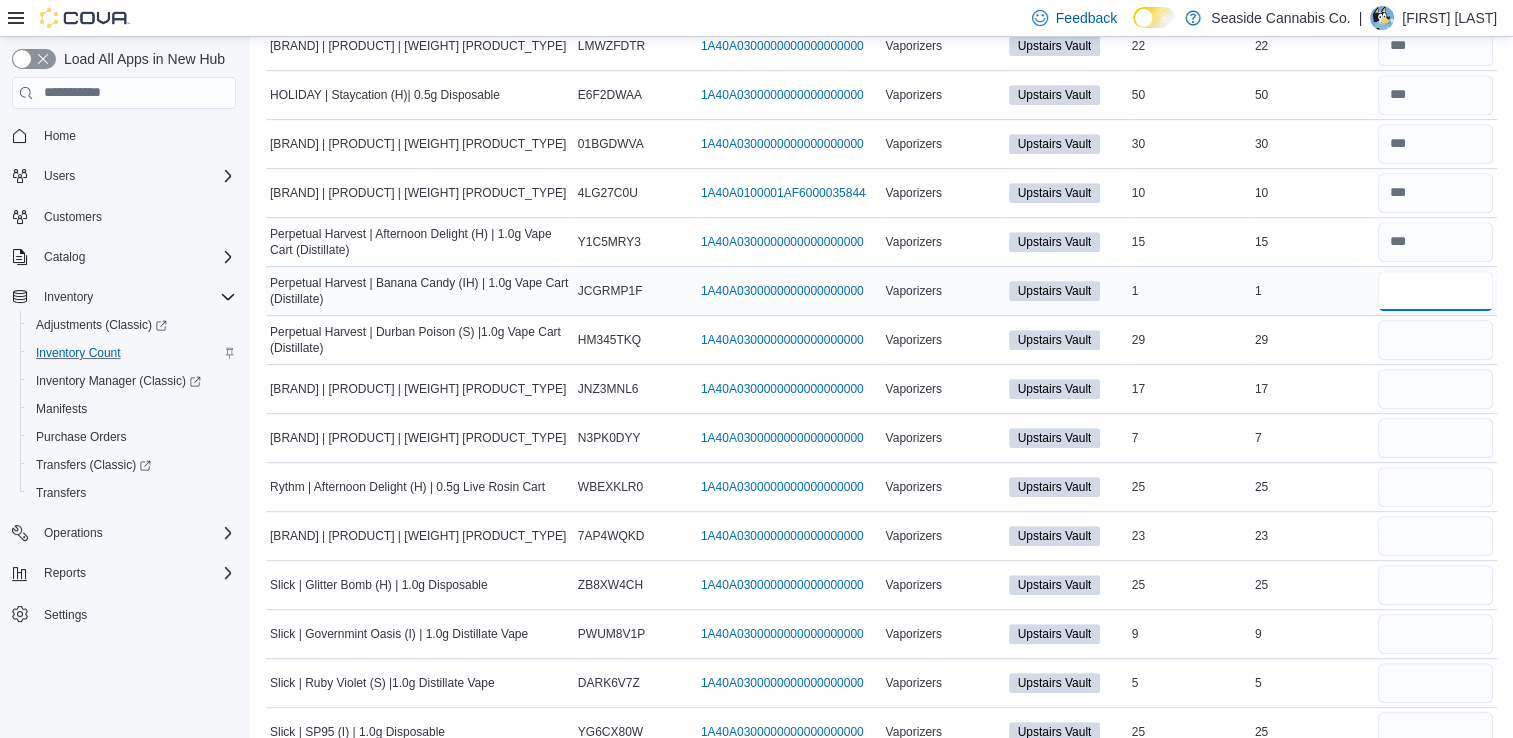 type on "*" 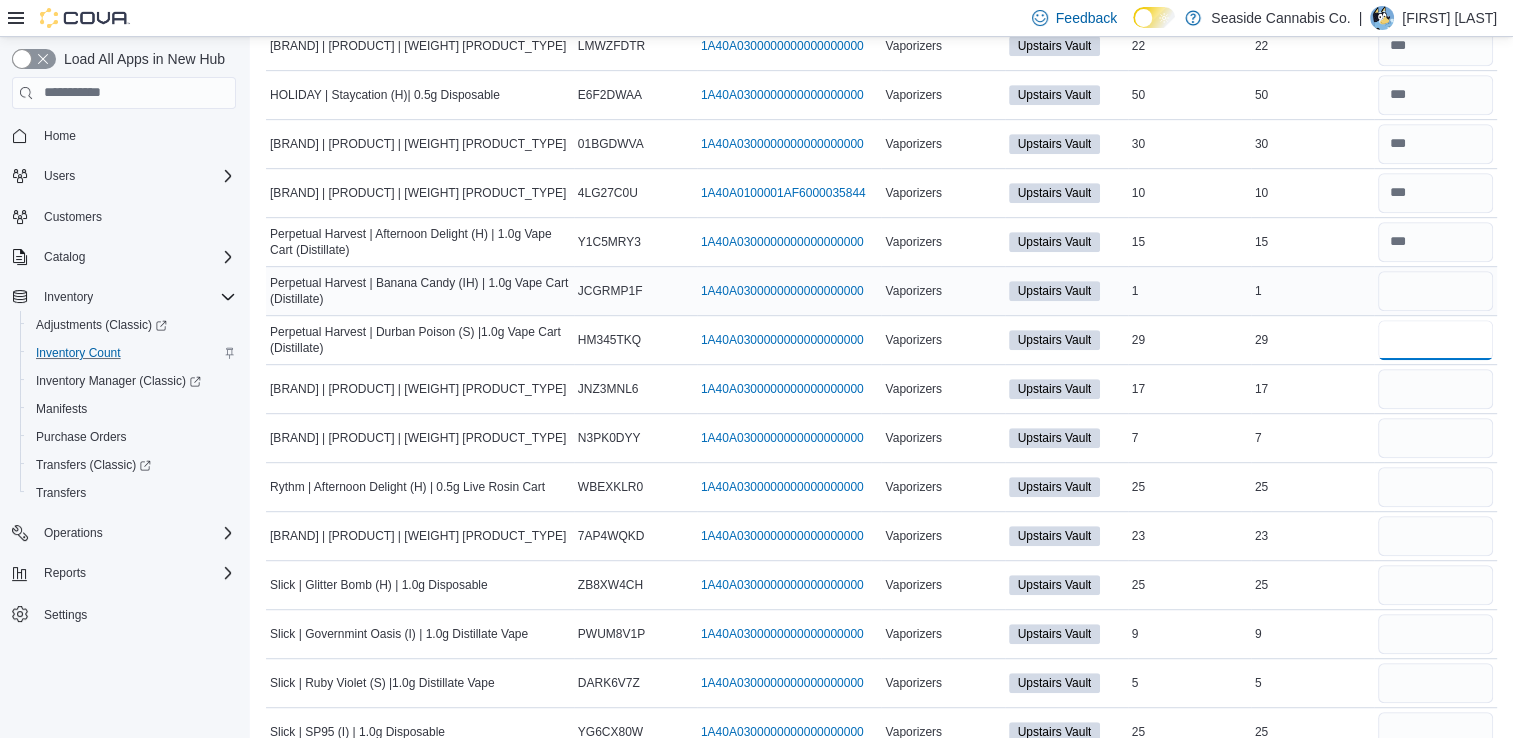 type 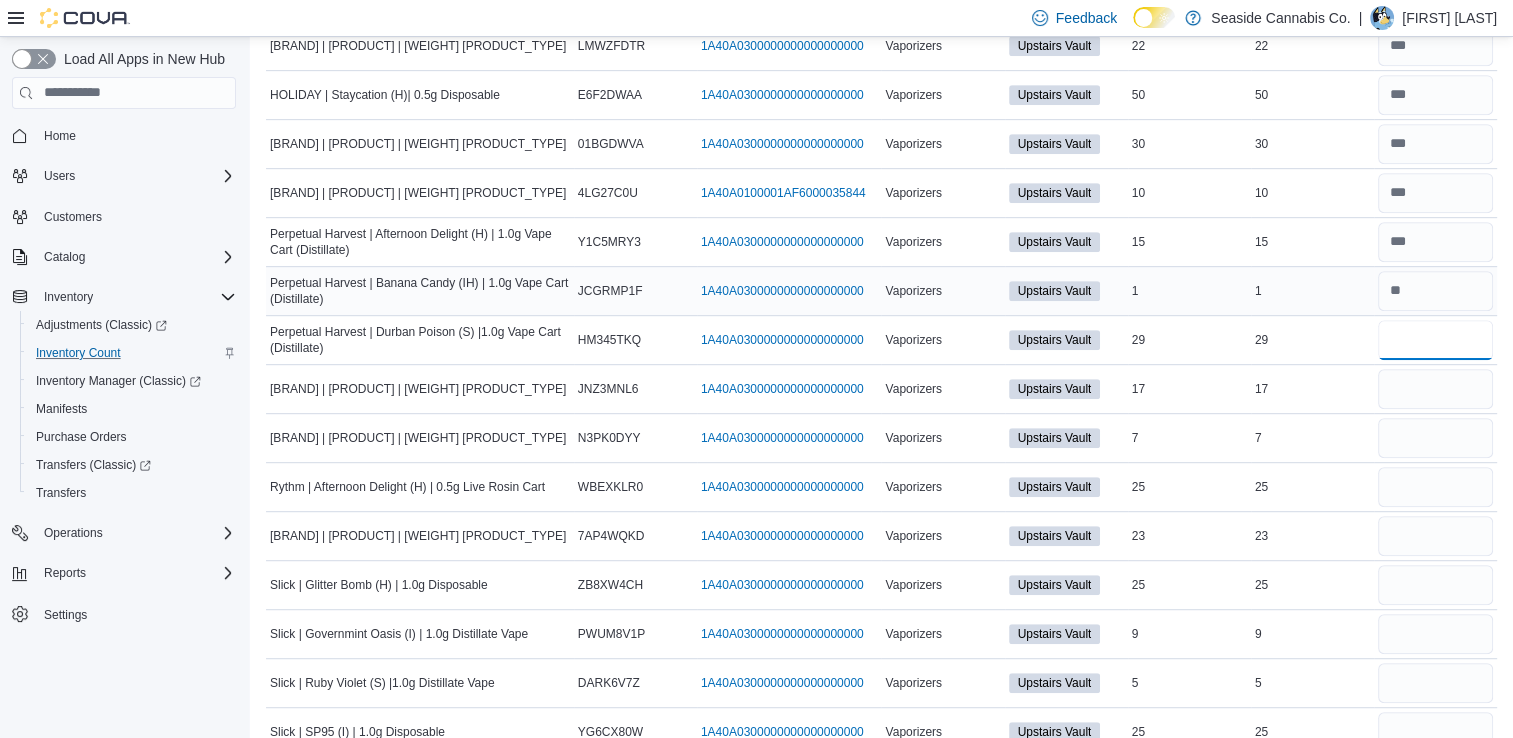 type on "**" 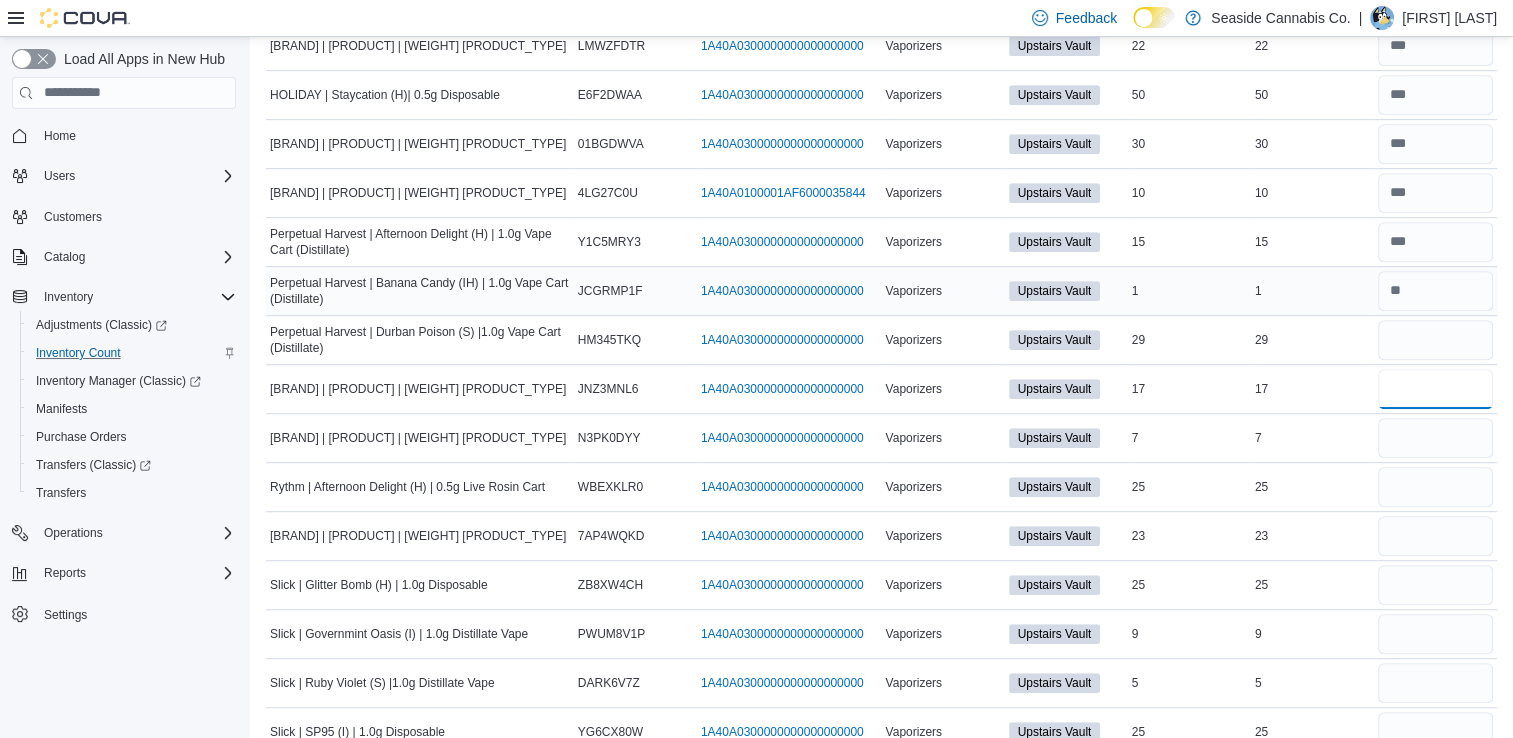 type 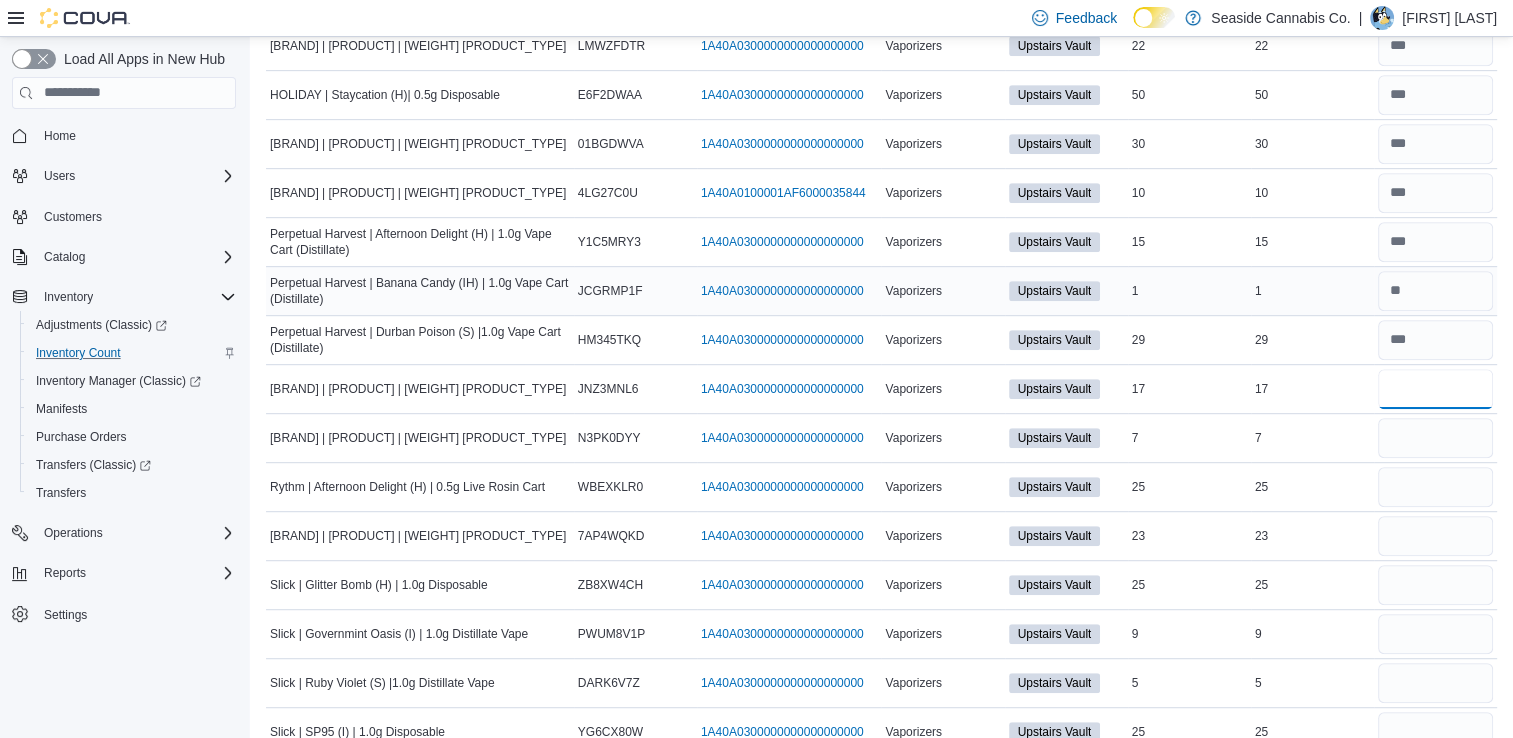 type on "**" 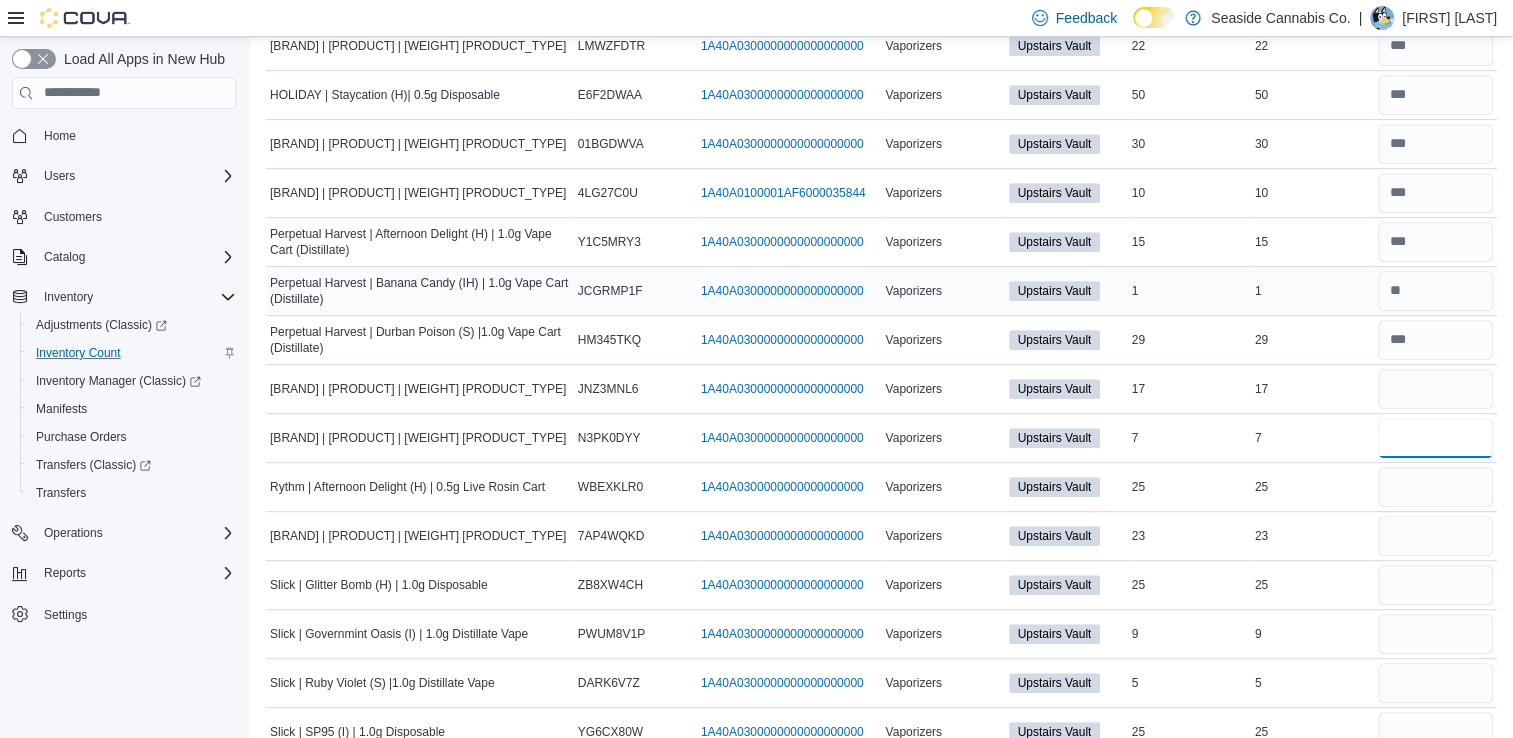 type 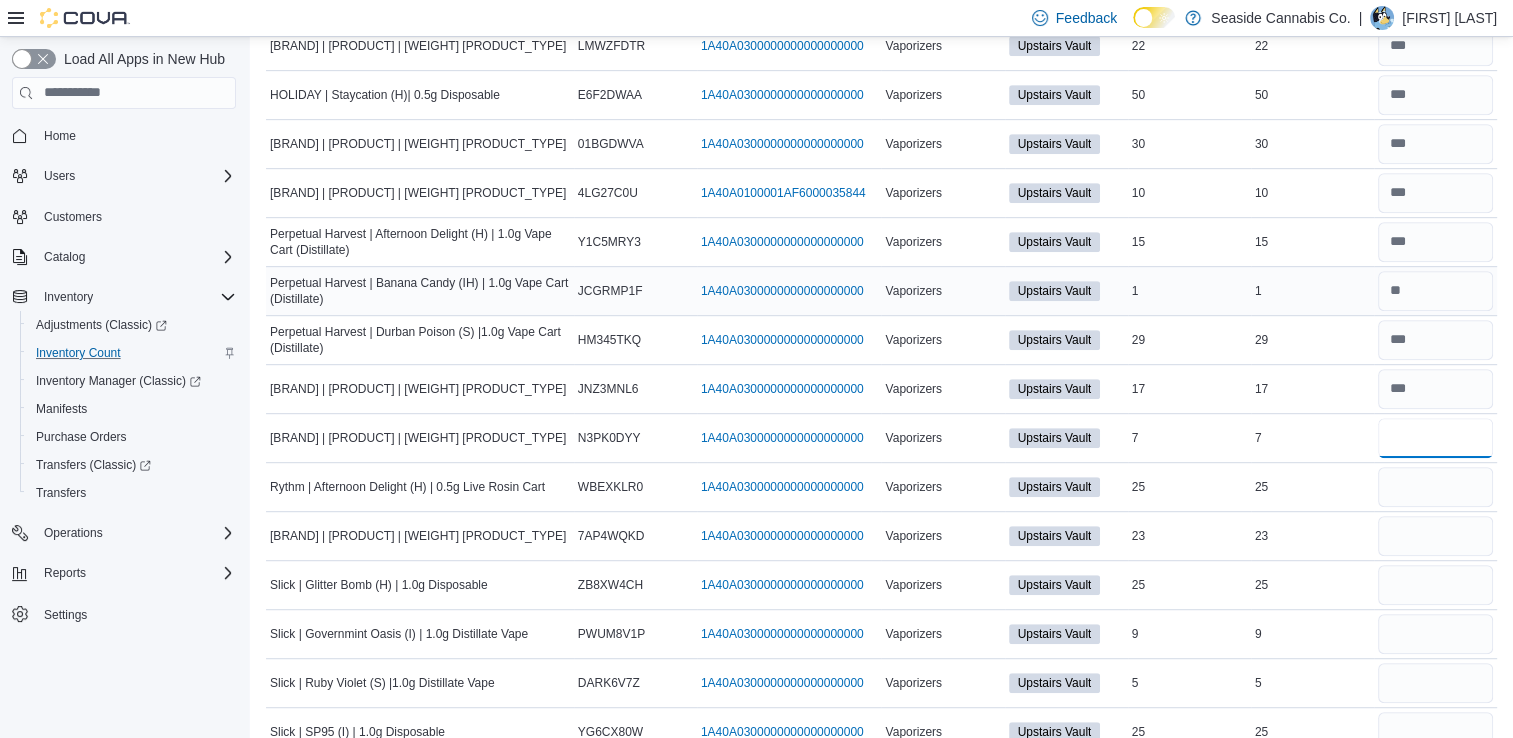 type on "*" 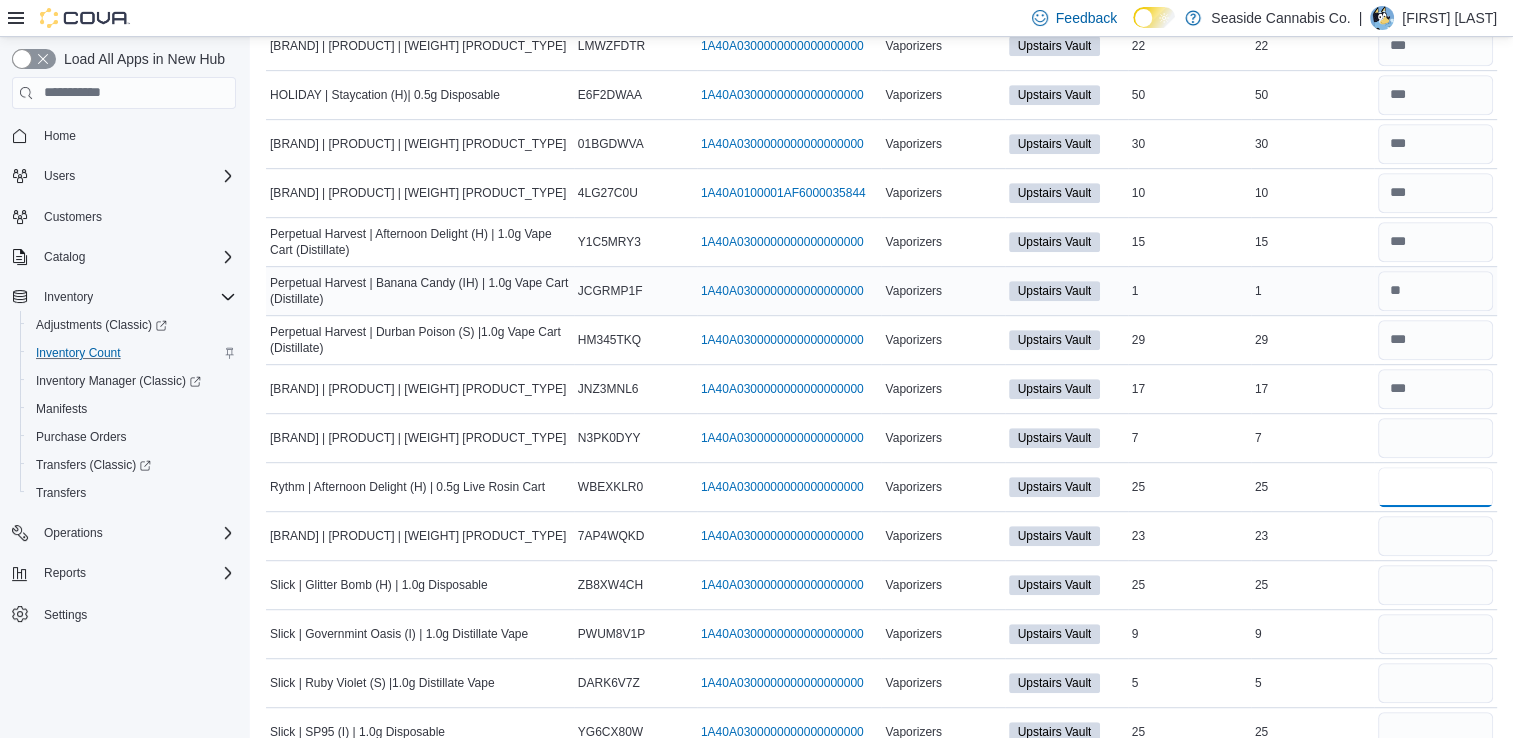 type 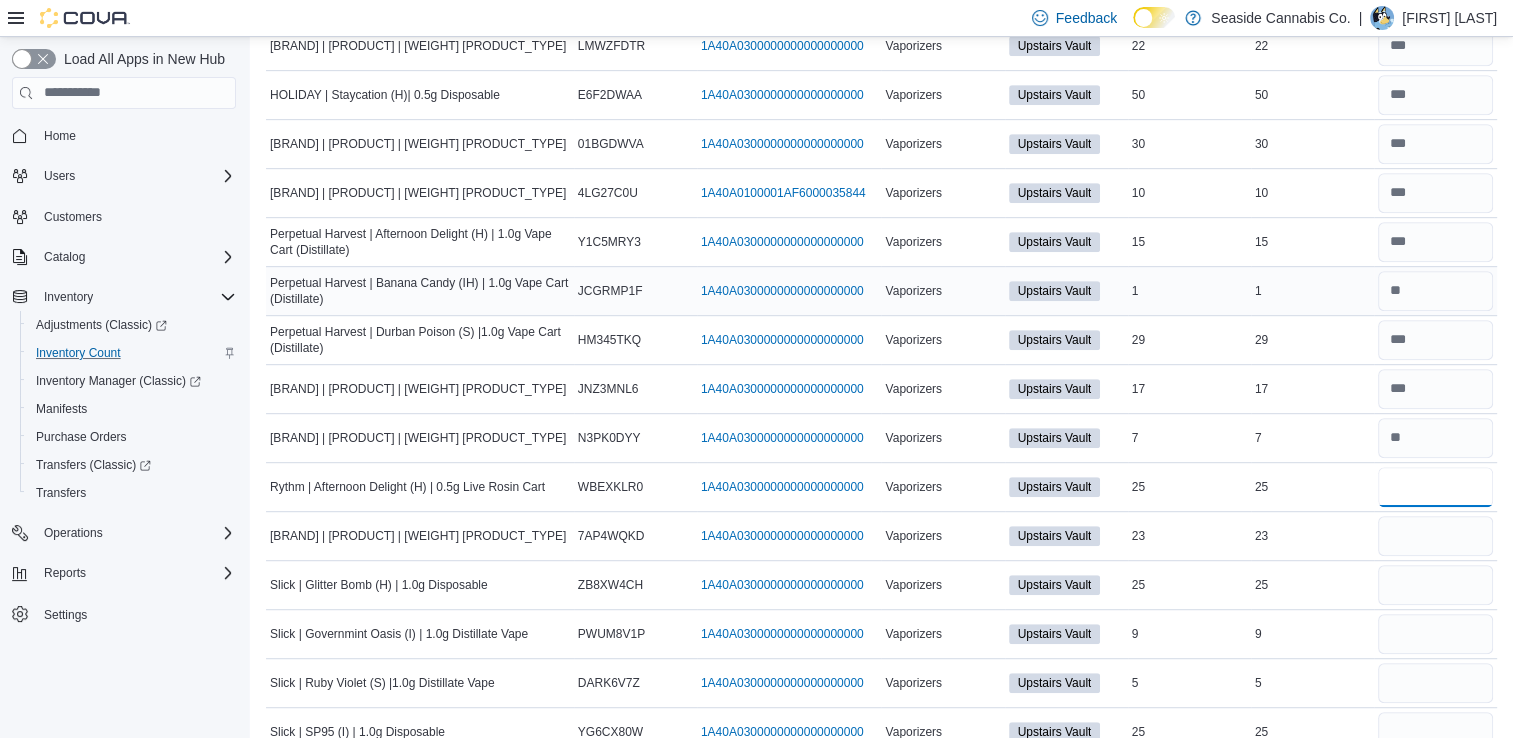 type on "**" 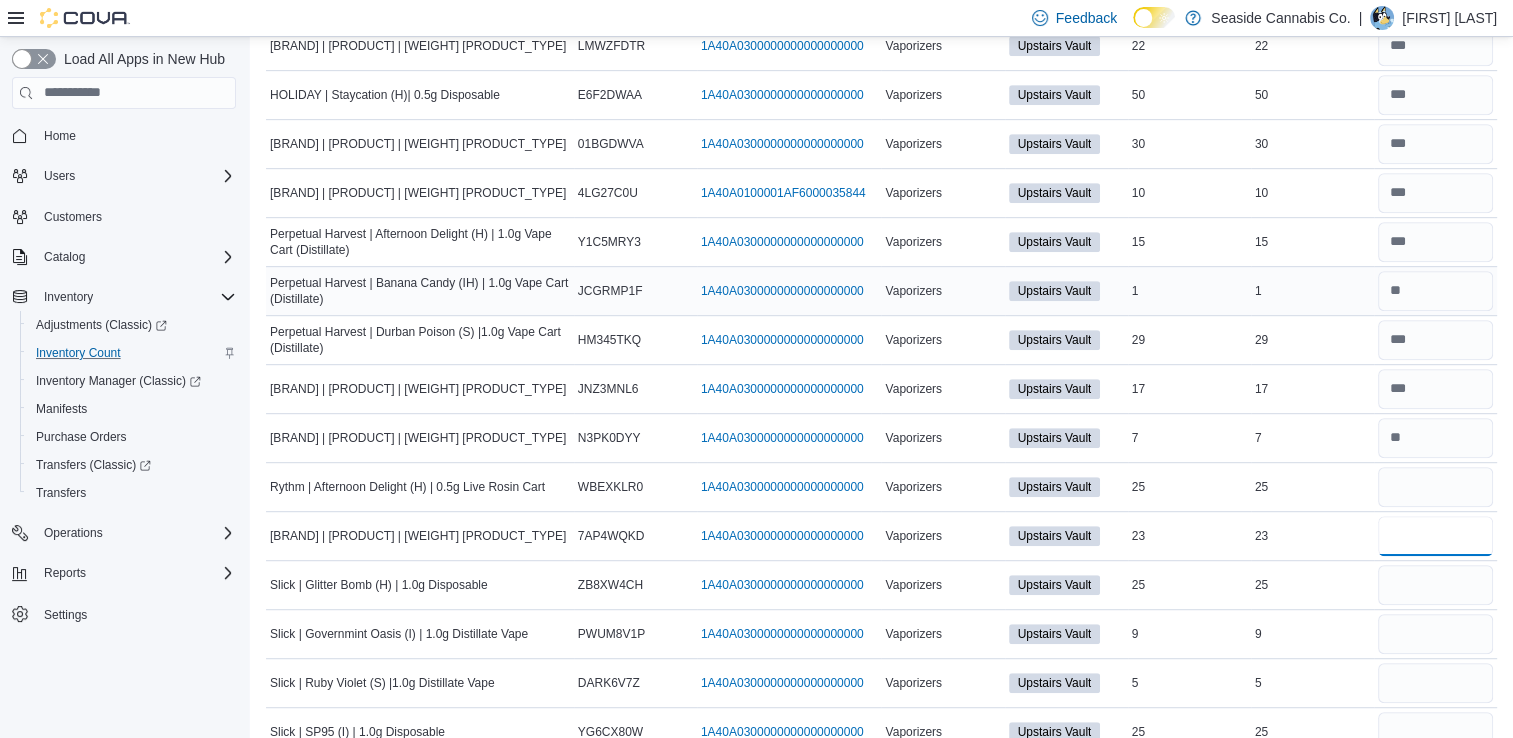 type 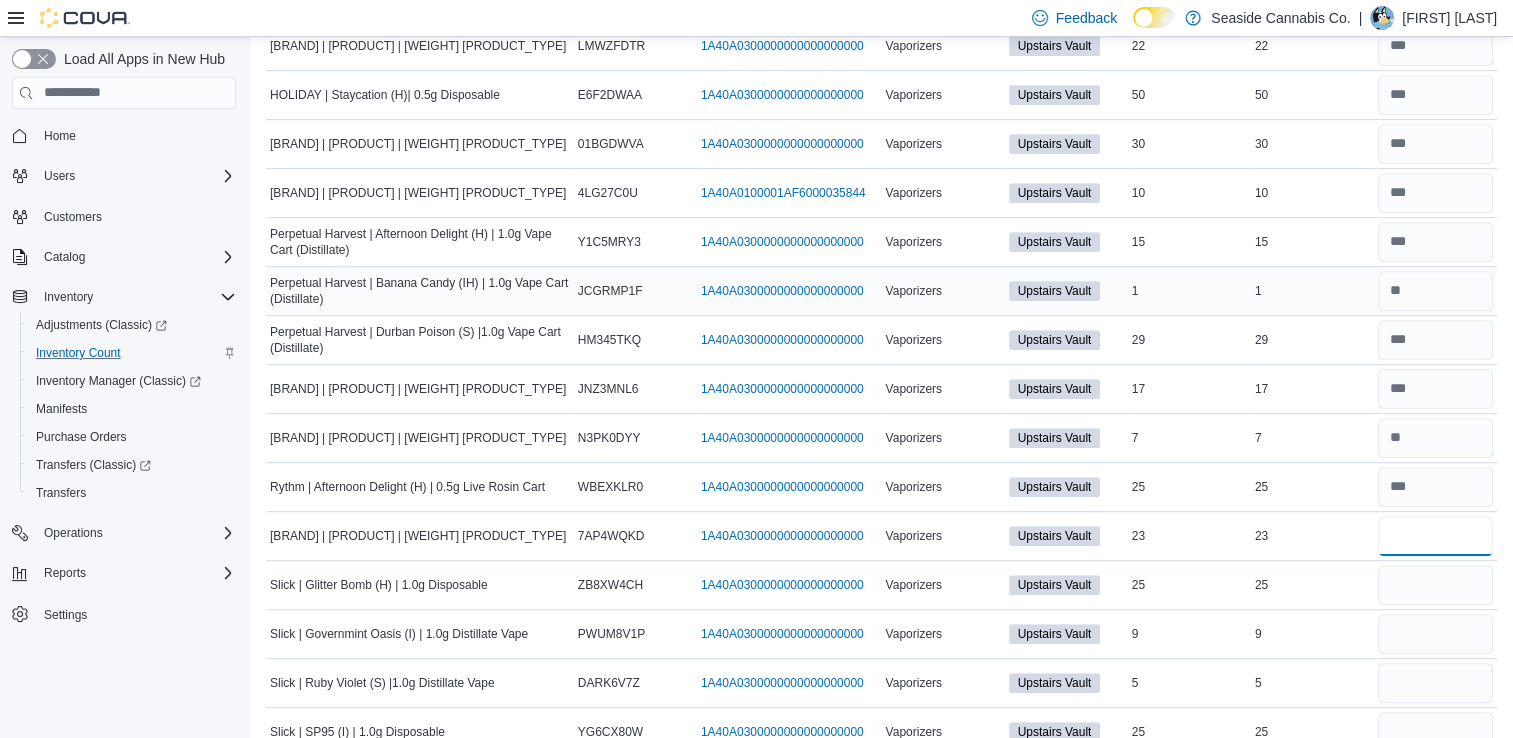 type on "**" 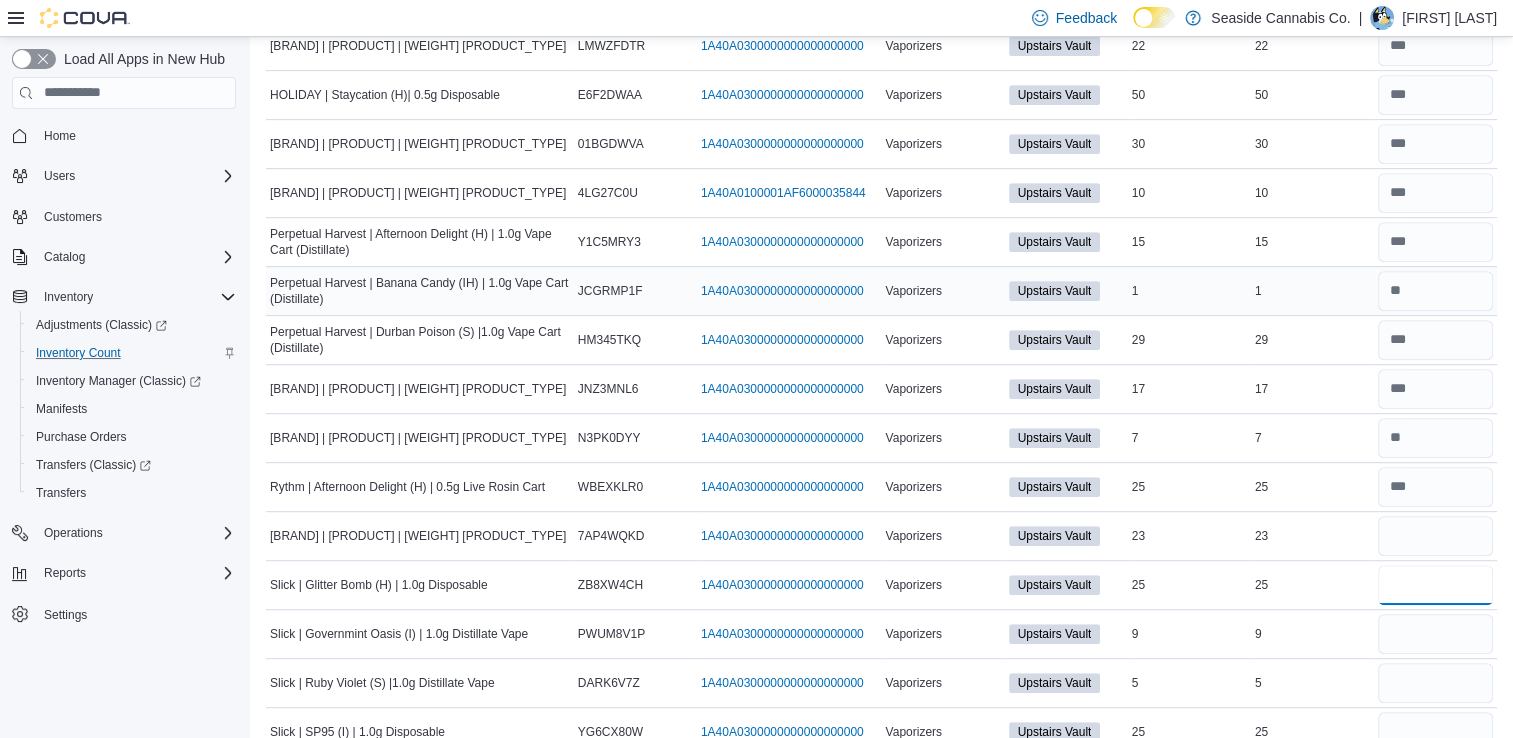 type 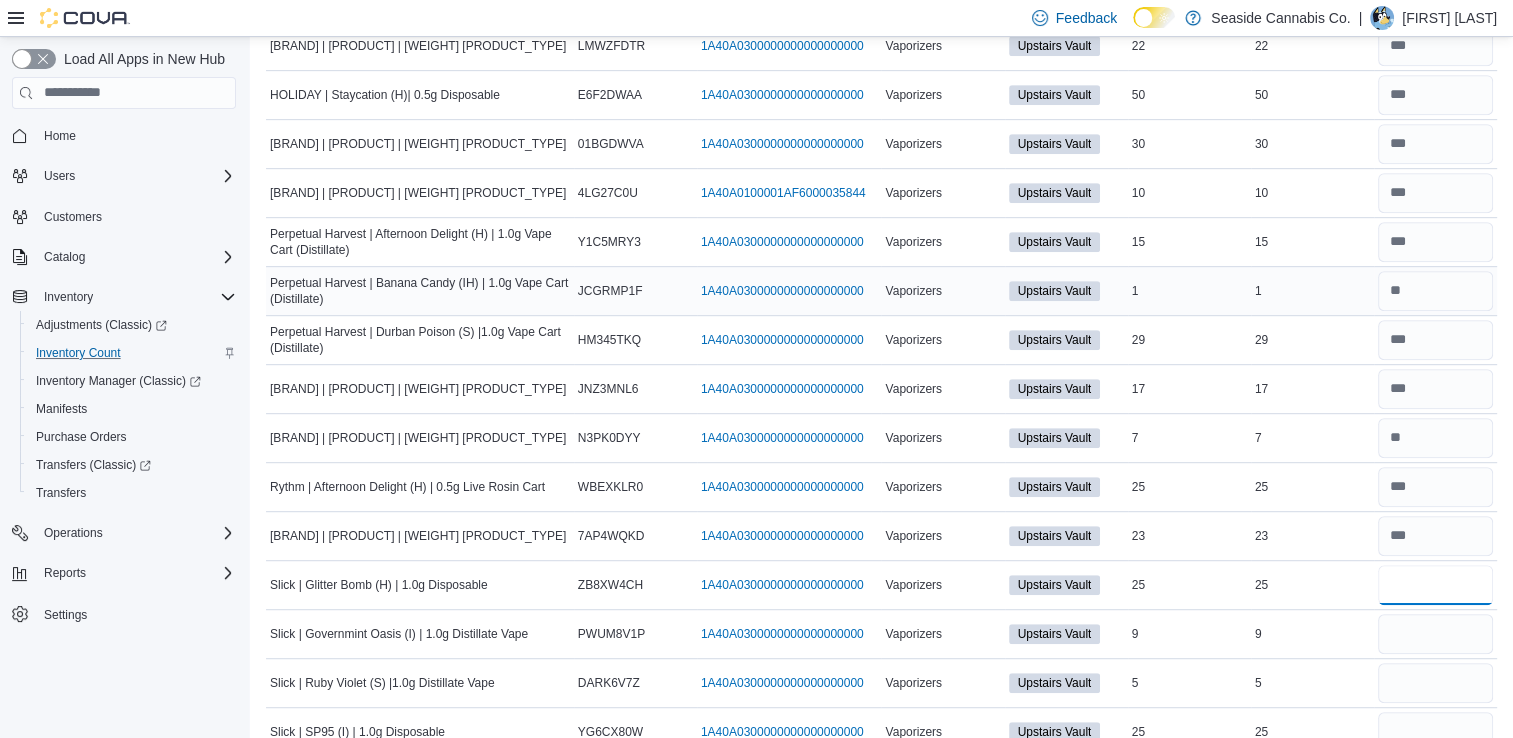 type on "*" 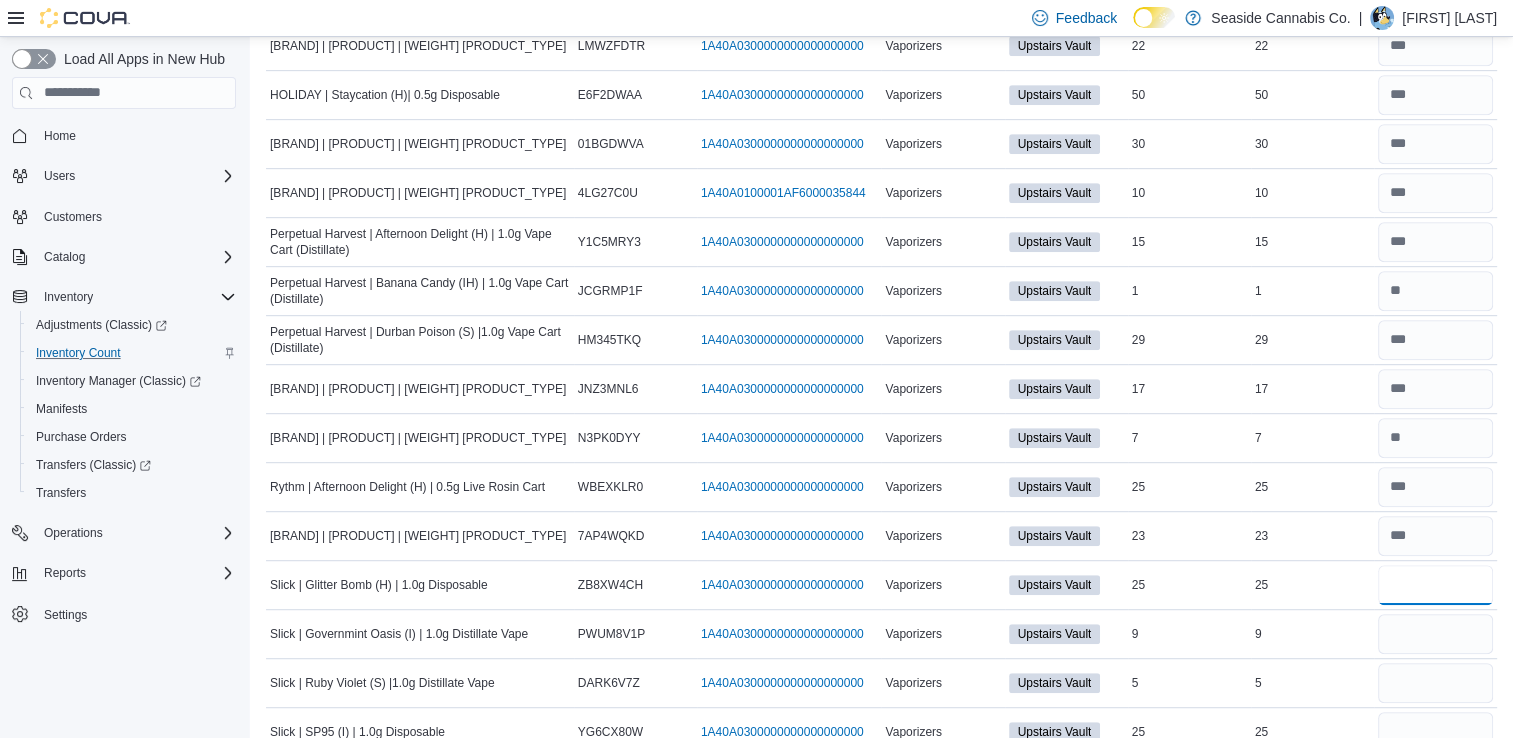 type on "**" 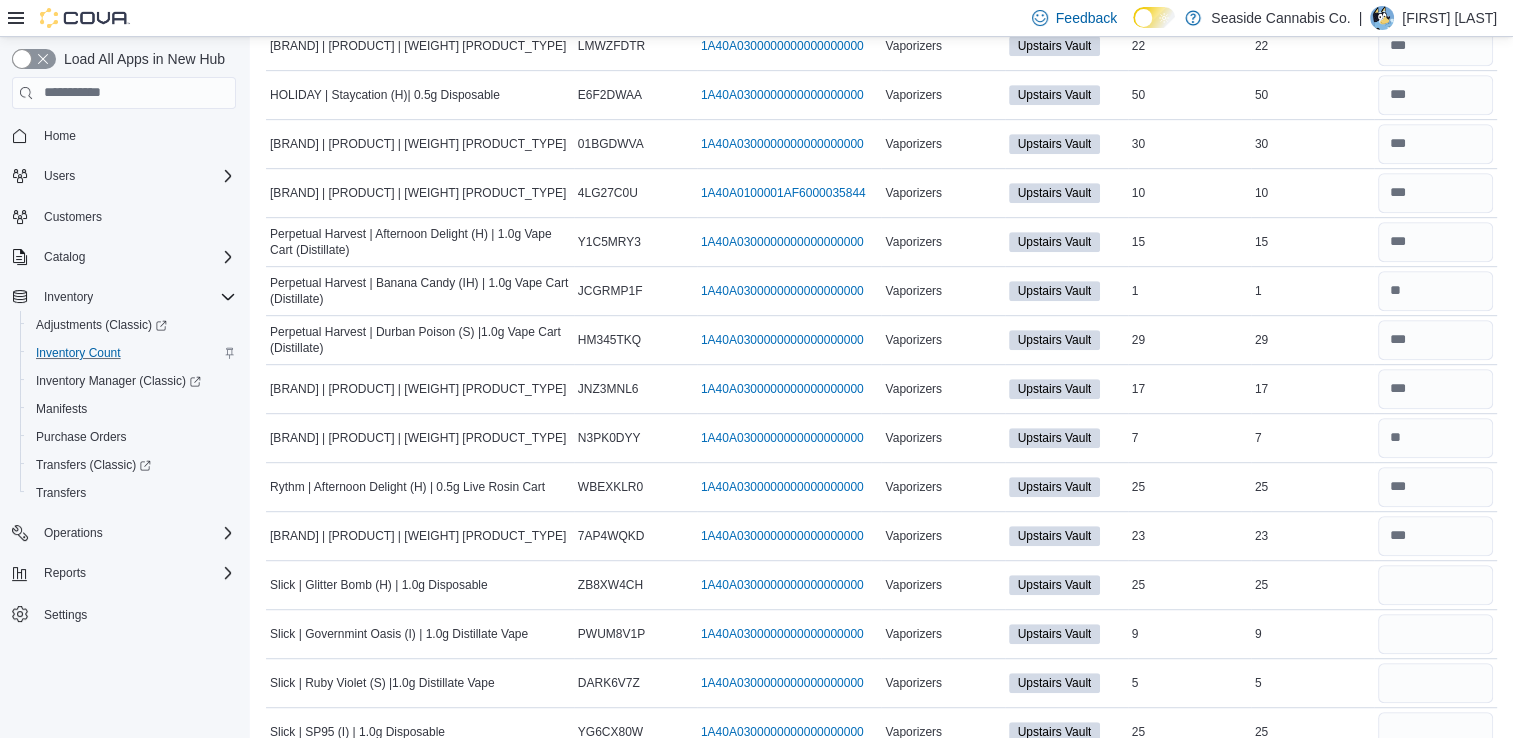 type 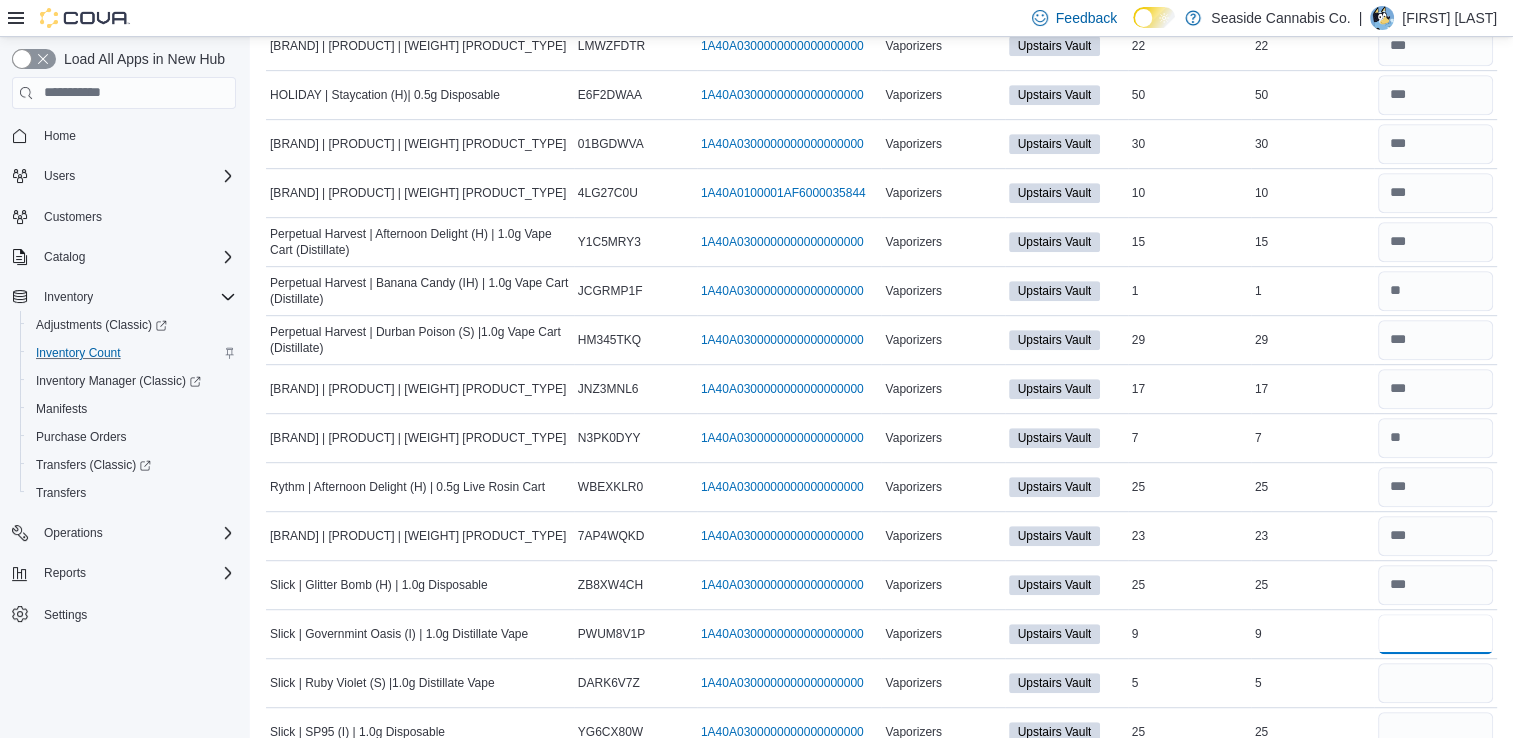 type on "*" 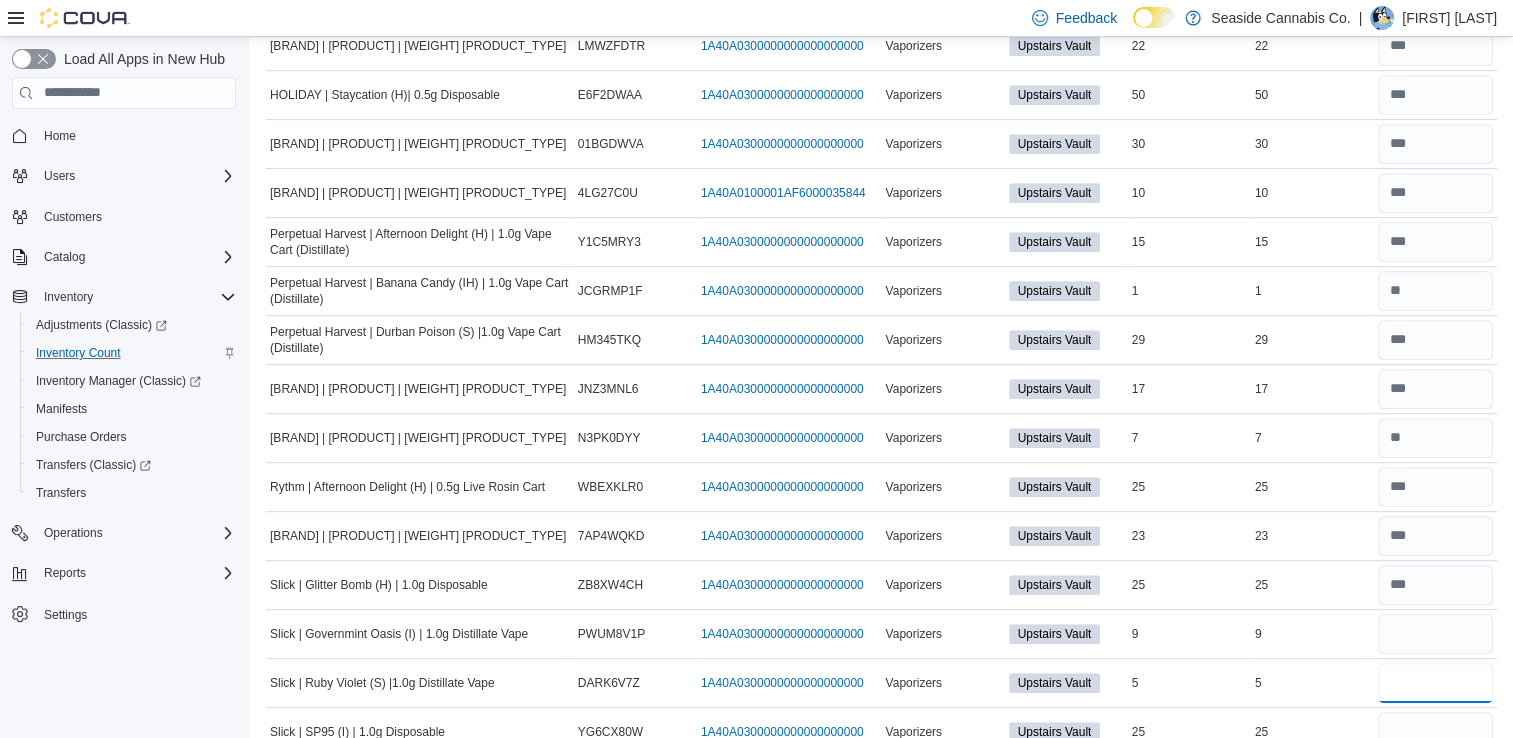type 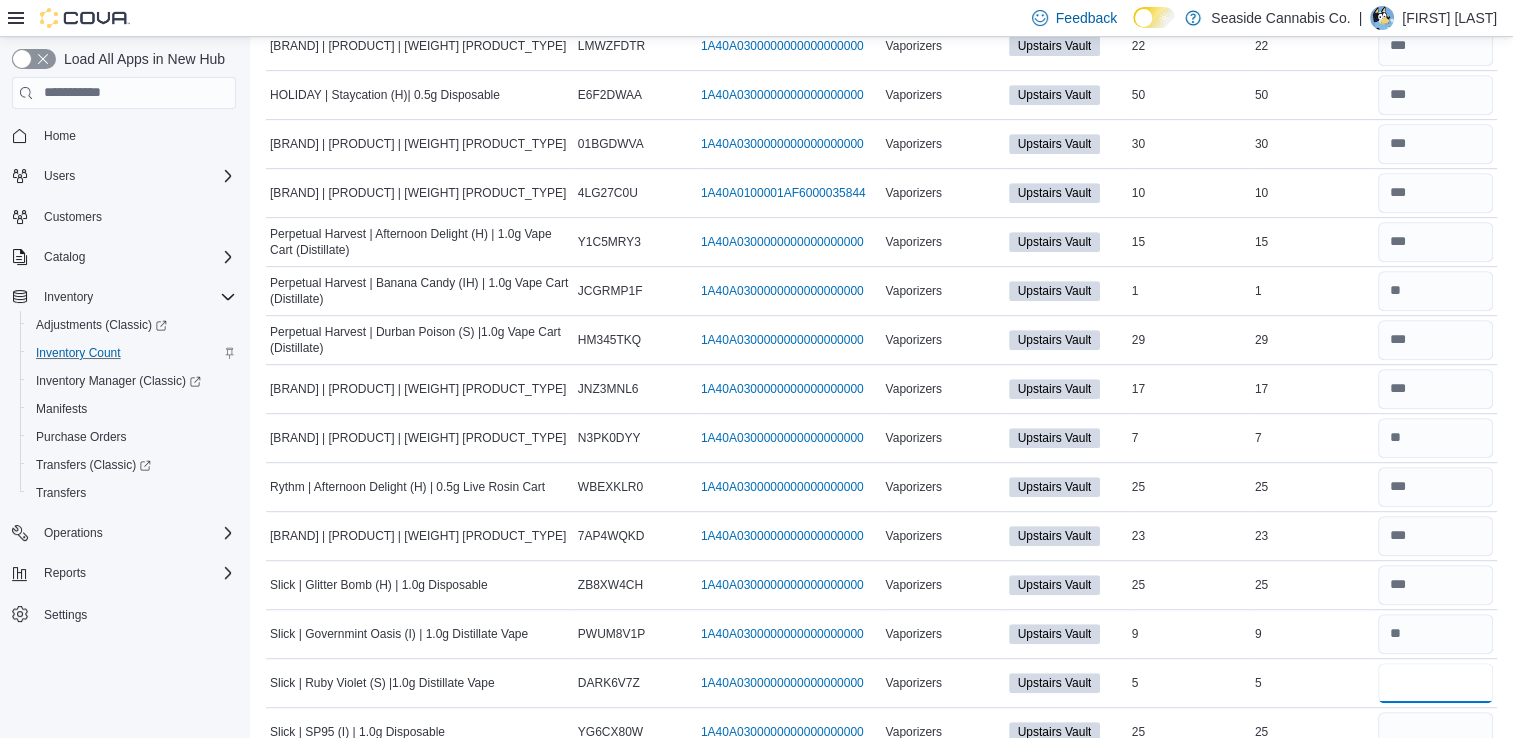 type on "*" 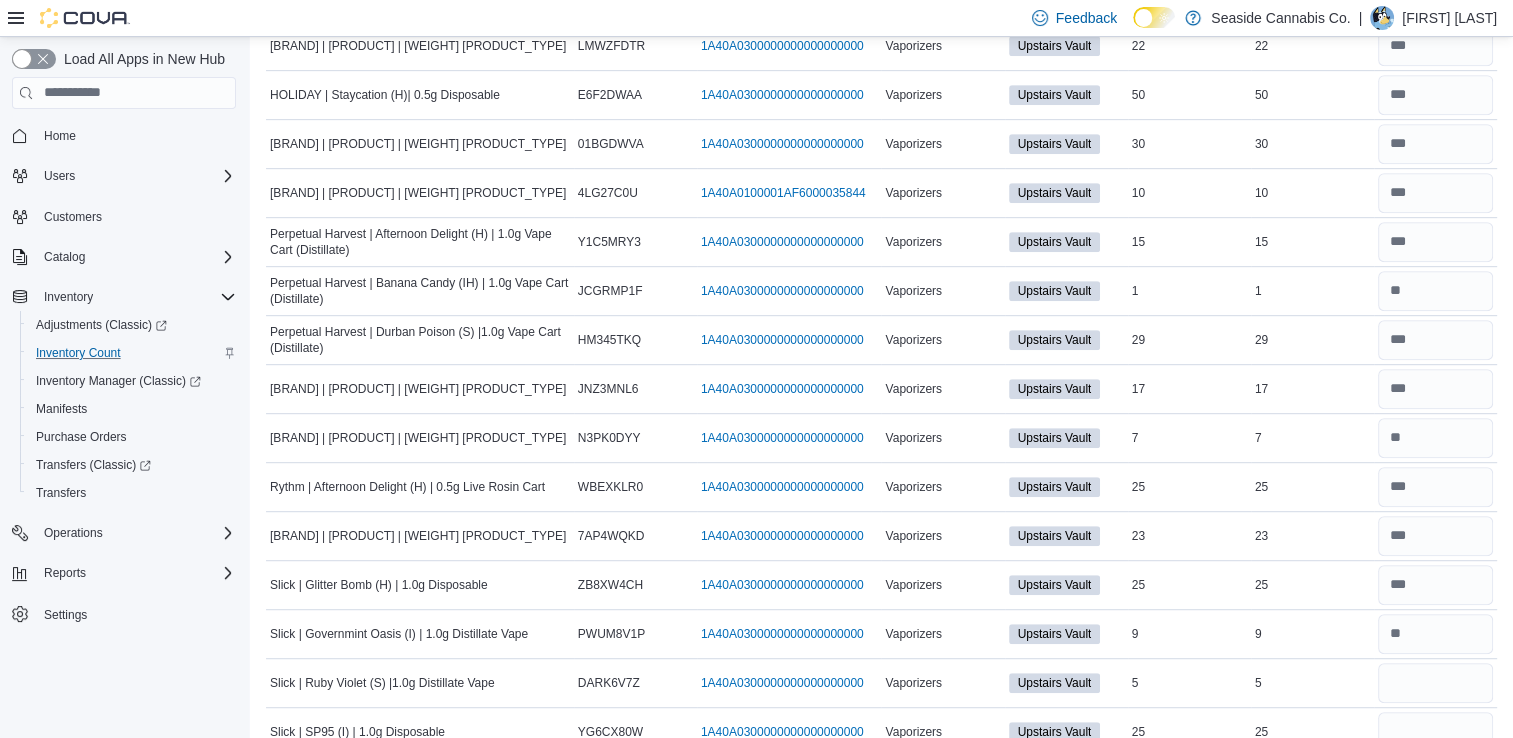 type 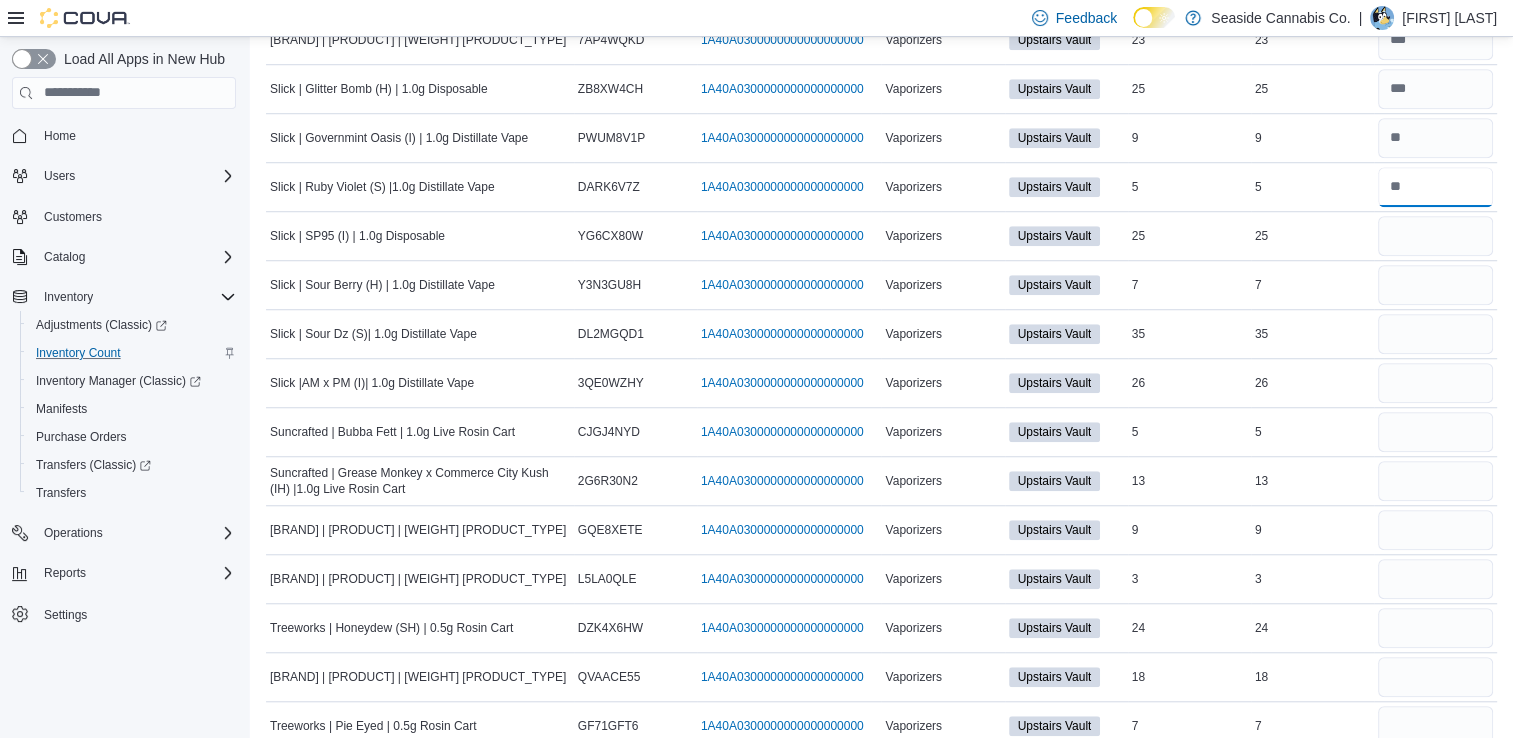 scroll, scrollTop: 1524, scrollLeft: 0, axis: vertical 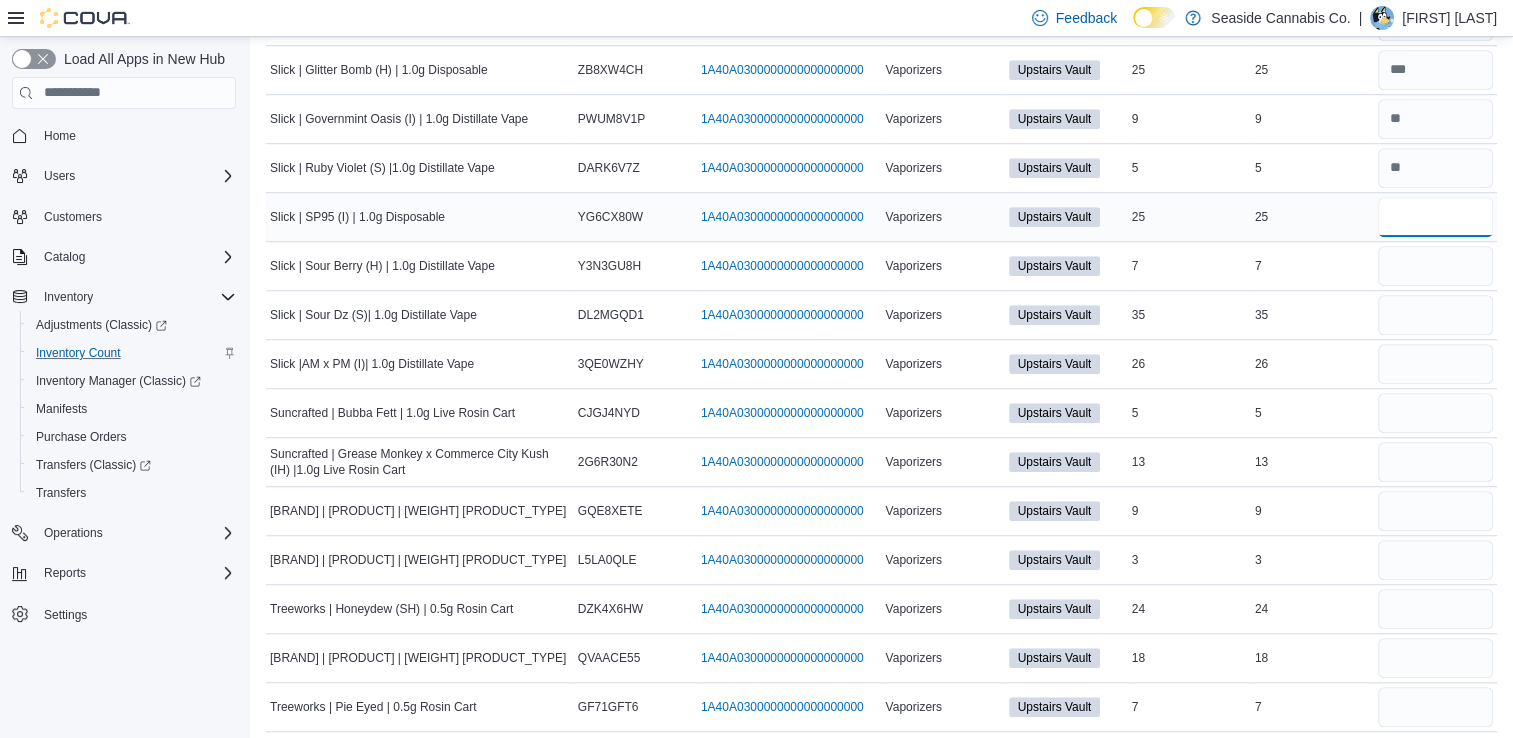 click at bounding box center [1435, 217] 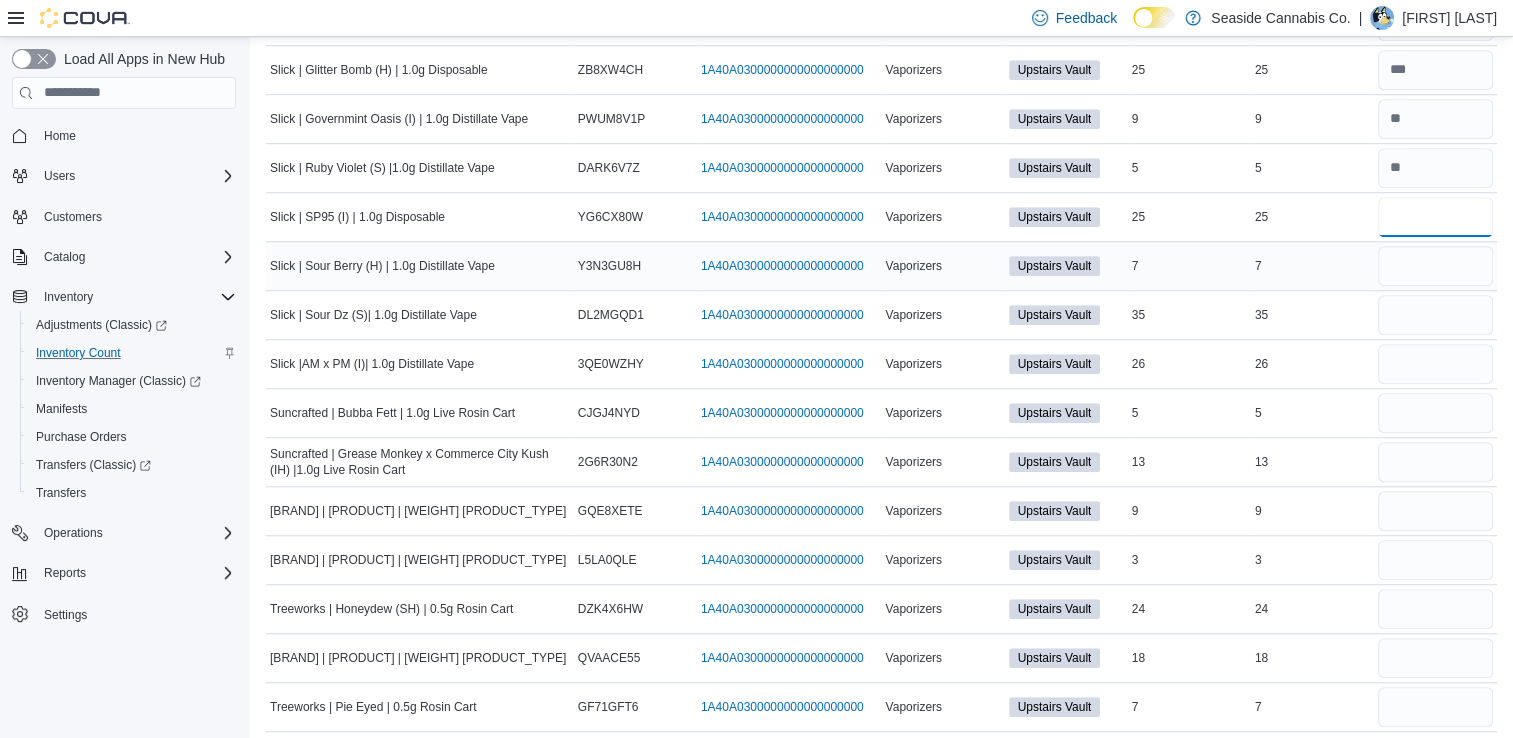 type on "**" 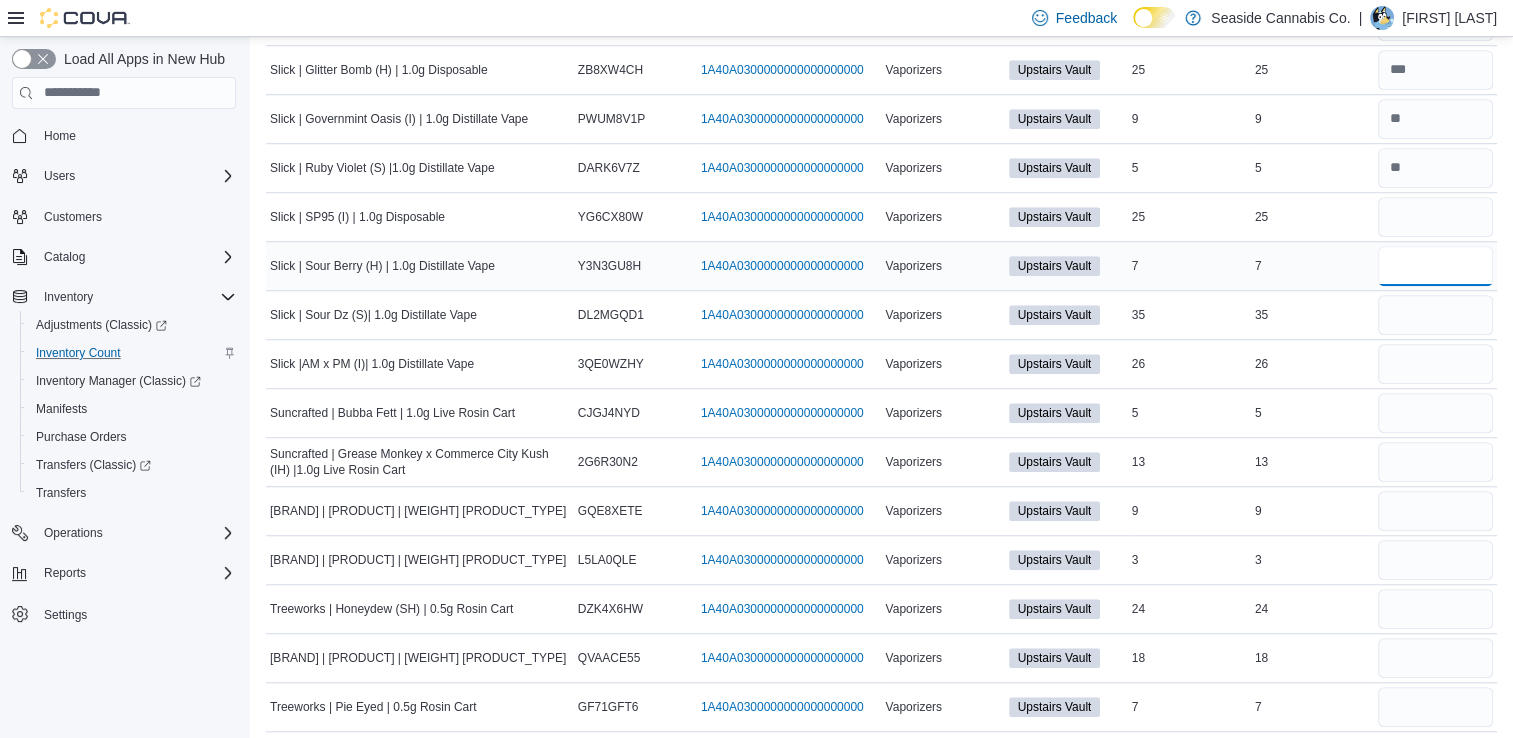 type 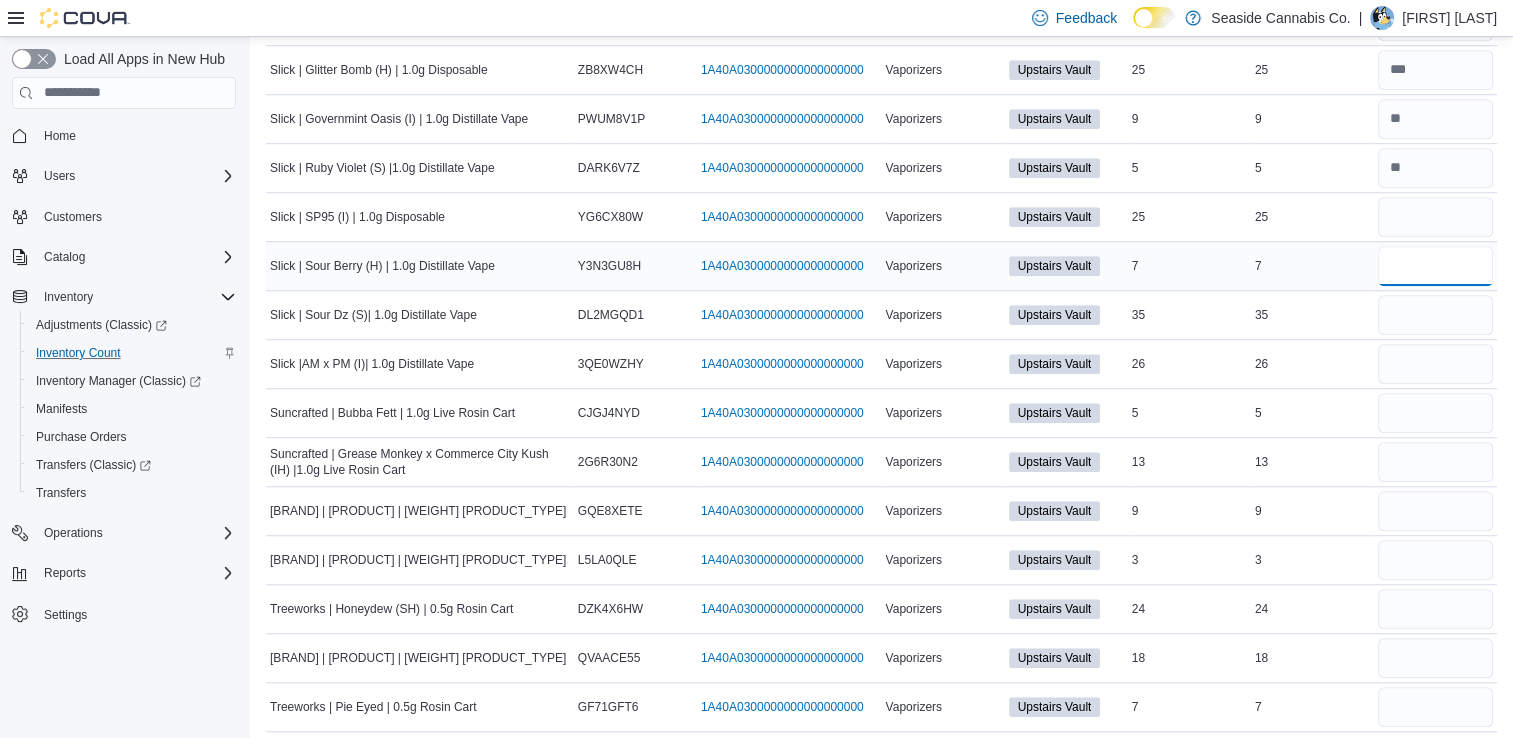 click at bounding box center (1435, 266) 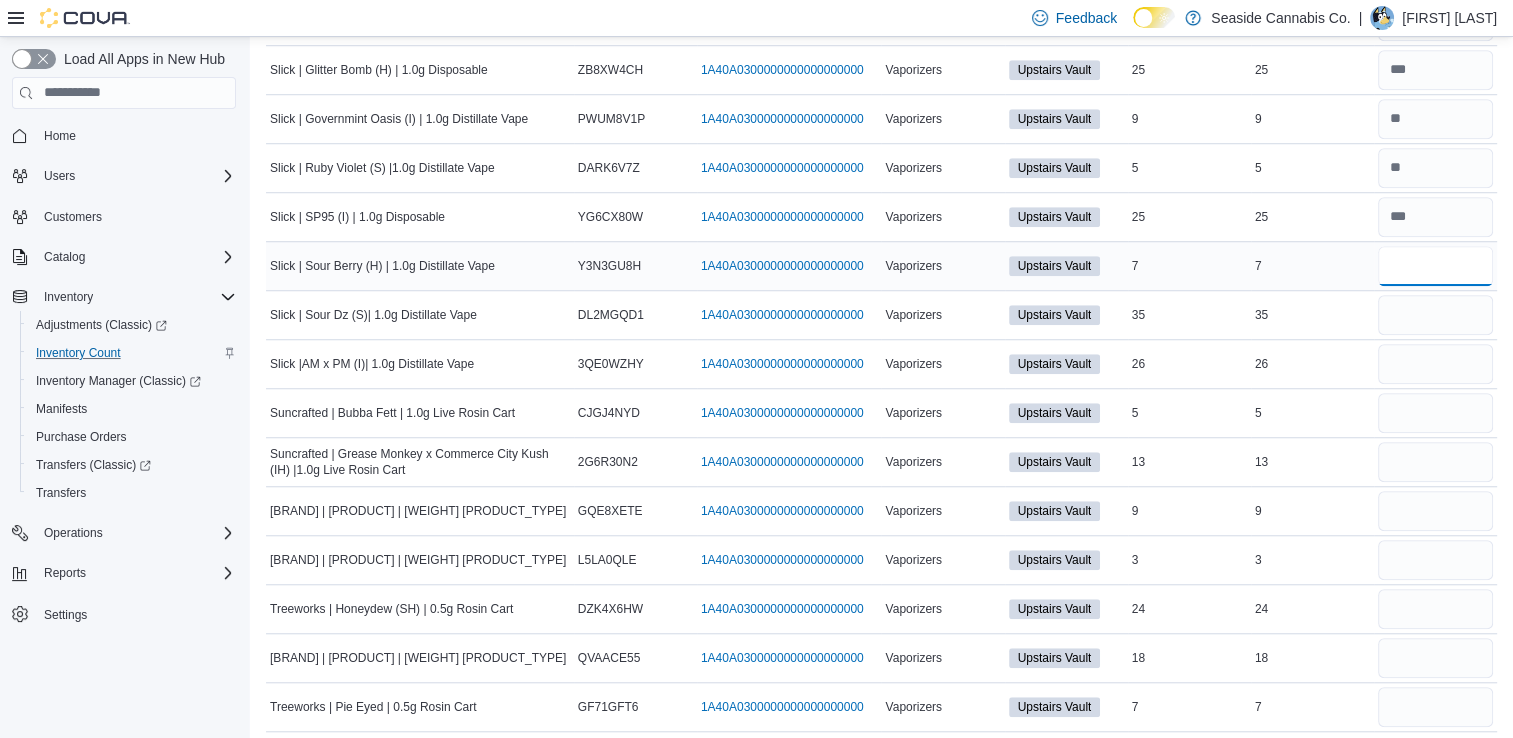 type on "*" 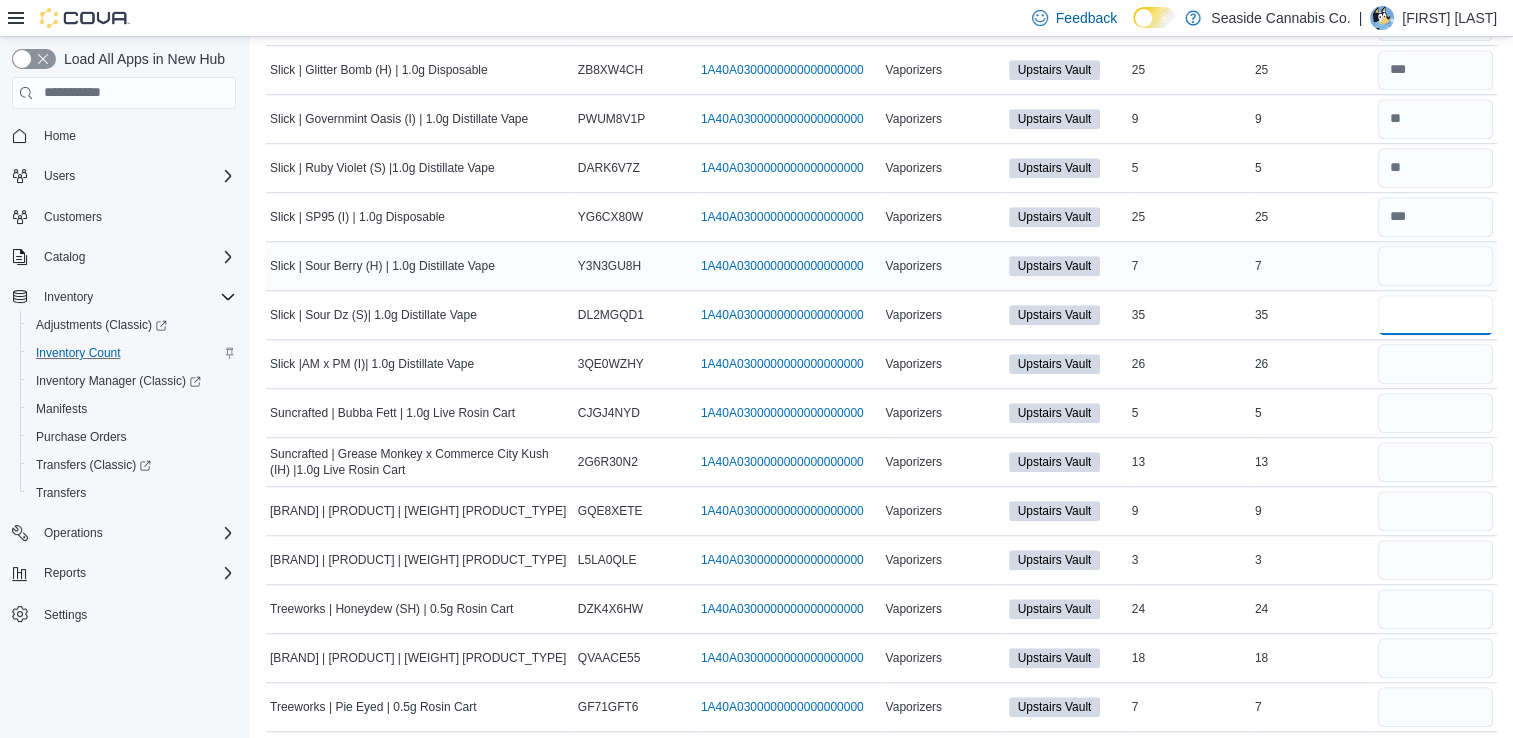 type 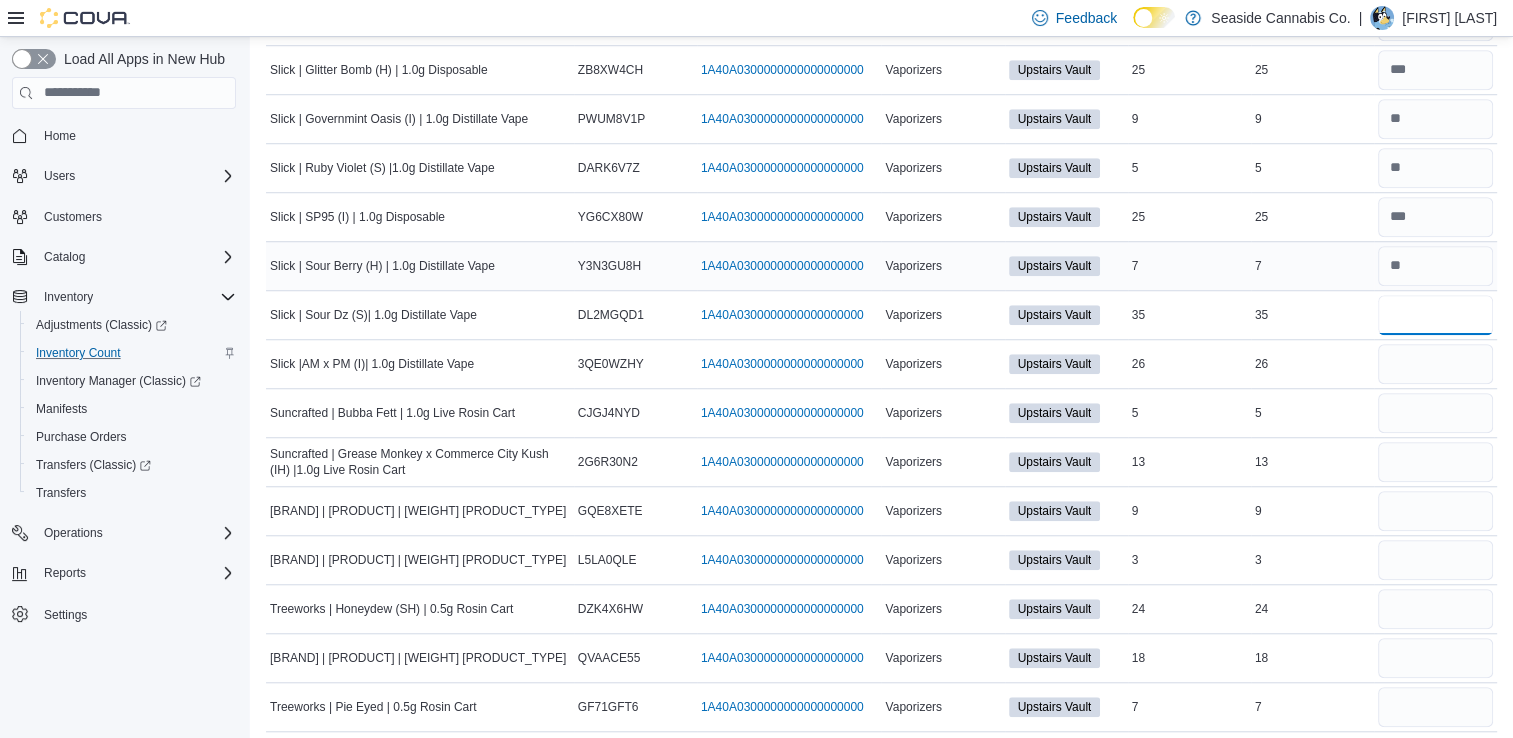 type on "**" 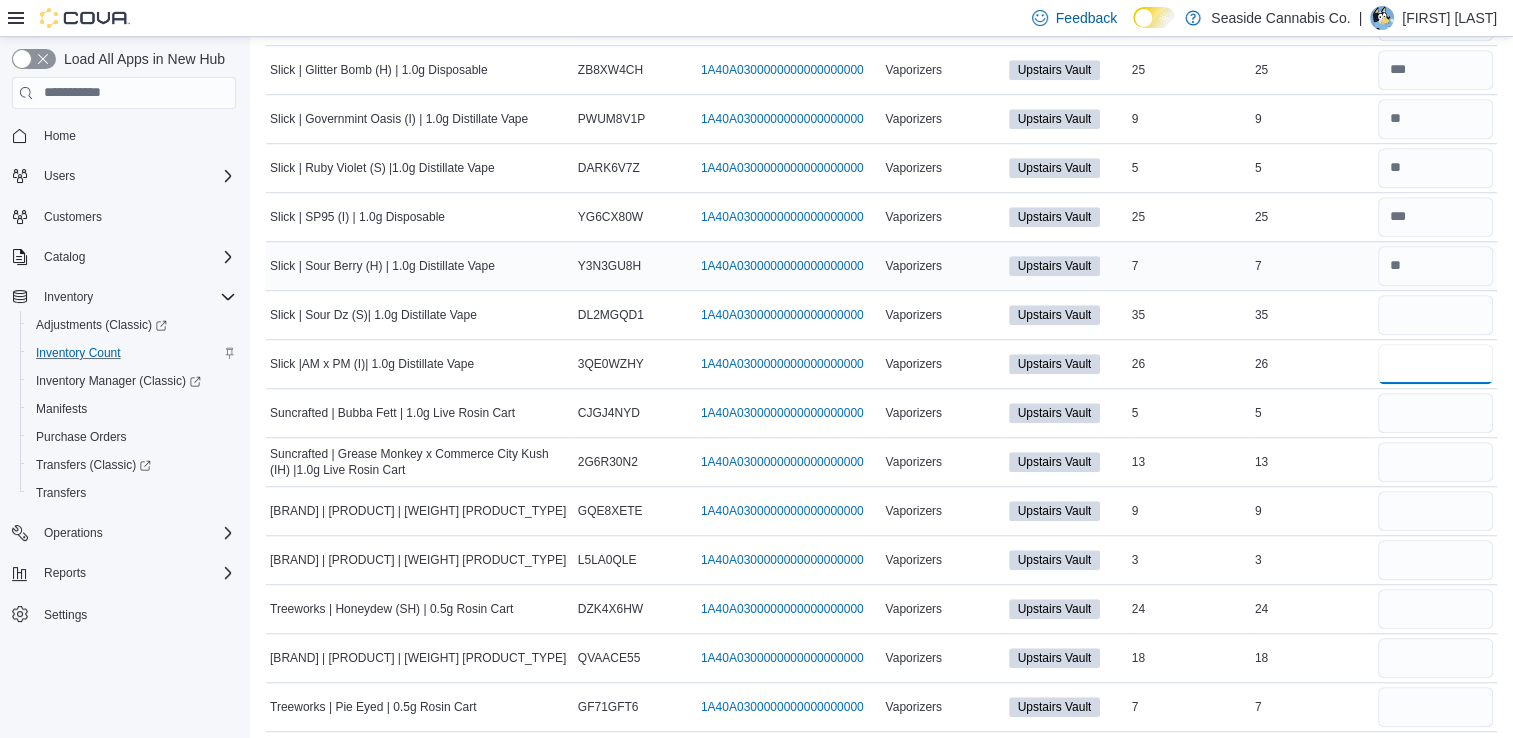 type 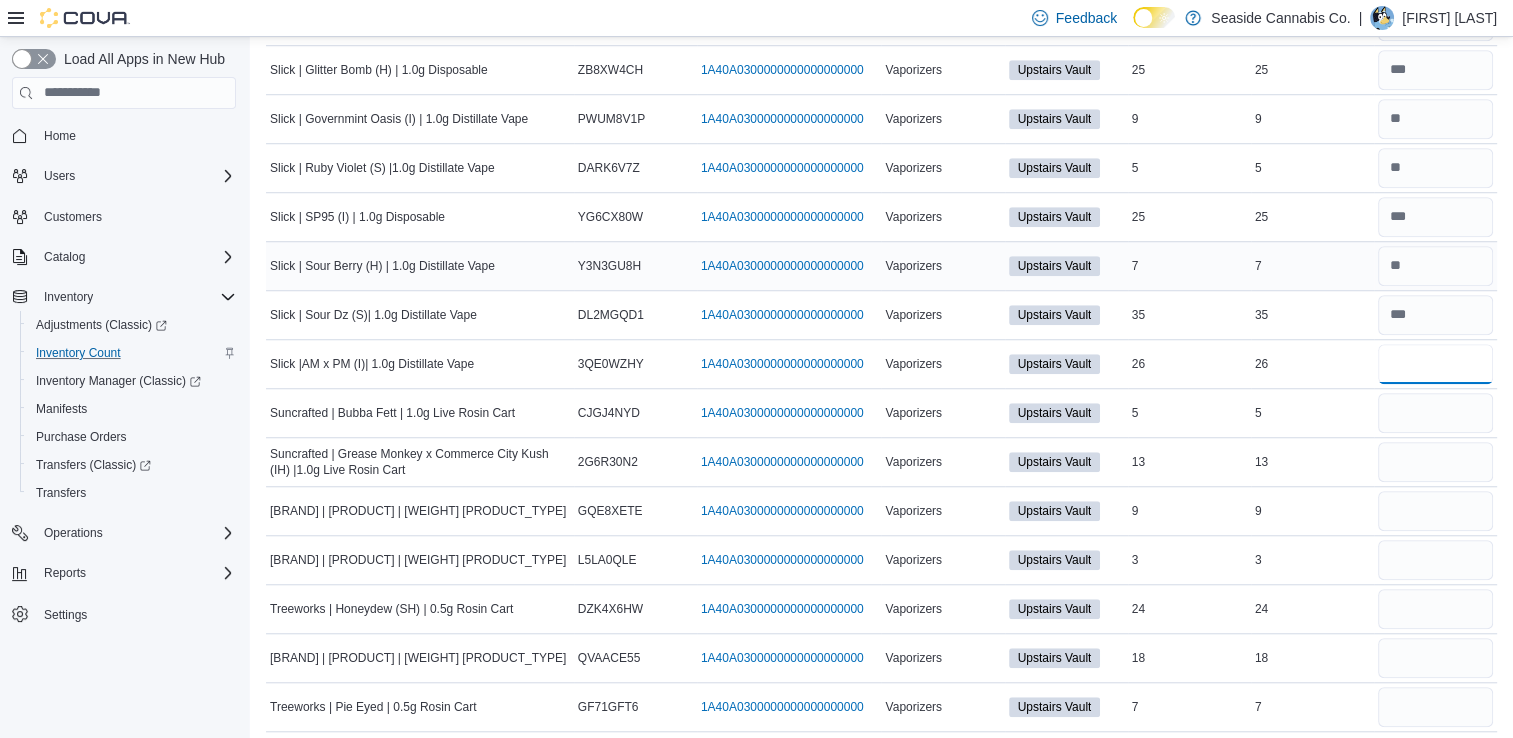 type on "**" 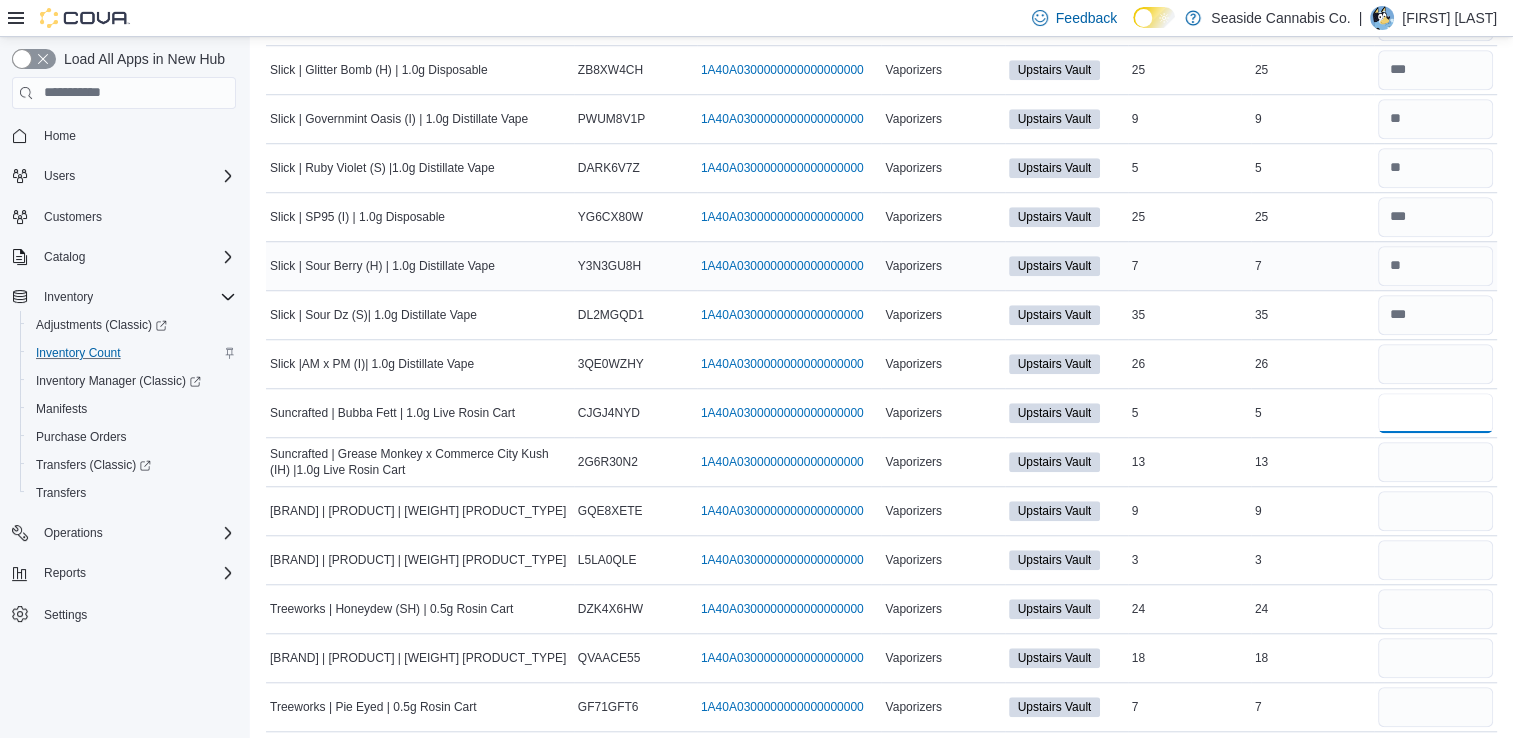 type 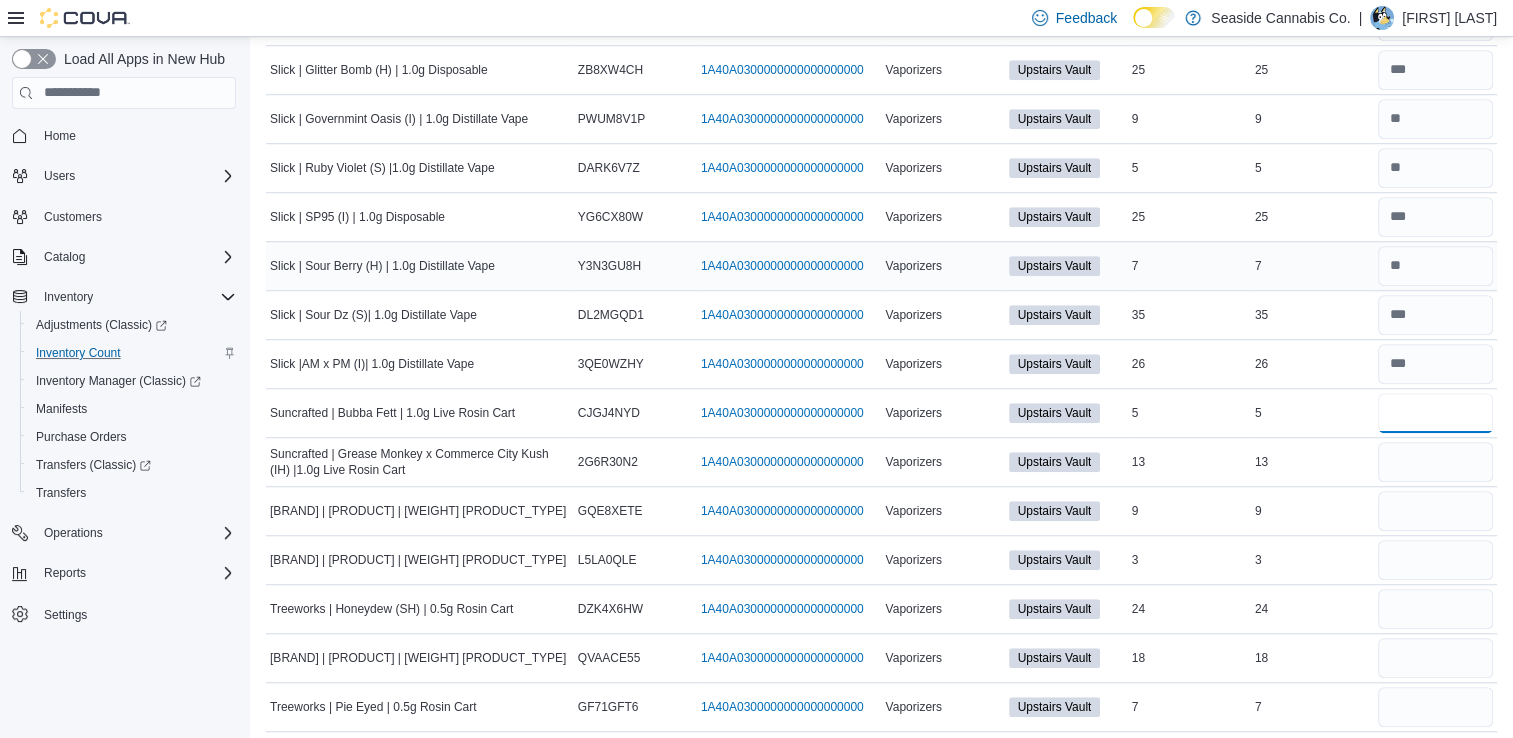 type on "*" 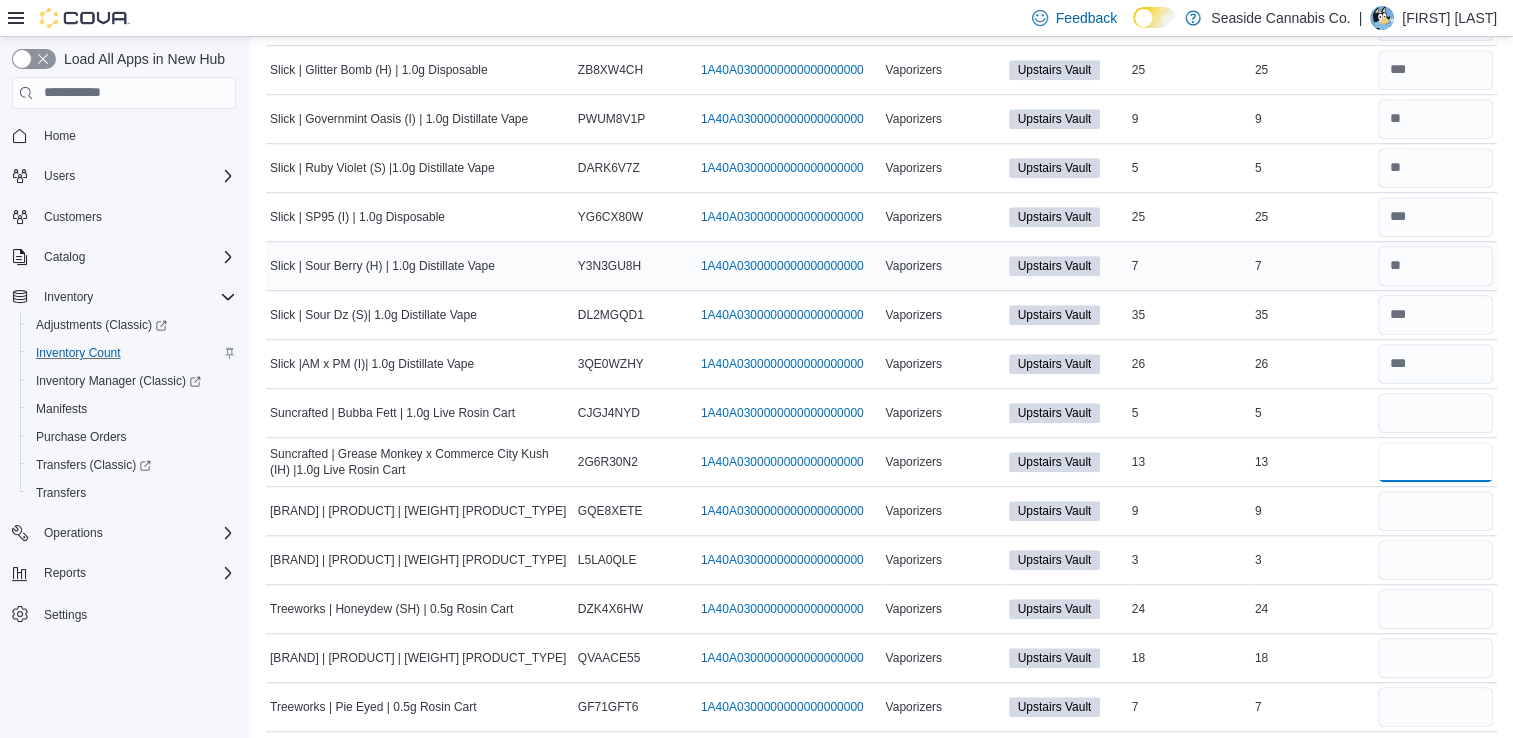 type 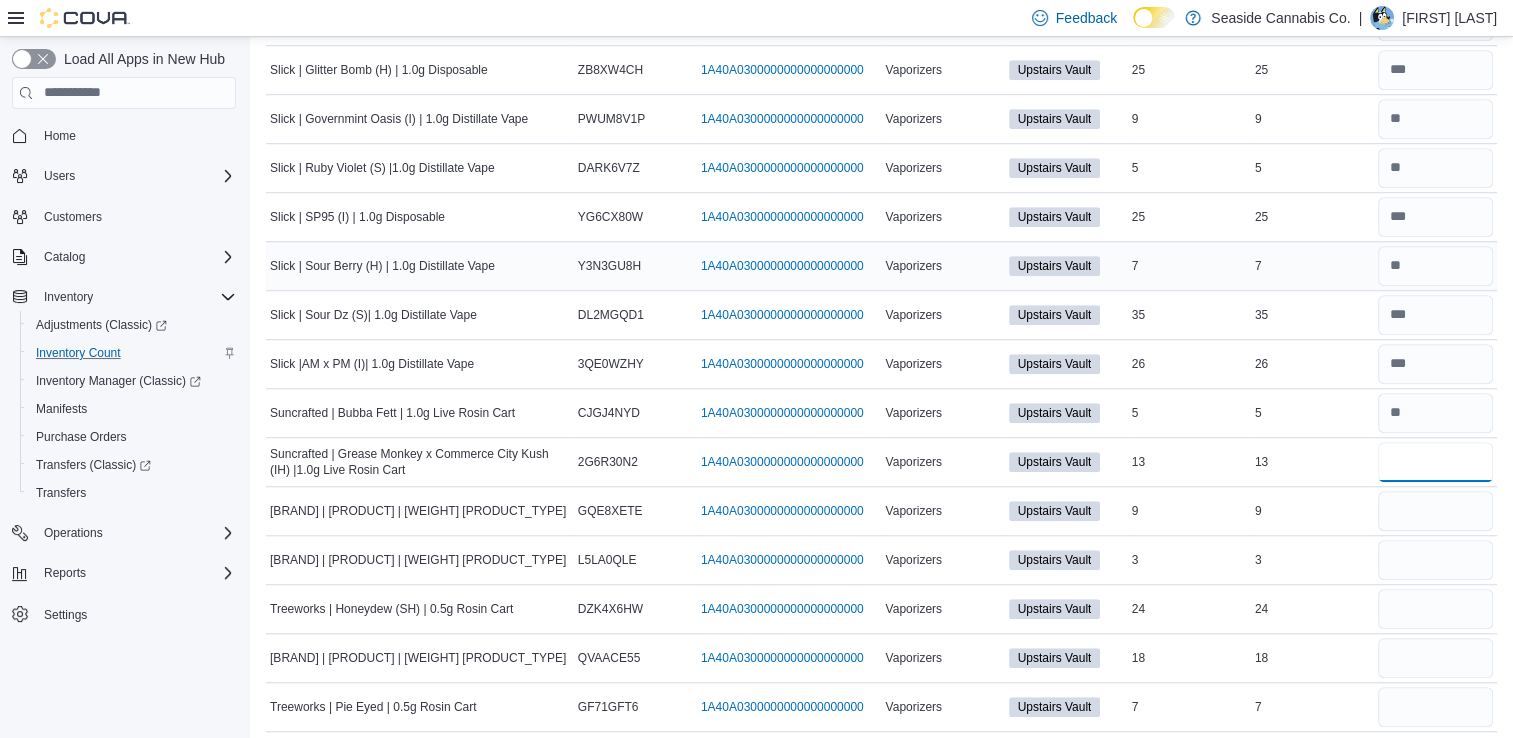 type on "**" 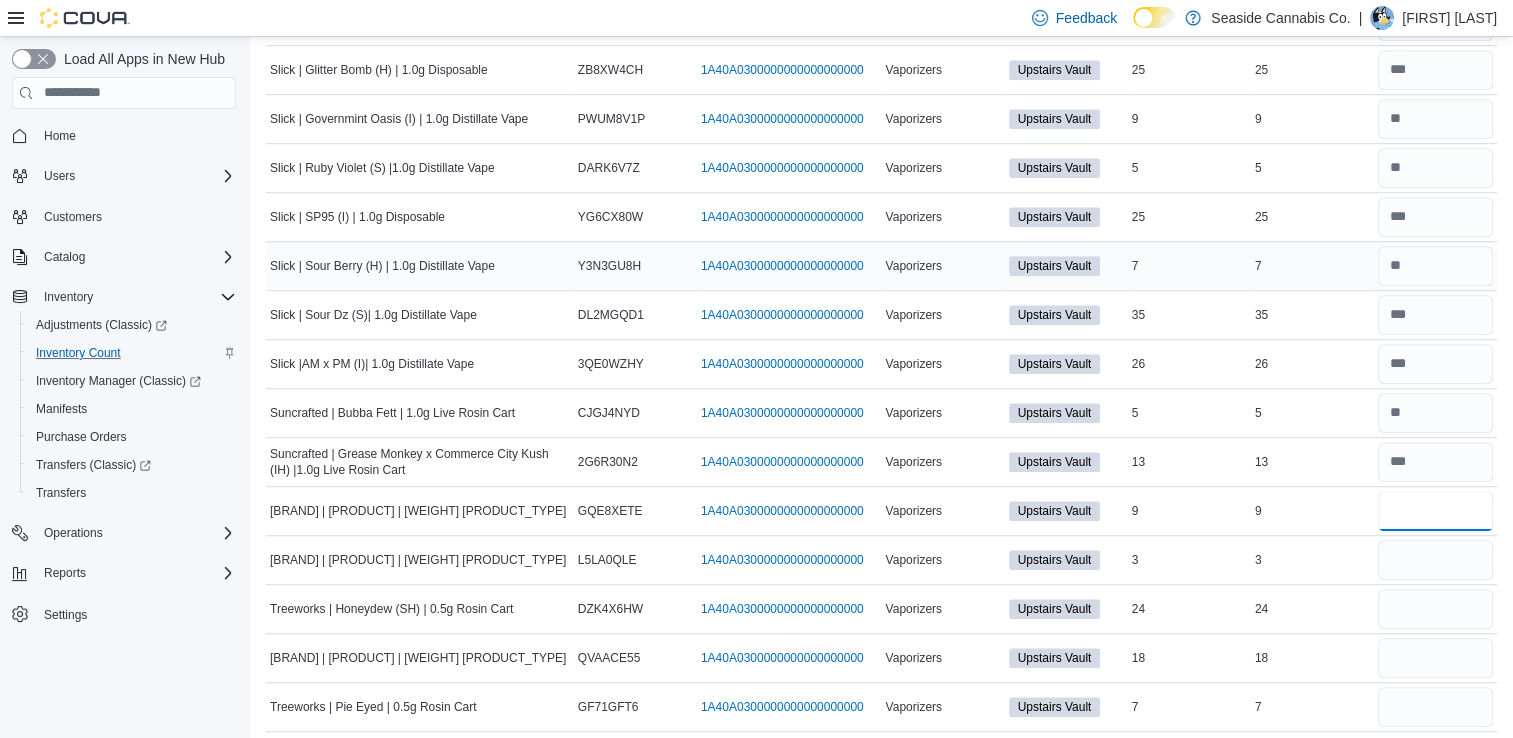 type 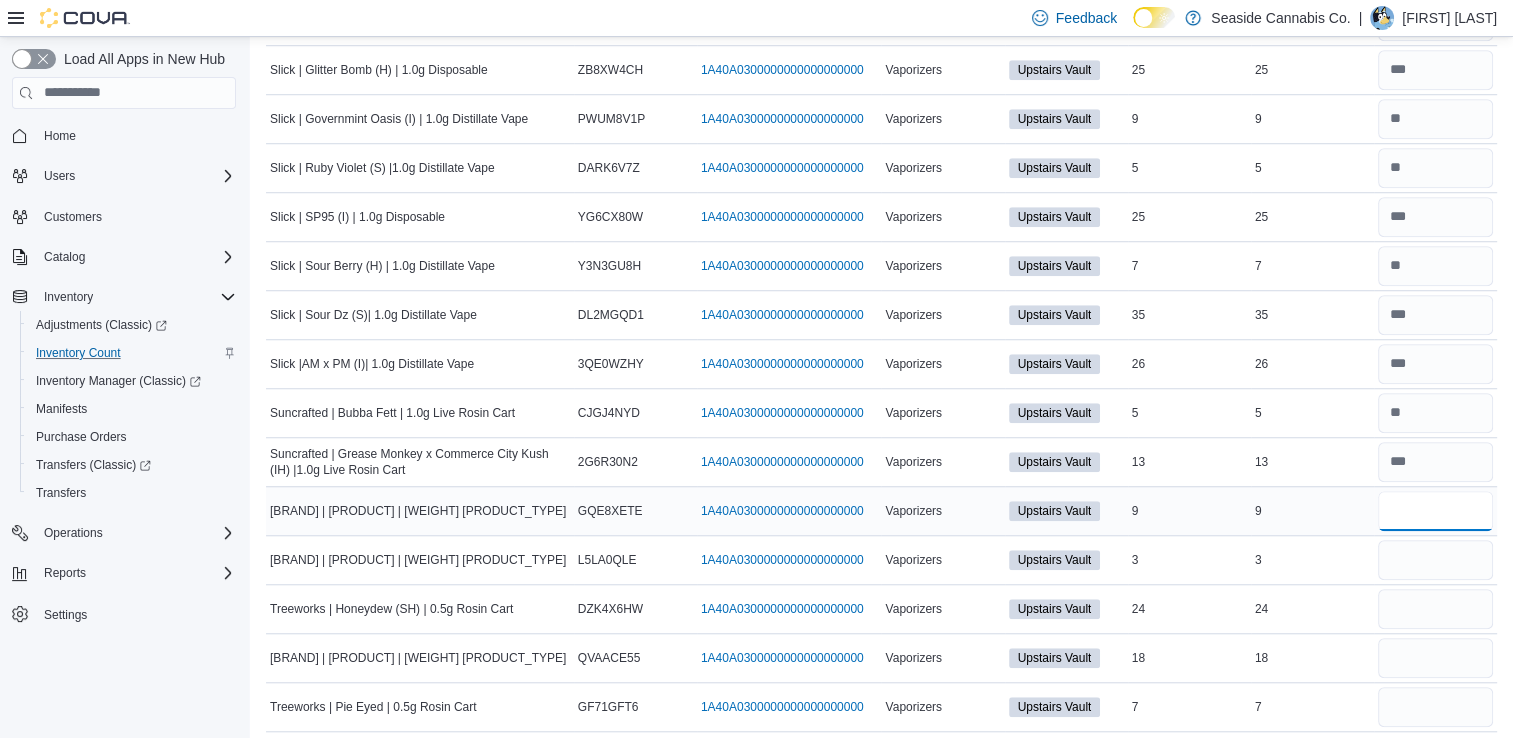 click at bounding box center [1435, 511] 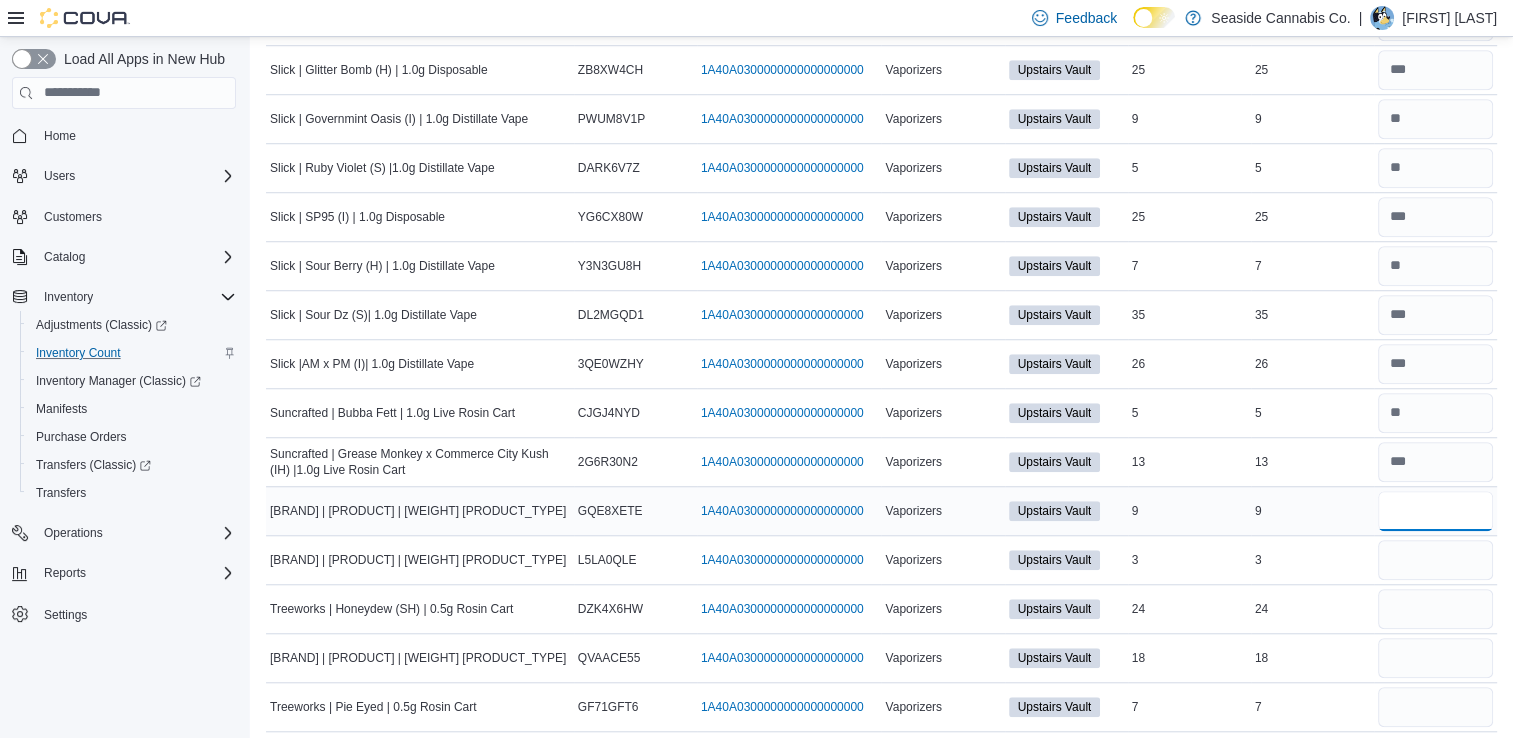 type on "*" 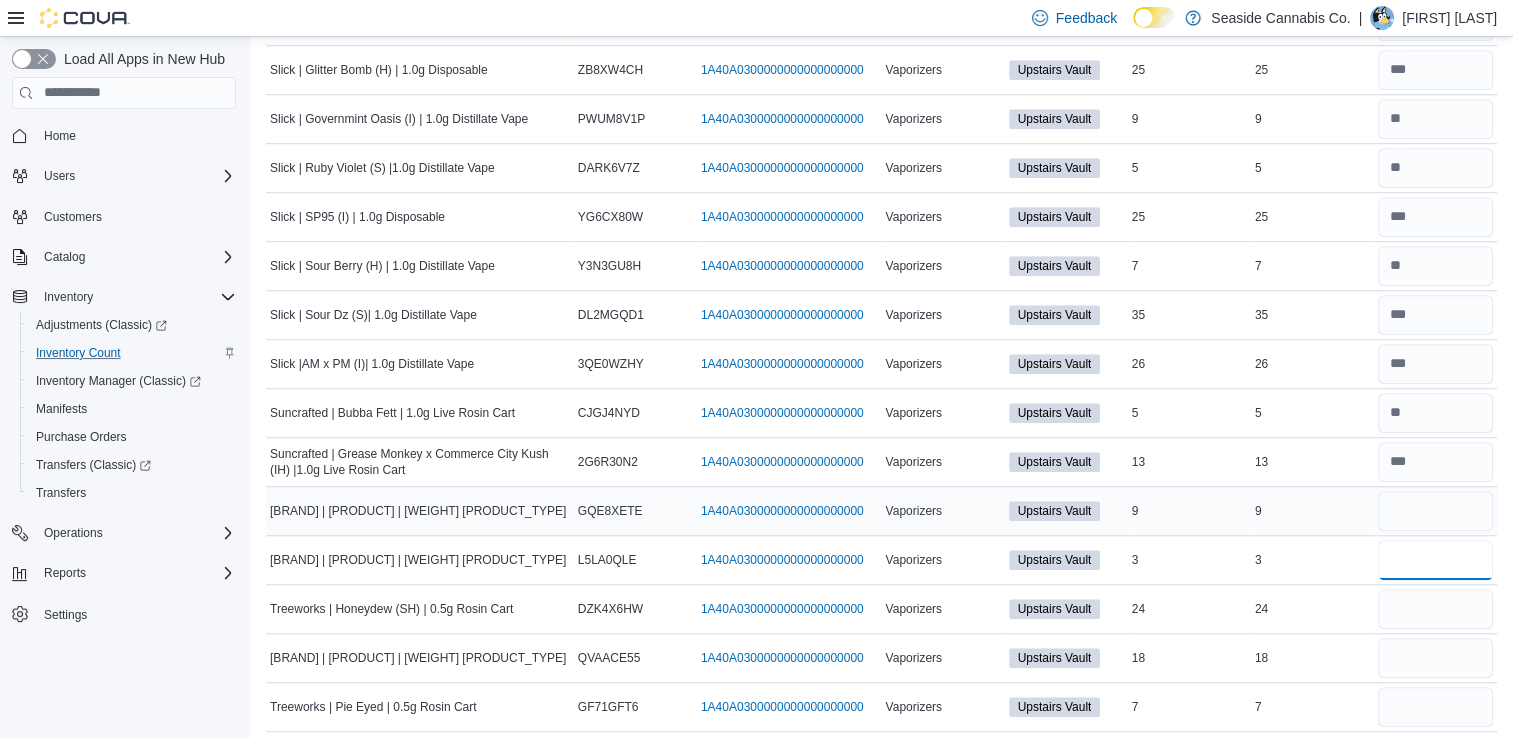 type 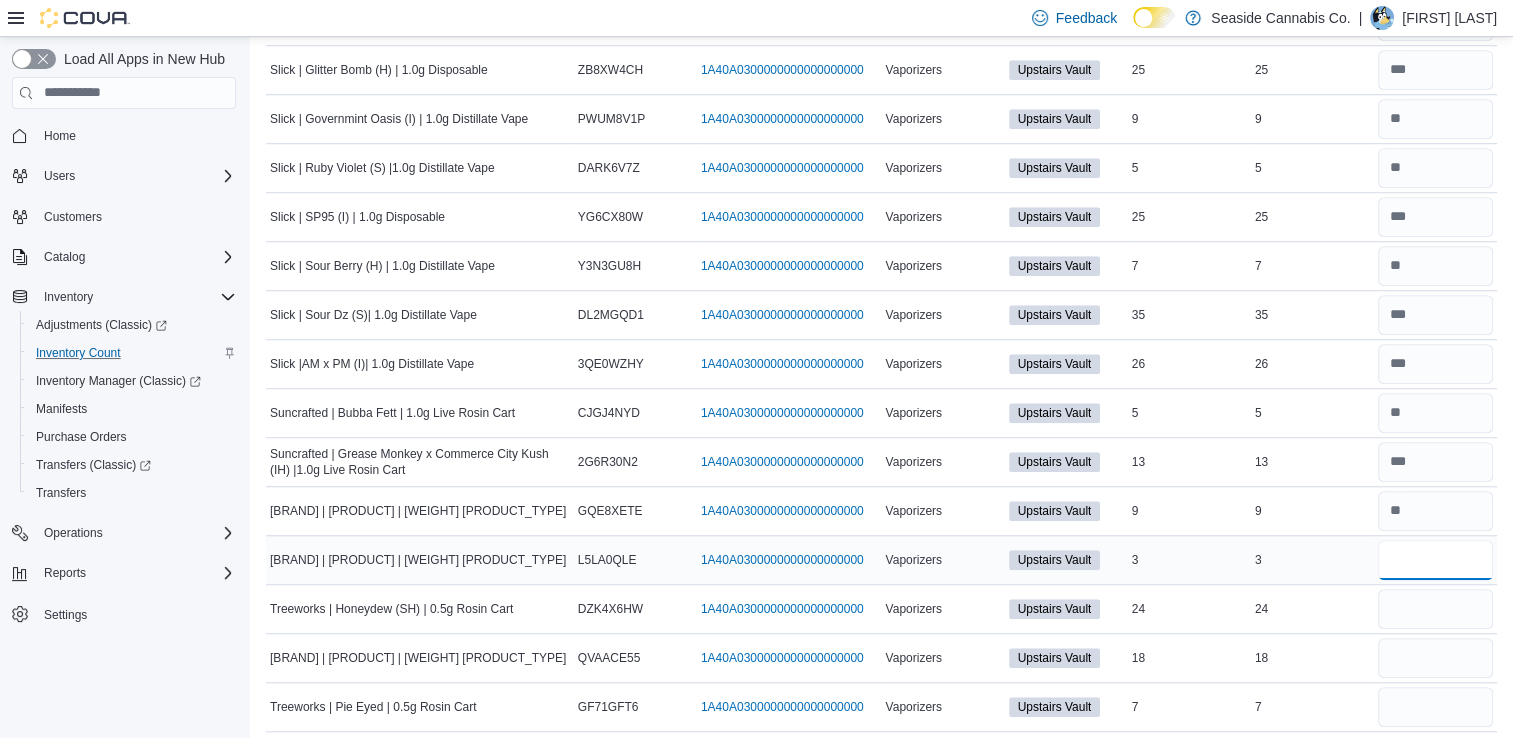 click at bounding box center [1435, 560] 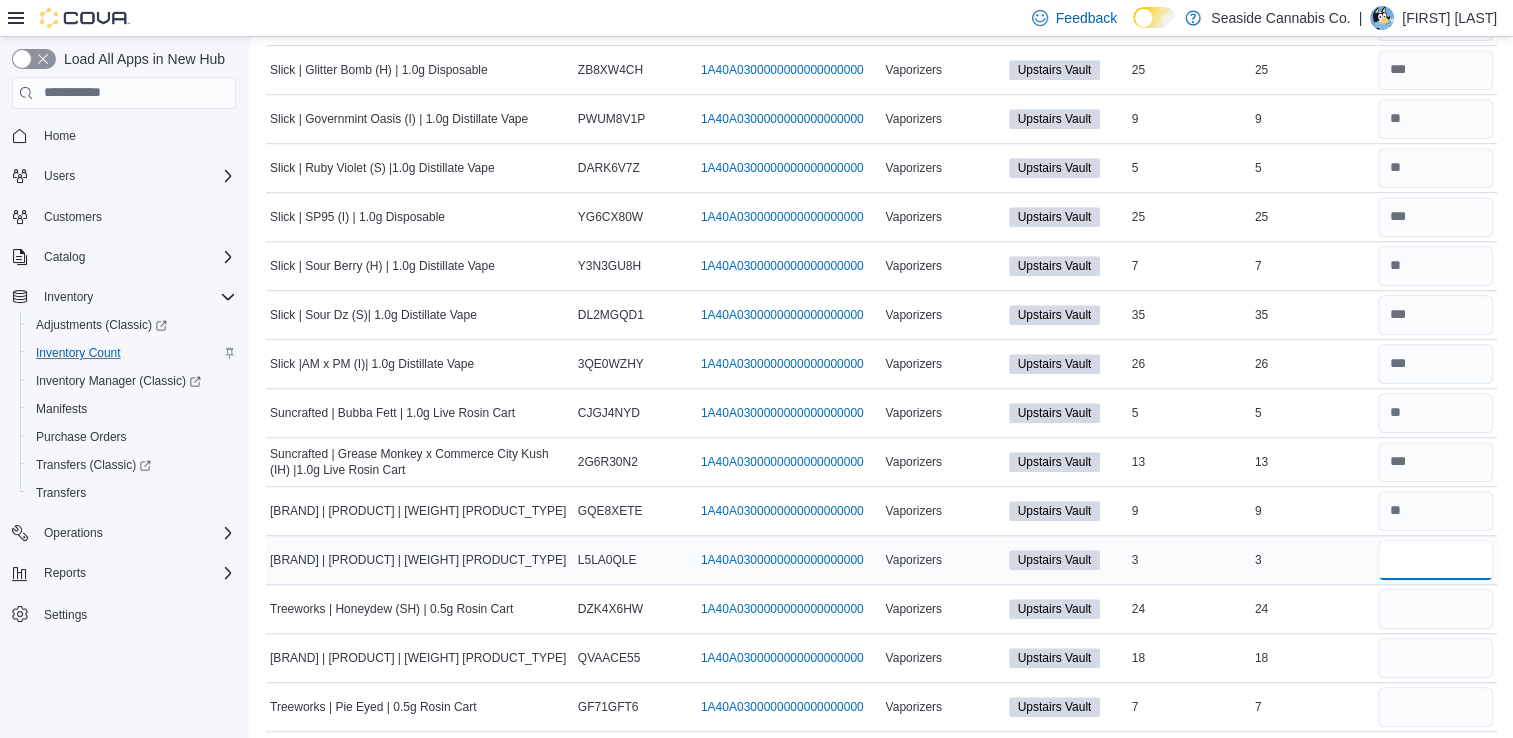 type on "*" 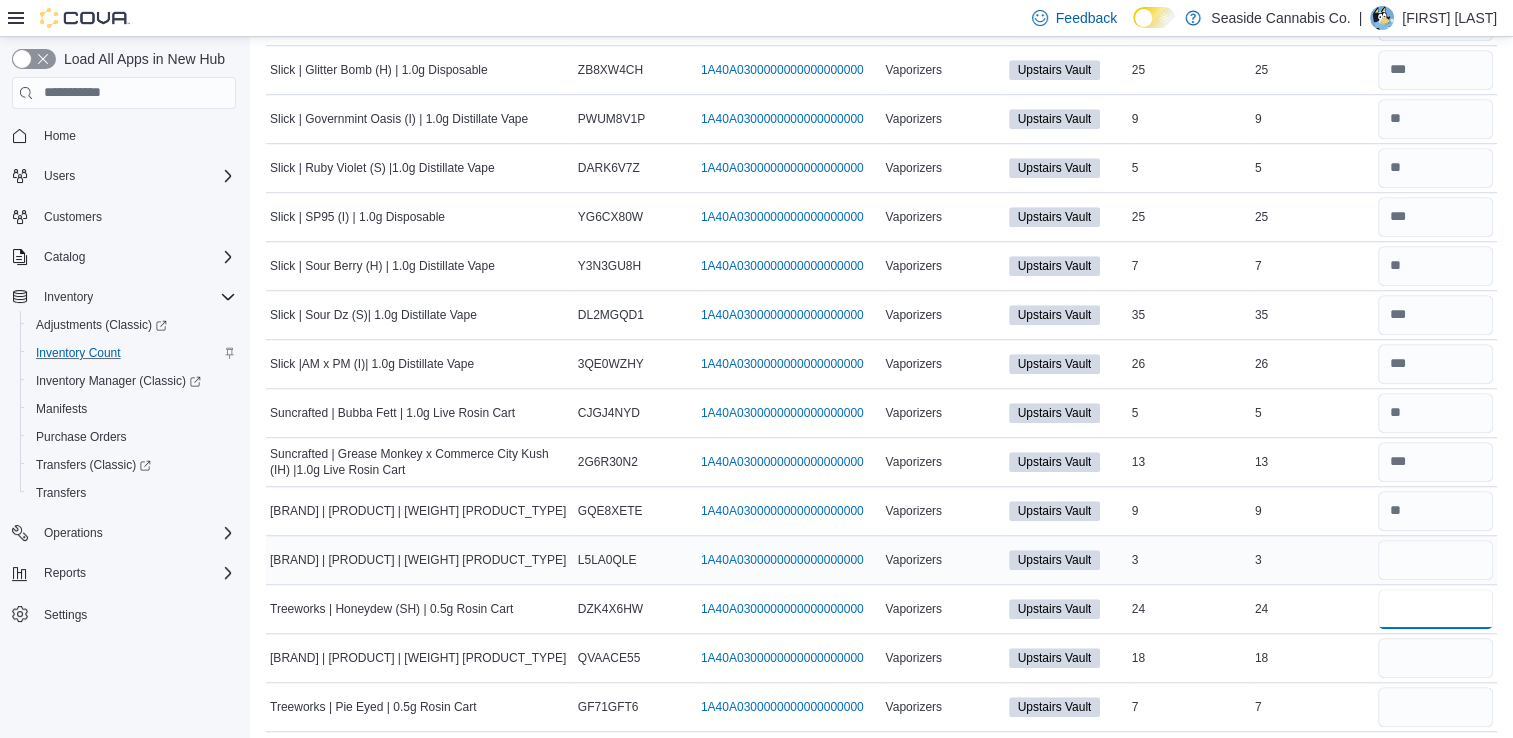 type 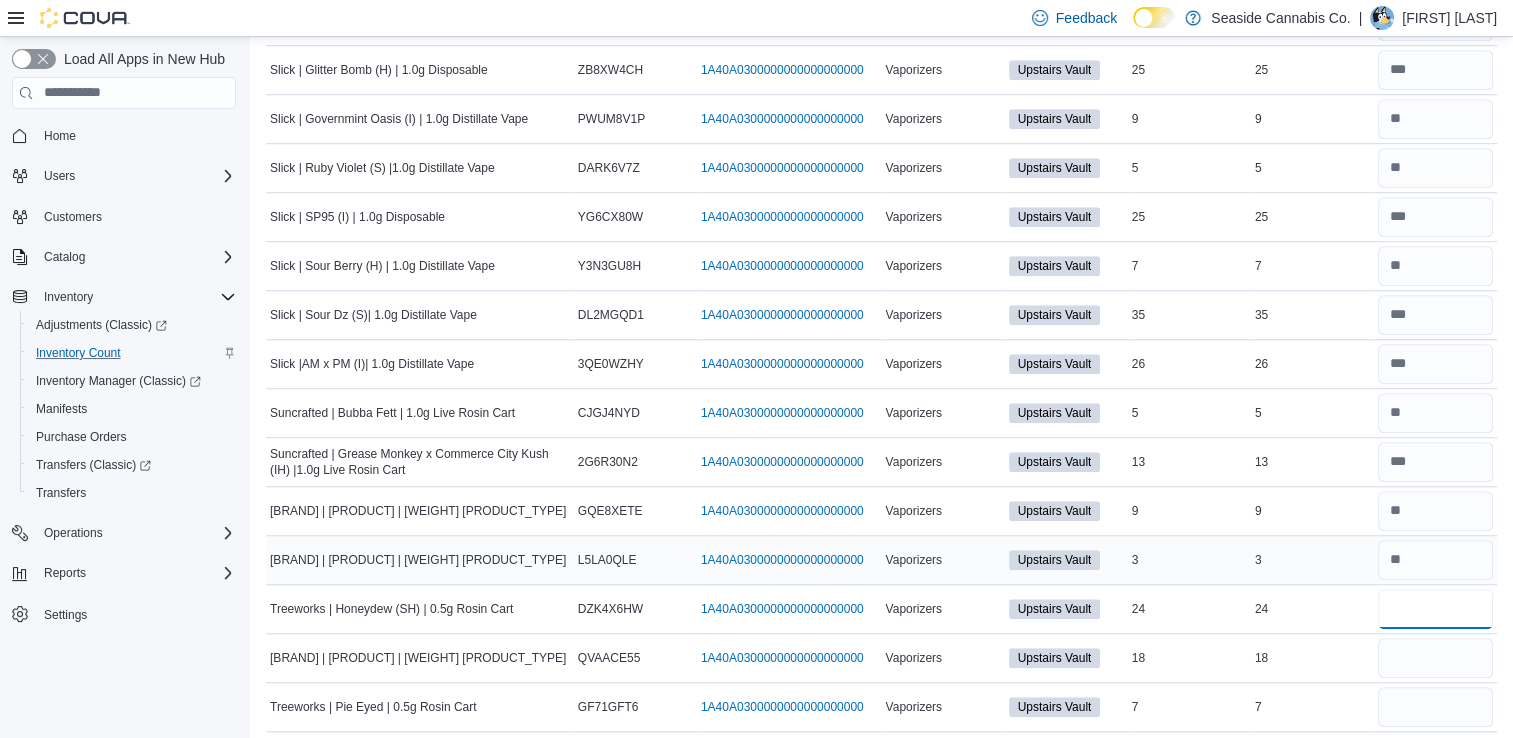 type on "**" 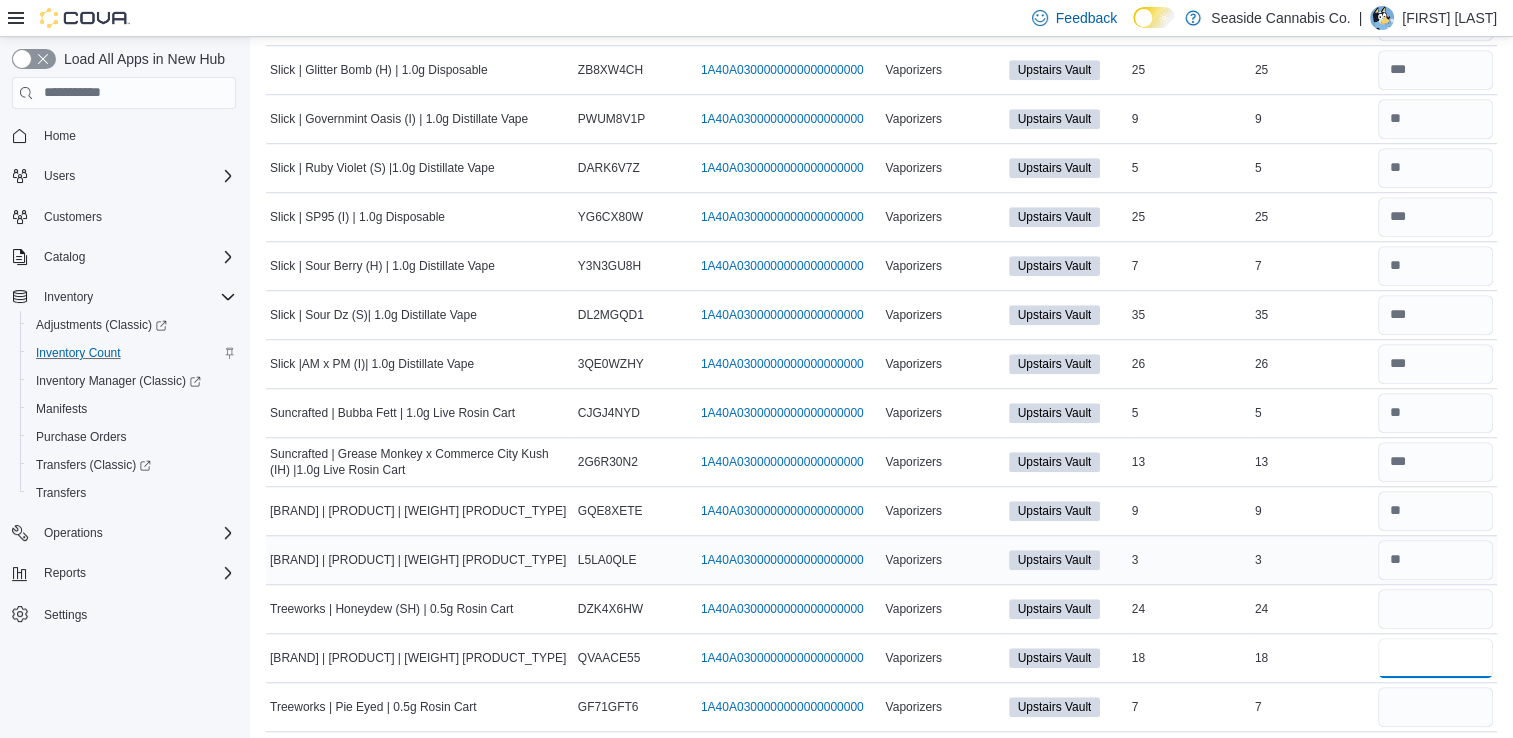 type 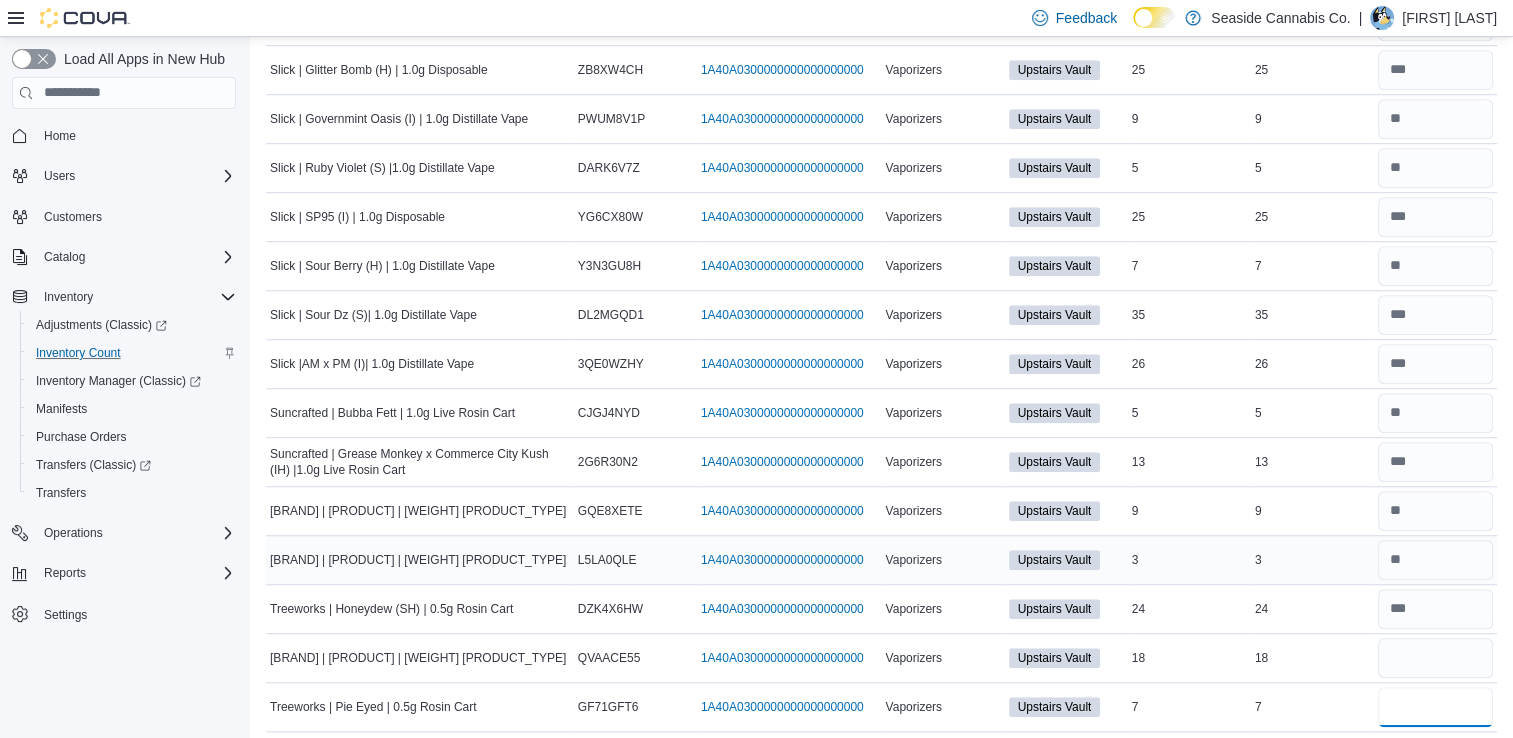type on "*" 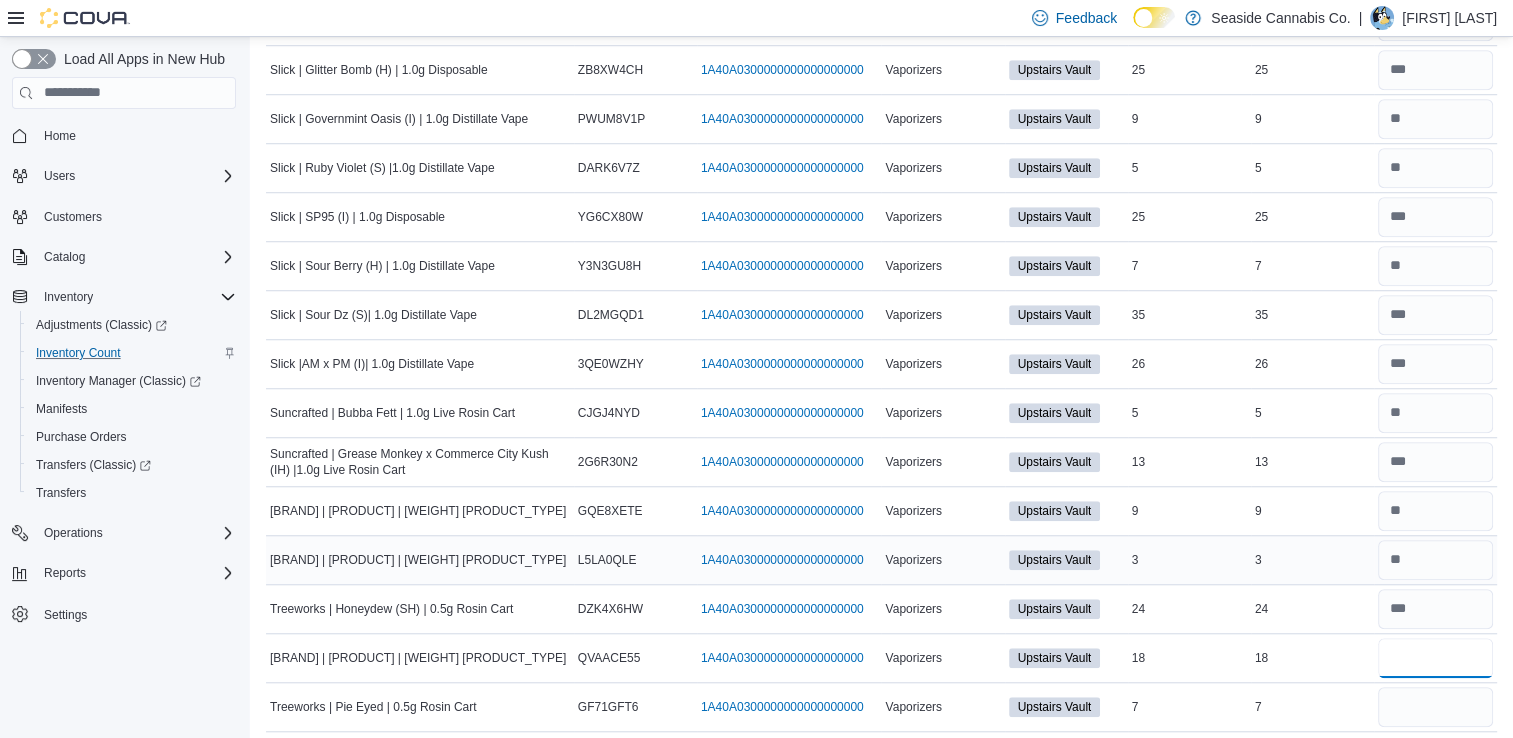 type 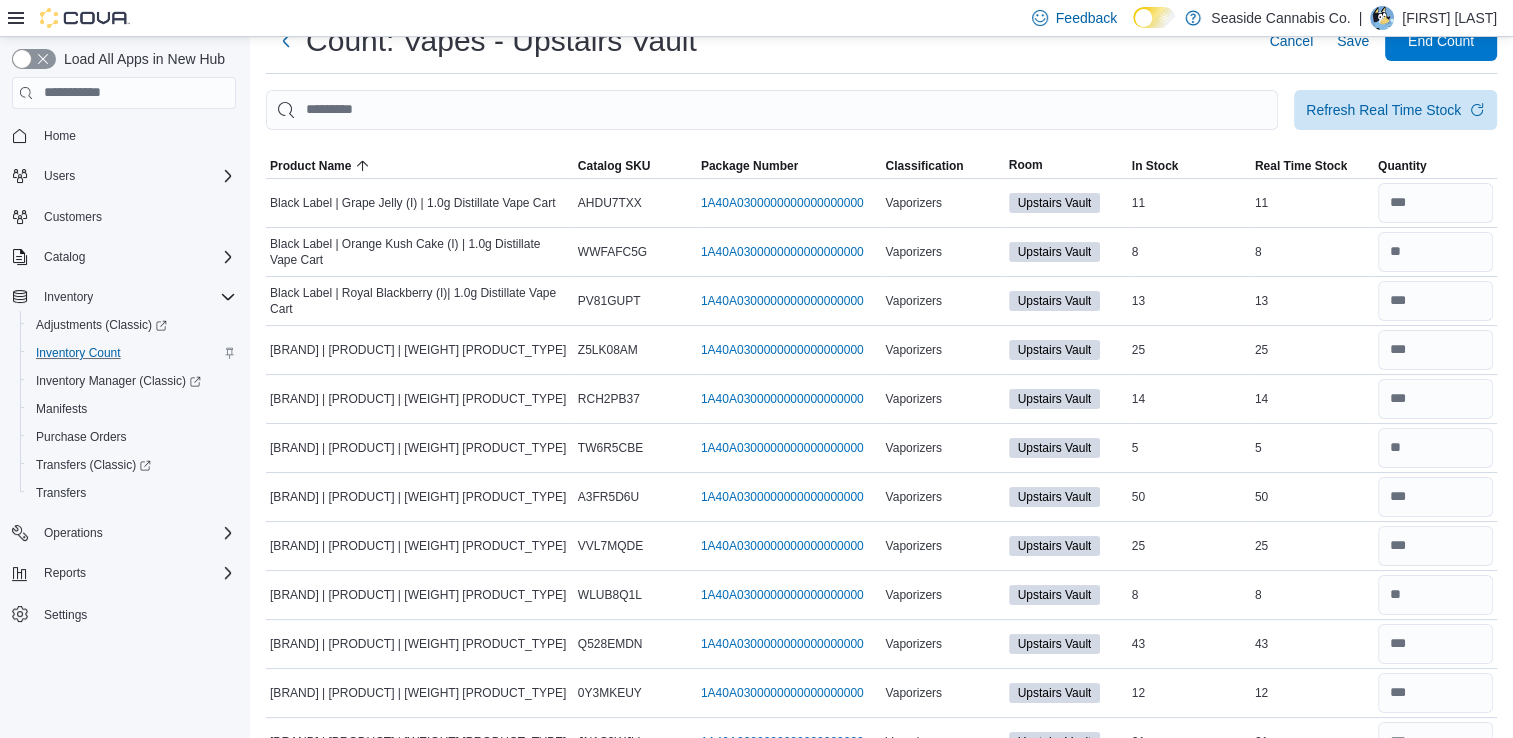 scroll, scrollTop: 0, scrollLeft: 0, axis: both 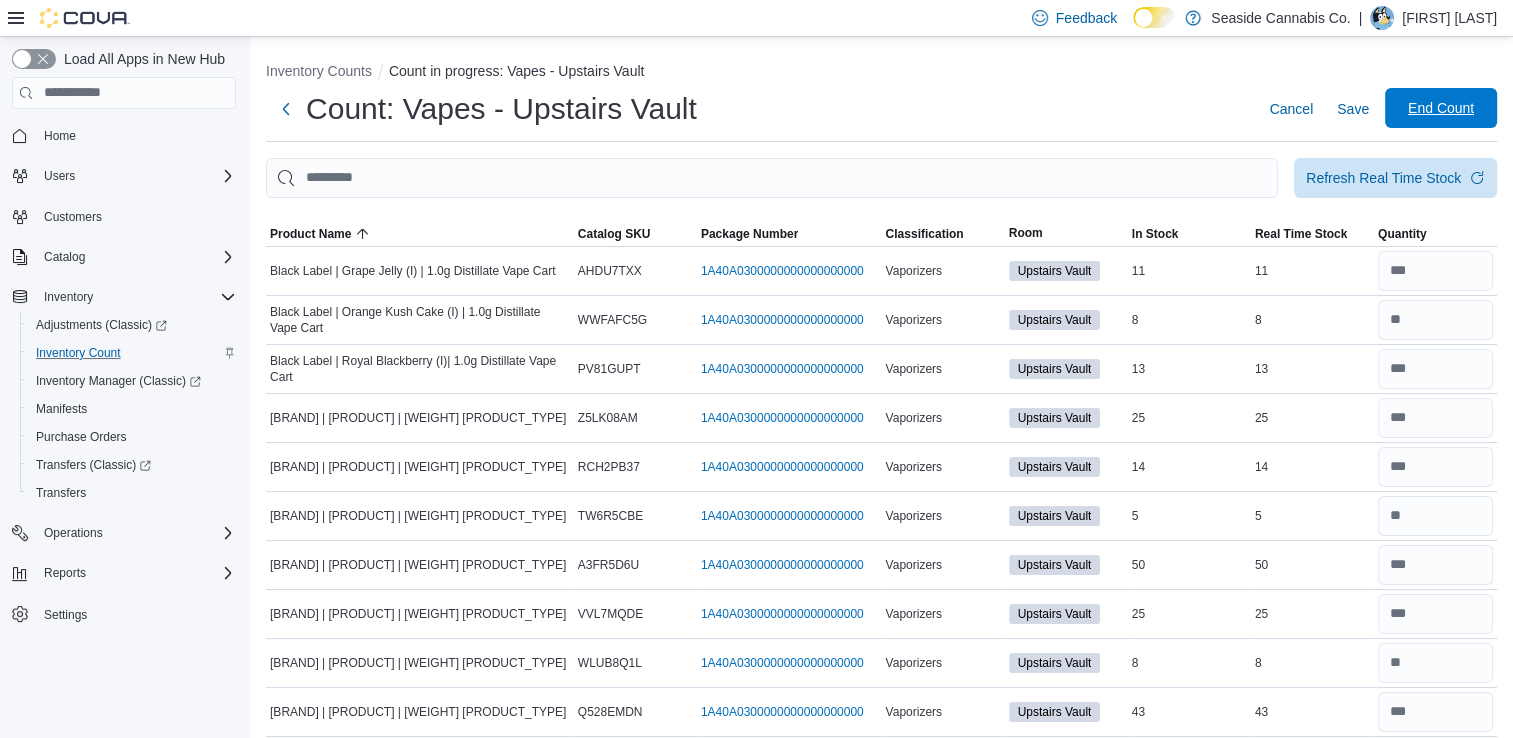 type on "**" 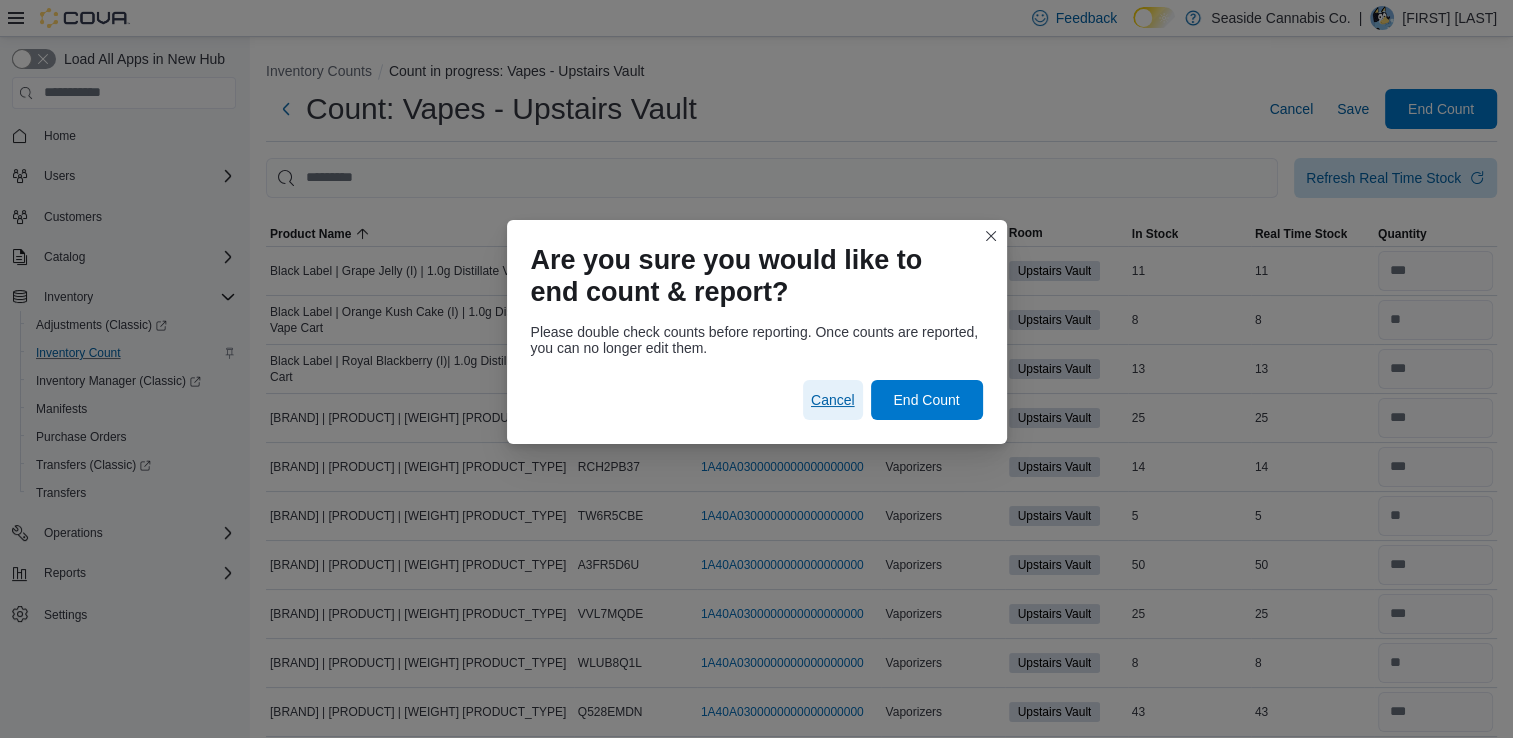 click on "Cancel" at bounding box center (833, 400) 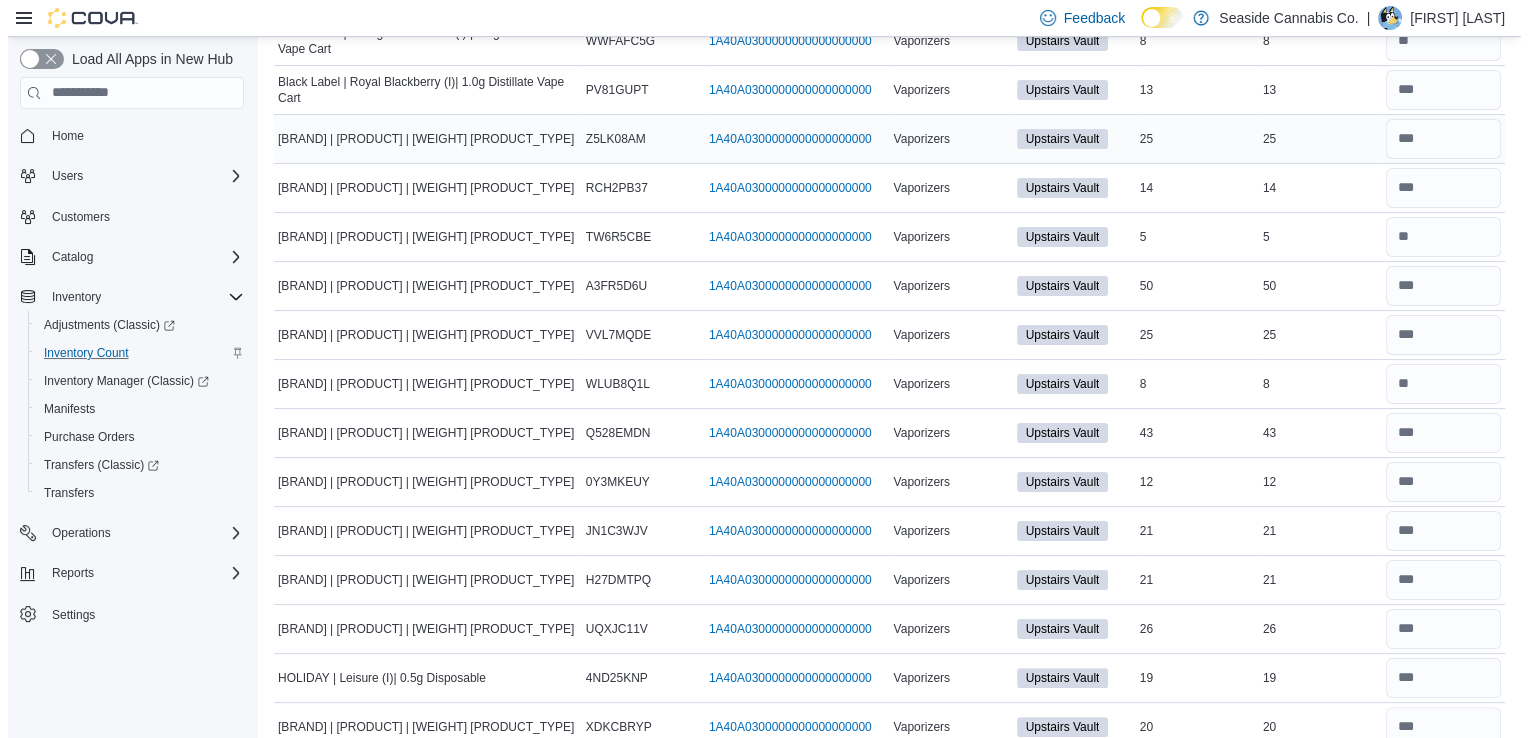 scroll, scrollTop: 0, scrollLeft: 0, axis: both 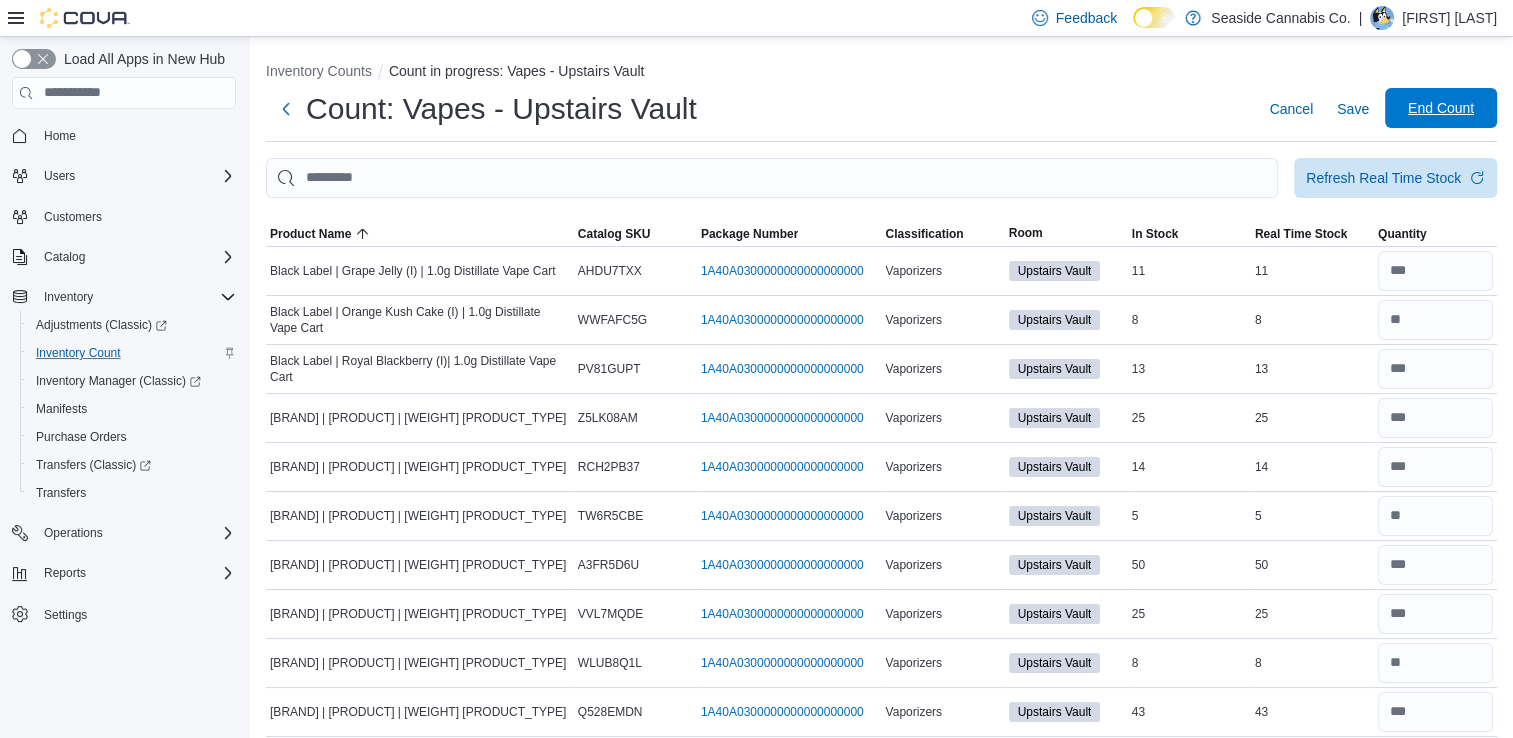 click on "End Count" at bounding box center (1441, 108) 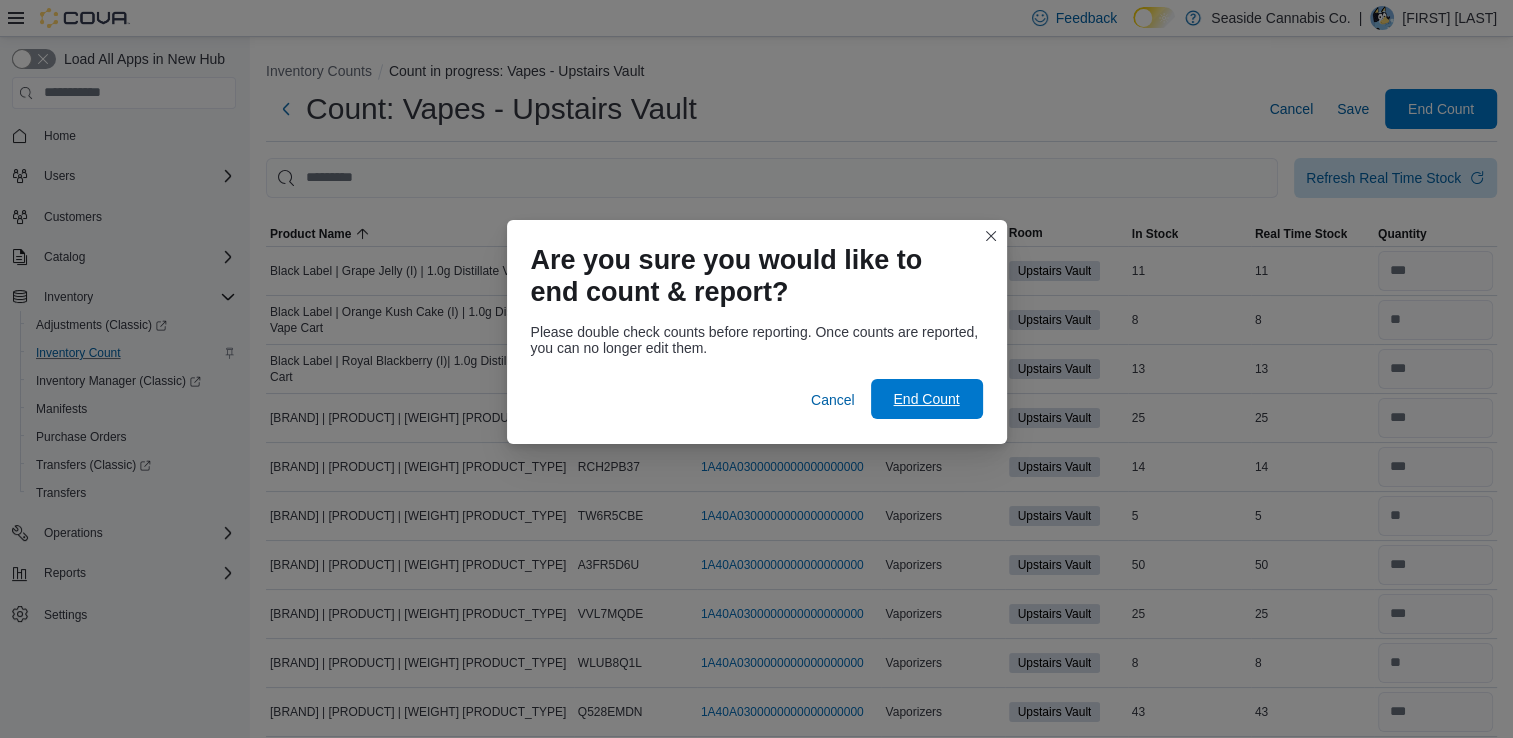 click on "End Count" at bounding box center (926, 399) 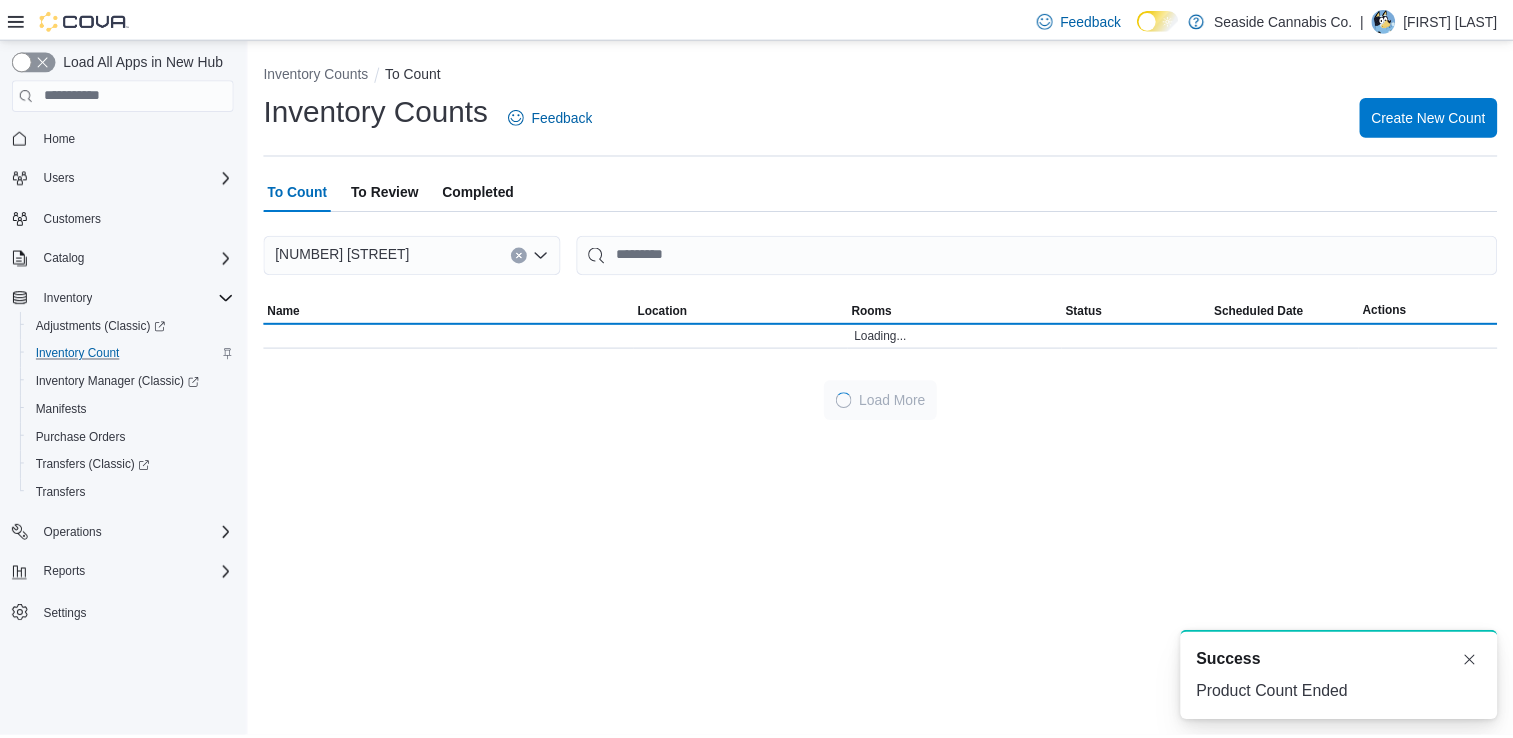 scroll, scrollTop: 0, scrollLeft: 0, axis: both 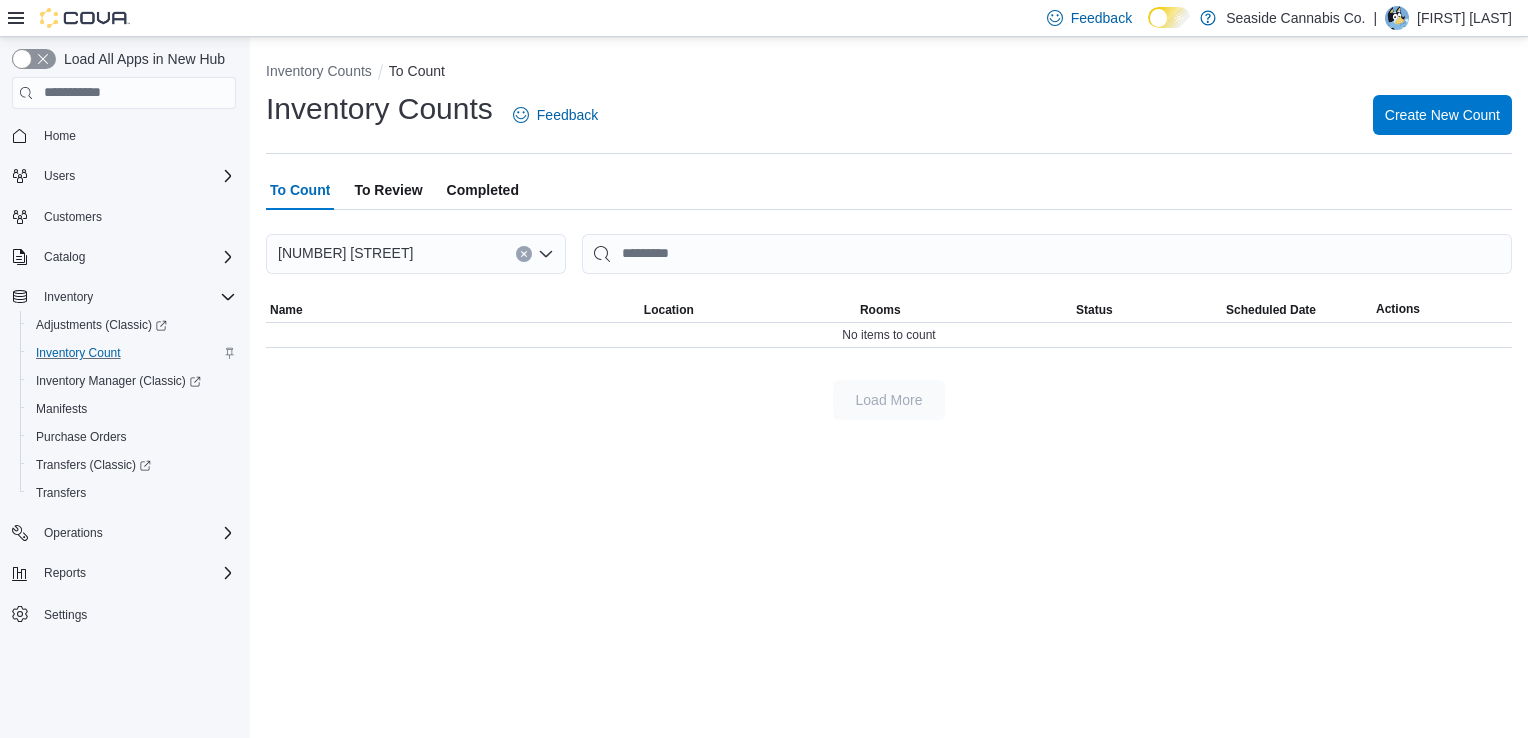 click on "Inventory Counts Feedback Create New Count" at bounding box center (889, 115) 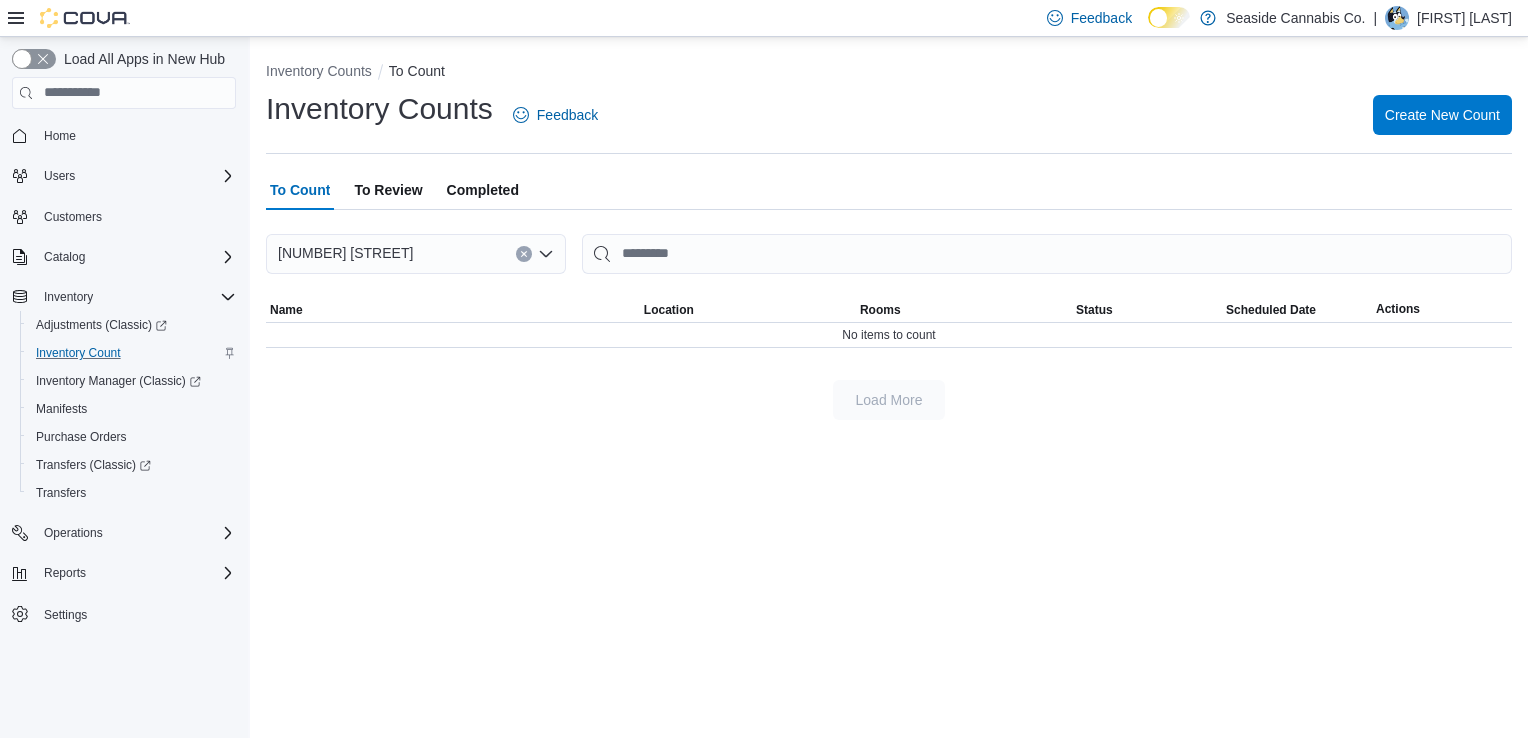 click on "Inventory Counts Feedback Create New Count" at bounding box center [889, 115] 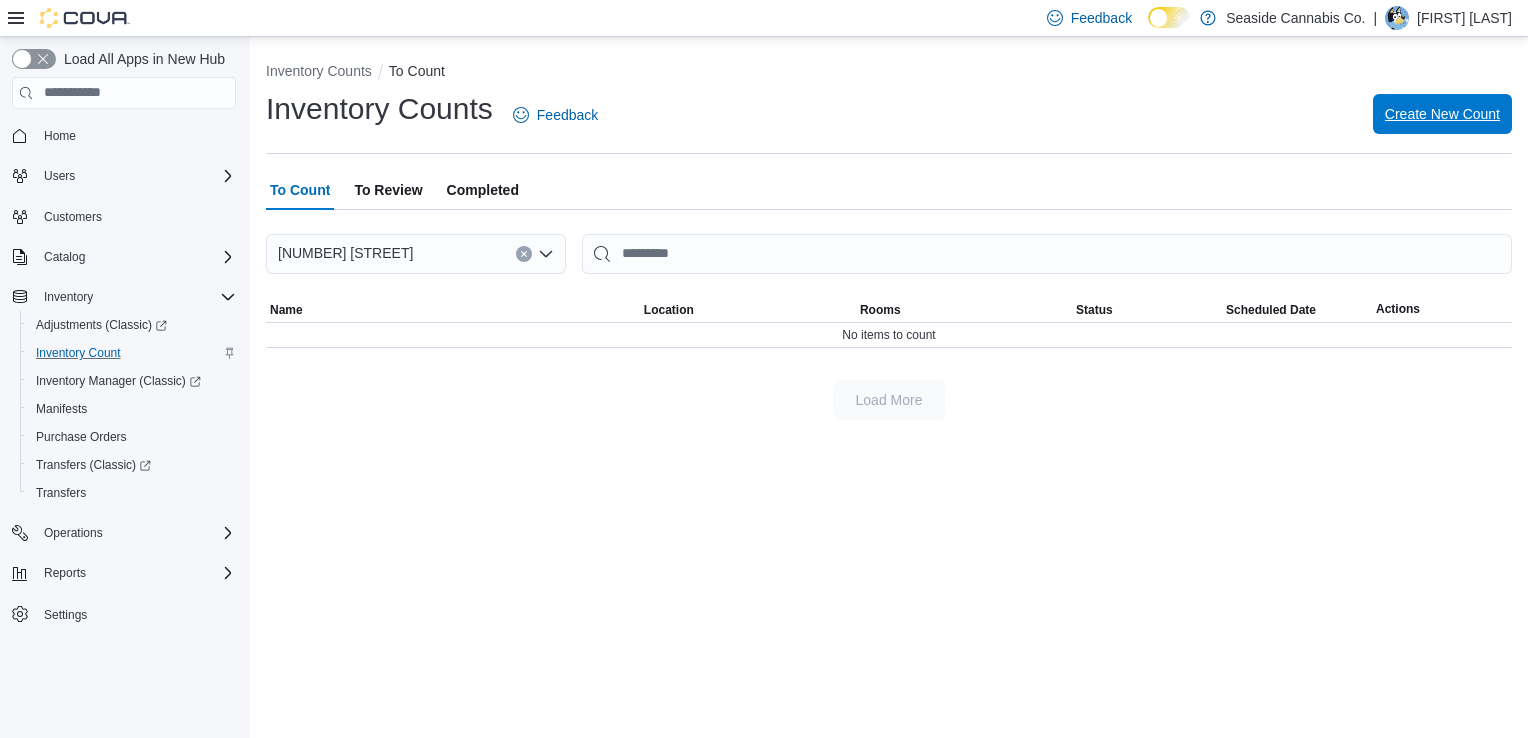 click on "Create New Count" at bounding box center (1442, 114) 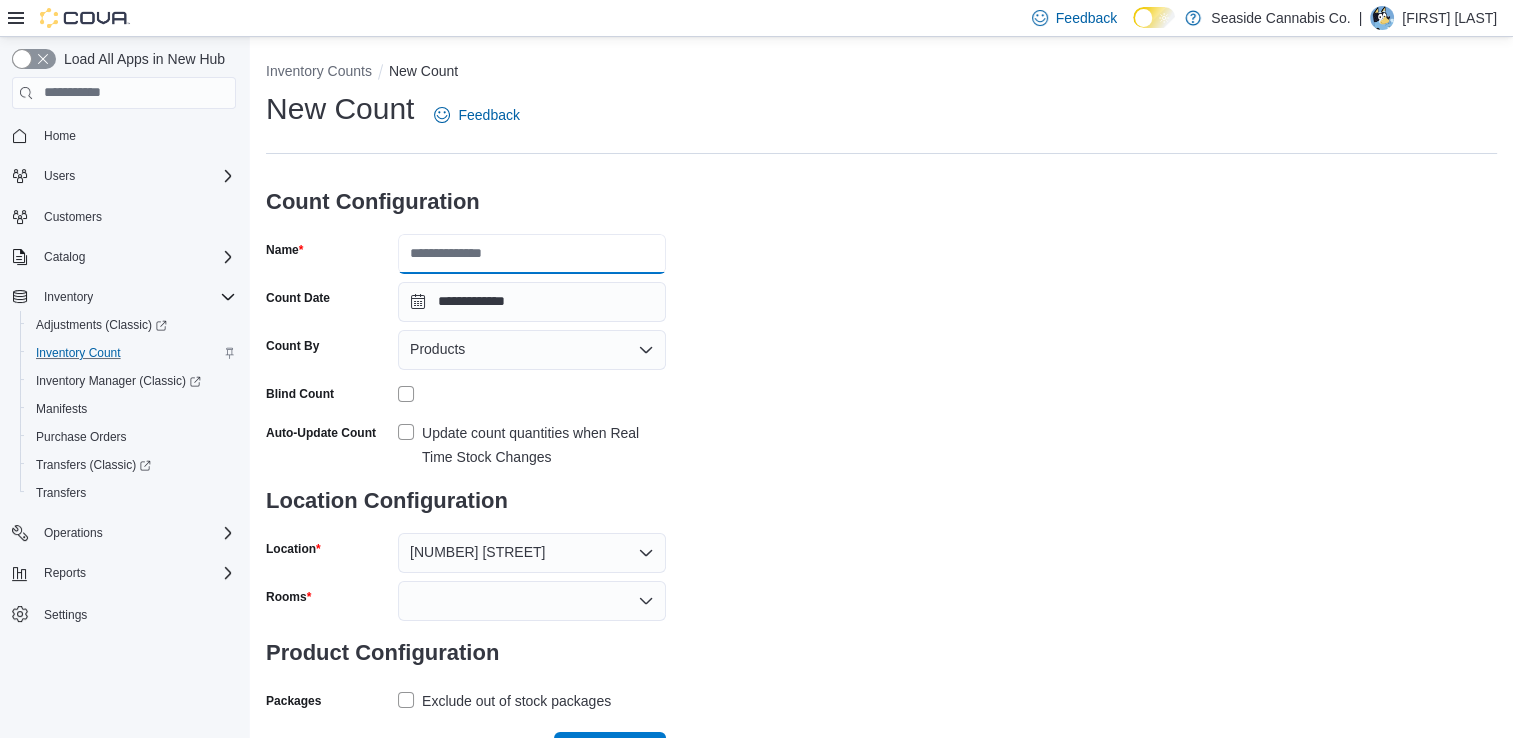 click on "Name" at bounding box center (532, 254) 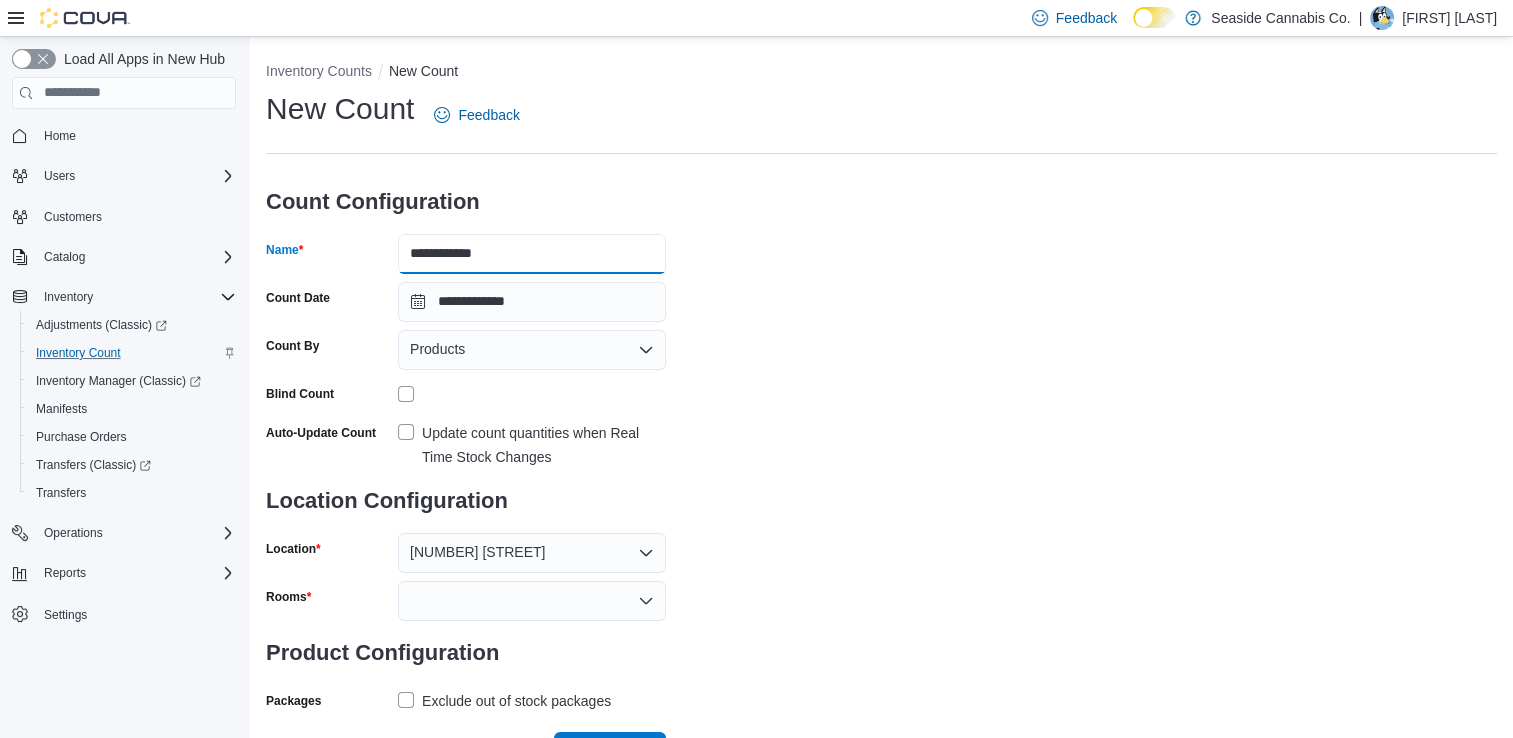 type on "**********" 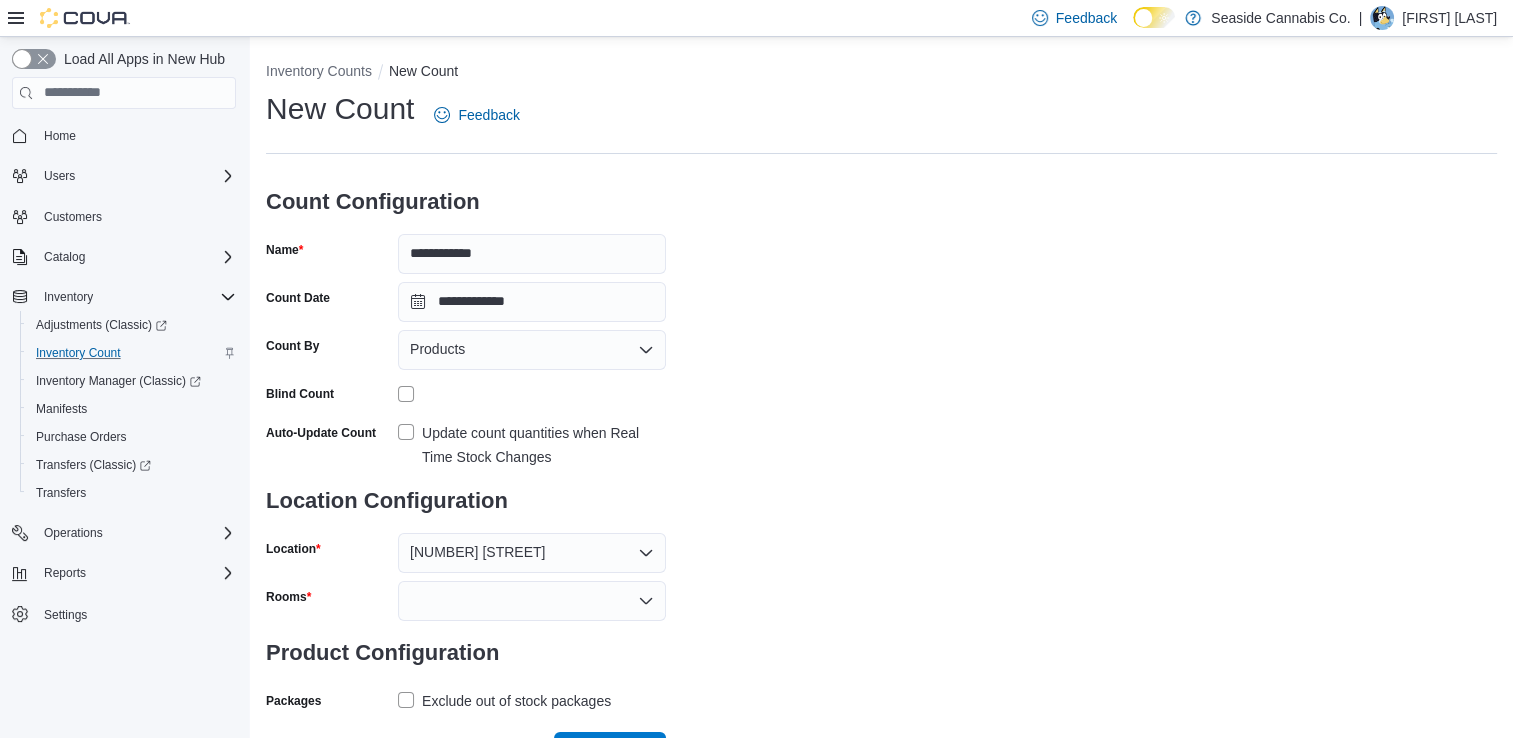 scroll, scrollTop: 33, scrollLeft: 0, axis: vertical 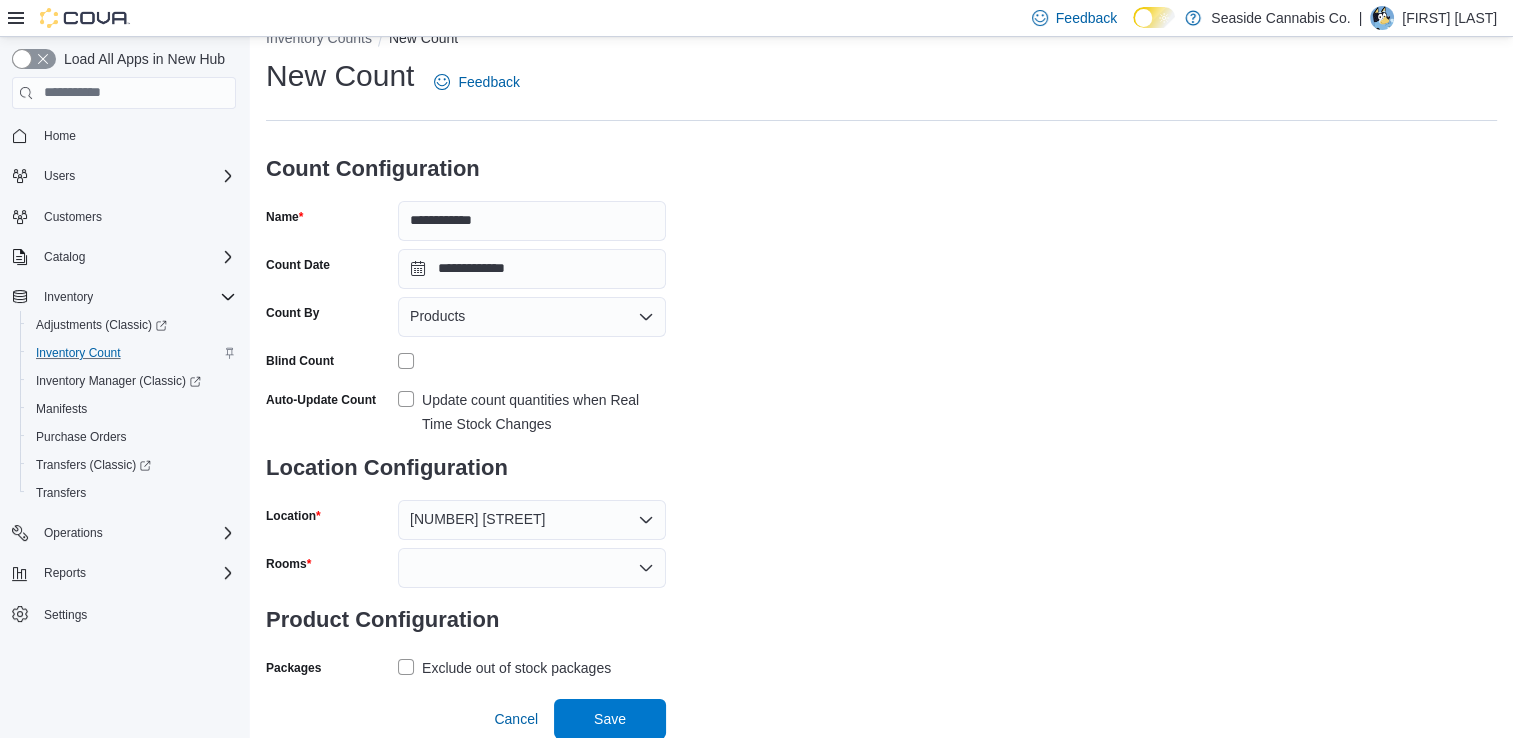 click on "Auto-Update Count Update count quantities when Real Time Stock Changes" at bounding box center (466, 410) 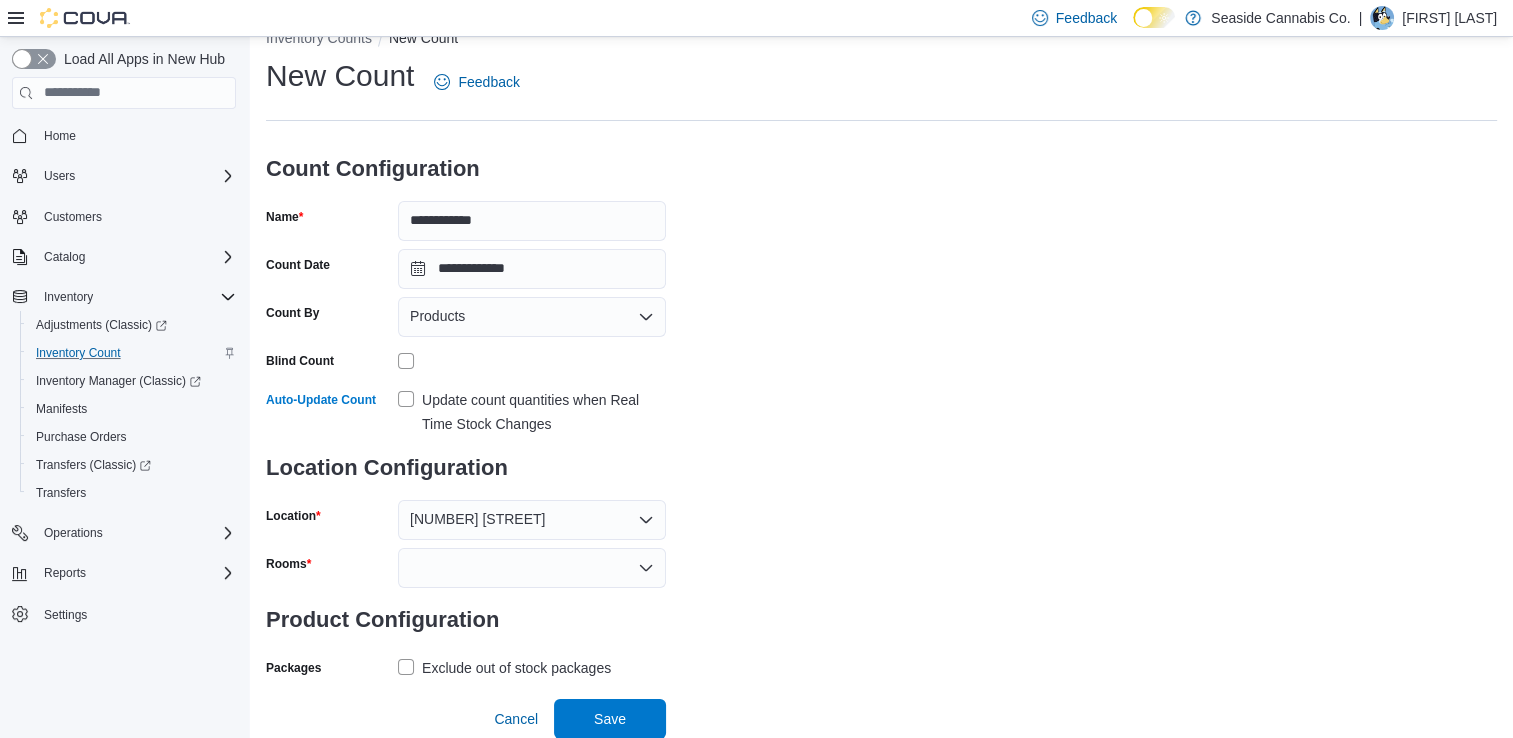 click at bounding box center (532, 568) 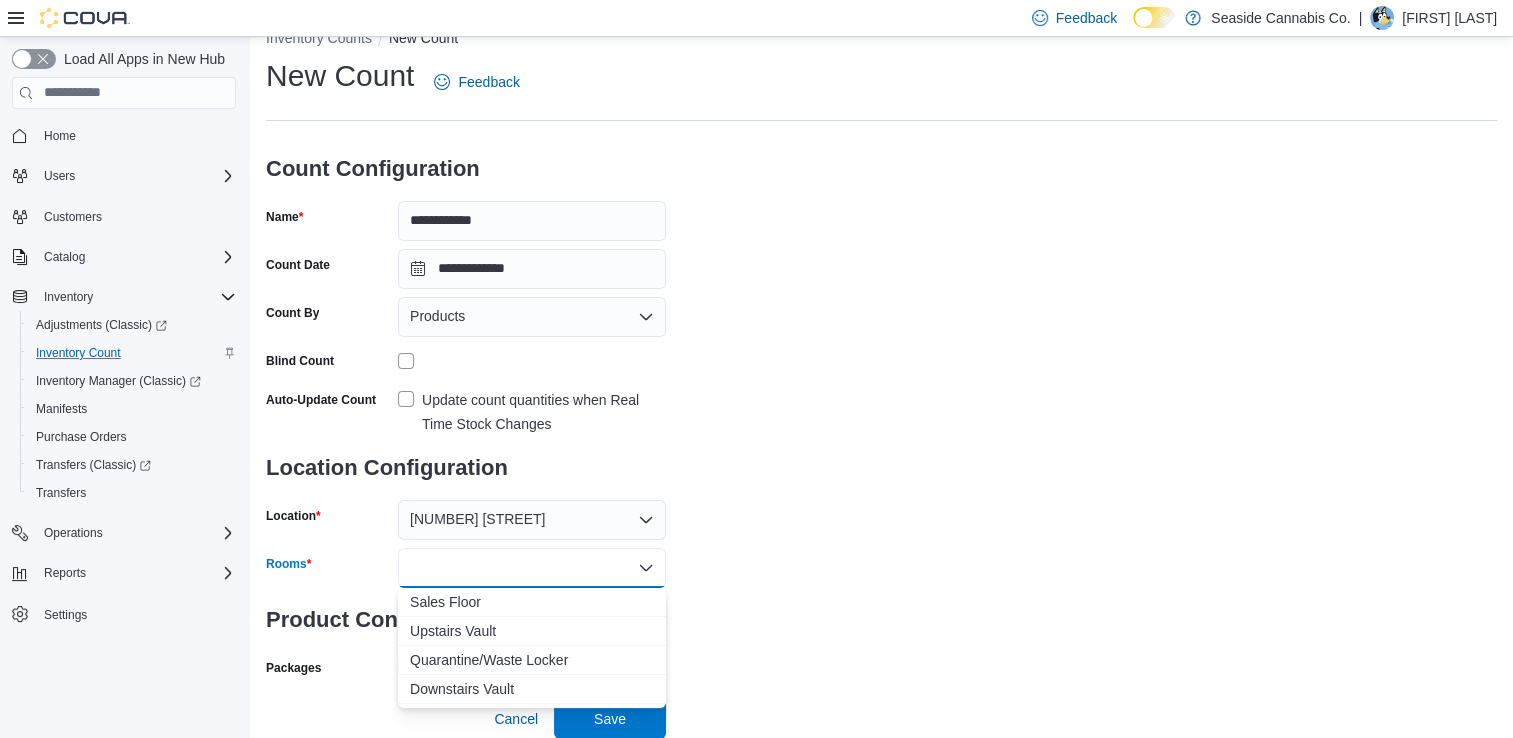 click on "**********" at bounding box center [881, 369] 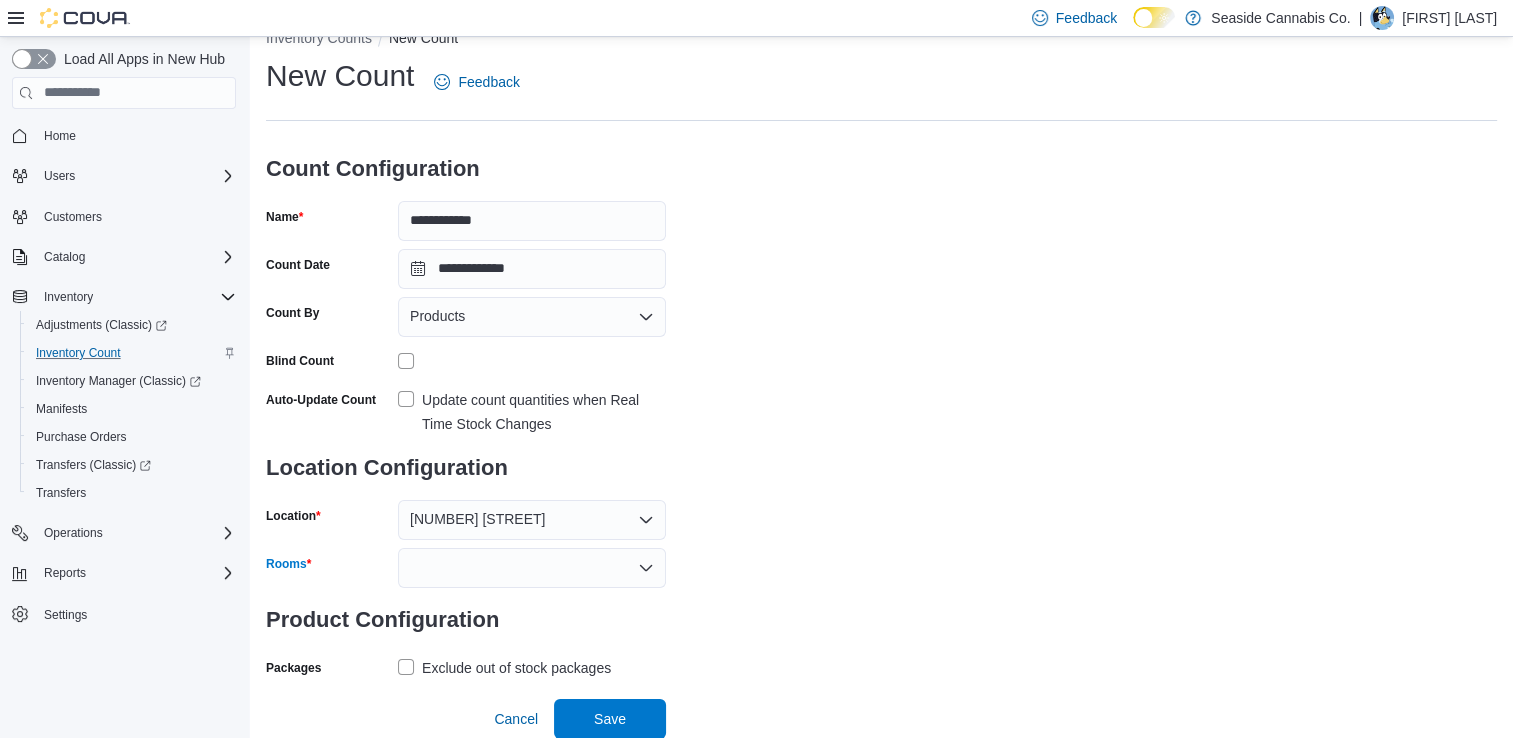 click 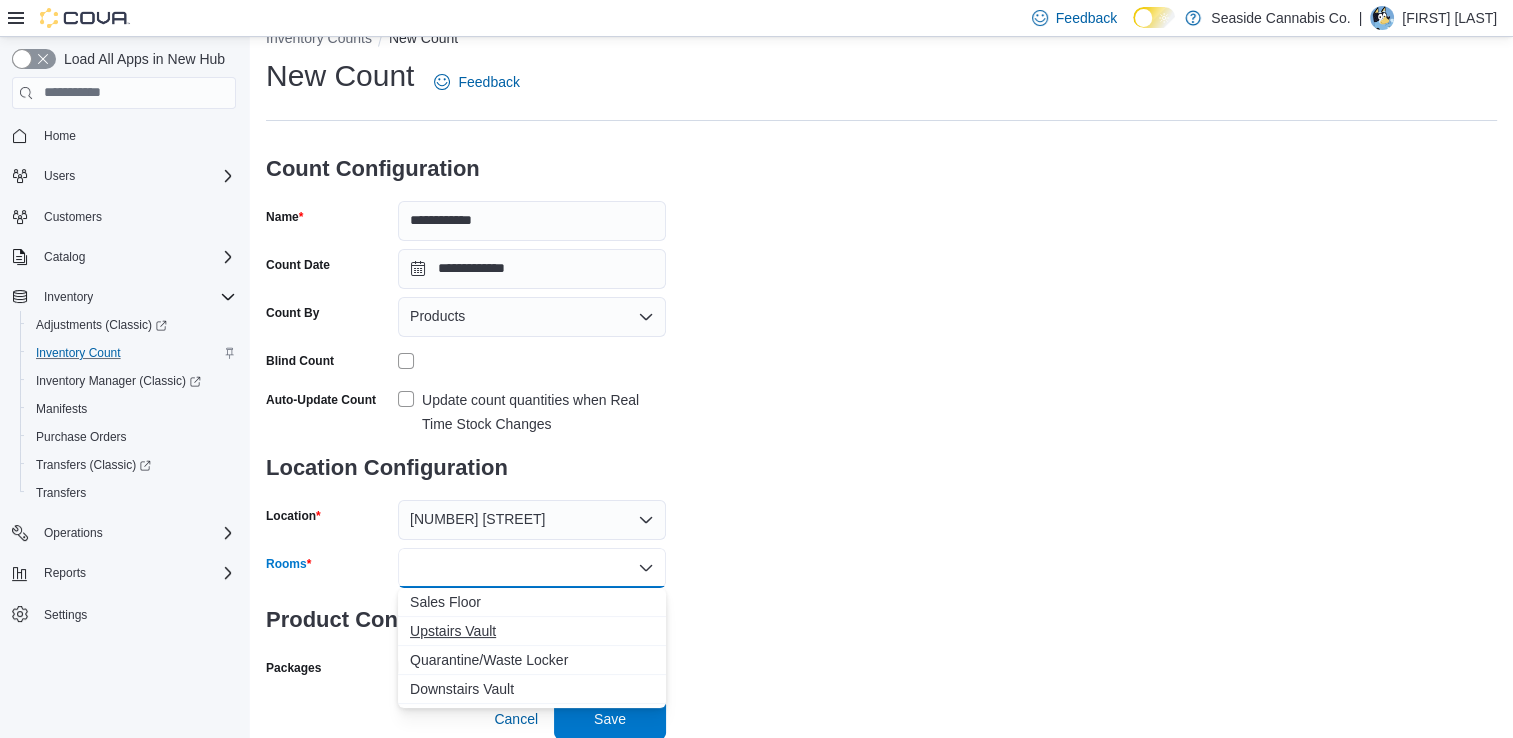 click on "Upstairs Vault" at bounding box center [532, 631] 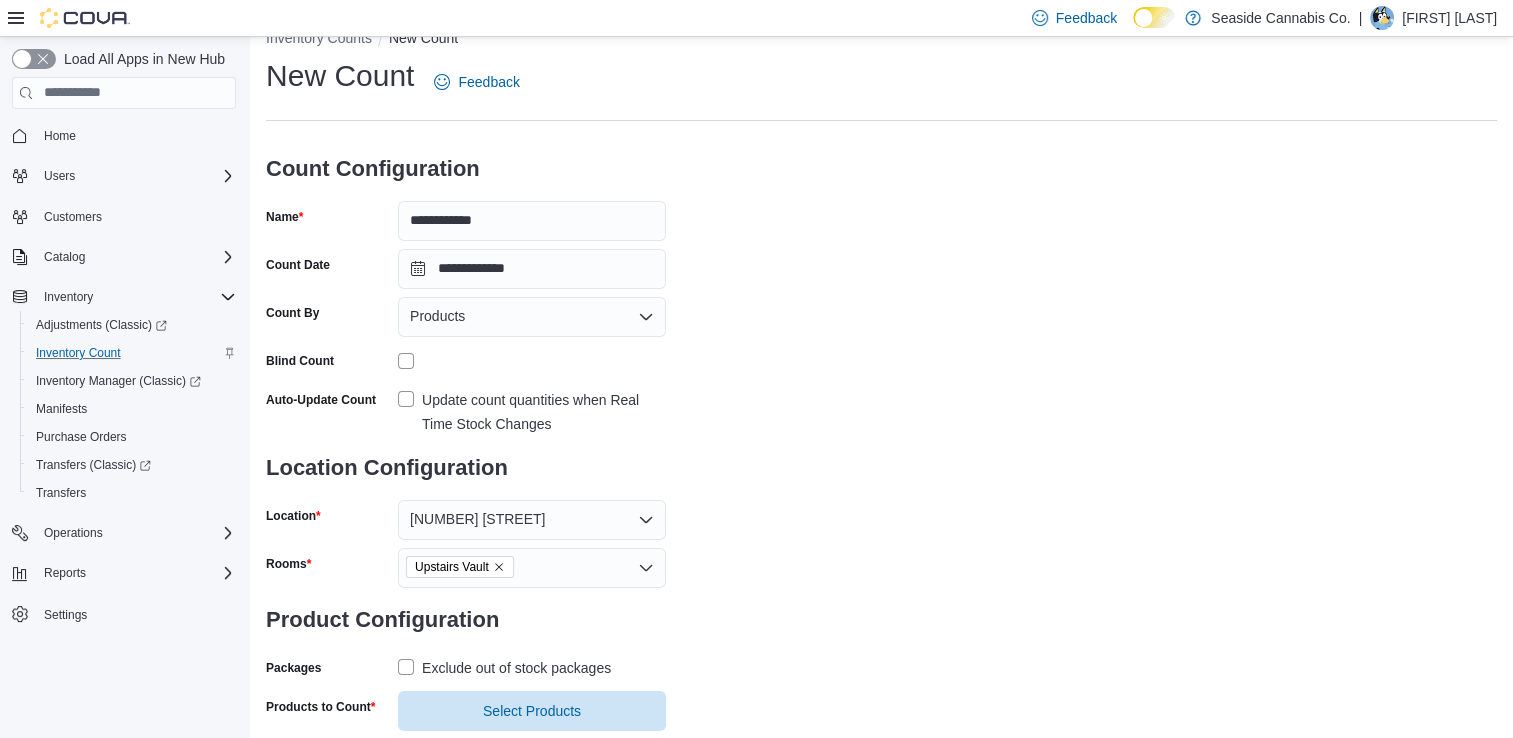 click on "Count in progress: Vapes - Upstairs Vault" at bounding box center (881, 393) 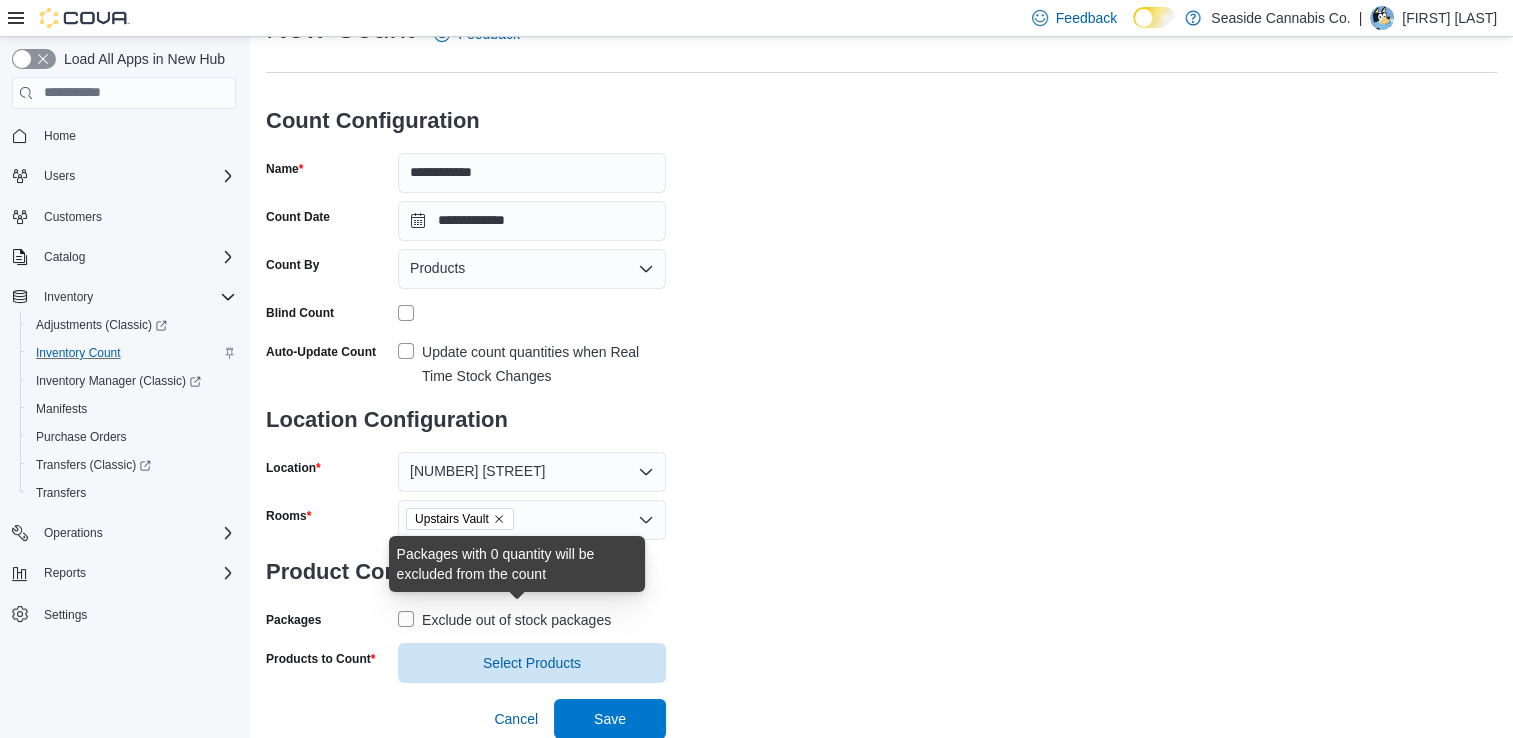 click on "Exclude out of stock packages" at bounding box center (516, 620) 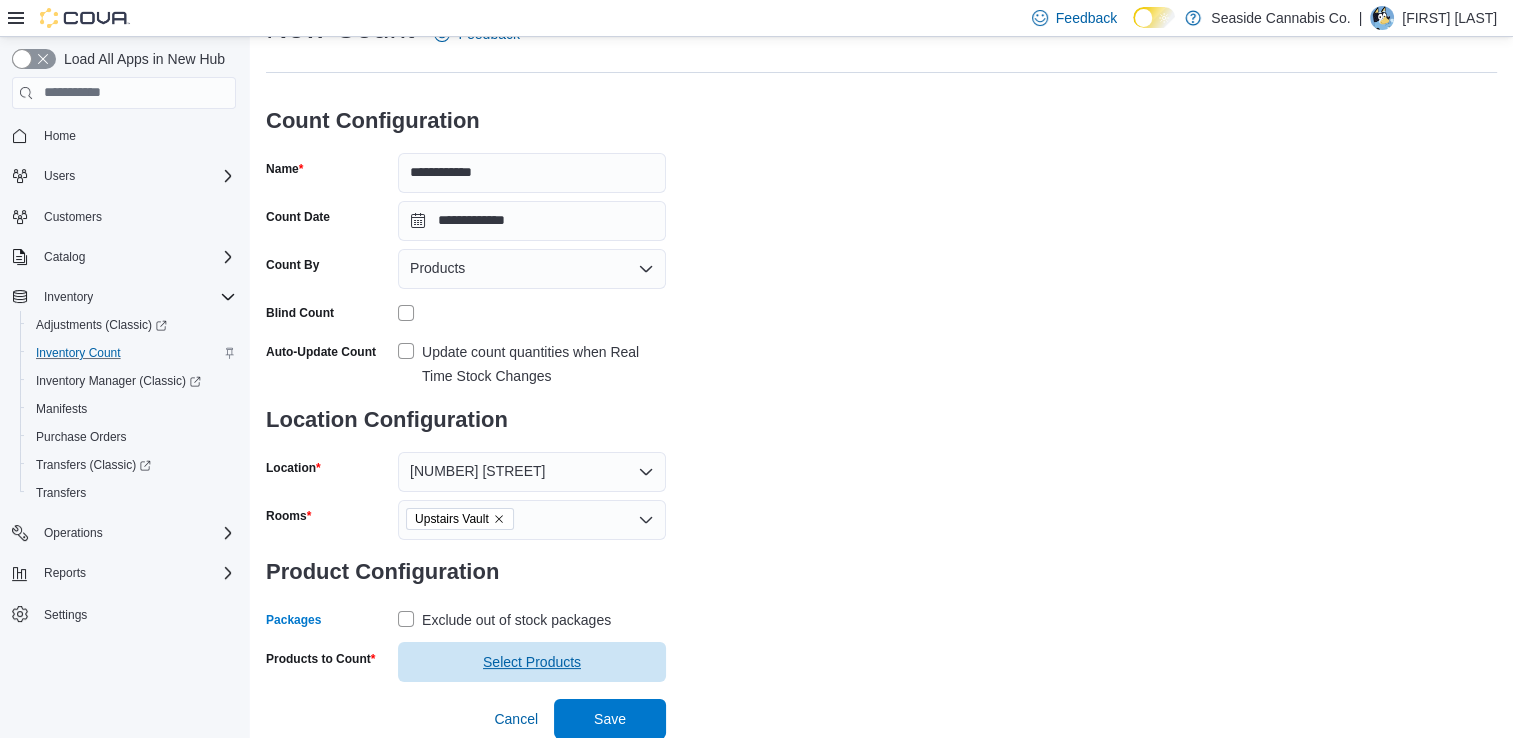 click on "Select Products" at bounding box center [532, 662] 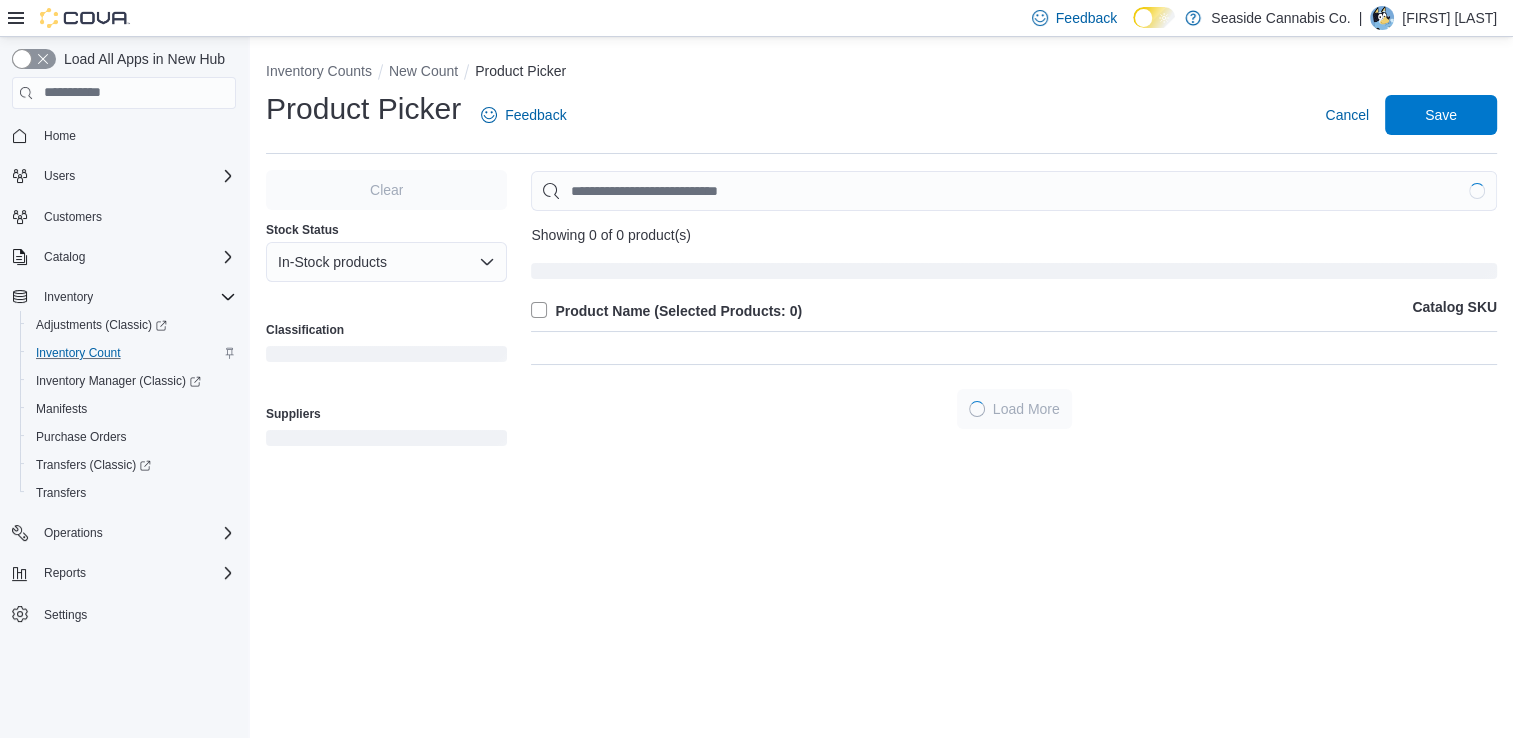 scroll, scrollTop: 0, scrollLeft: 0, axis: both 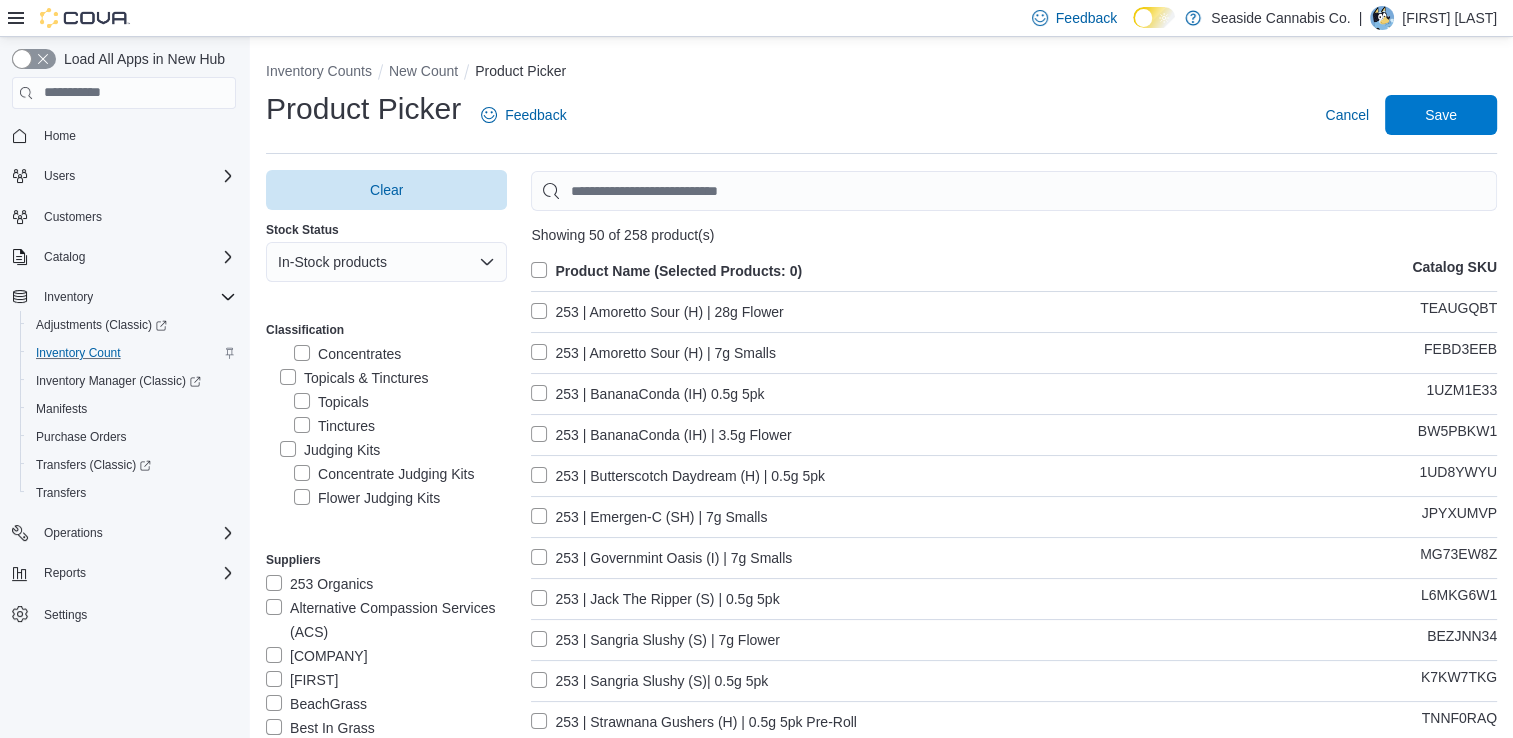 click on "Topicals & Tinctures" at bounding box center (354, 378) 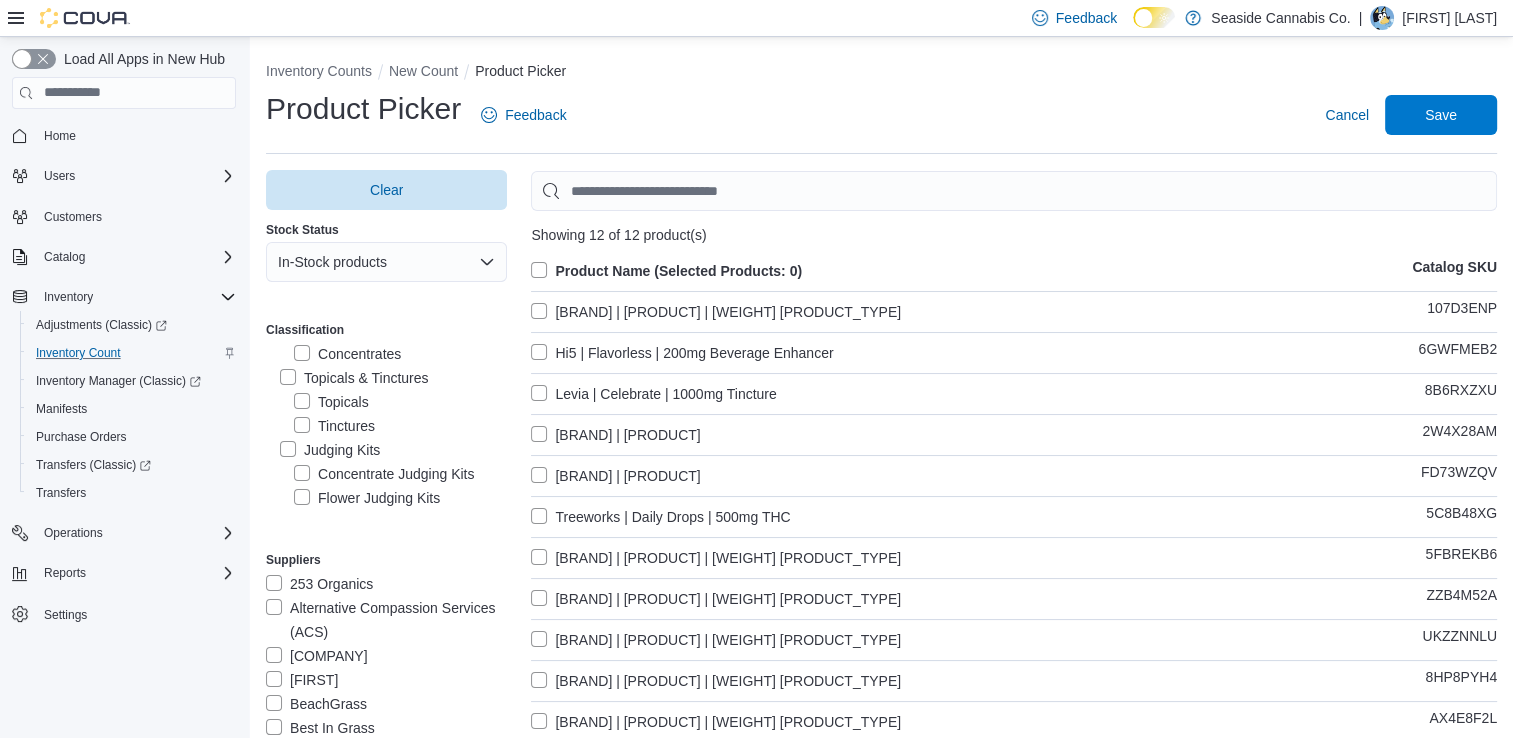 click on "Product Name (Selected Products: 0)" at bounding box center [666, 271] 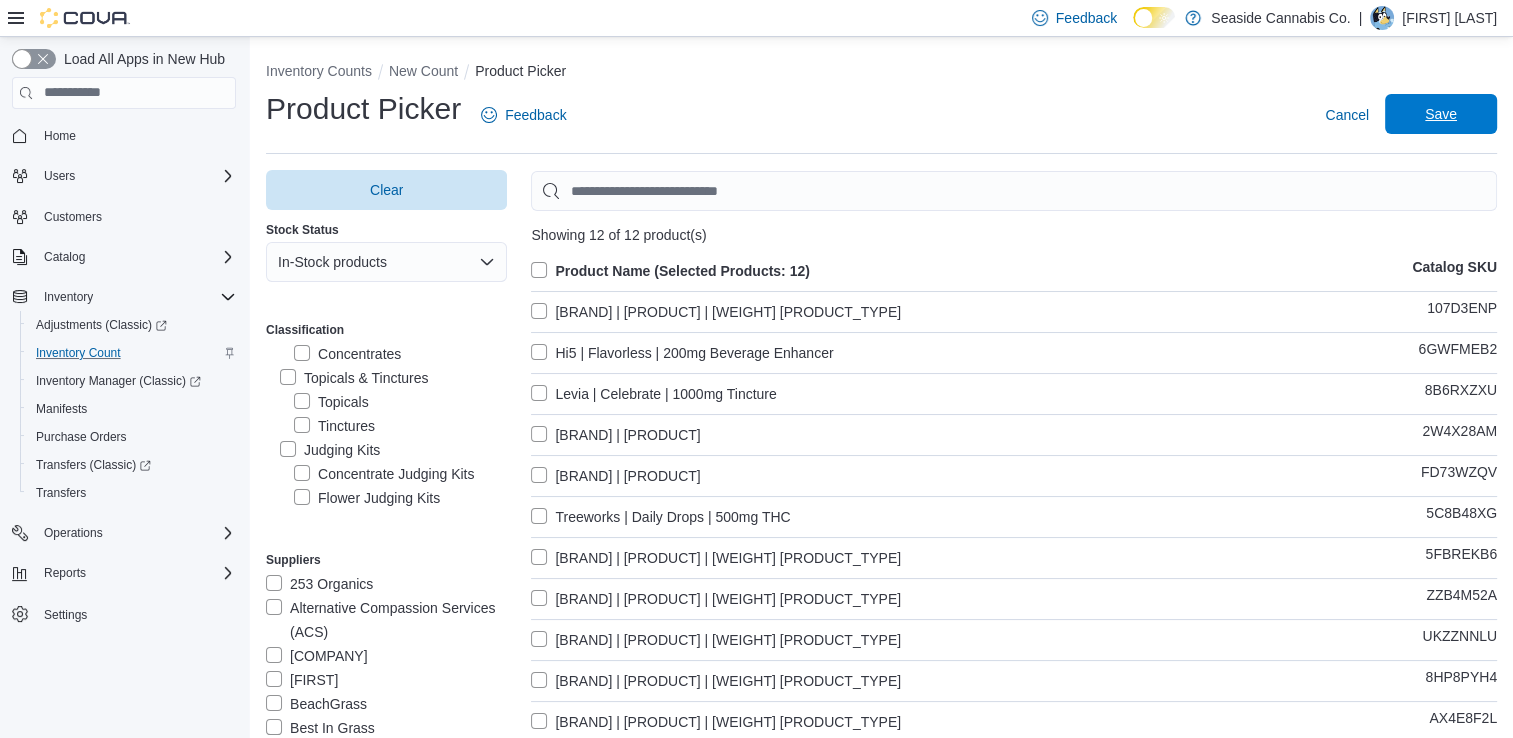 click on "Save" at bounding box center [1441, 114] 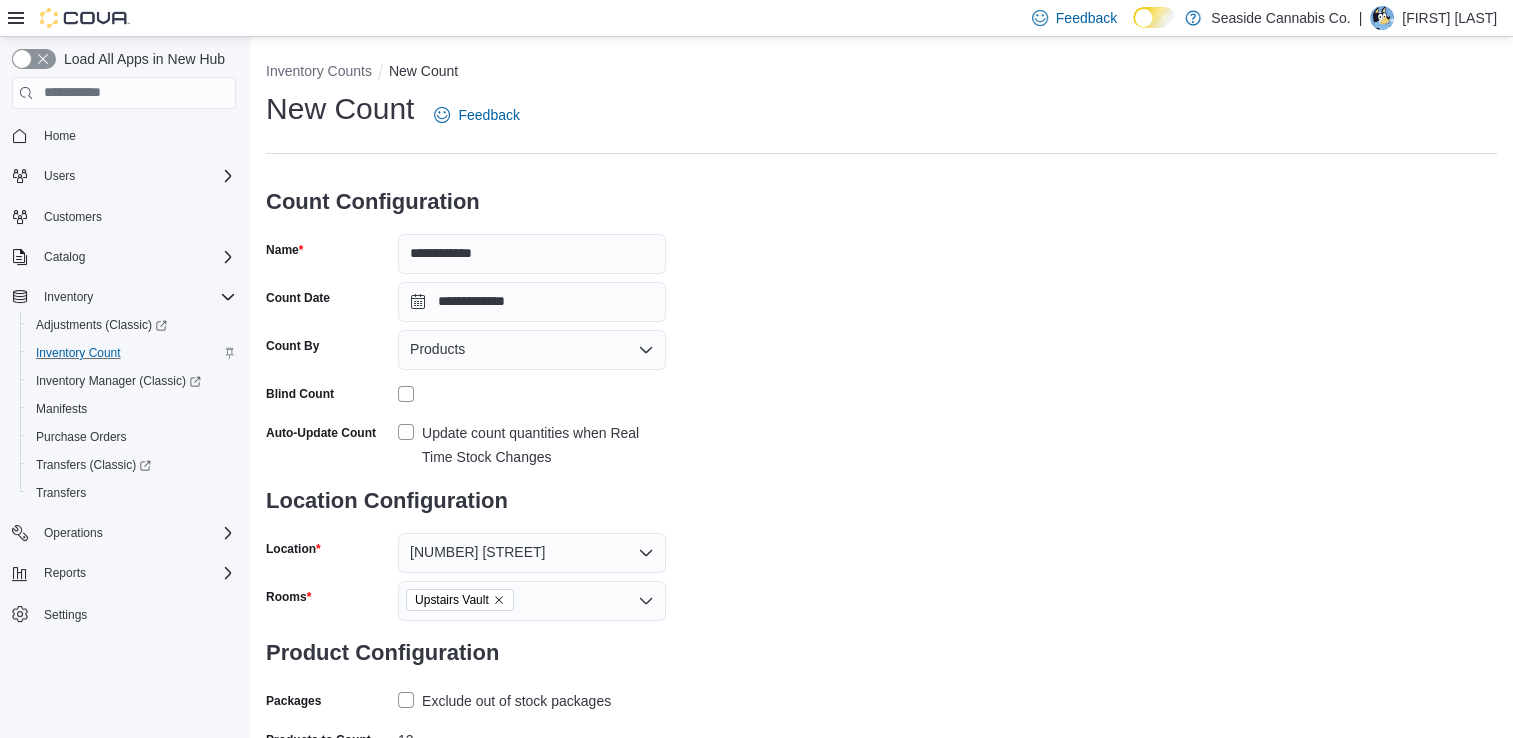 scroll, scrollTop: 120, scrollLeft: 0, axis: vertical 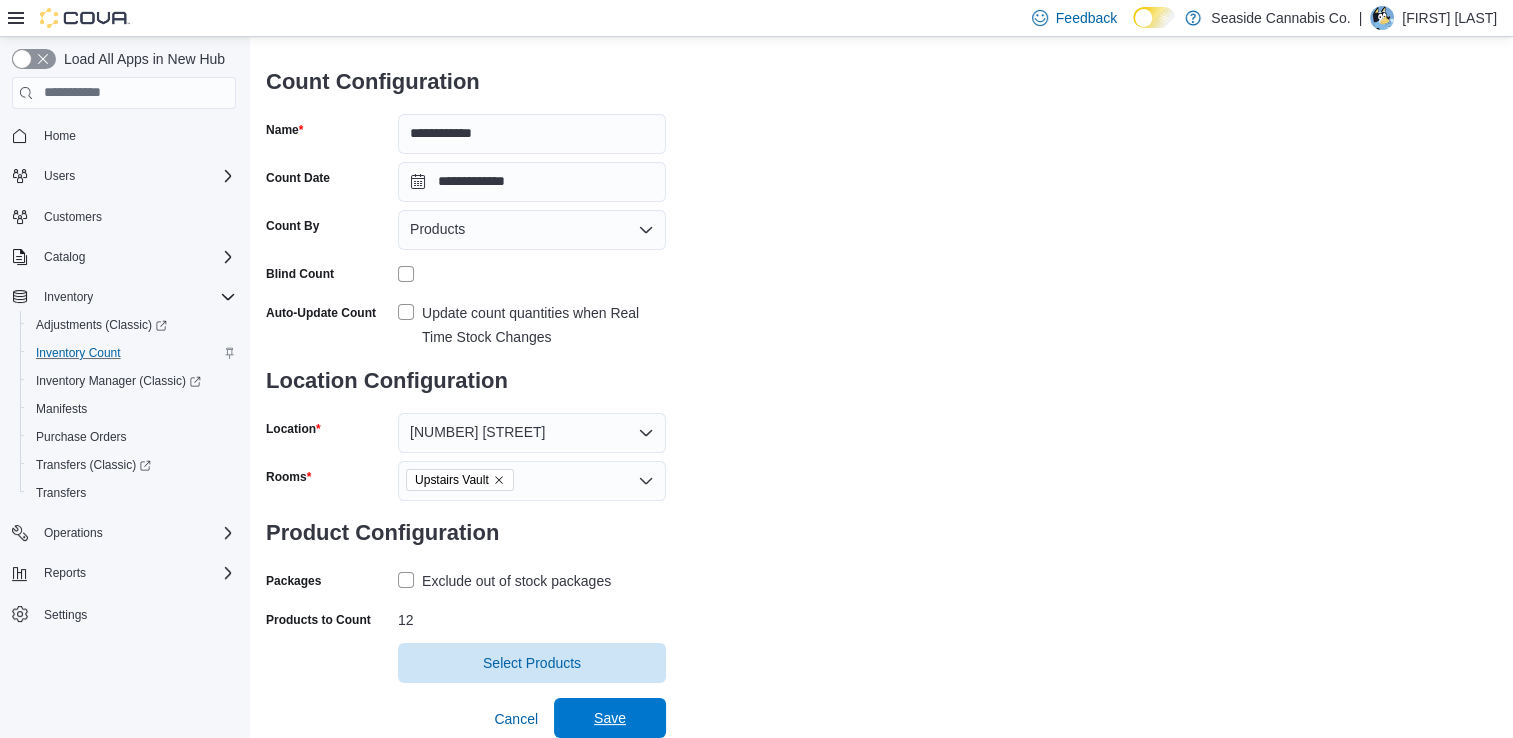 click on "Save" at bounding box center (610, 718) 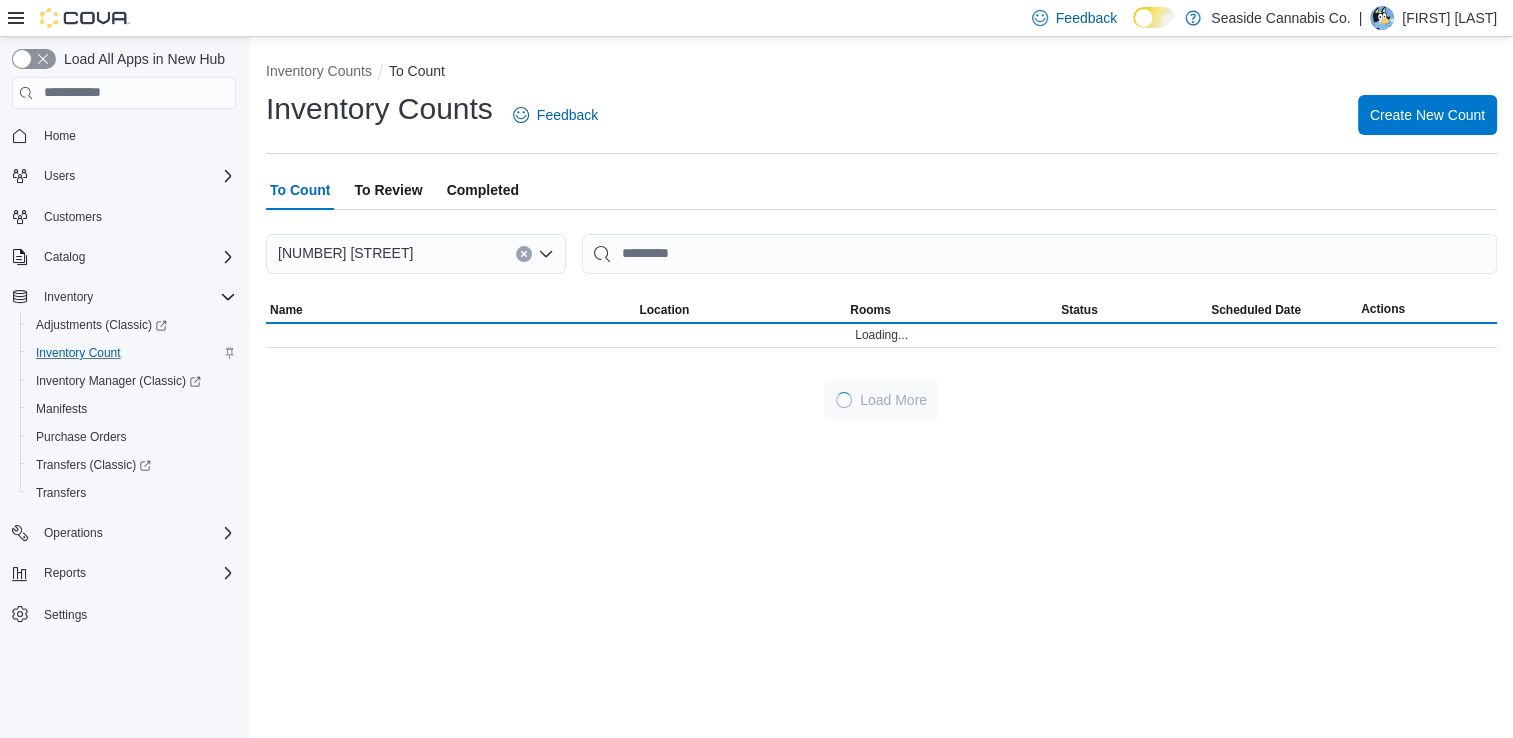 scroll, scrollTop: 0, scrollLeft: 0, axis: both 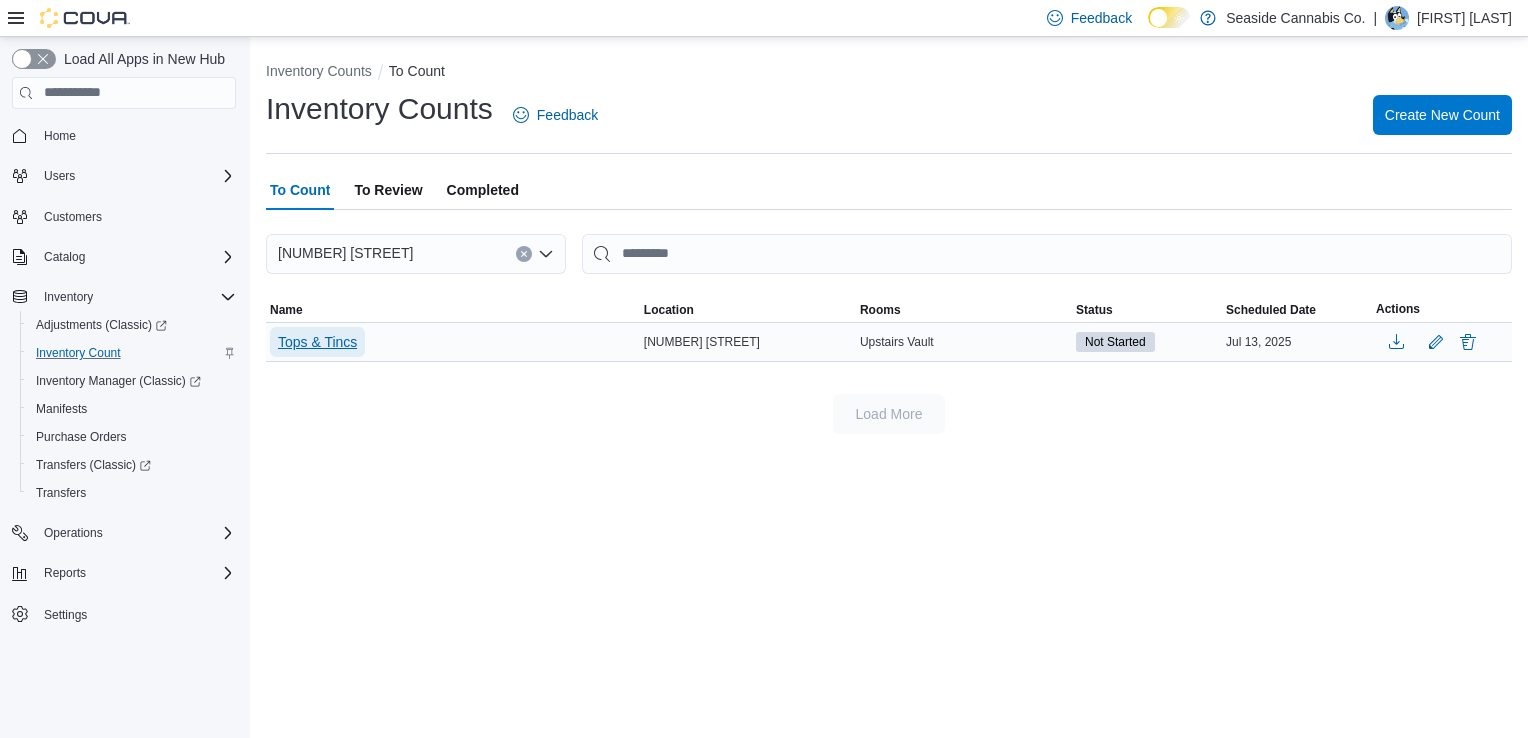 click on "Tops & Tincs" at bounding box center (317, 342) 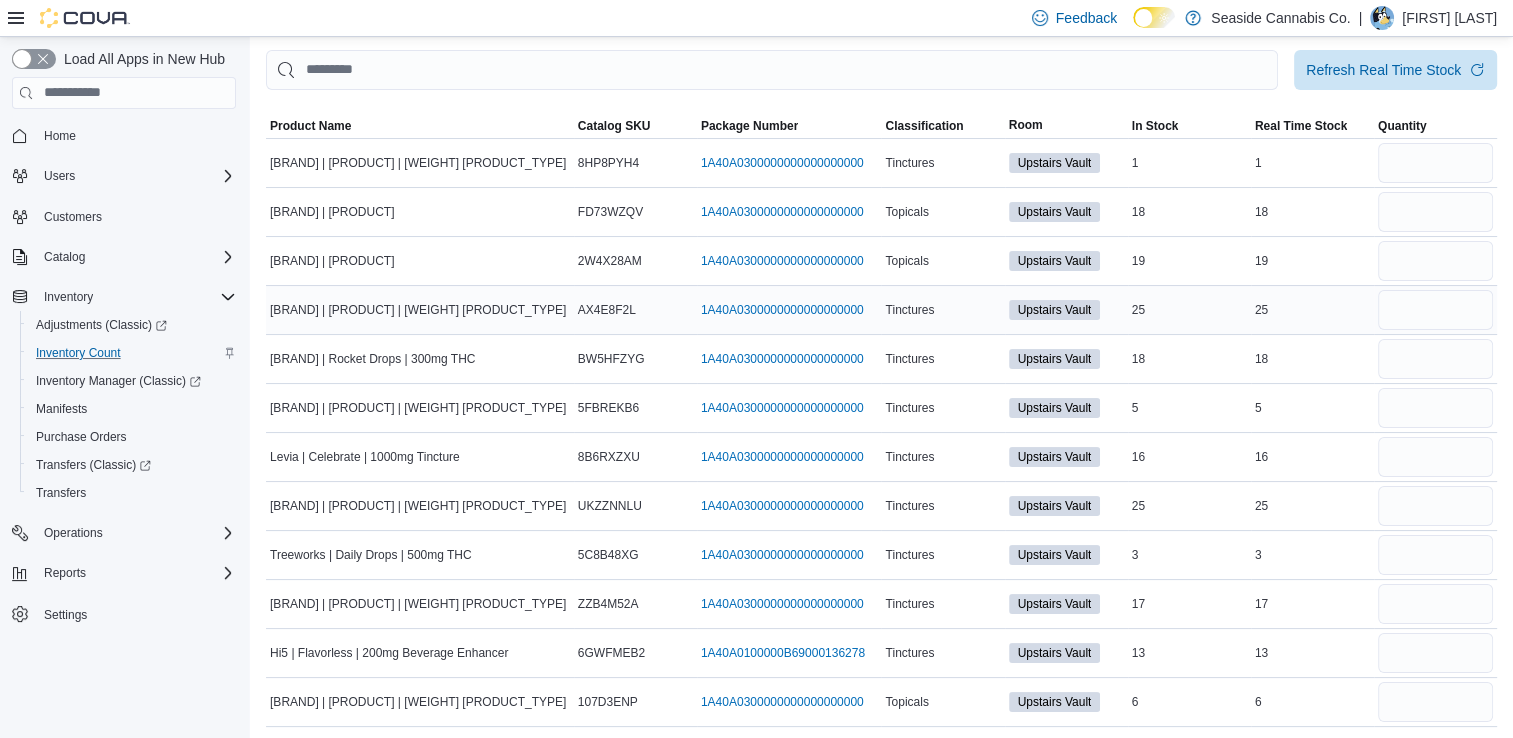 scroll, scrollTop: 109, scrollLeft: 0, axis: vertical 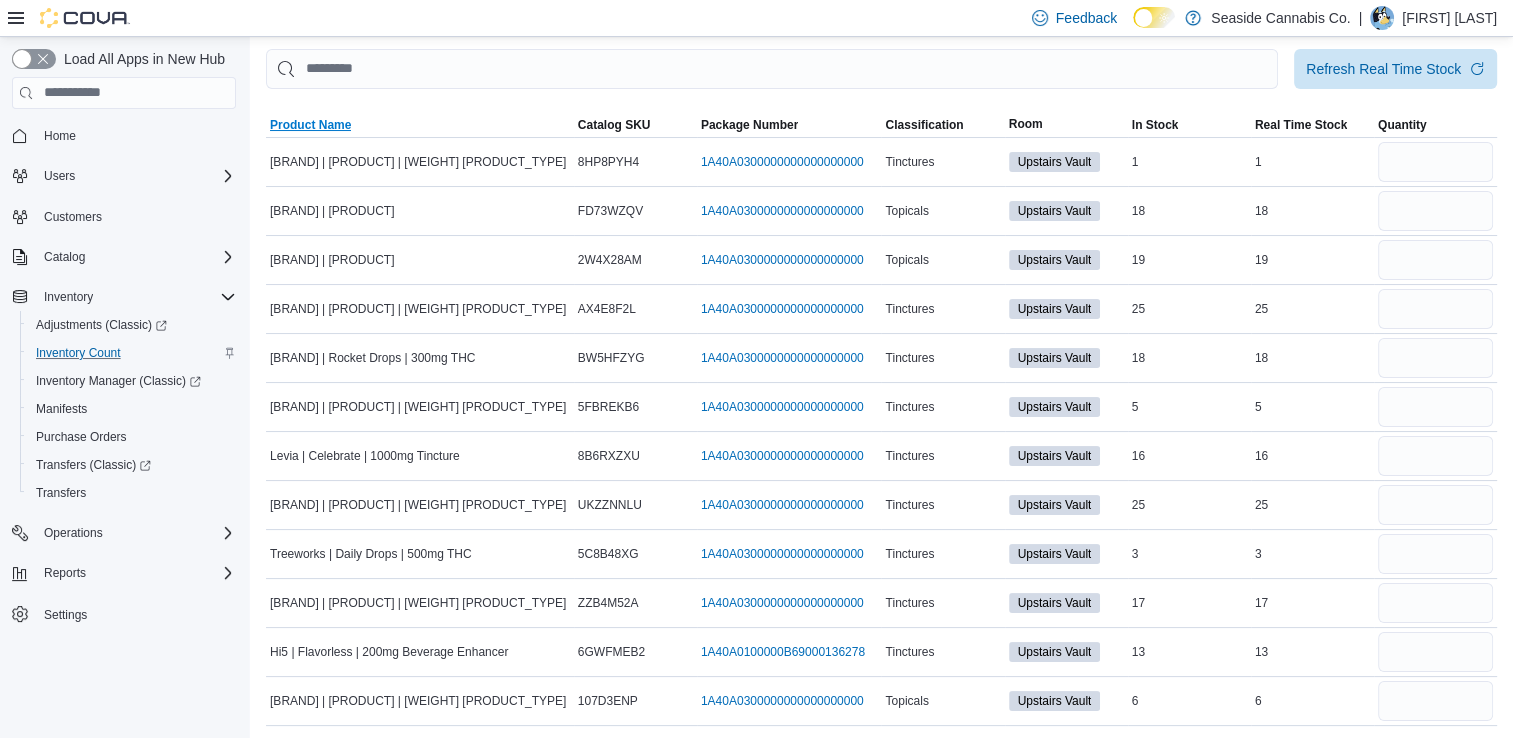 click on "Product Name" at bounding box center (310, 125) 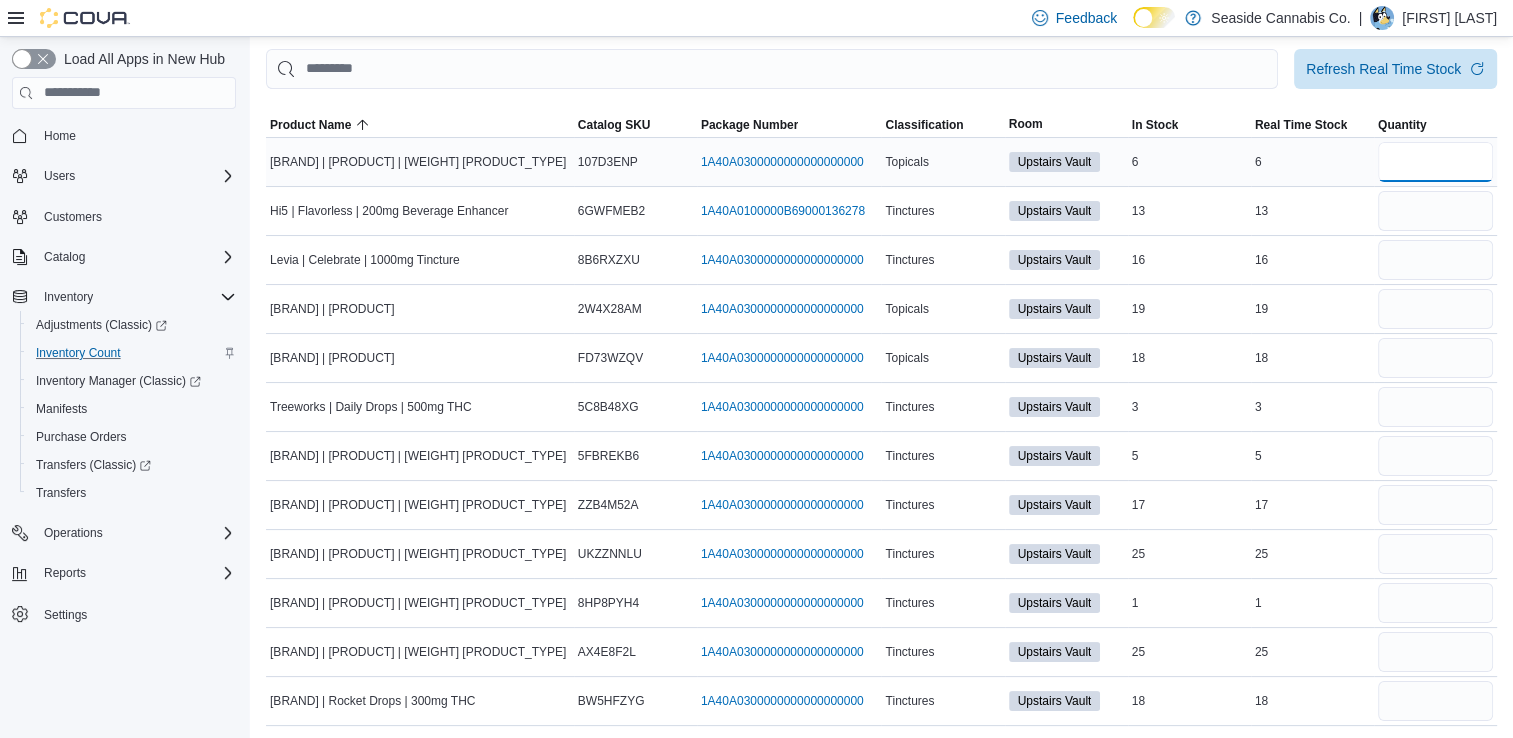 click at bounding box center [1435, 162] 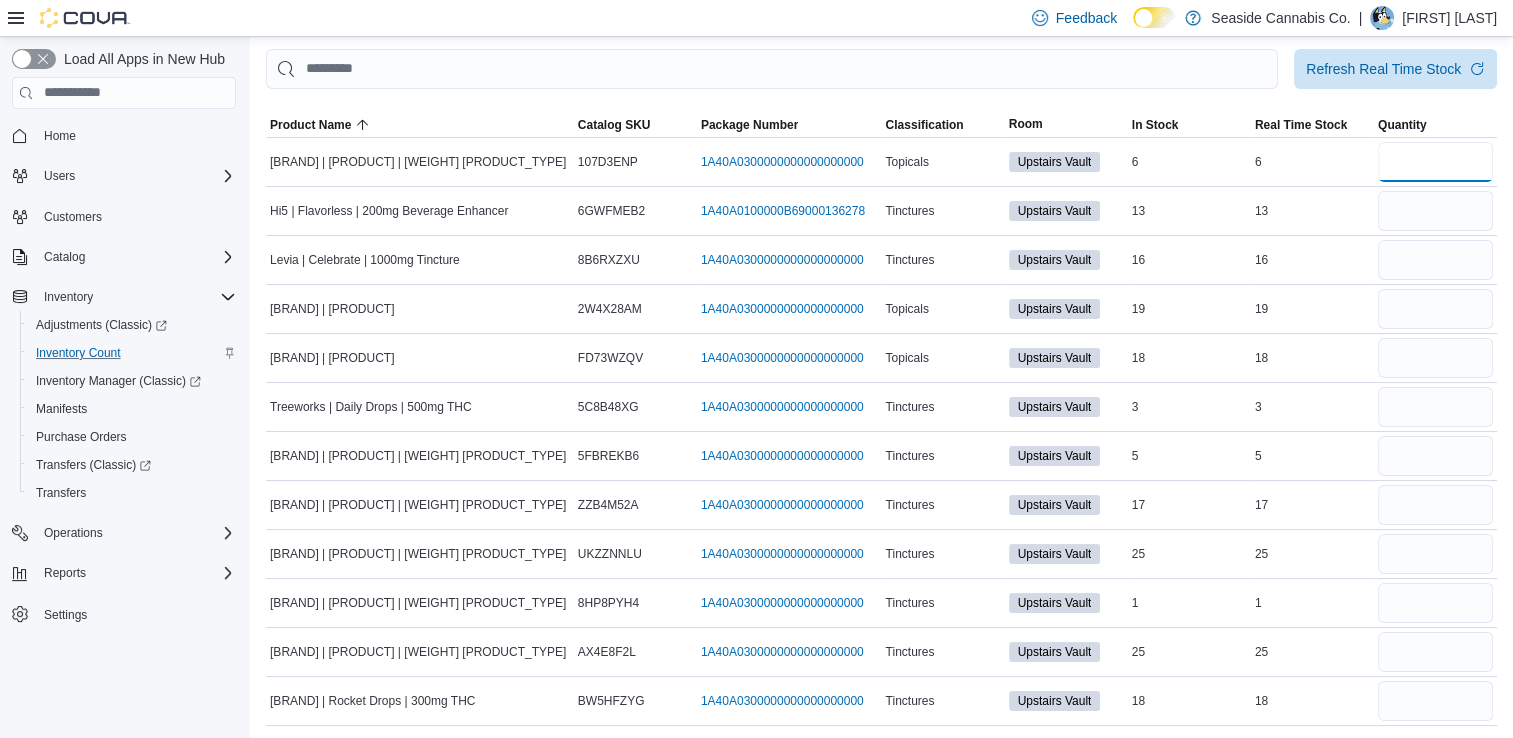 type on "*" 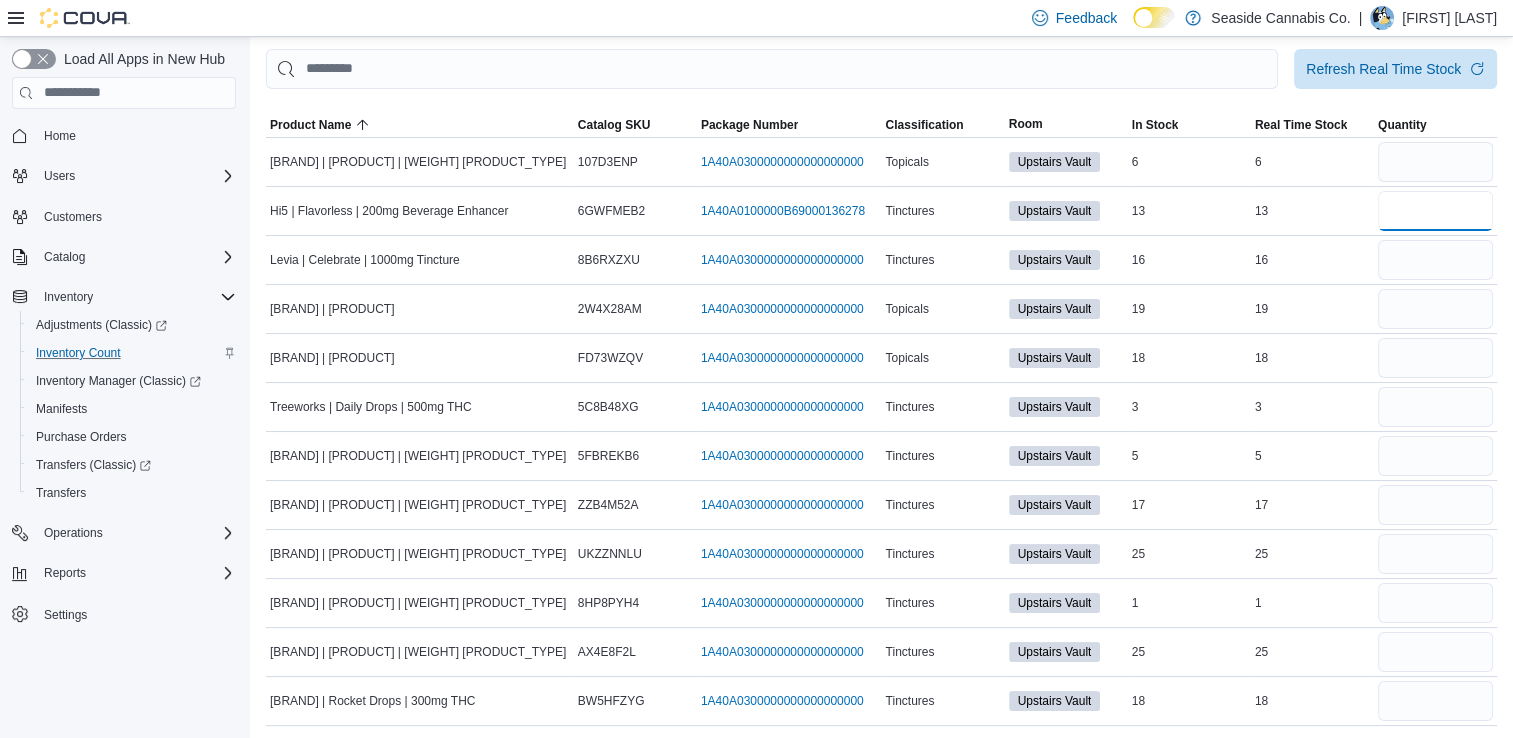type 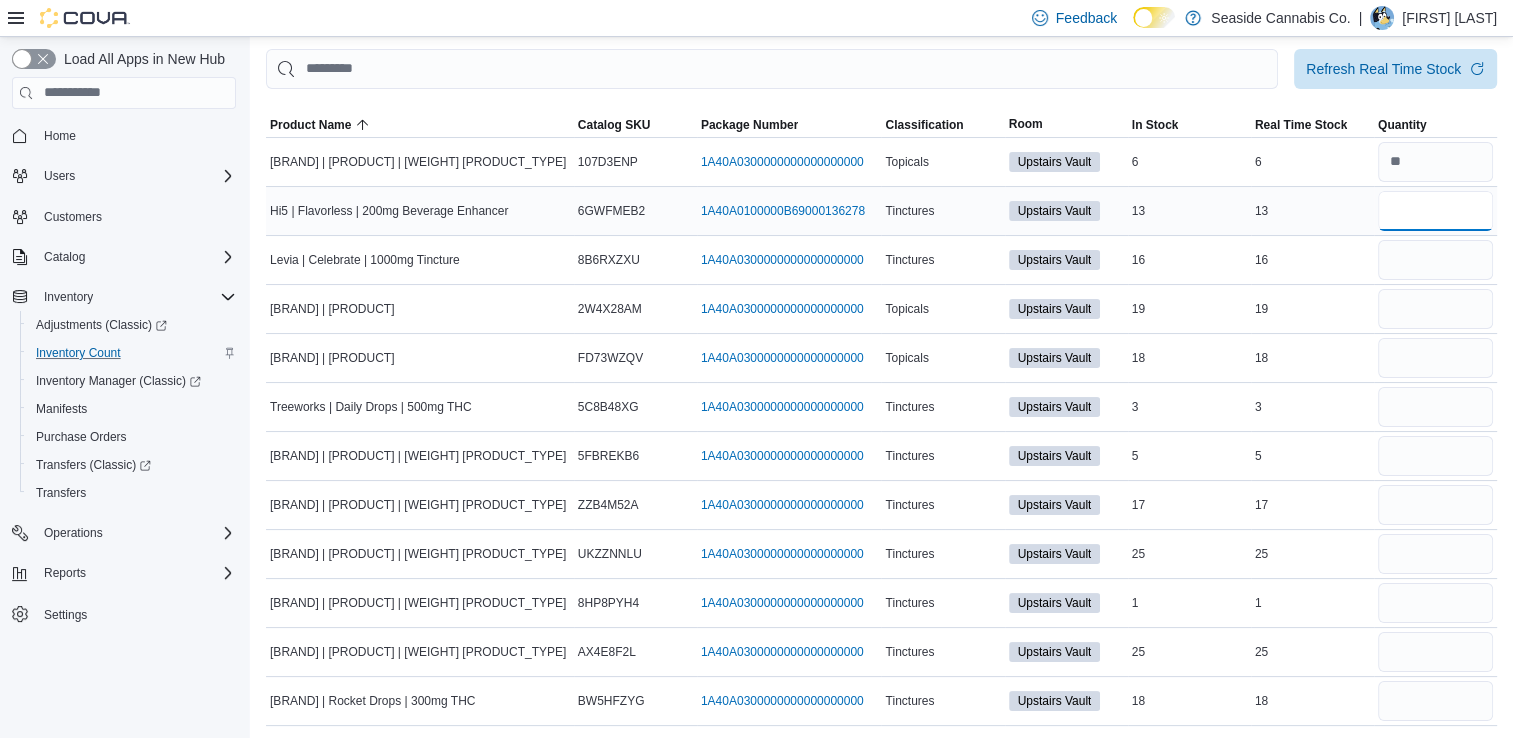 click at bounding box center [1435, 211] 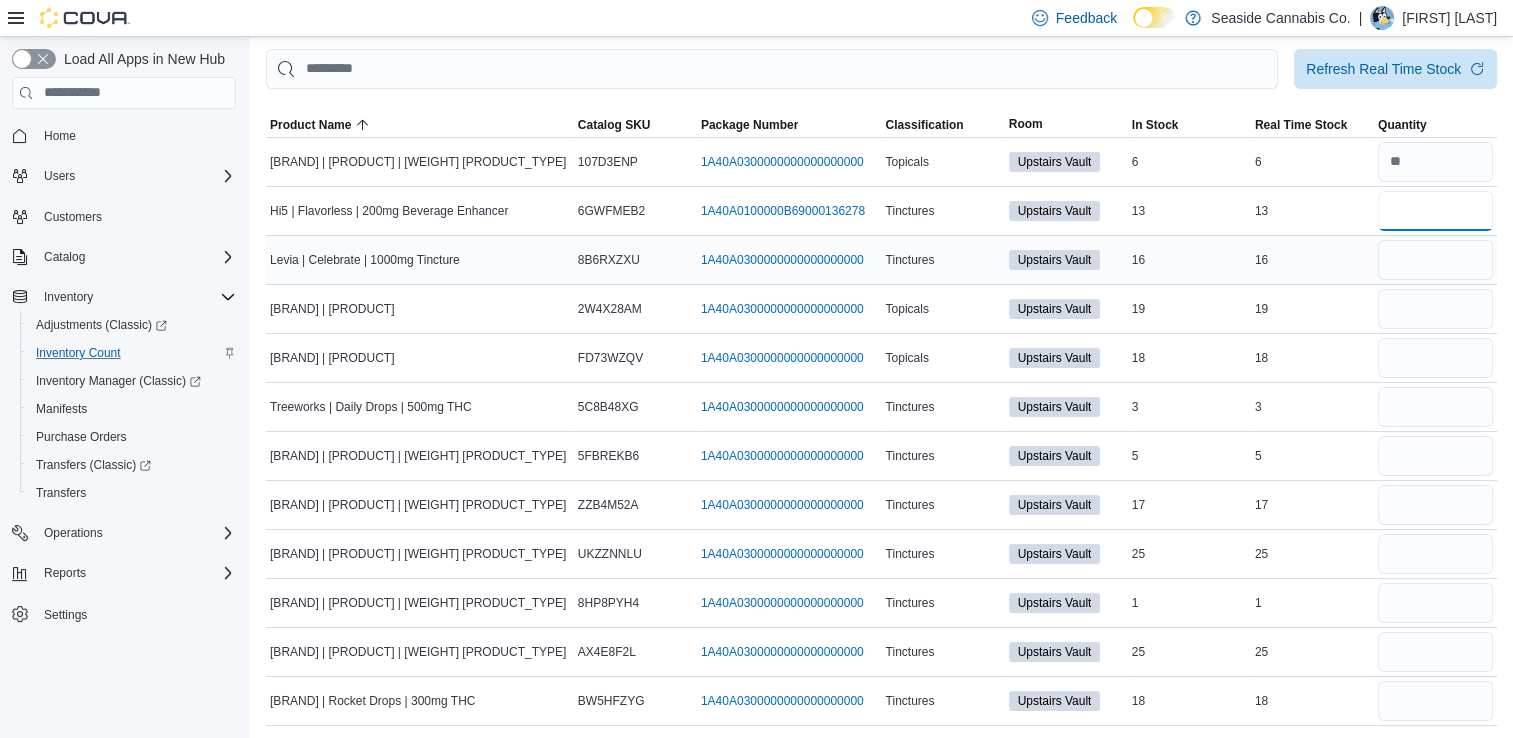 type on "**" 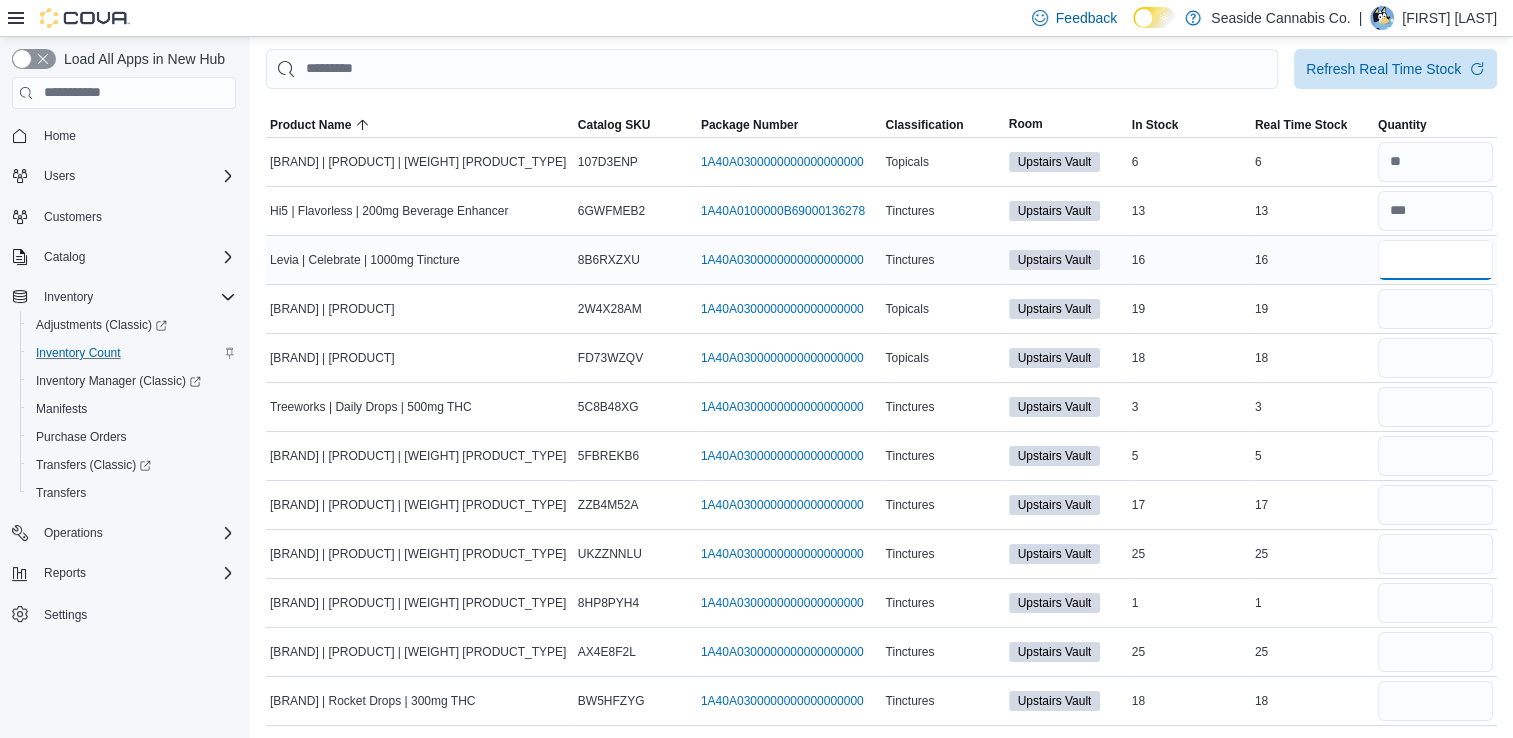 type 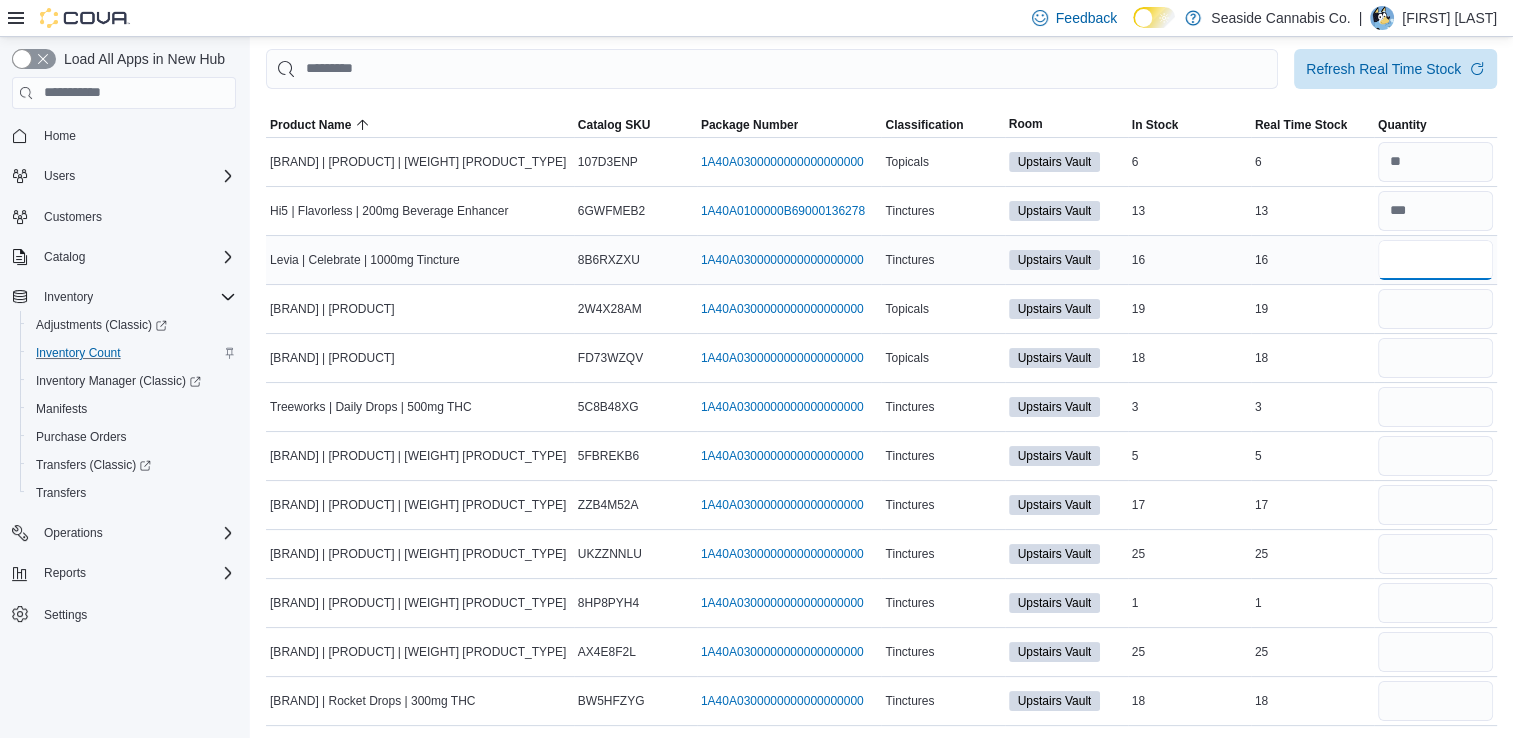 type on "**" 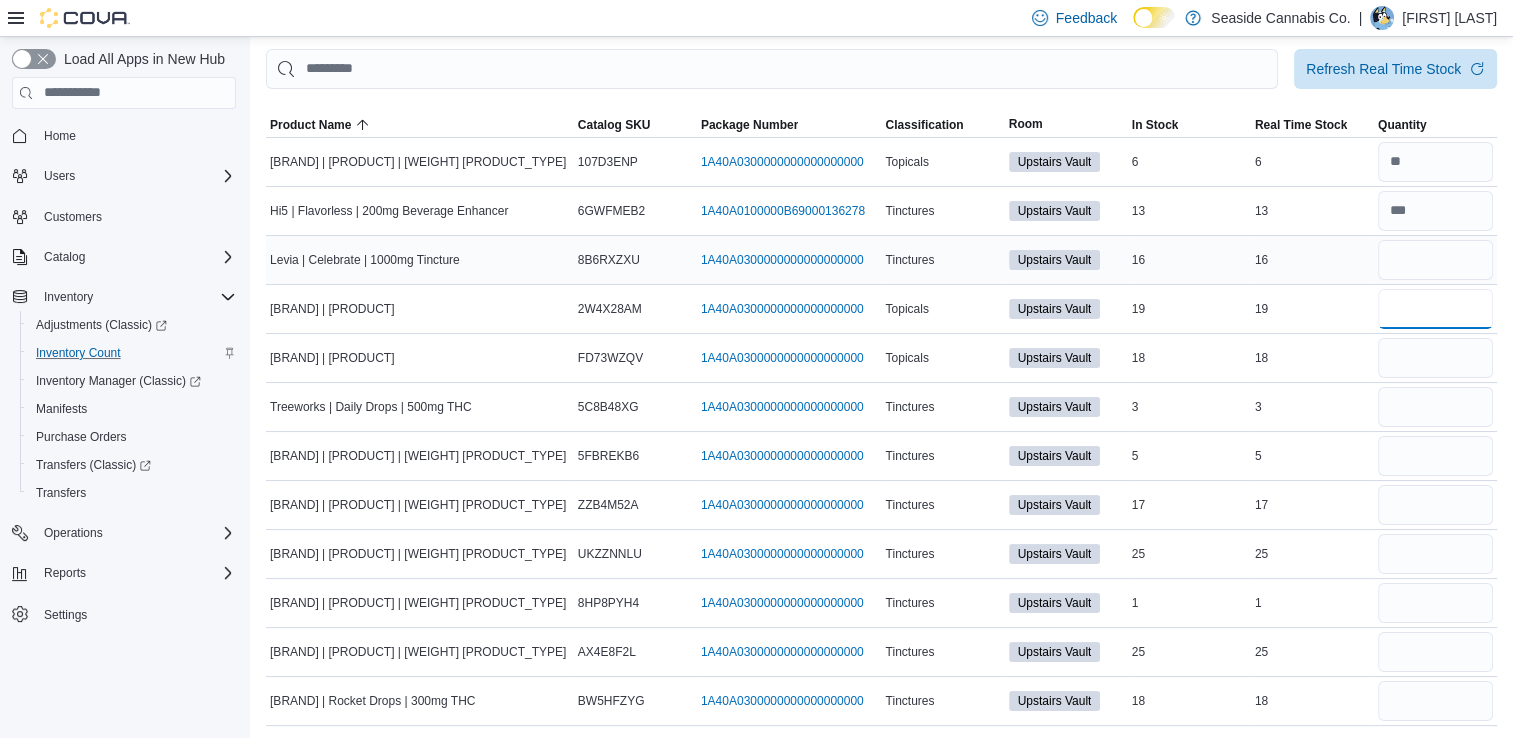 type 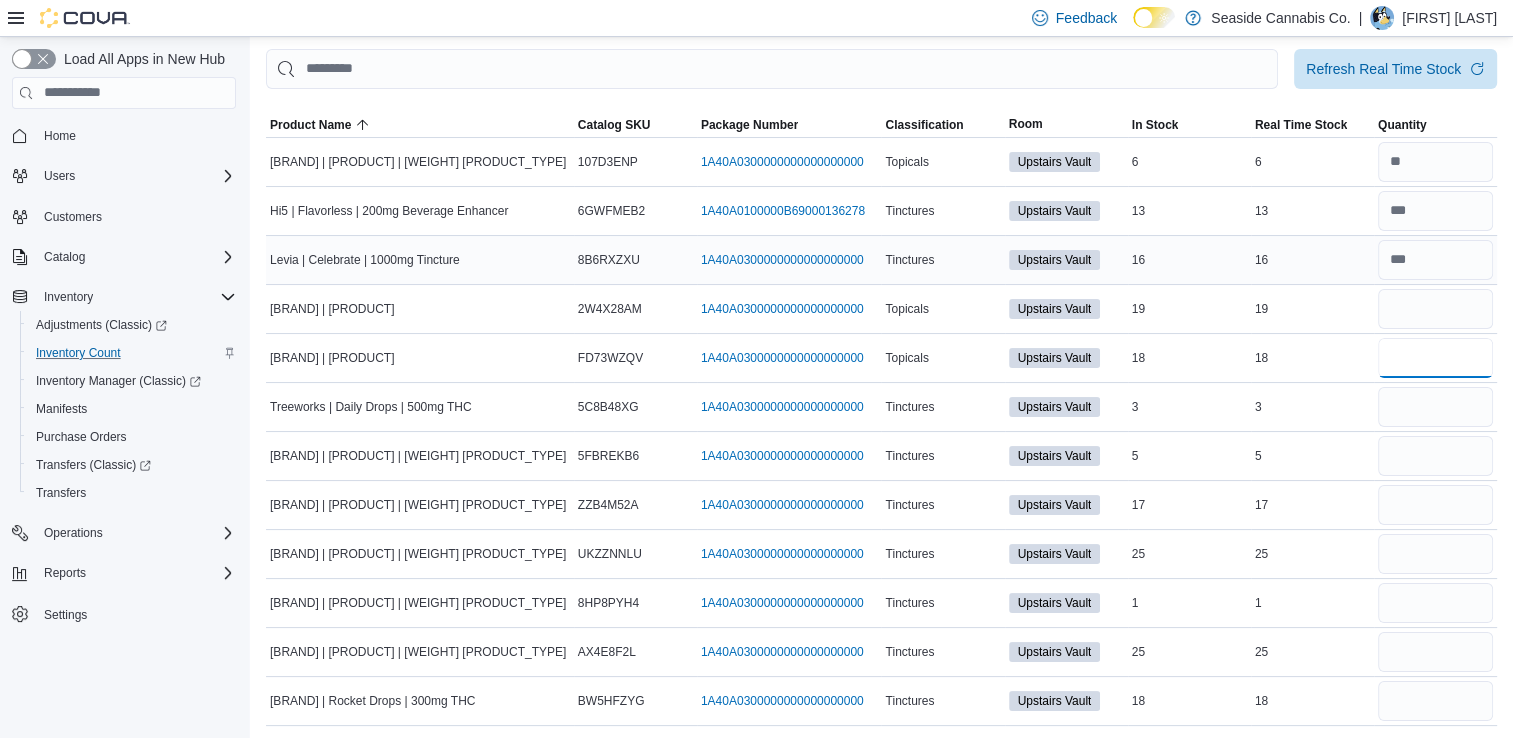 type on "**" 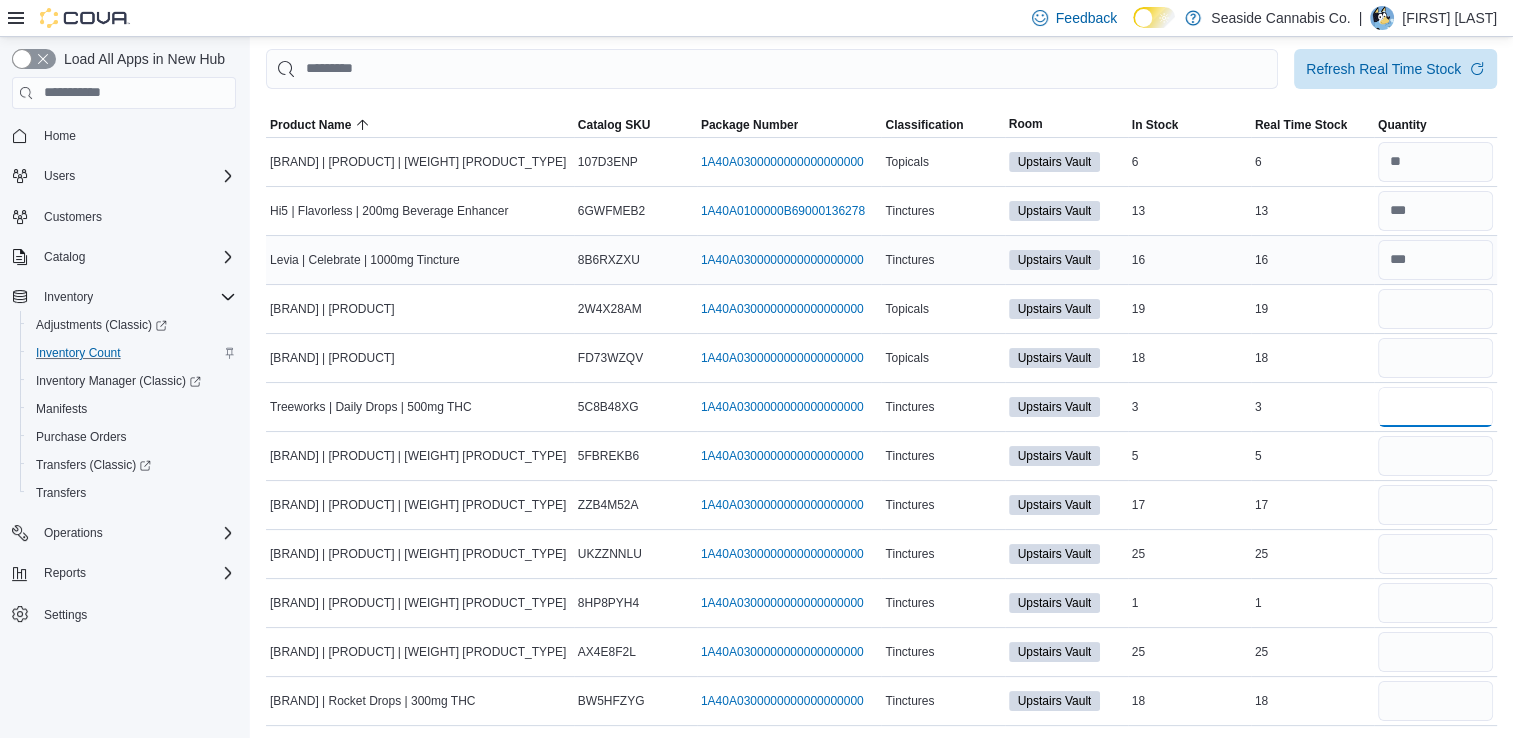 type 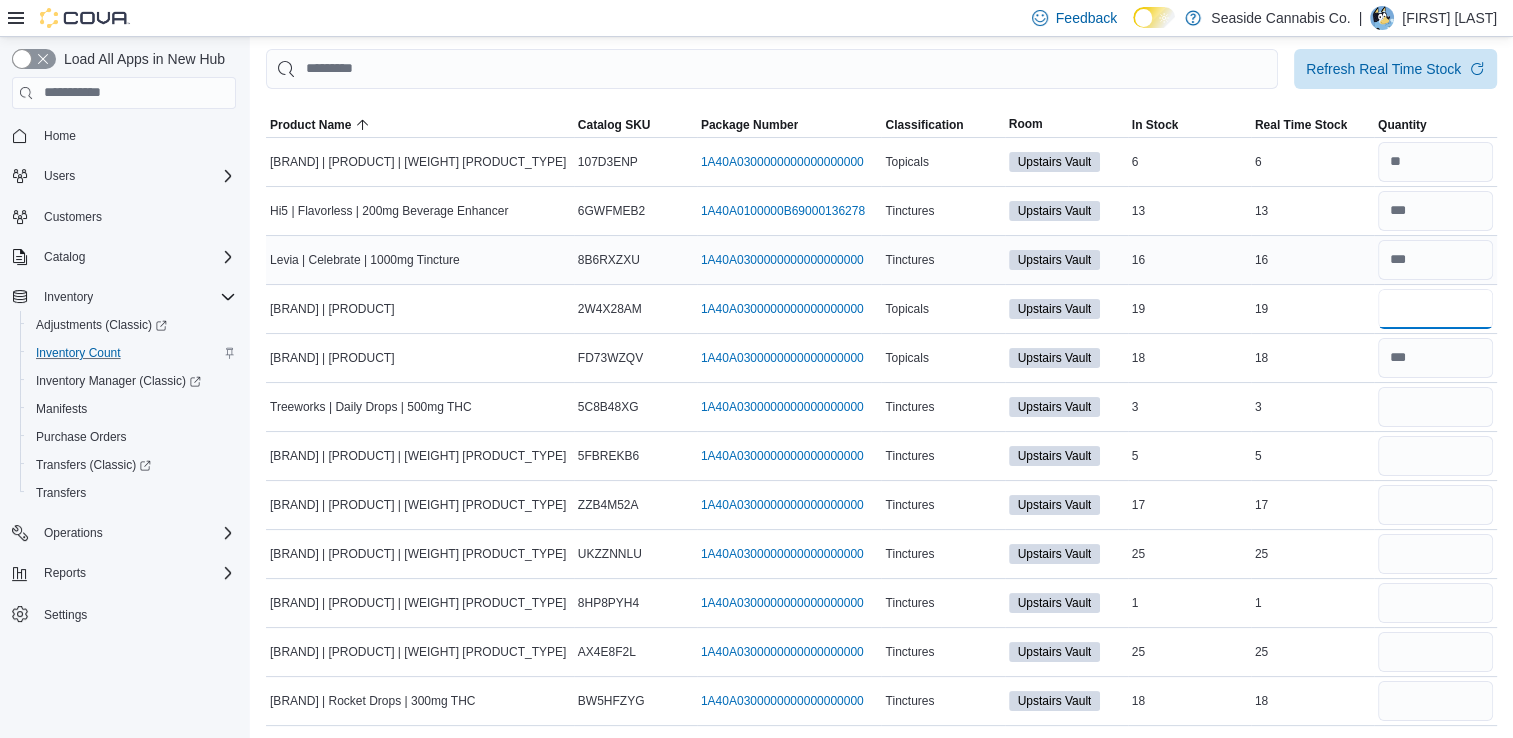 type on "**" 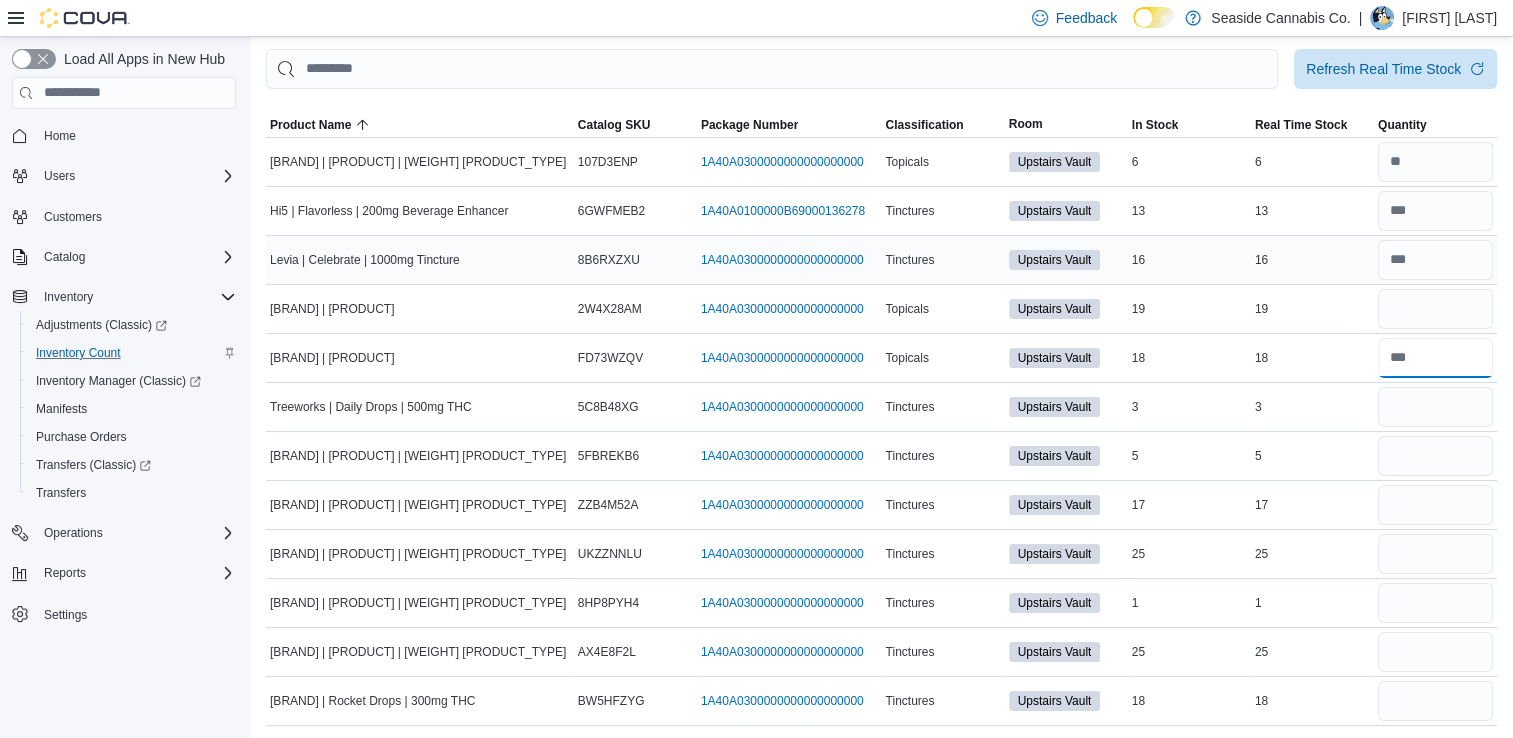 type 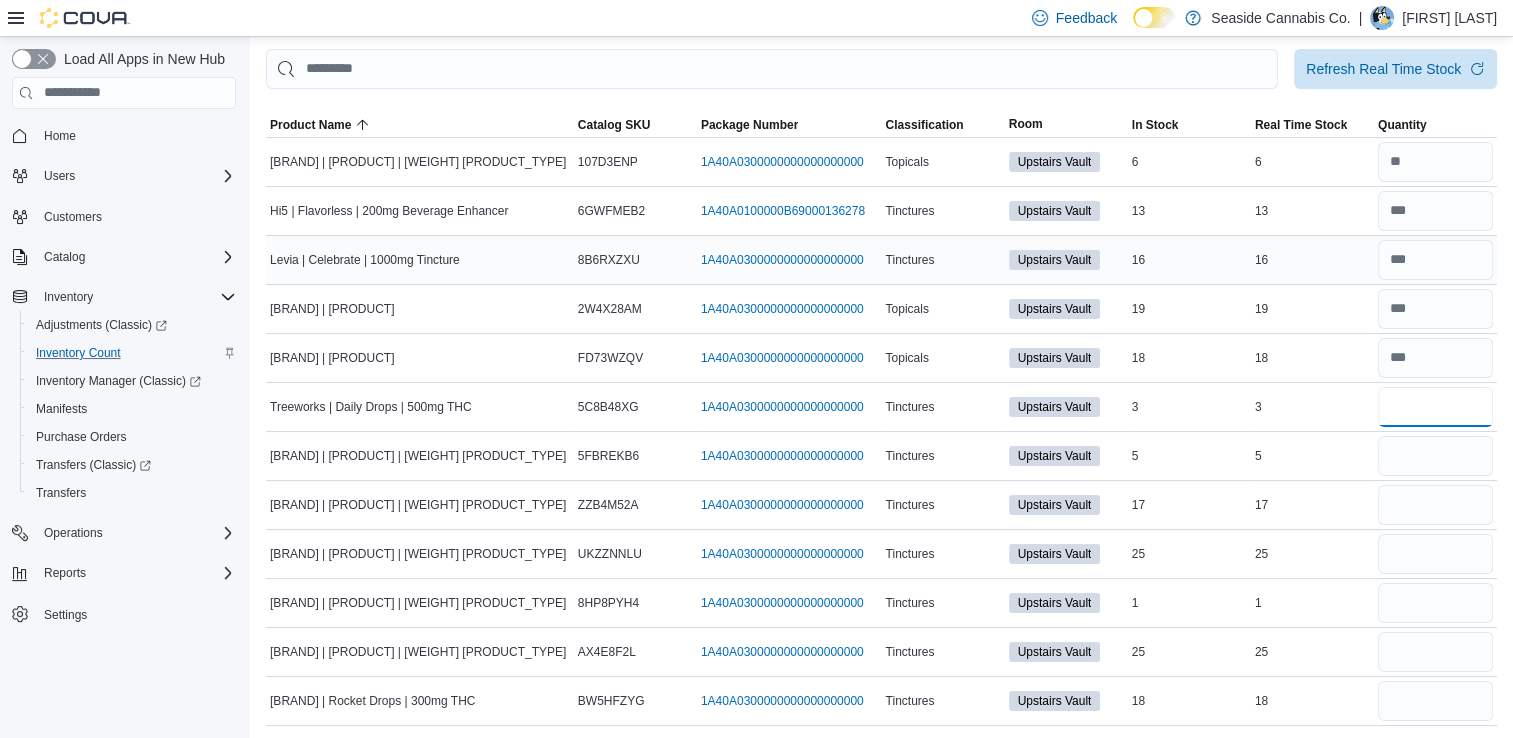 type on "*" 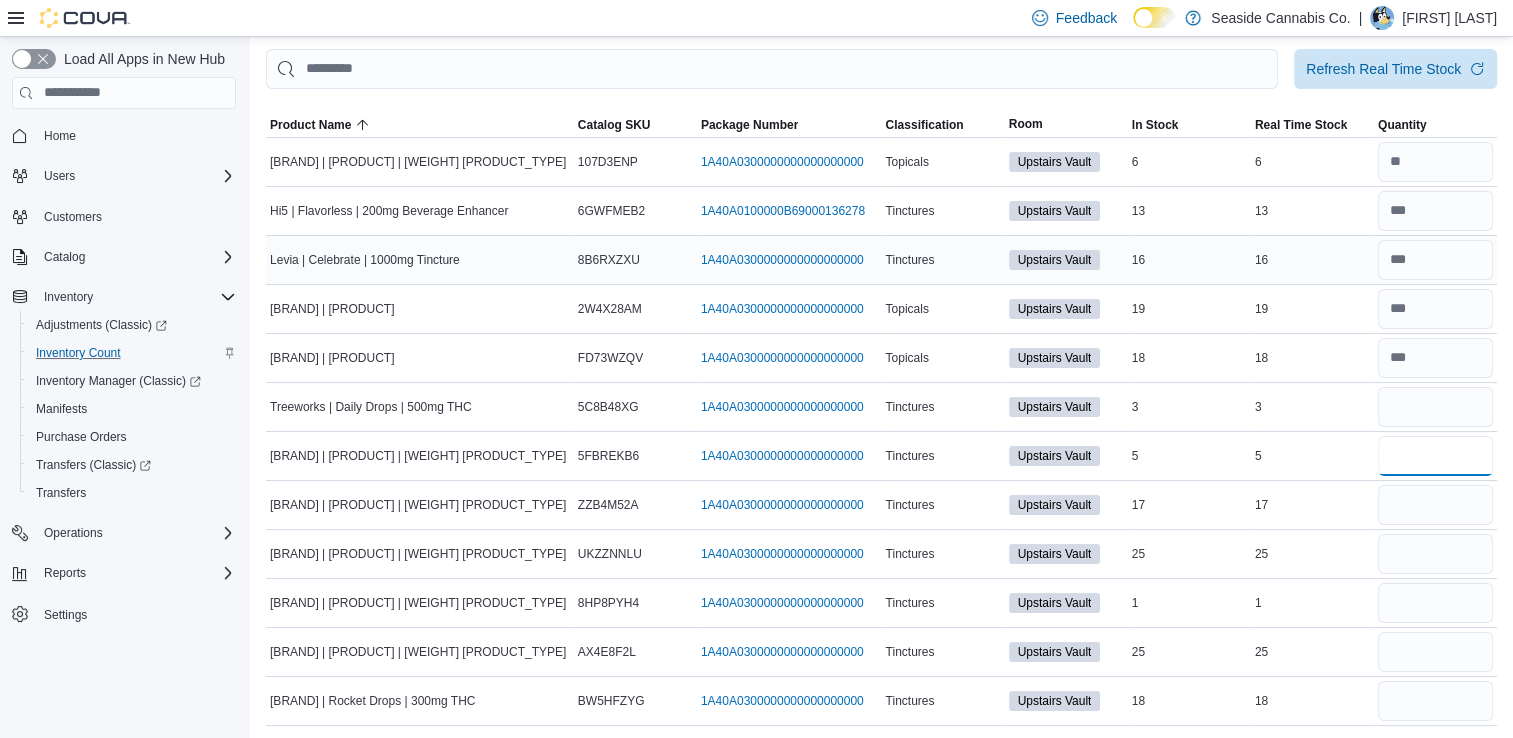 type 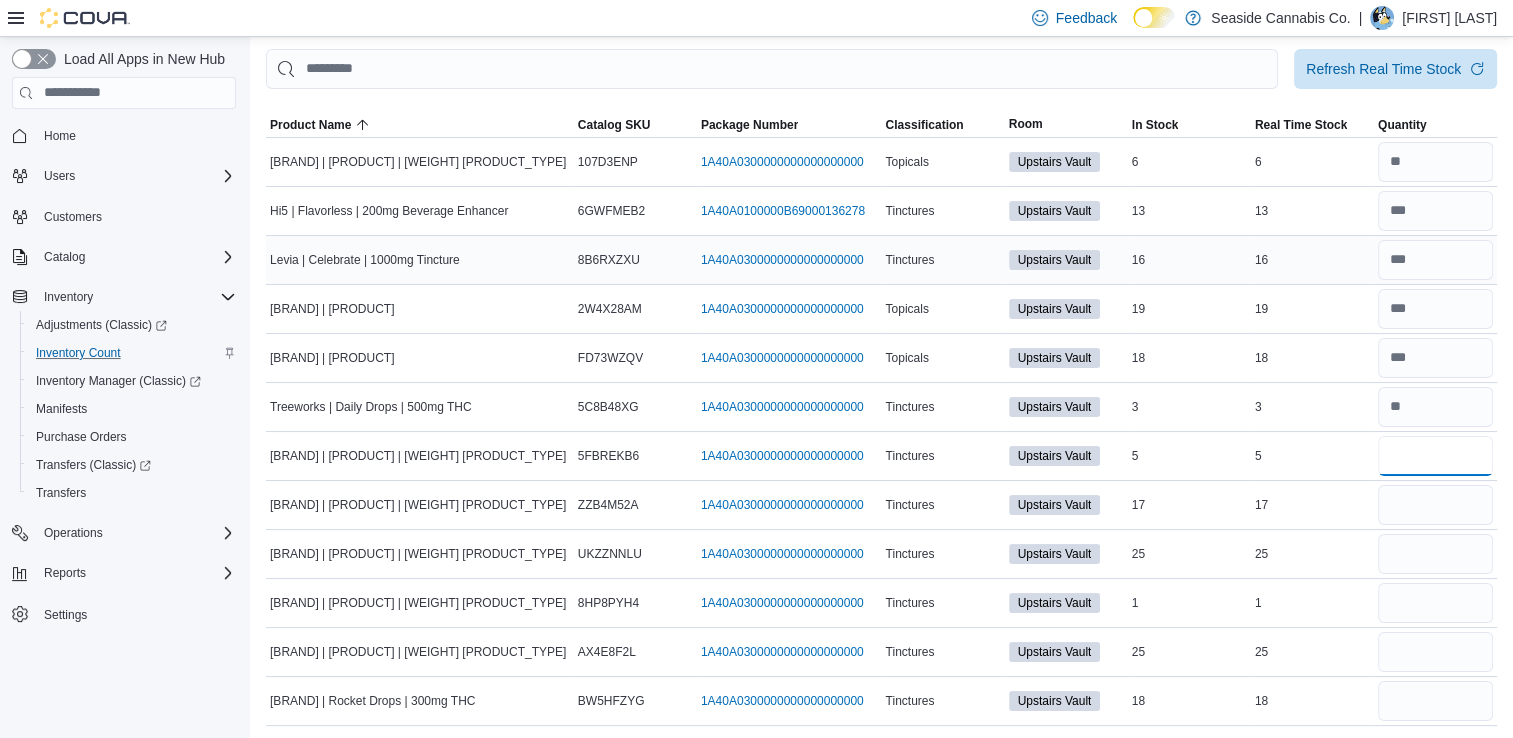 type on "*" 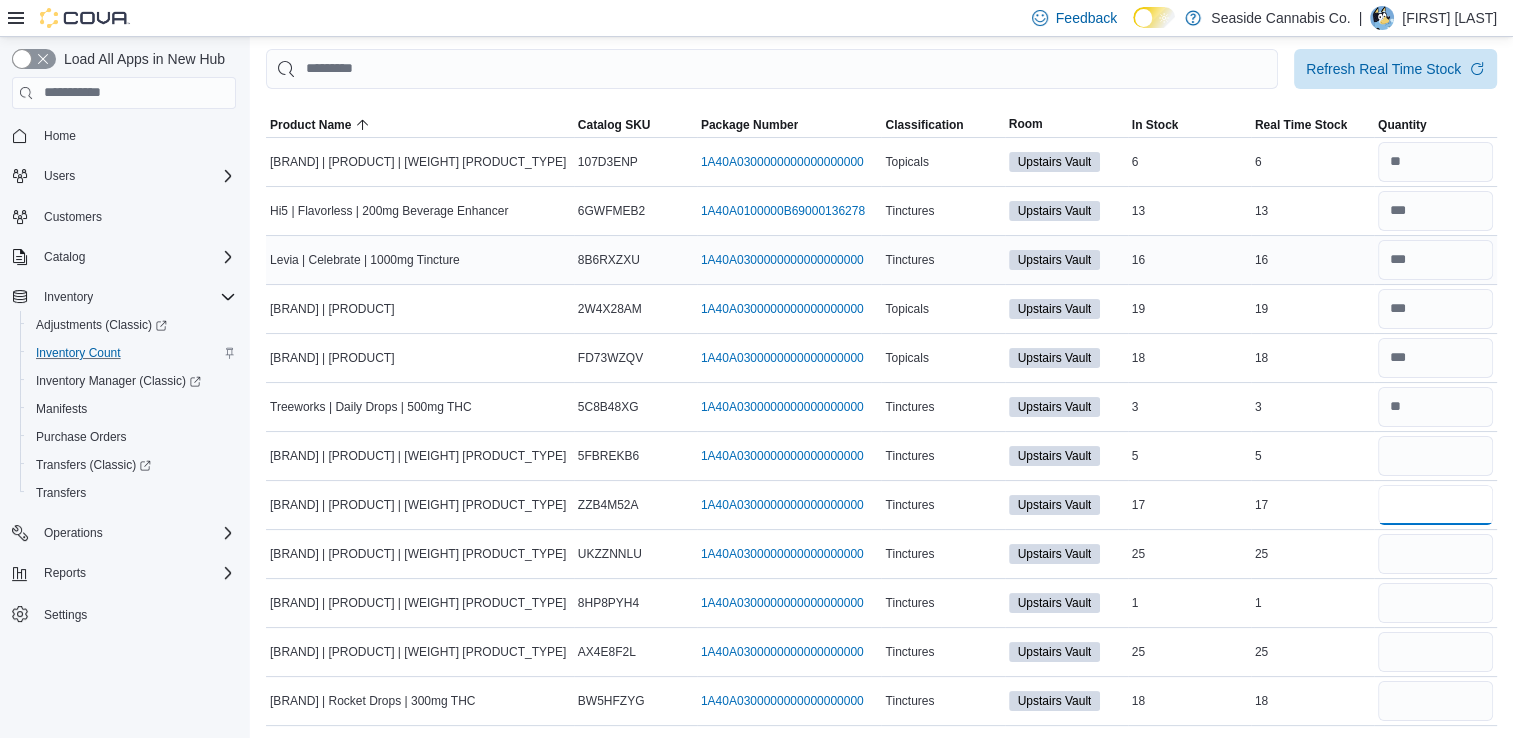type 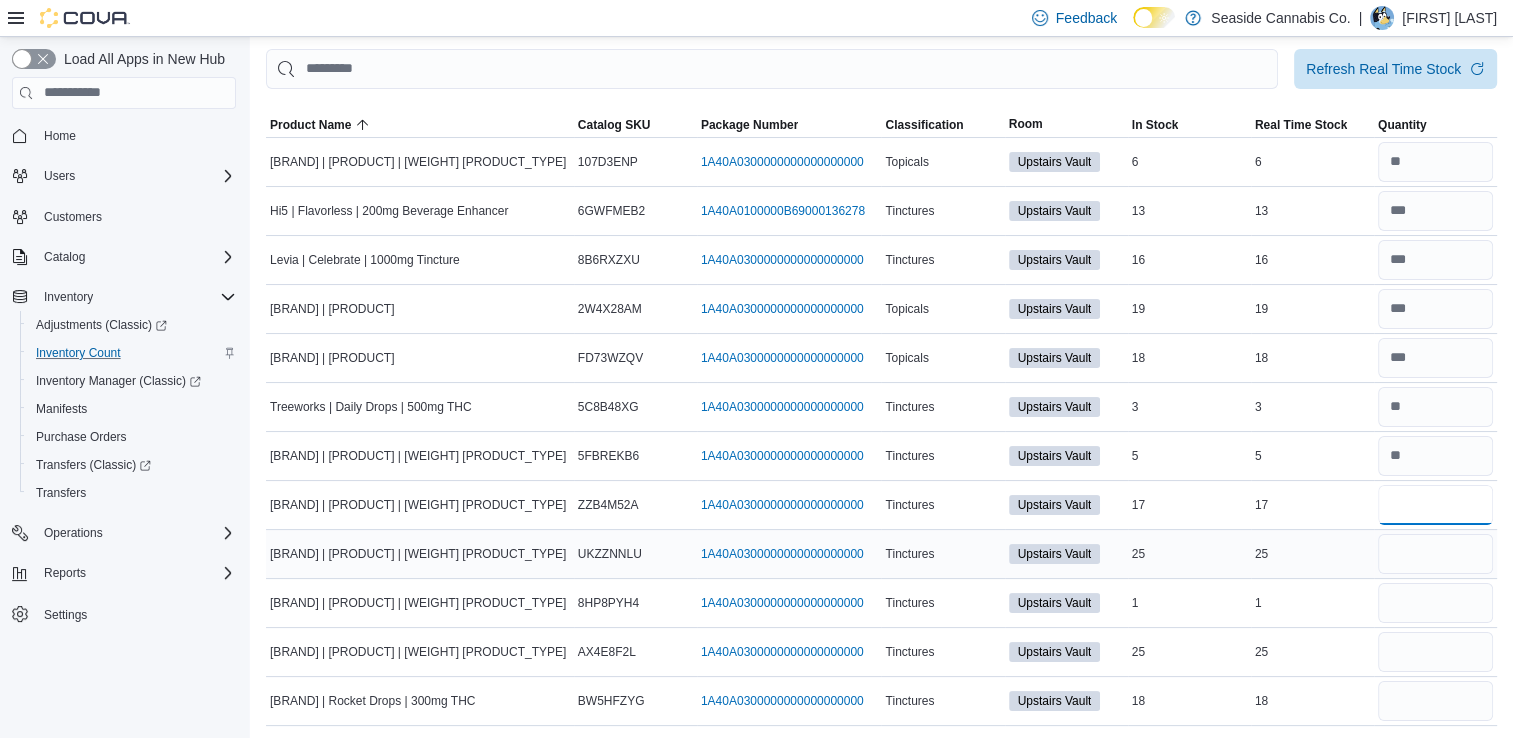 type on "**" 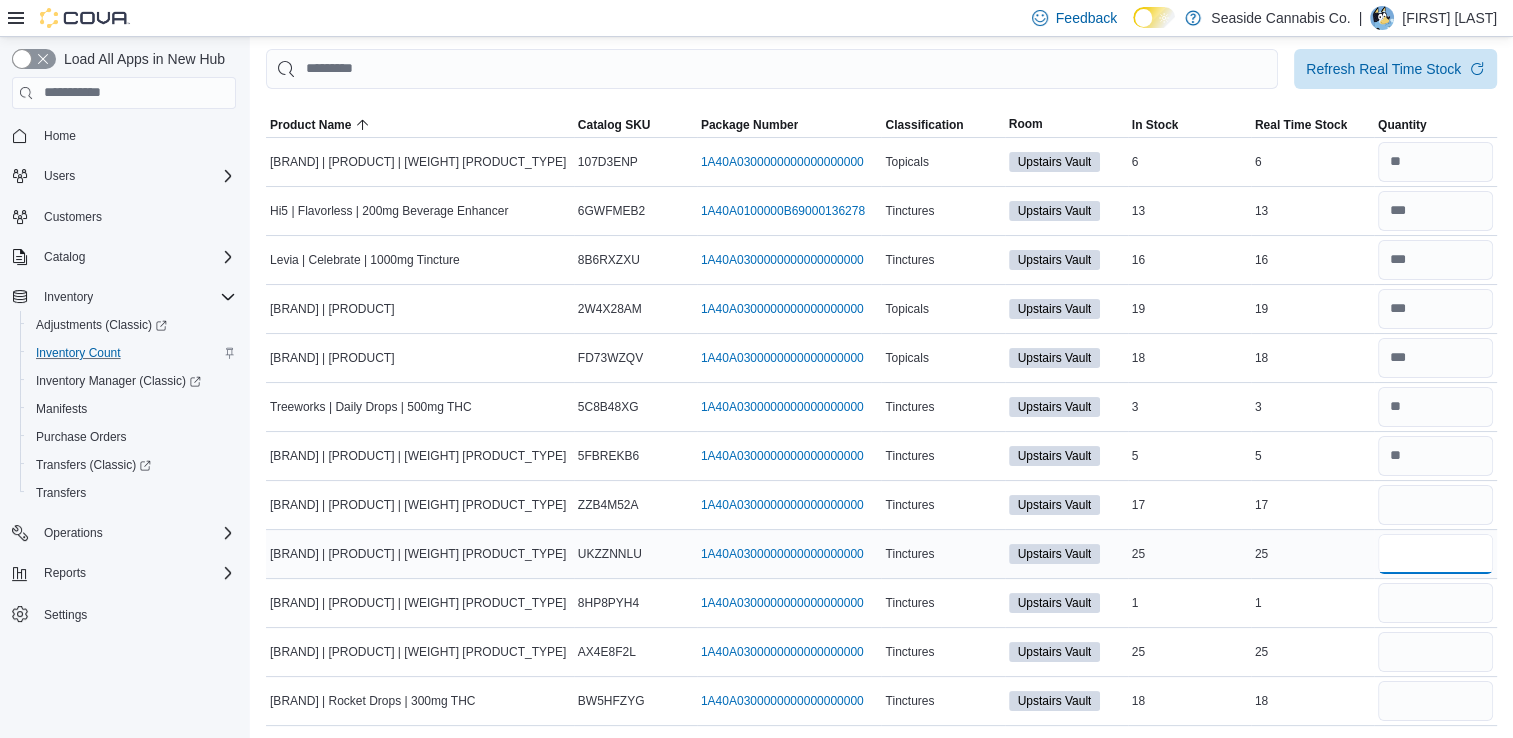 type 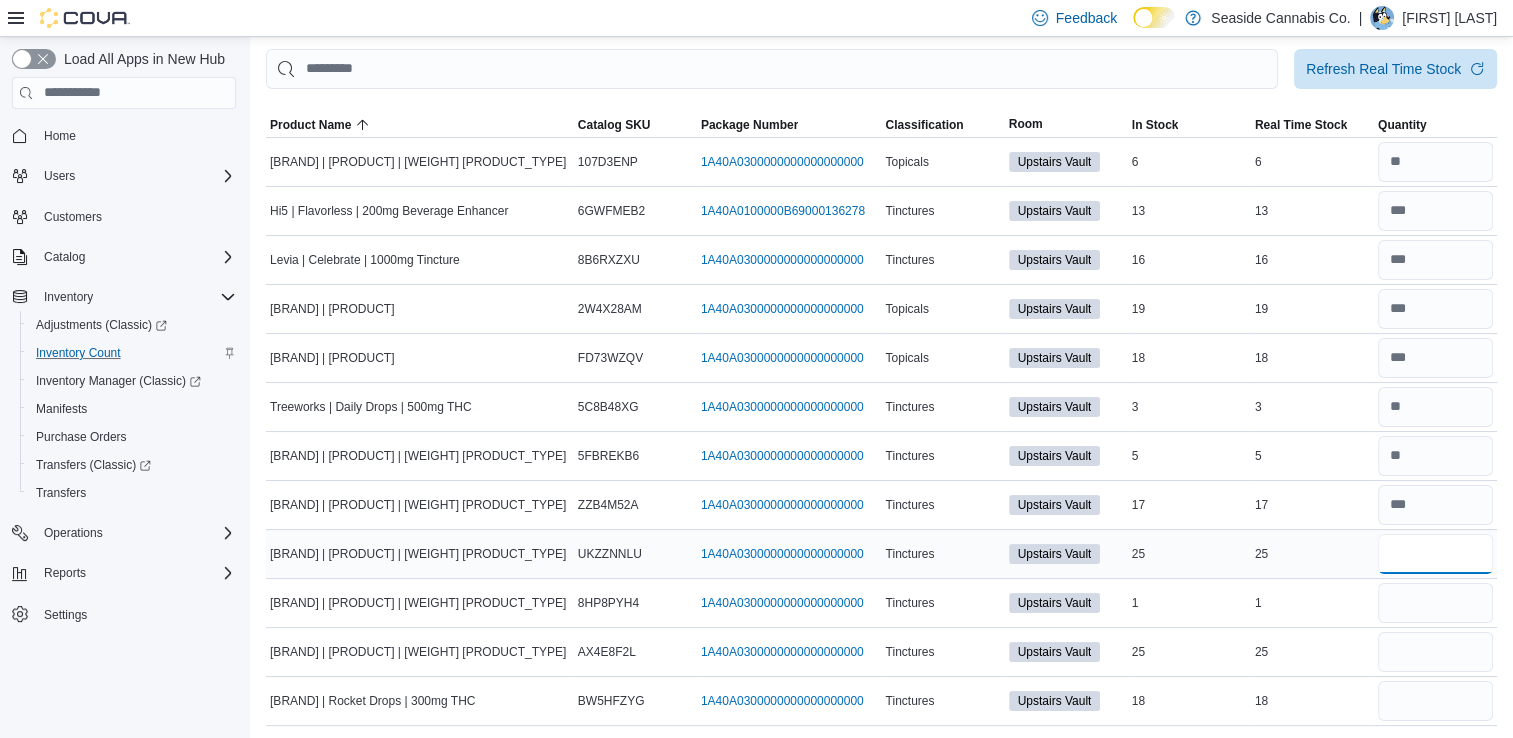 click at bounding box center (1435, 554) 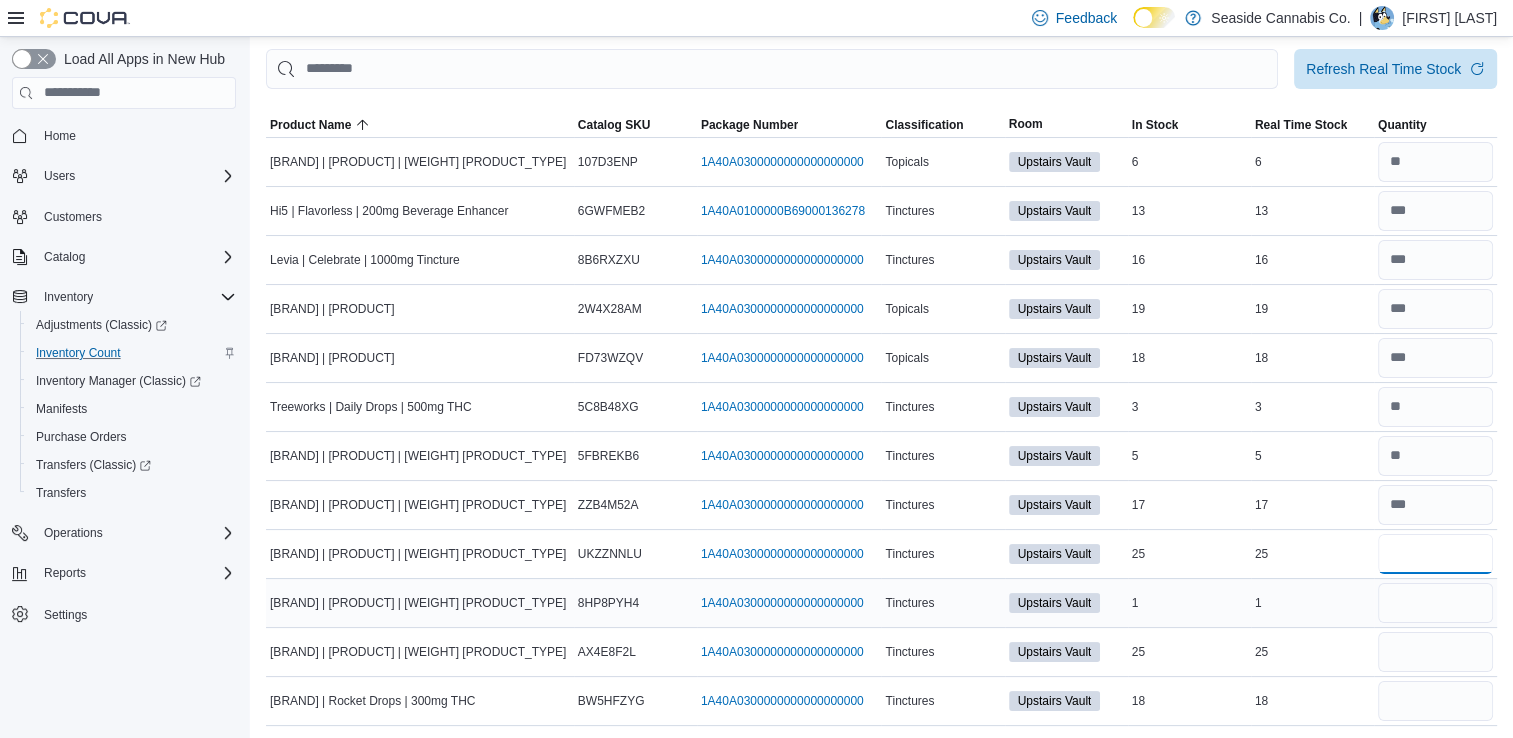 type on "**" 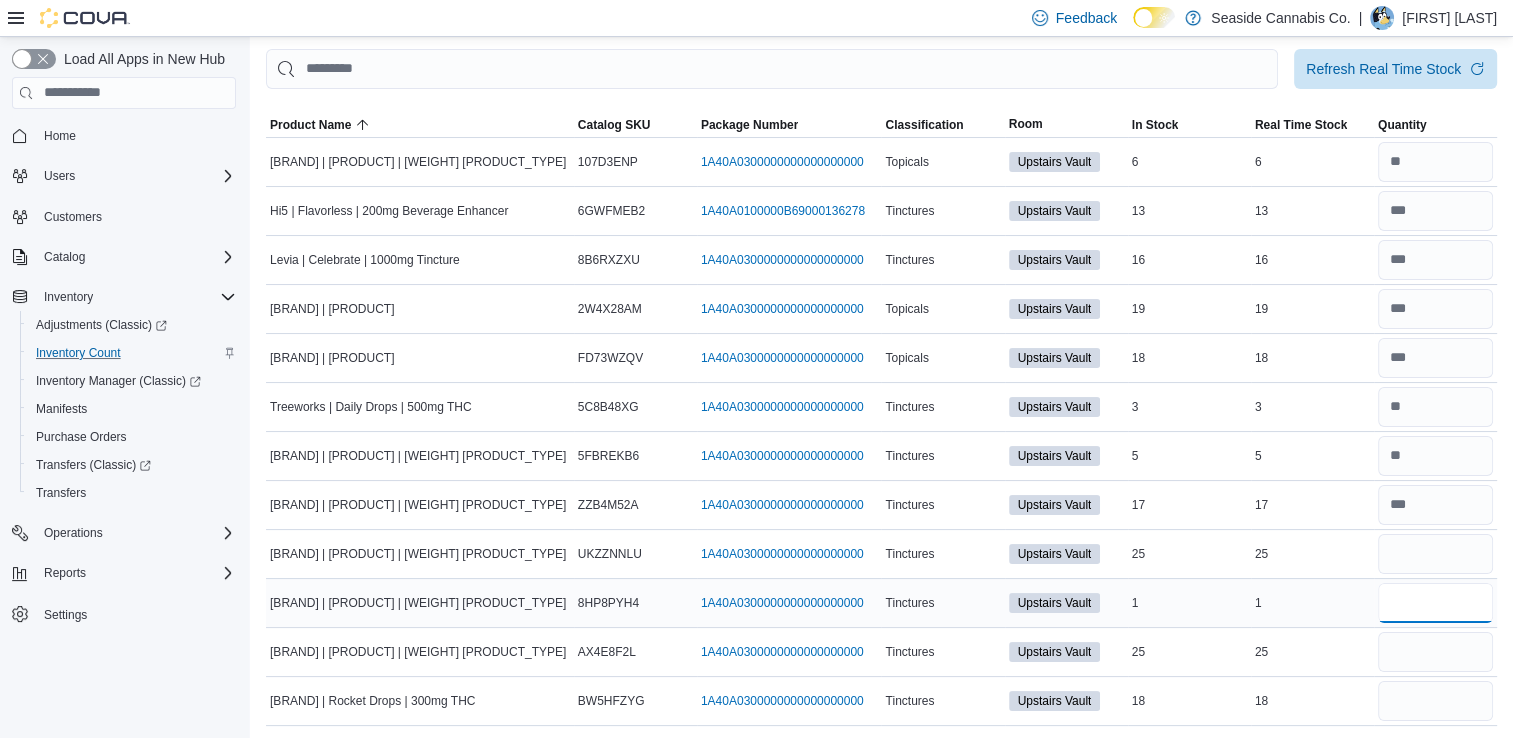 type 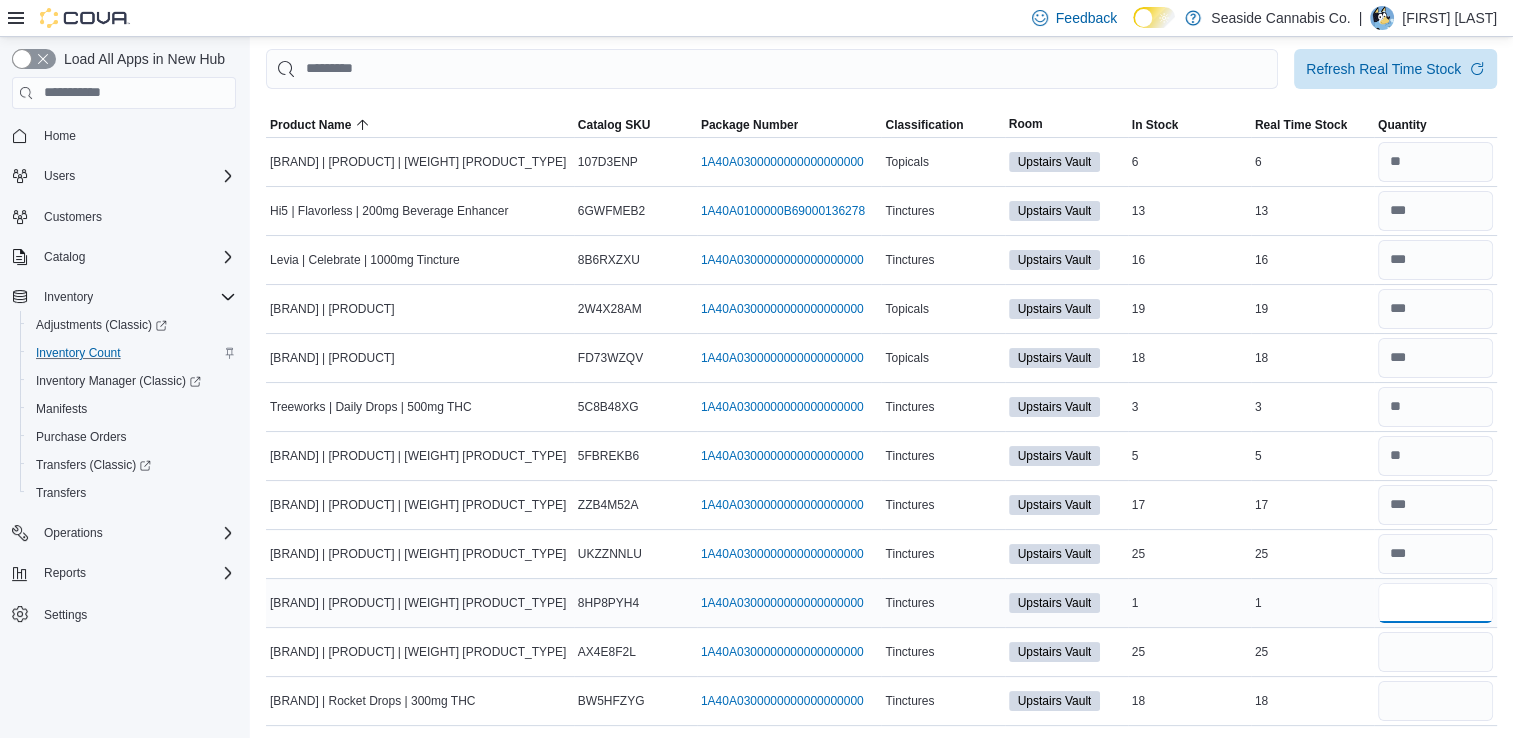 click at bounding box center (1435, 603) 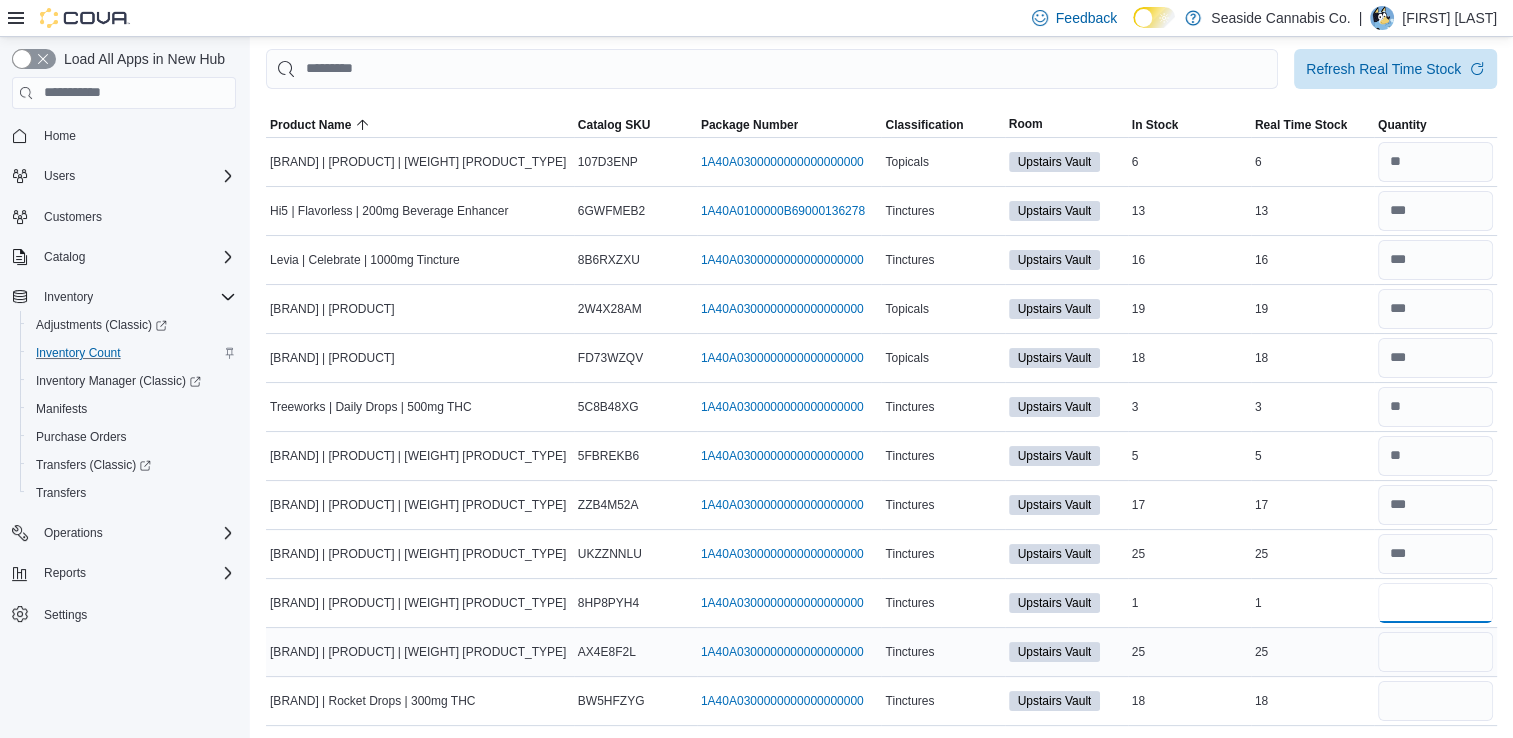 type on "*" 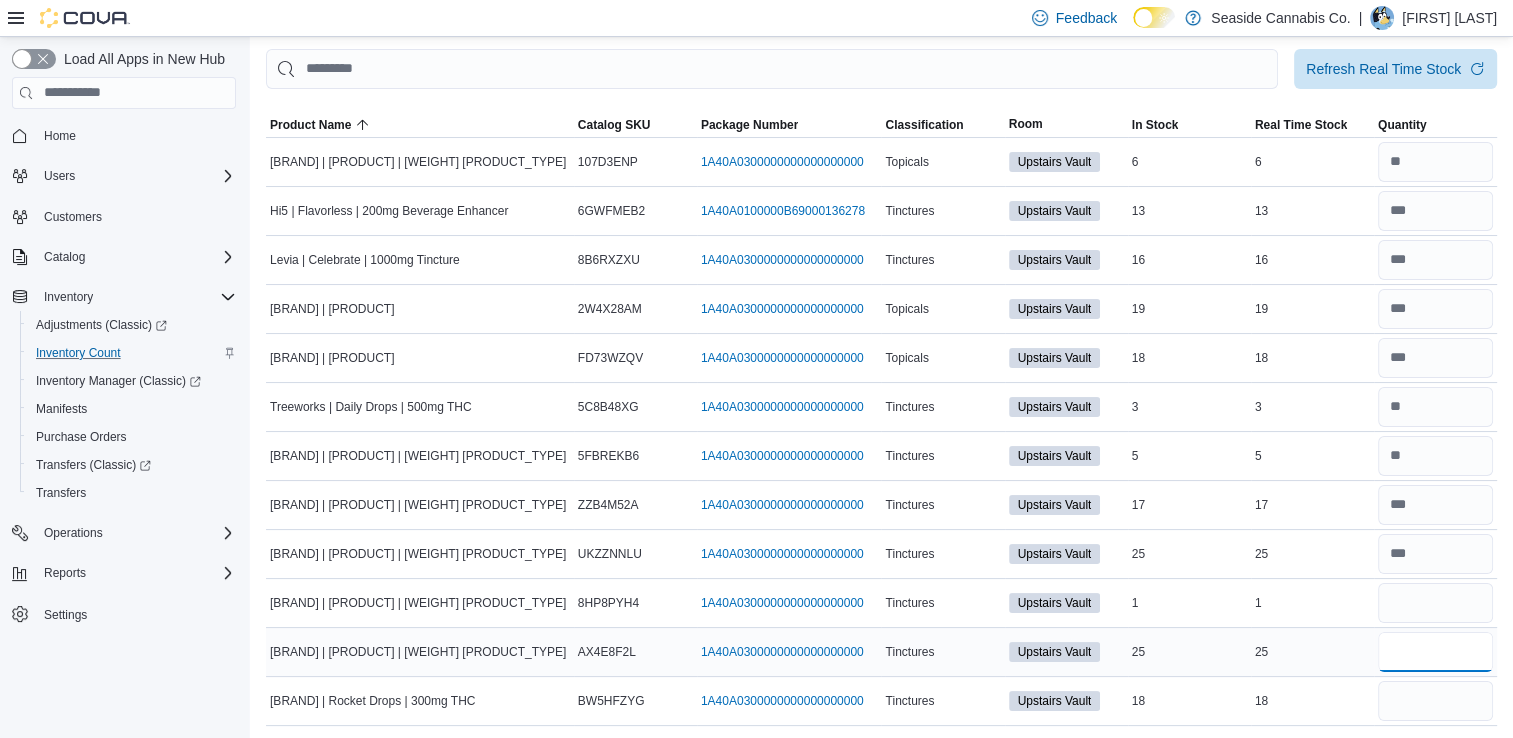 type 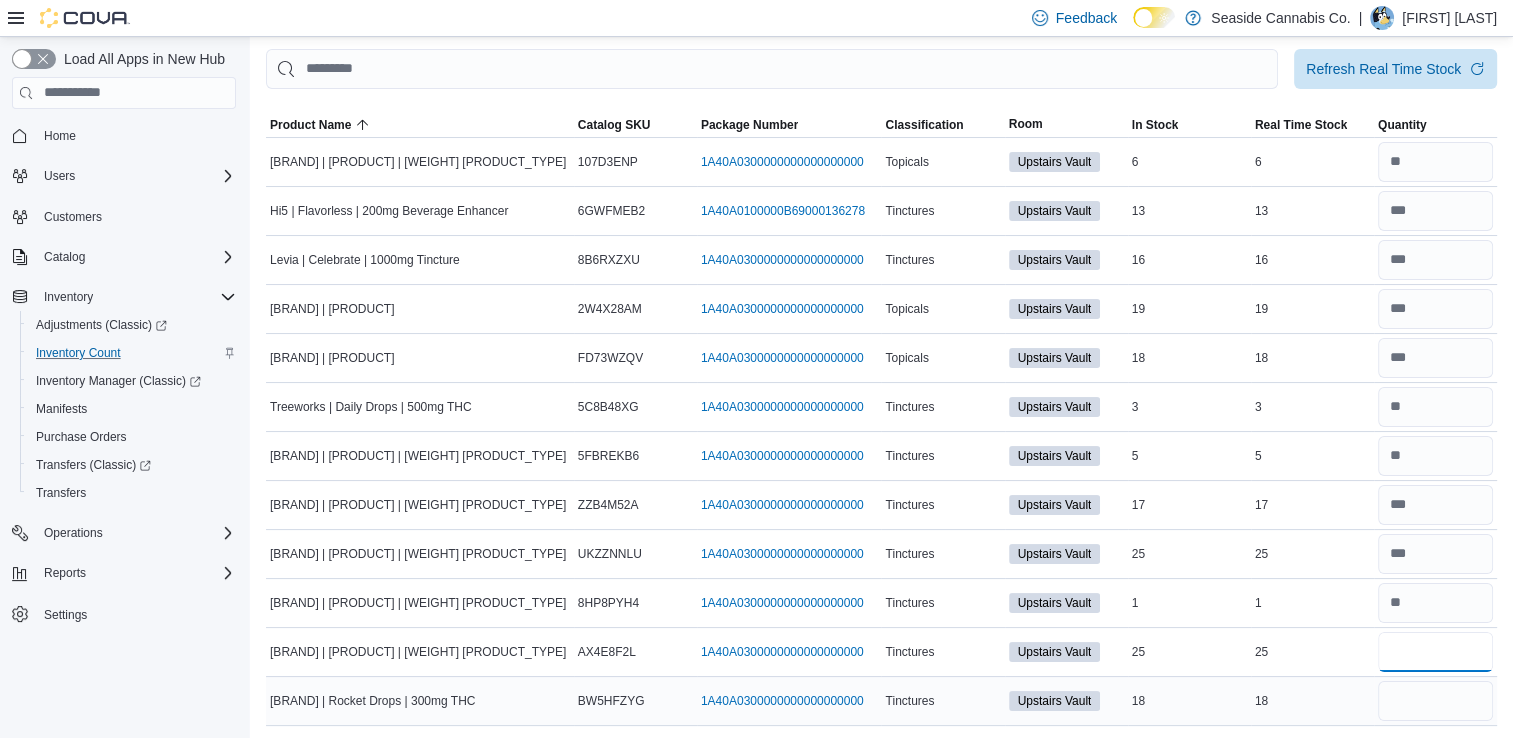 type on "**" 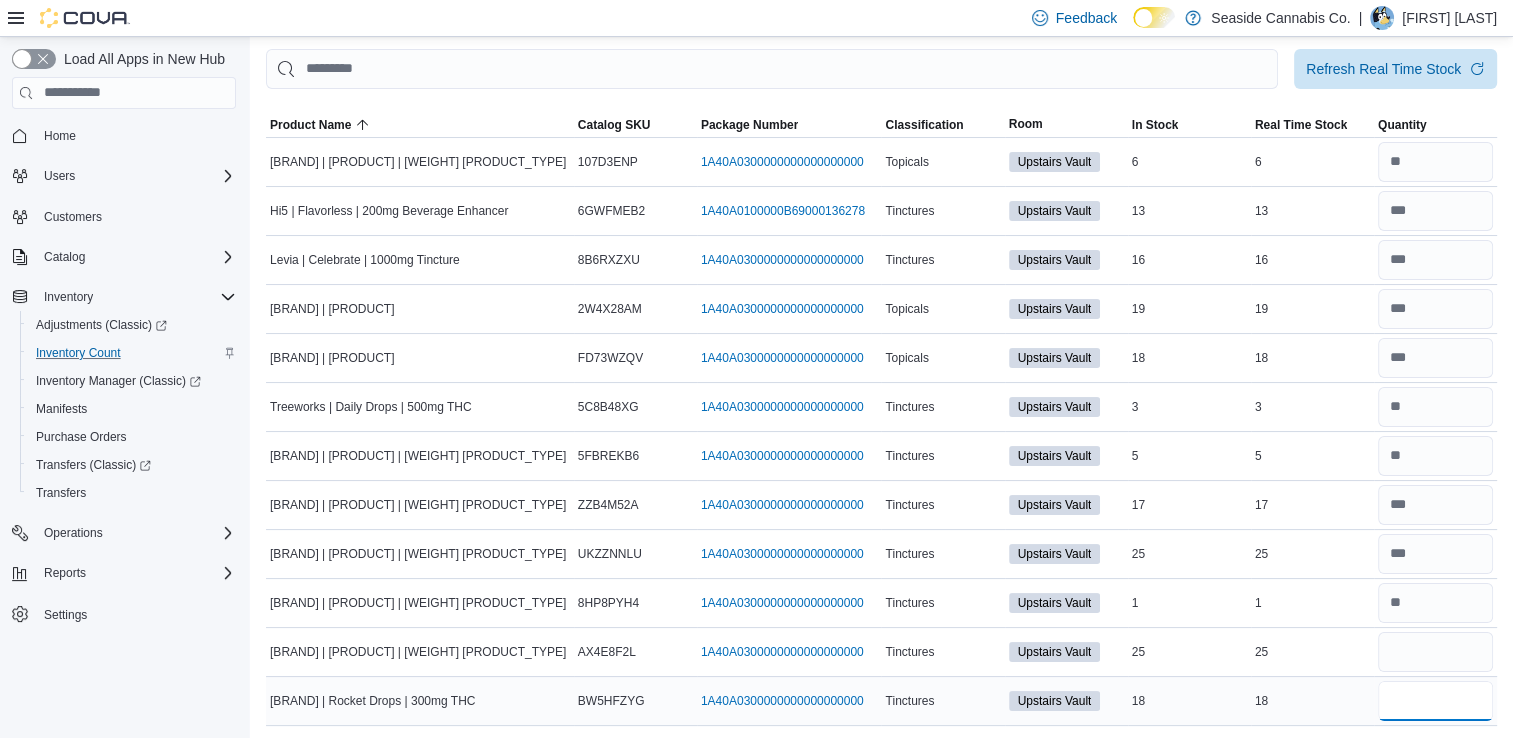 type 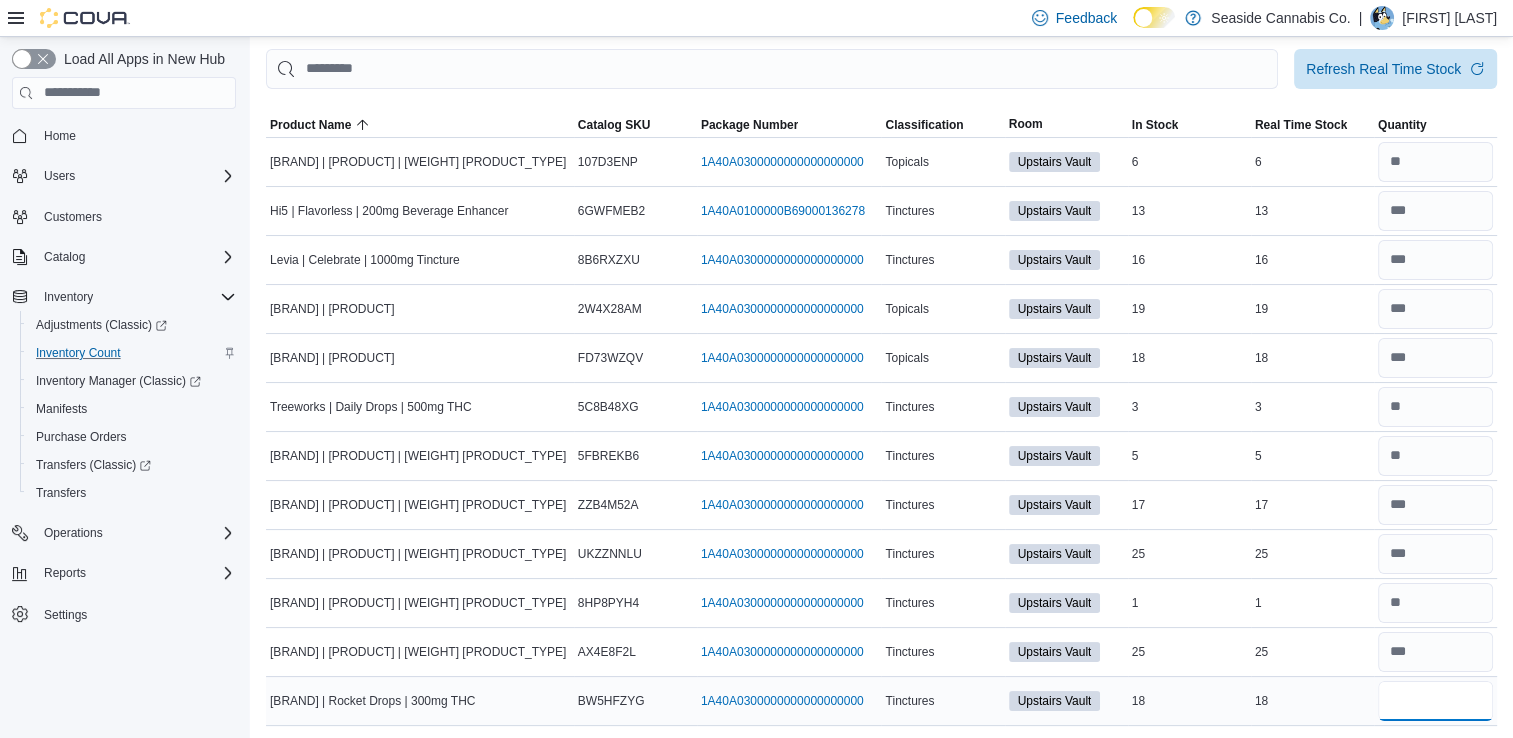 type on "**" 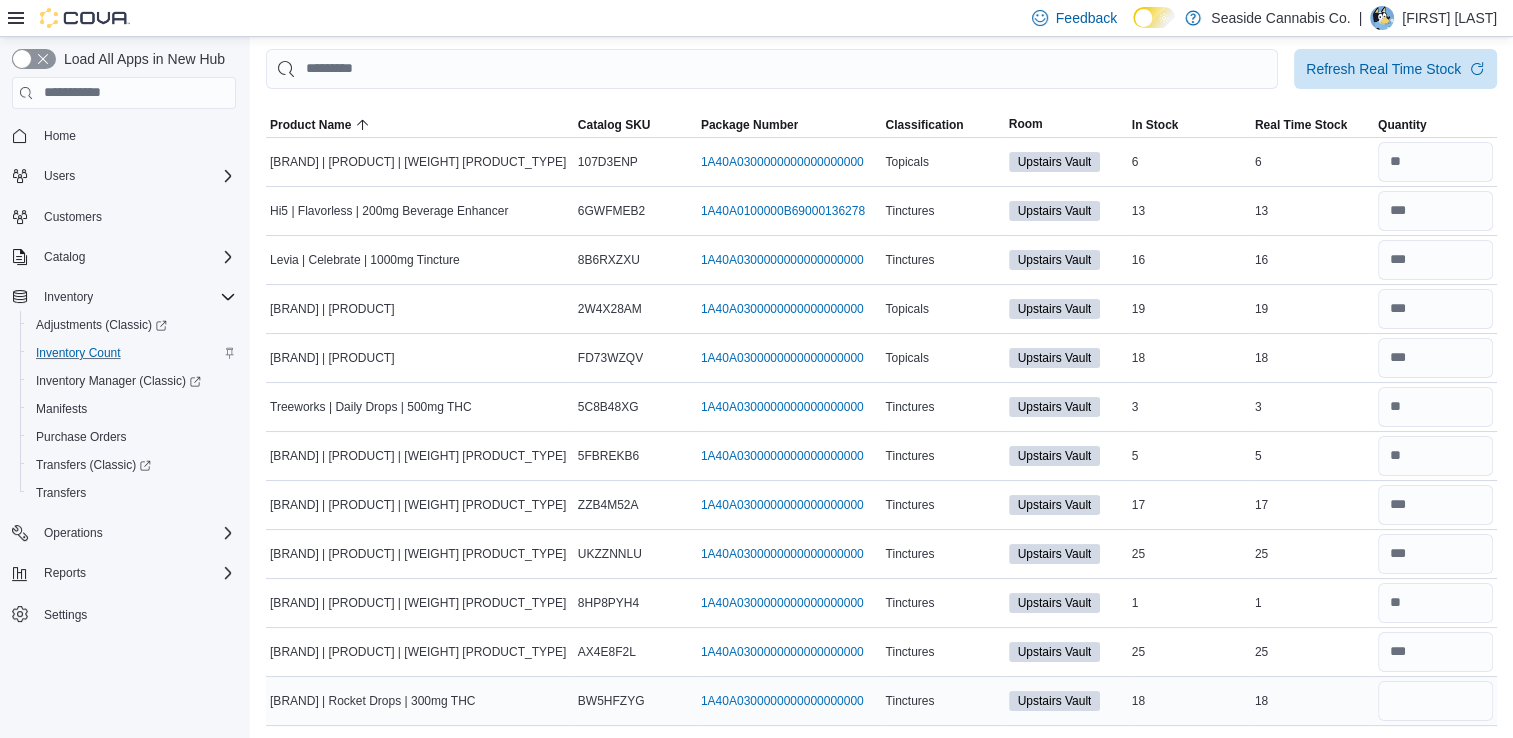 type 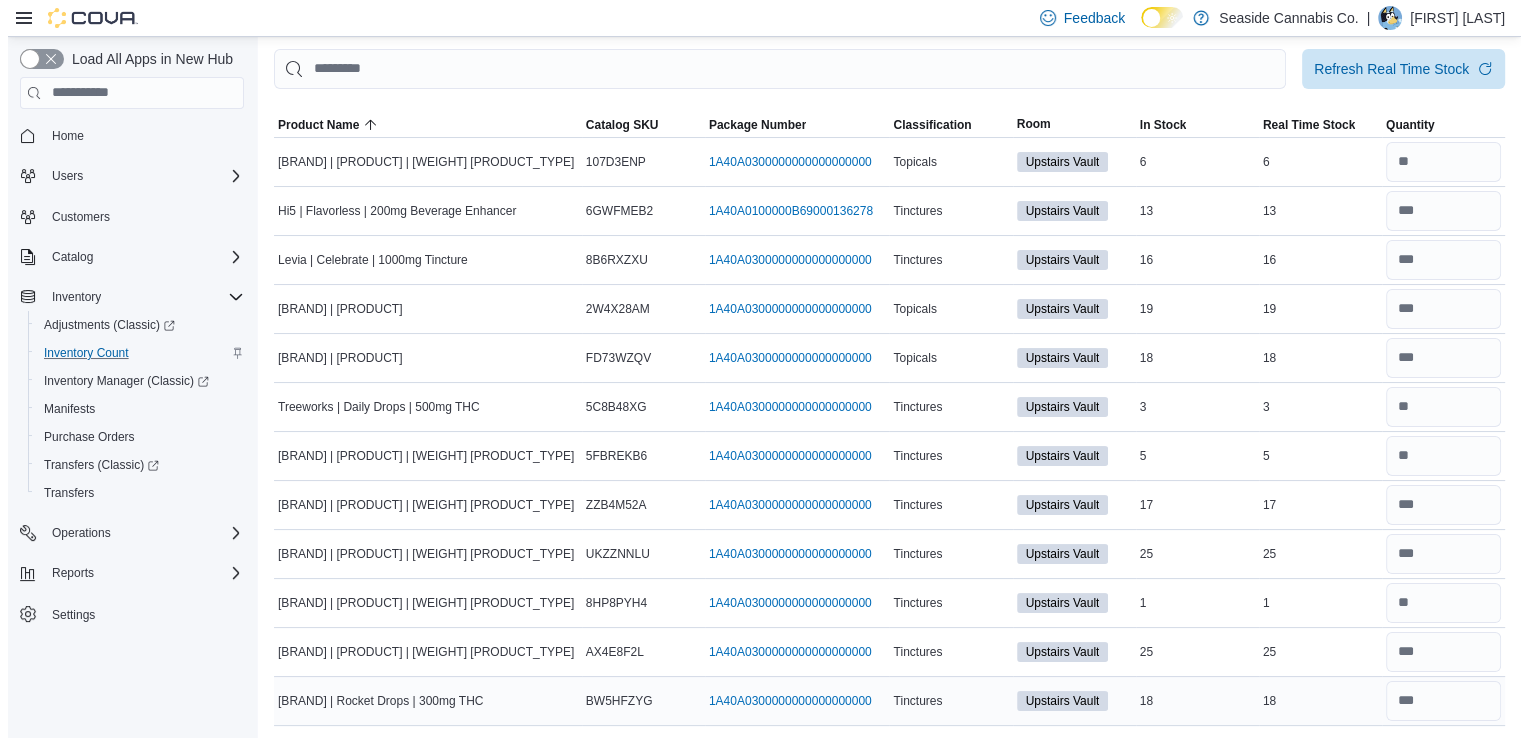 scroll, scrollTop: 0, scrollLeft: 0, axis: both 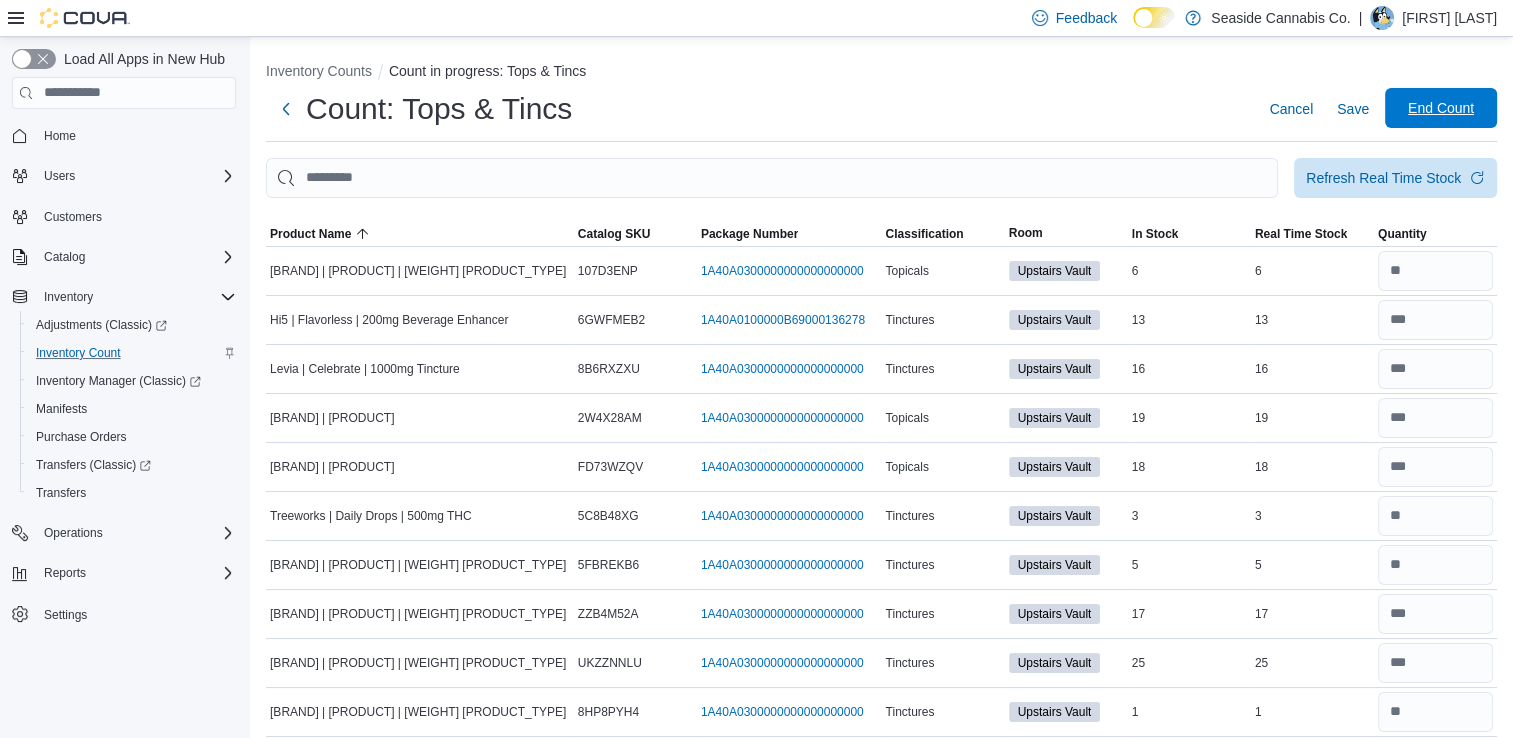 click on "End Count" at bounding box center [1441, 108] 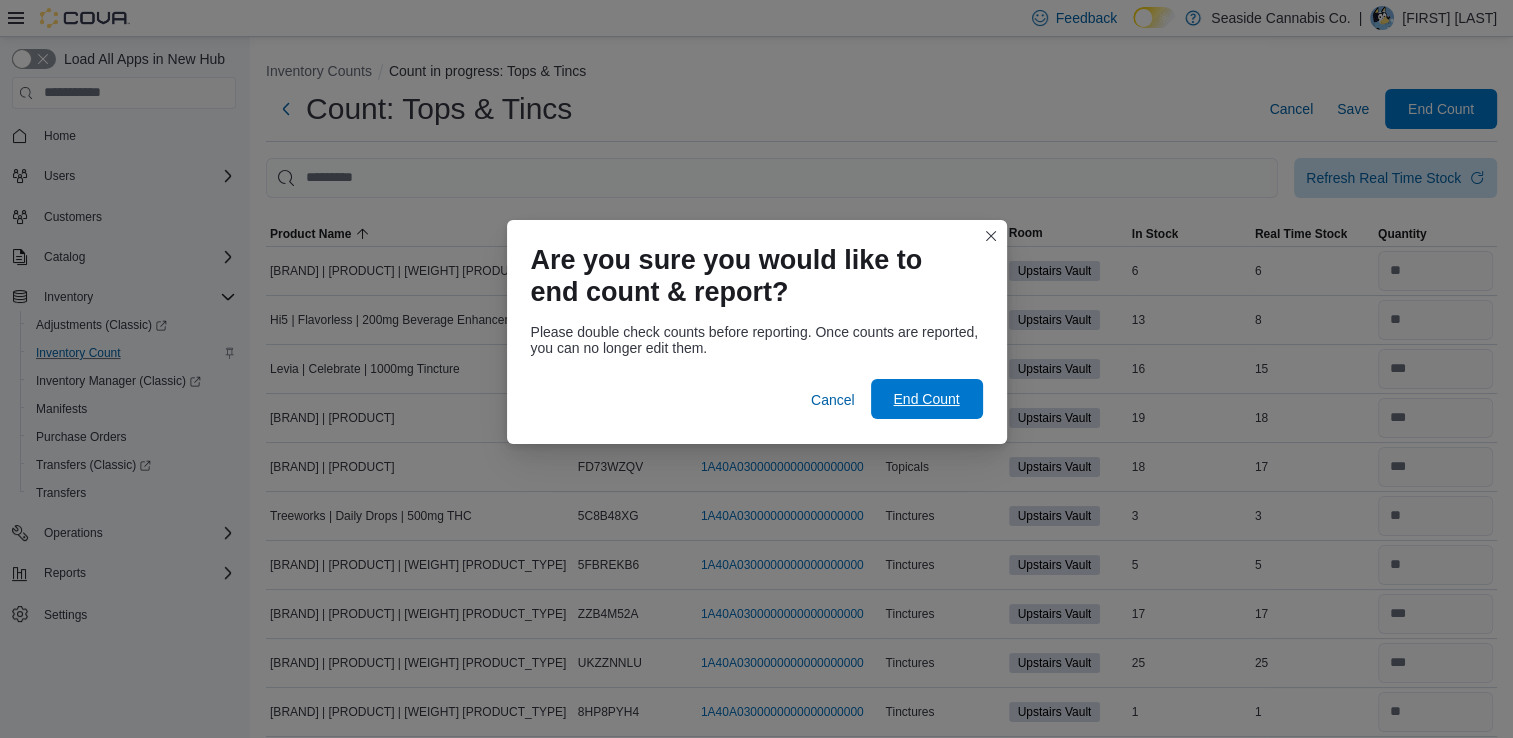 click on "End Count" at bounding box center (927, 399) 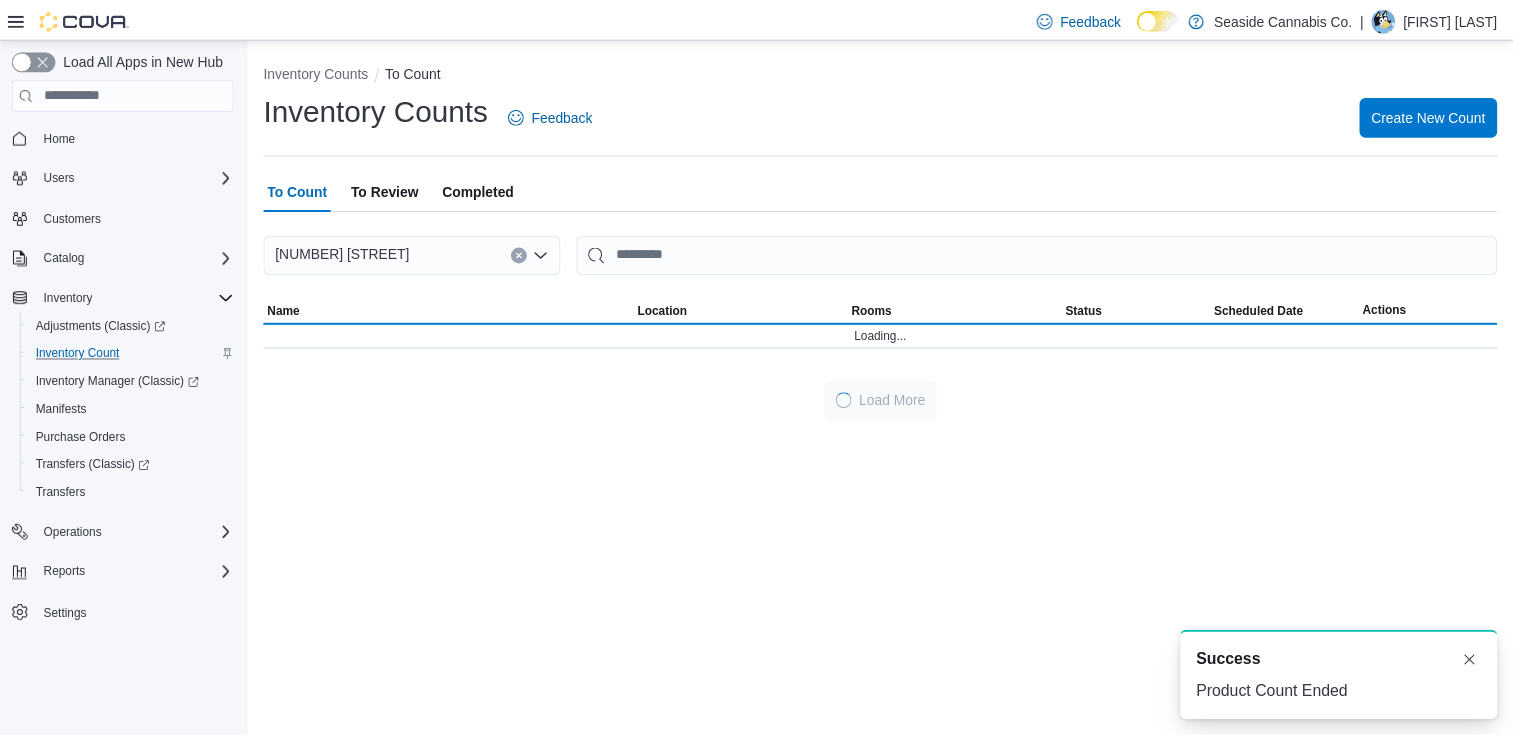 scroll, scrollTop: 0, scrollLeft: 0, axis: both 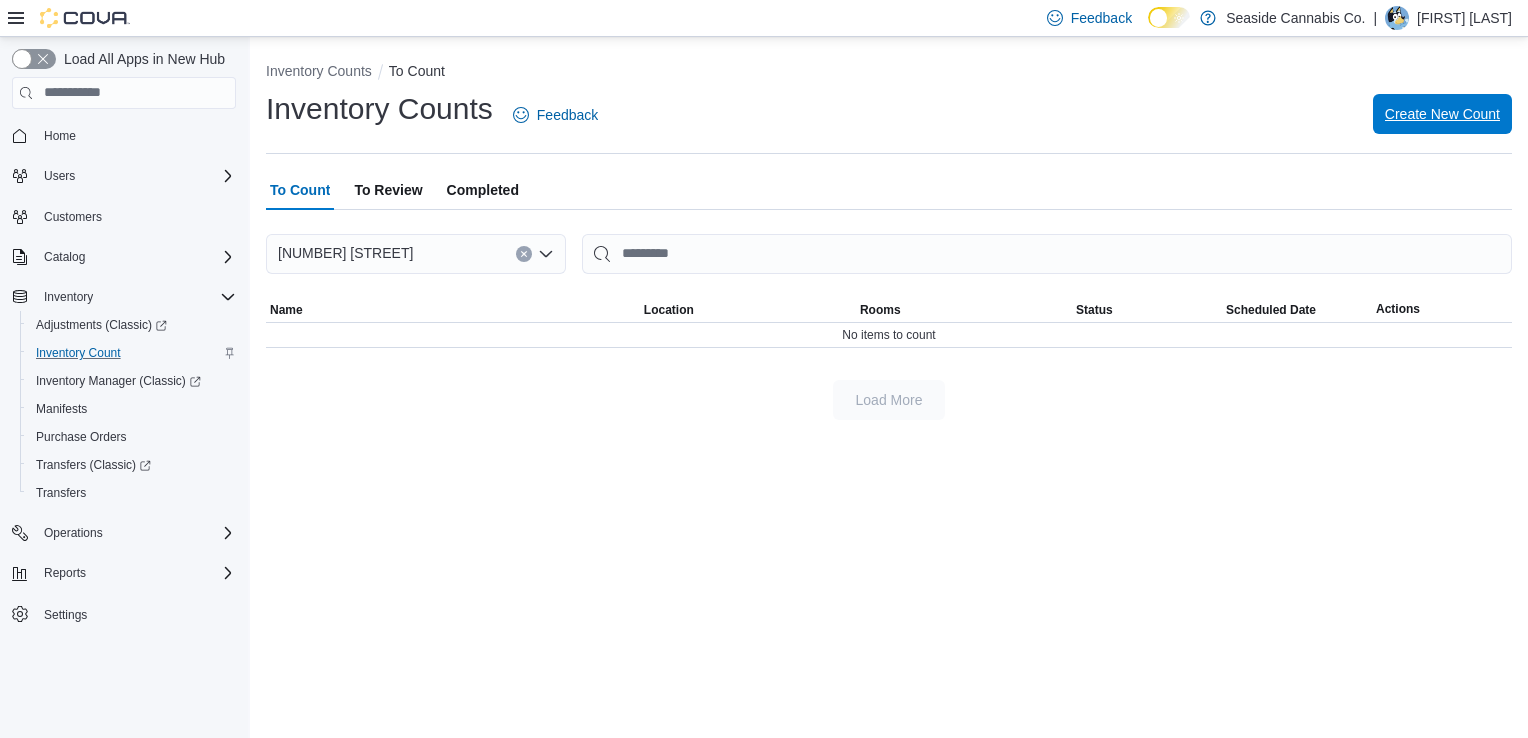 click on "Create New Count" at bounding box center [1442, 114] 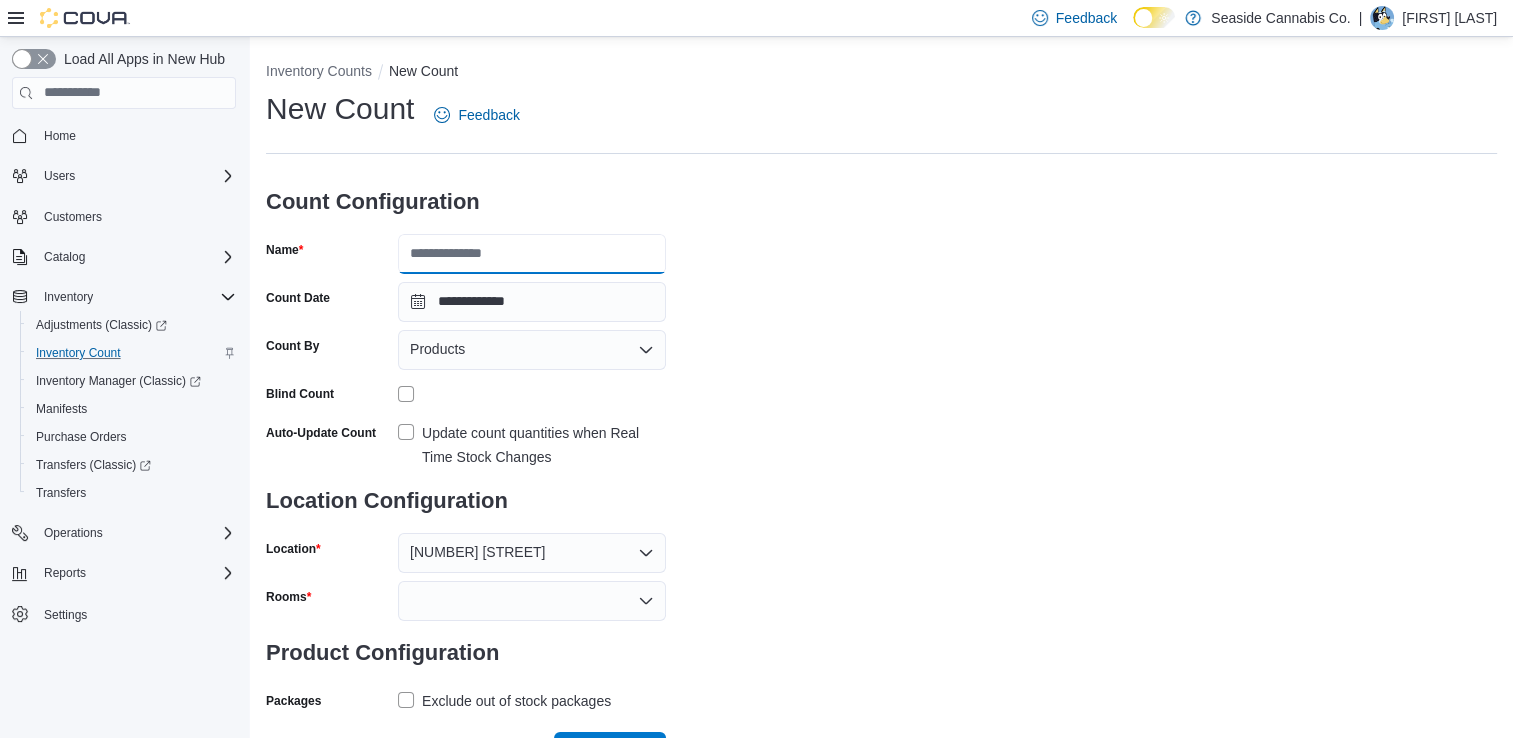 click on "Name" at bounding box center [532, 254] 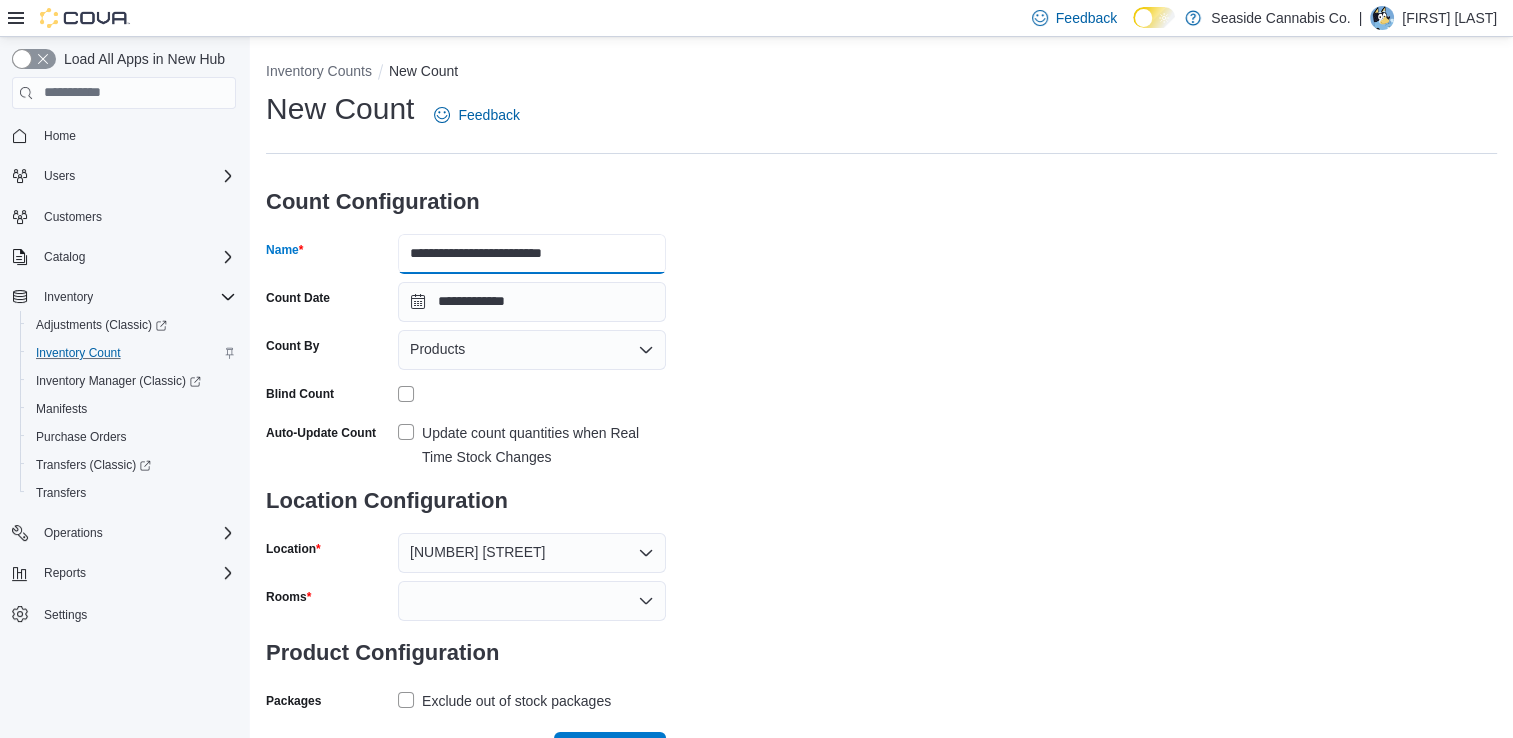 type on "**********" 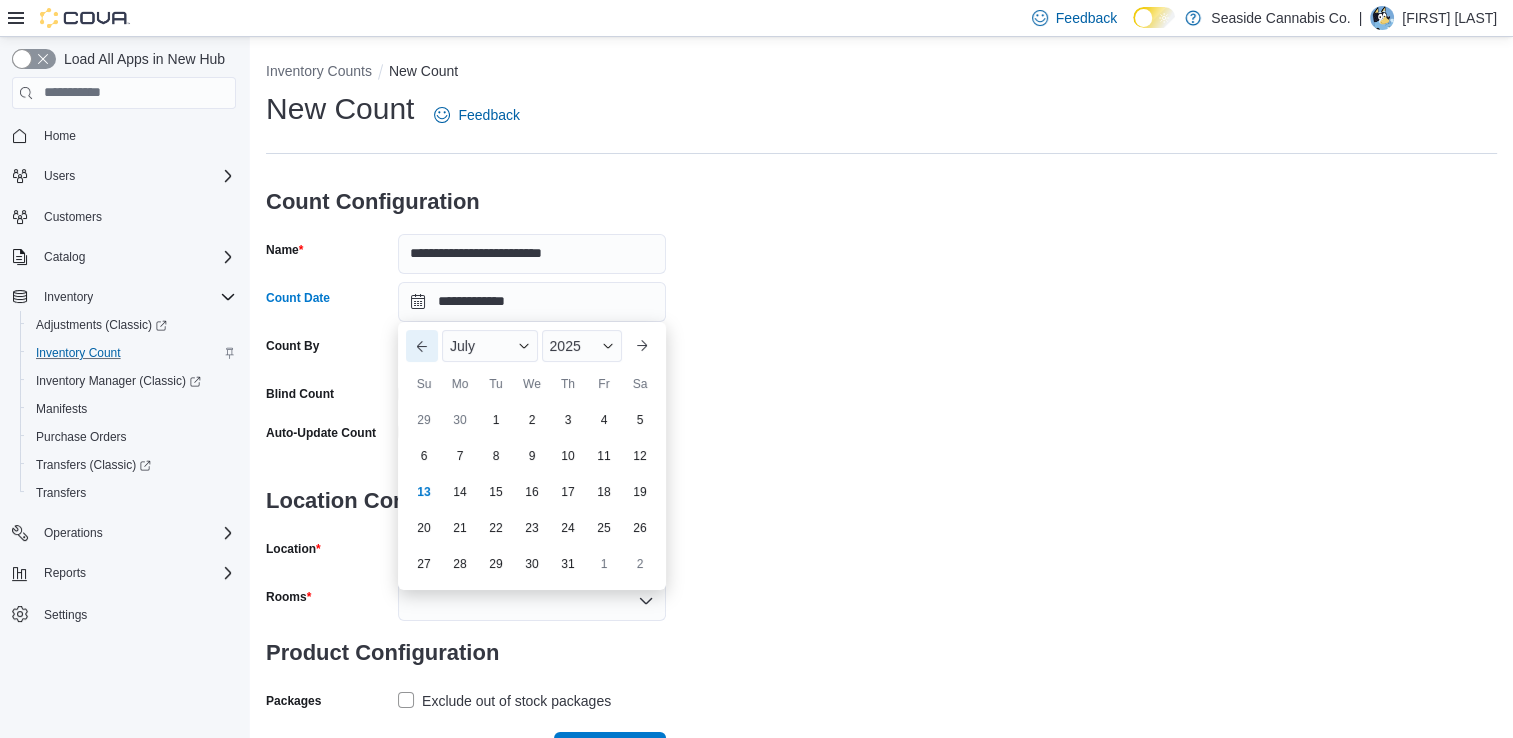 type 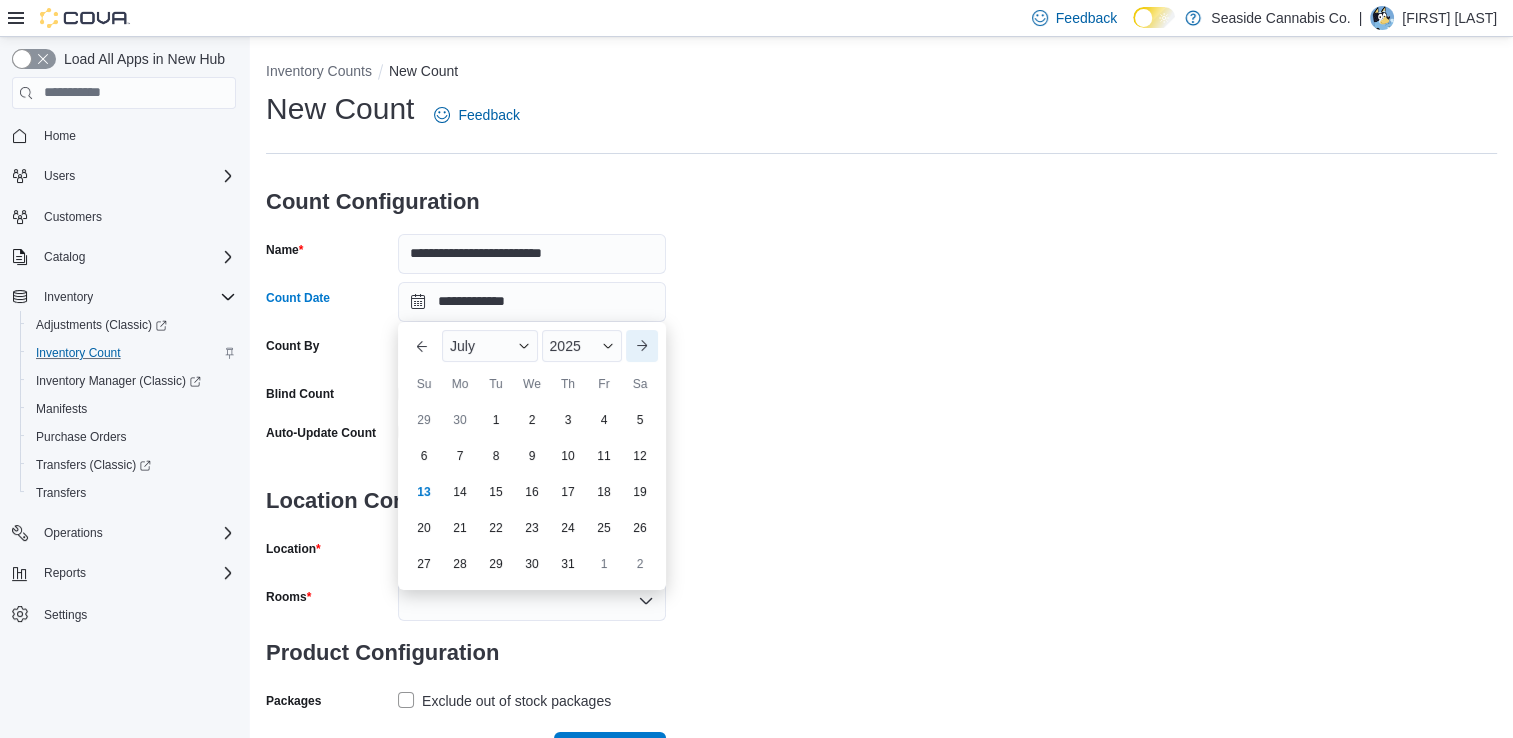 type 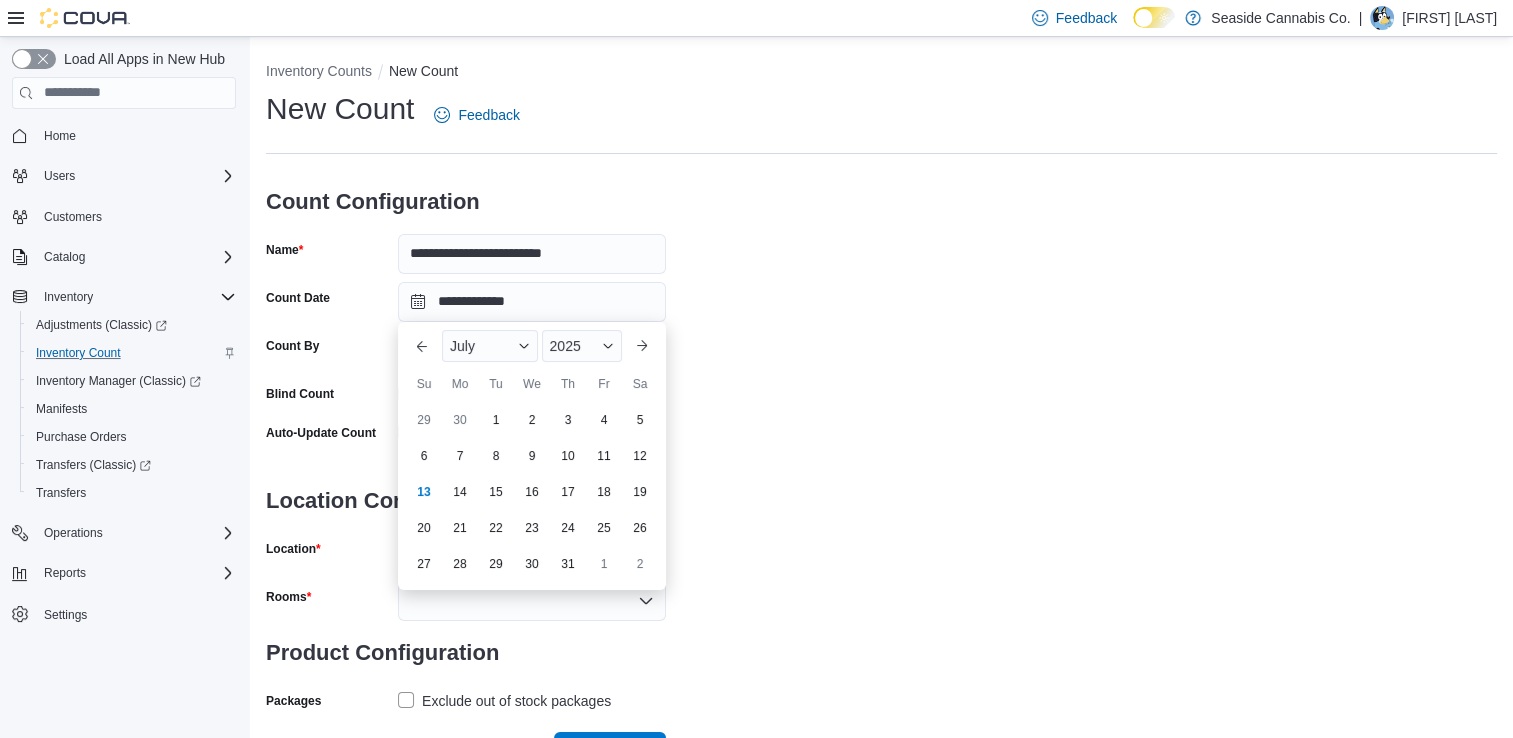 click on "**********" at bounding box center (881, 402) 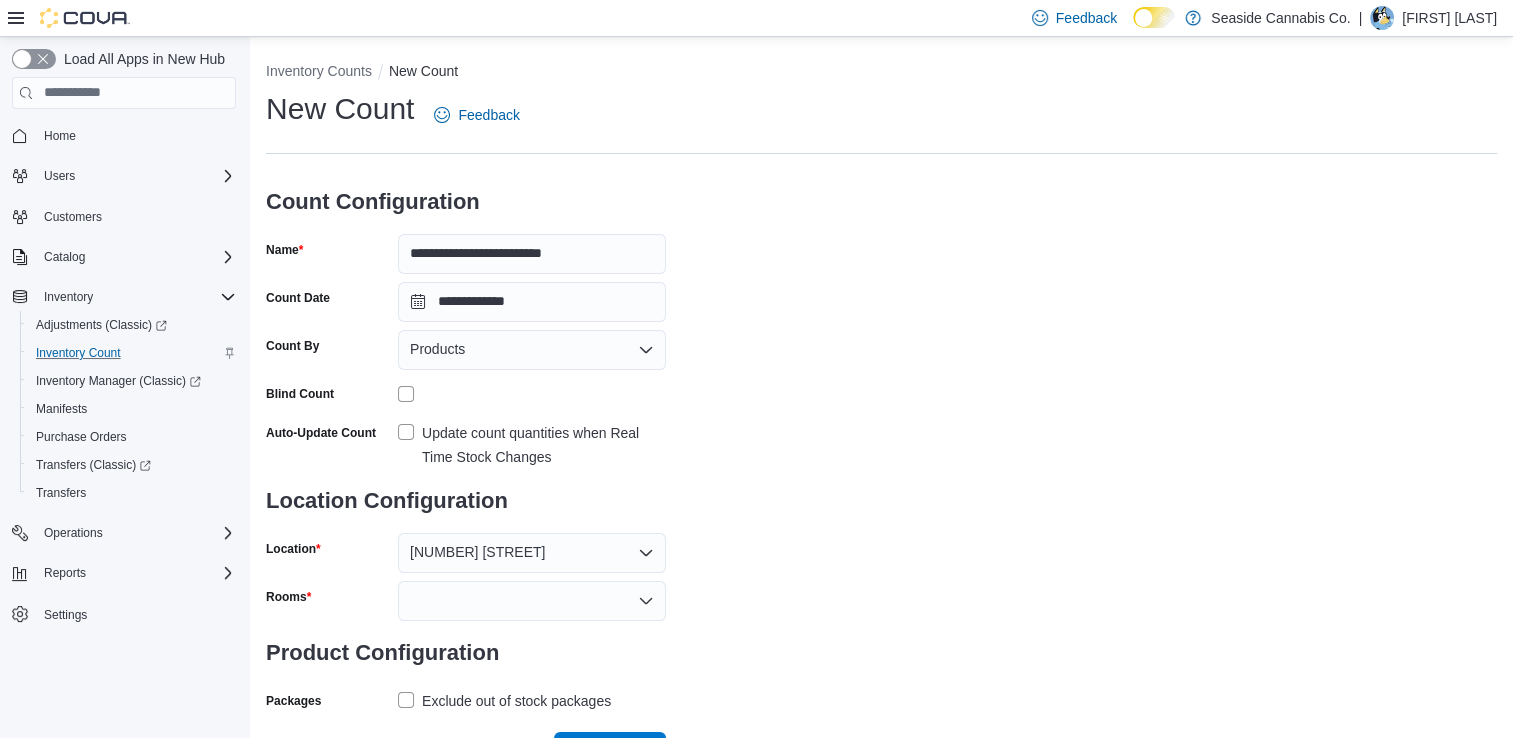 scroll, scrollTop: 33, scrollLeft: 0, axis: vertical 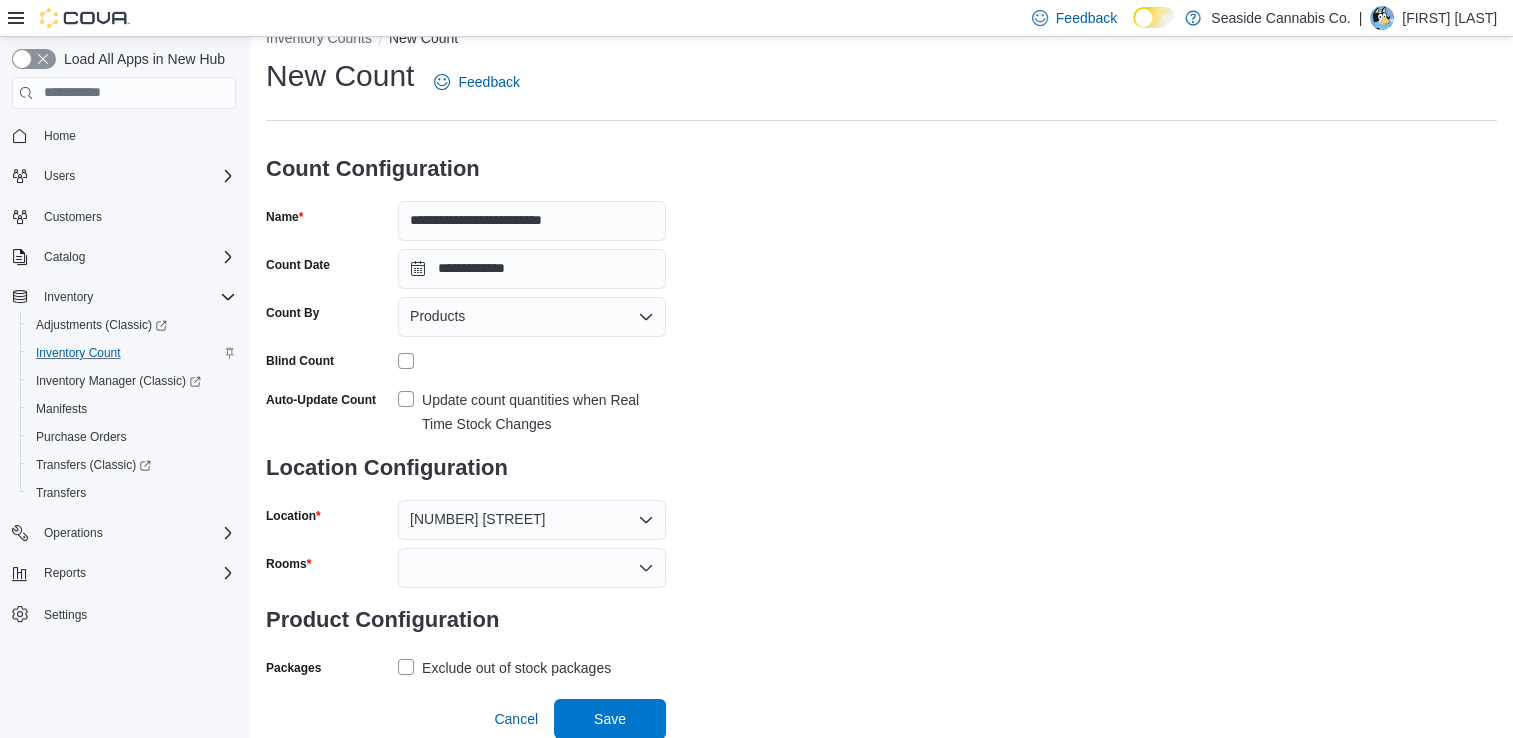 click on "Update count quantities when Real Time Stock Changes" at bounding box center (532, 412) 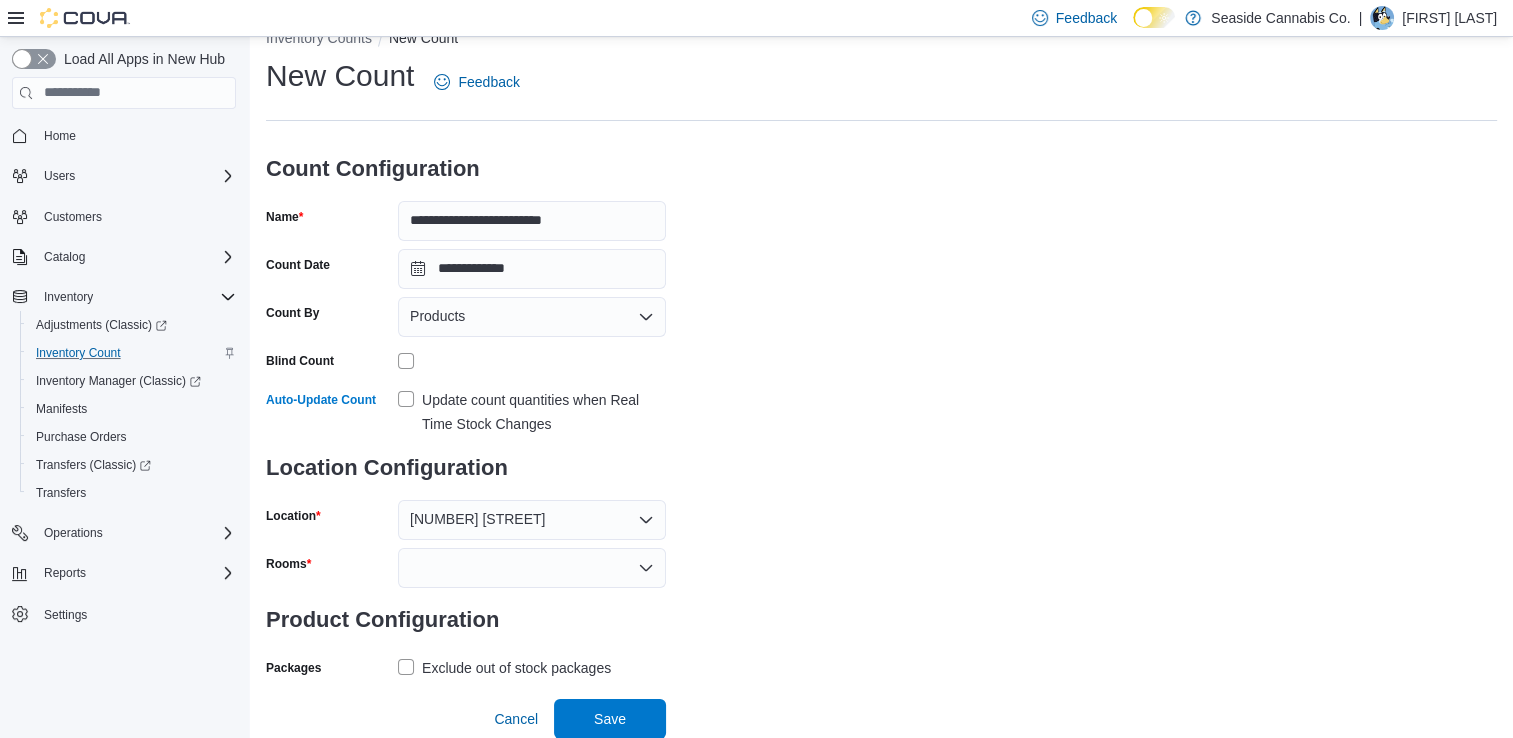 click at bounding box center (532, 568) 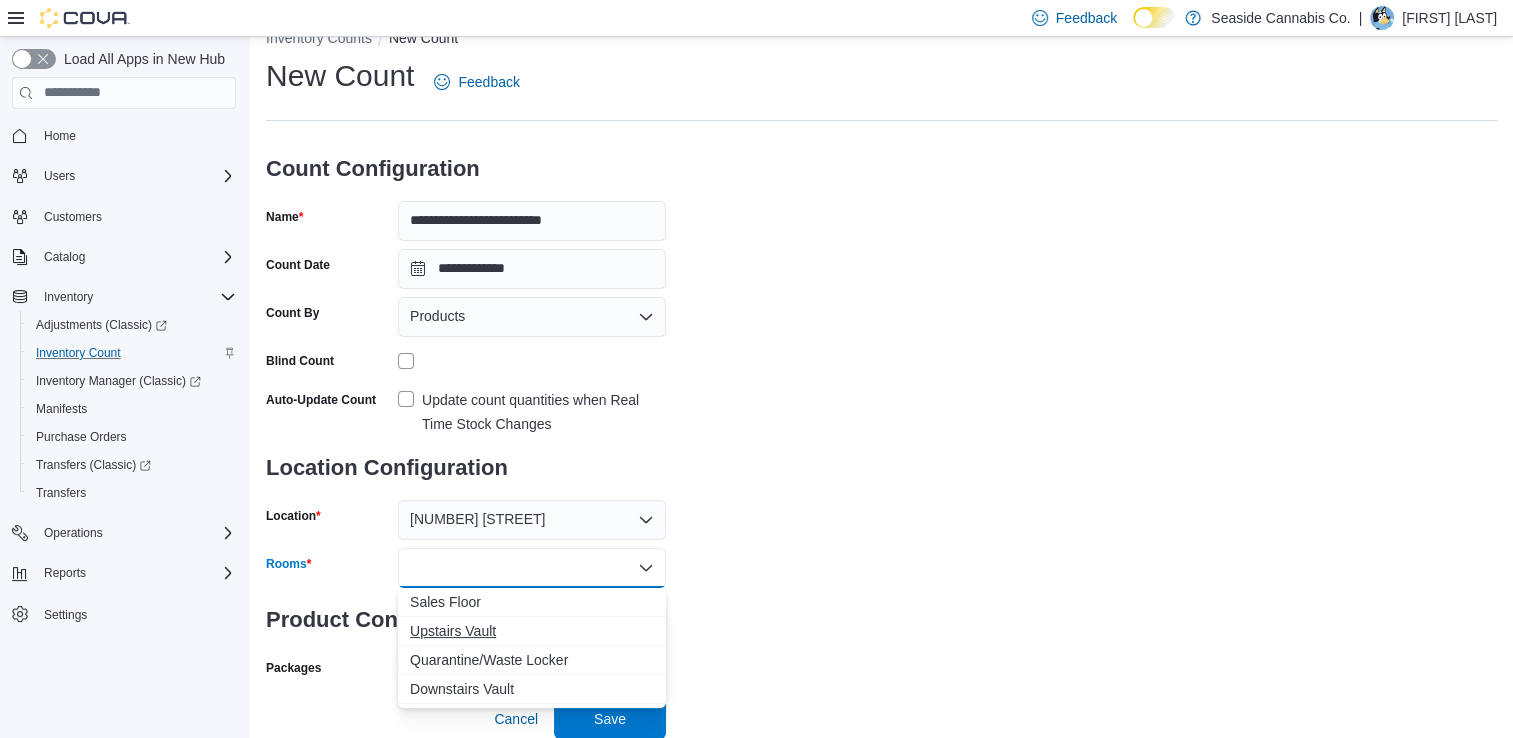 click on "Upstairs Vault" at bounding box center (532, 631) 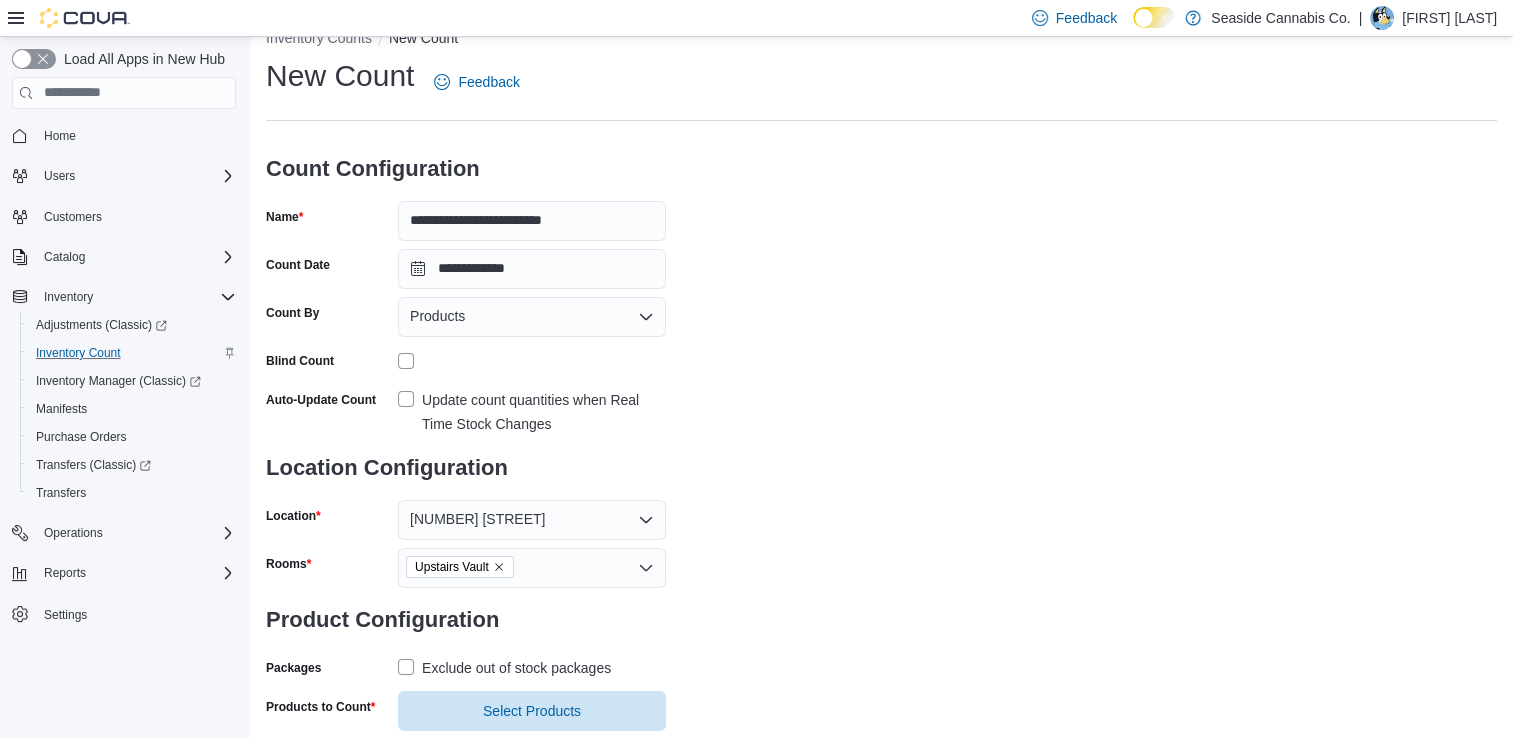 click on "**********" at bounding box center [881, 393] 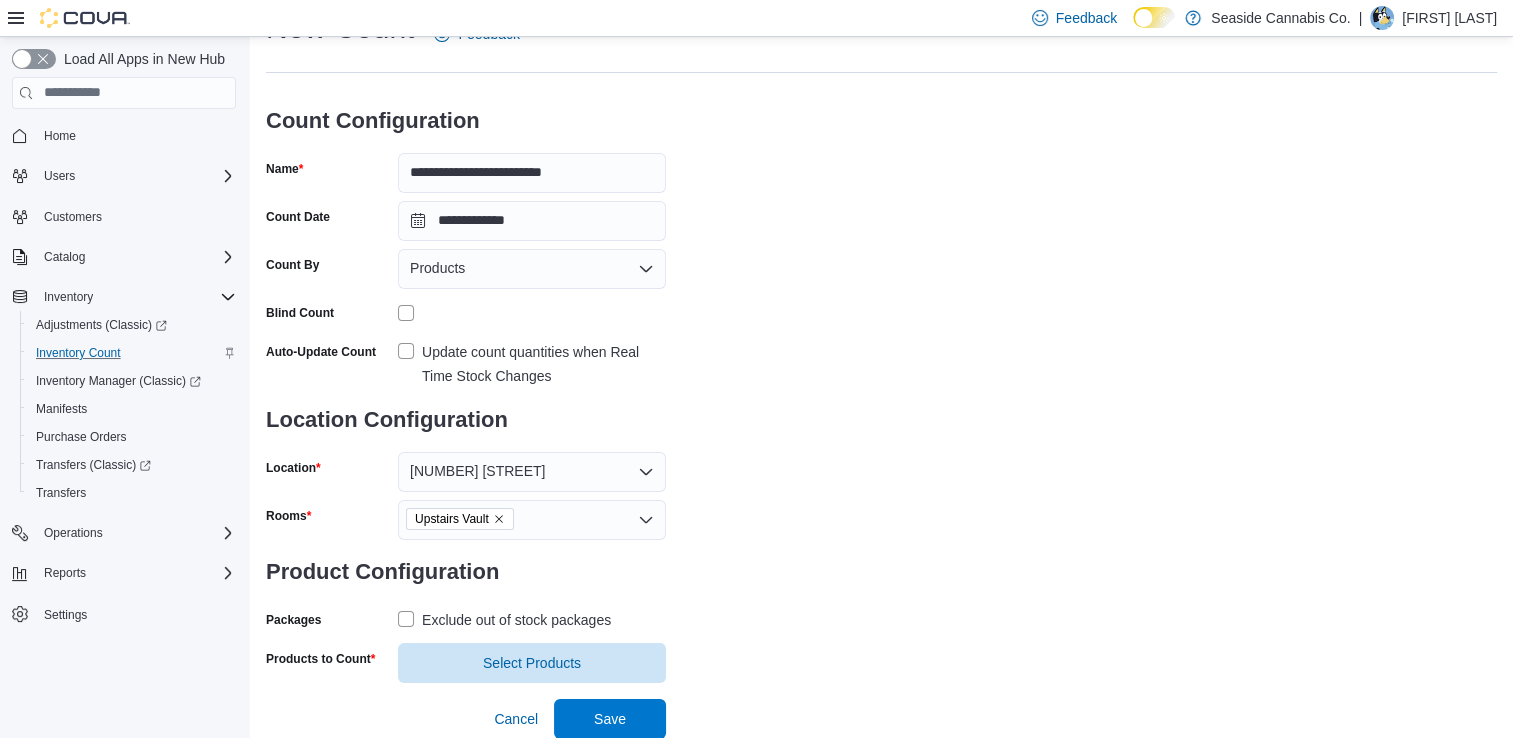 click on "Exclude out of stock packages" at bounding box center [516, 620] 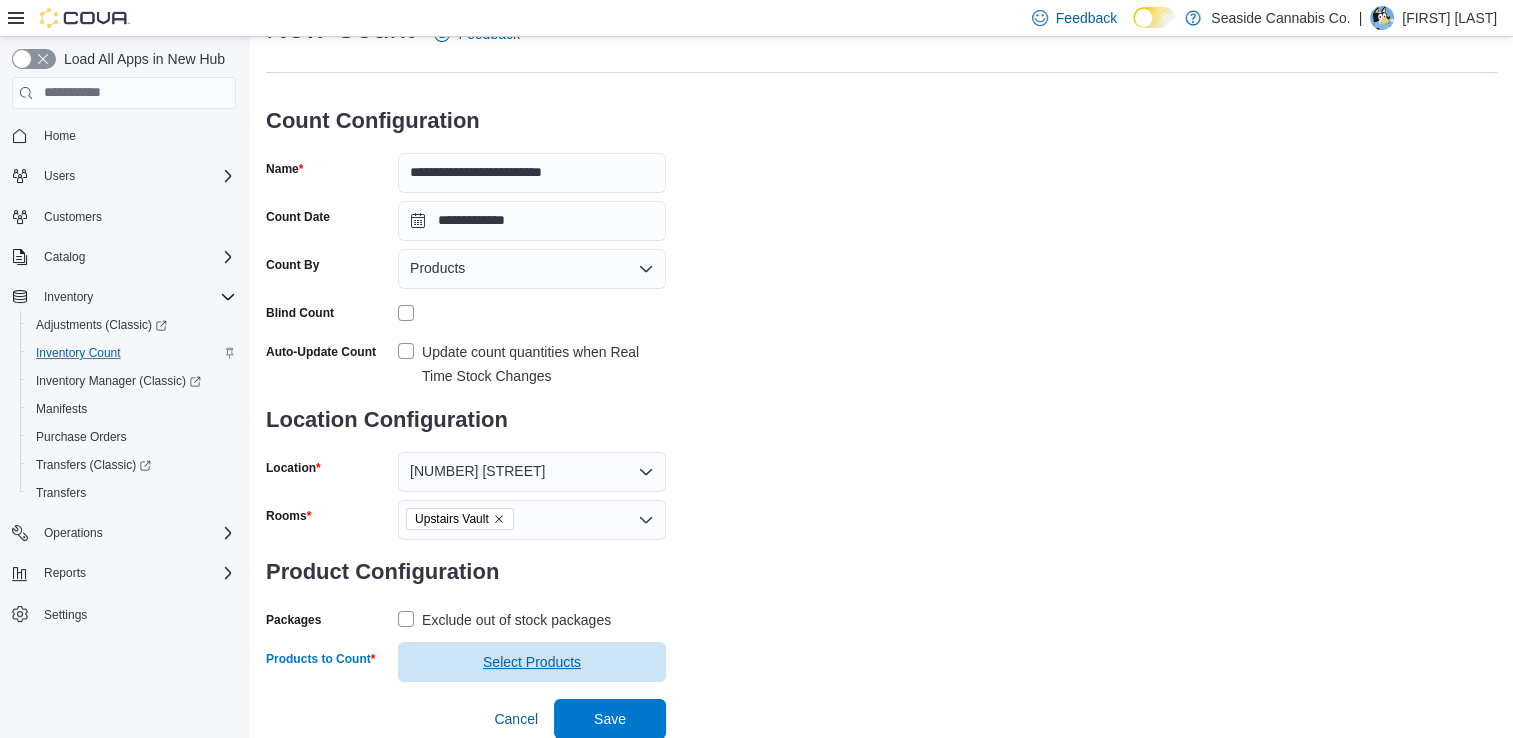 click on "Select Products" at bounding box center (532, 662) 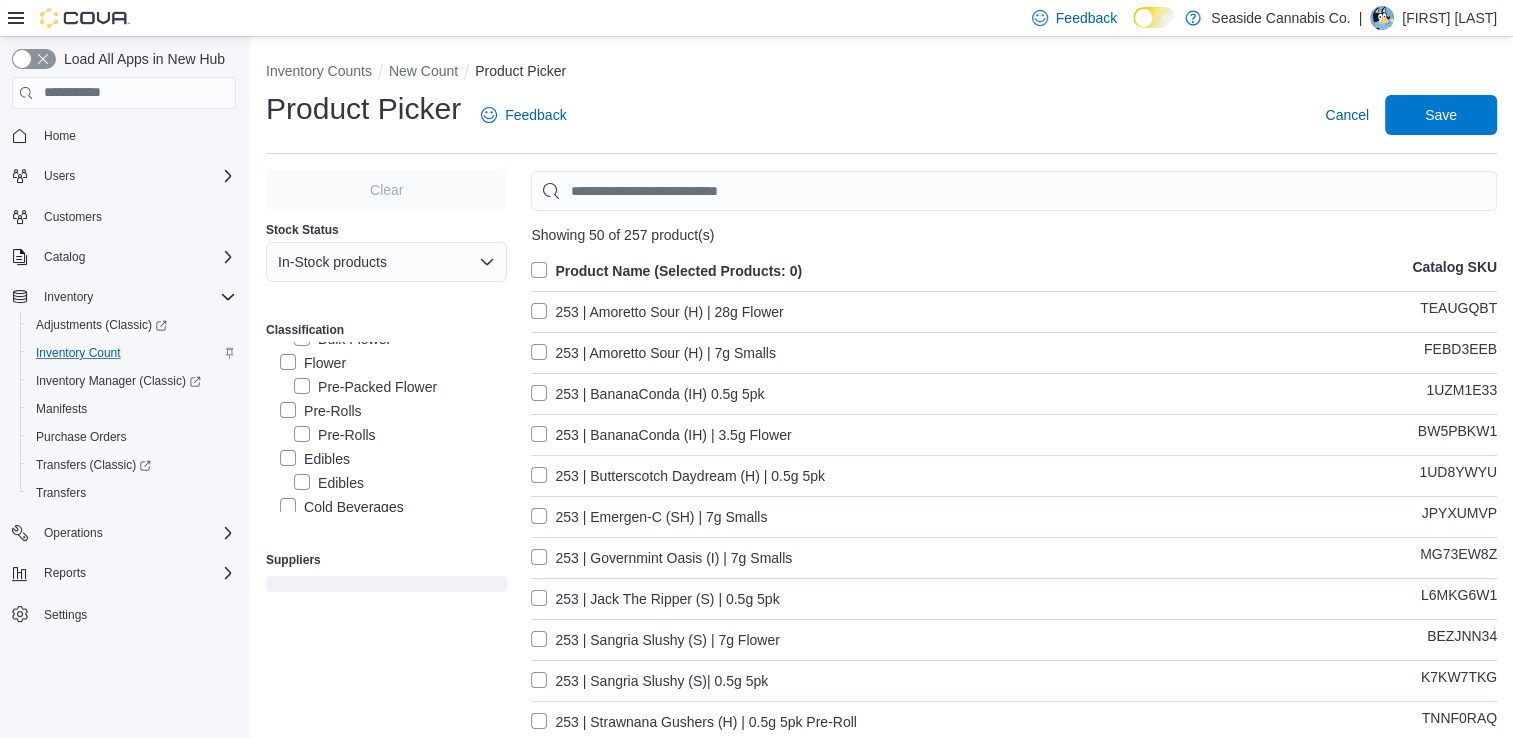 scroll, scrollTop: 64, scrollLeft: 0, axis: vertical 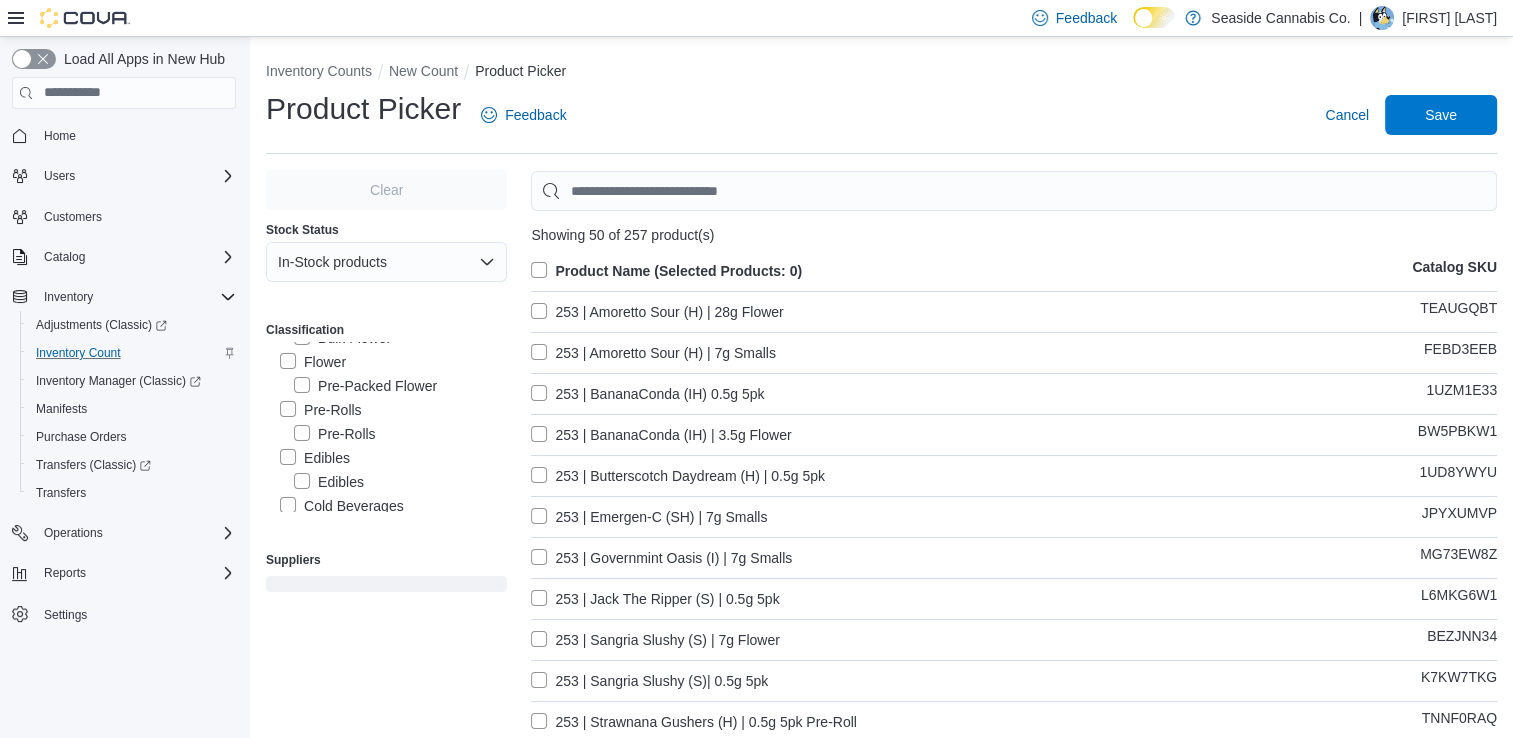 click on "Pre-Rolls" at bounding box center (321, 410) 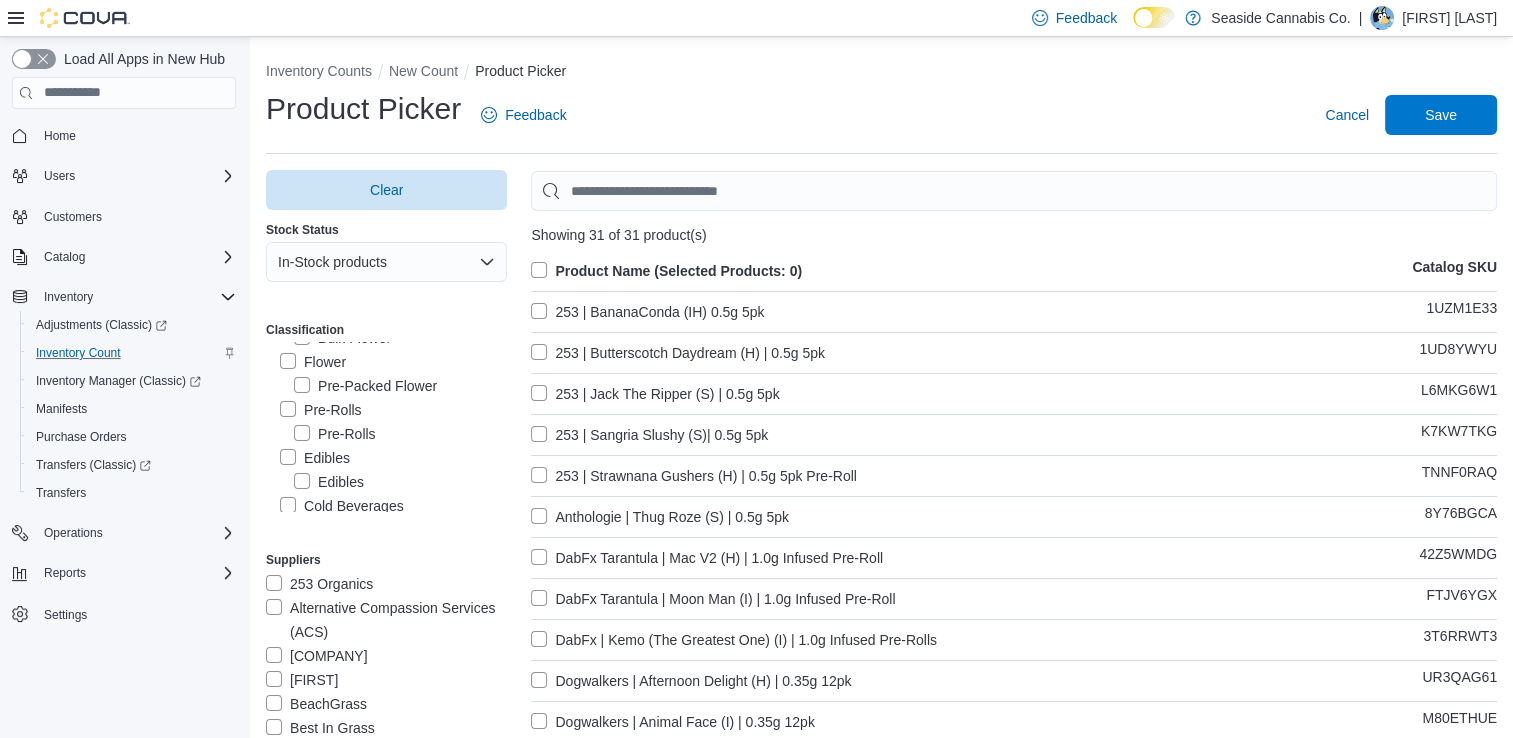click on "Product Name (Selected Products: 0)" at bounding box center (666, 271) 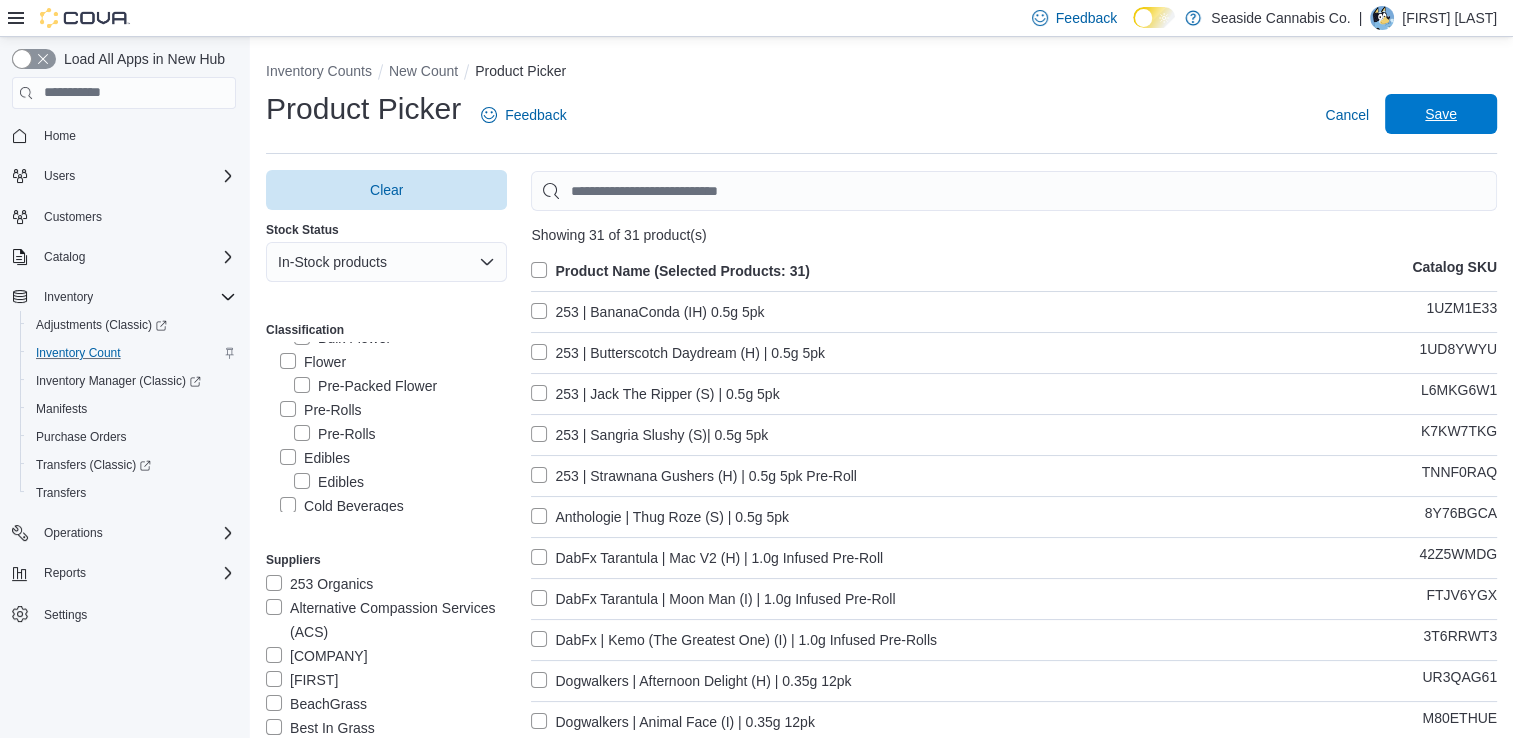 click on "Save" at bounding box center (1441, 114) 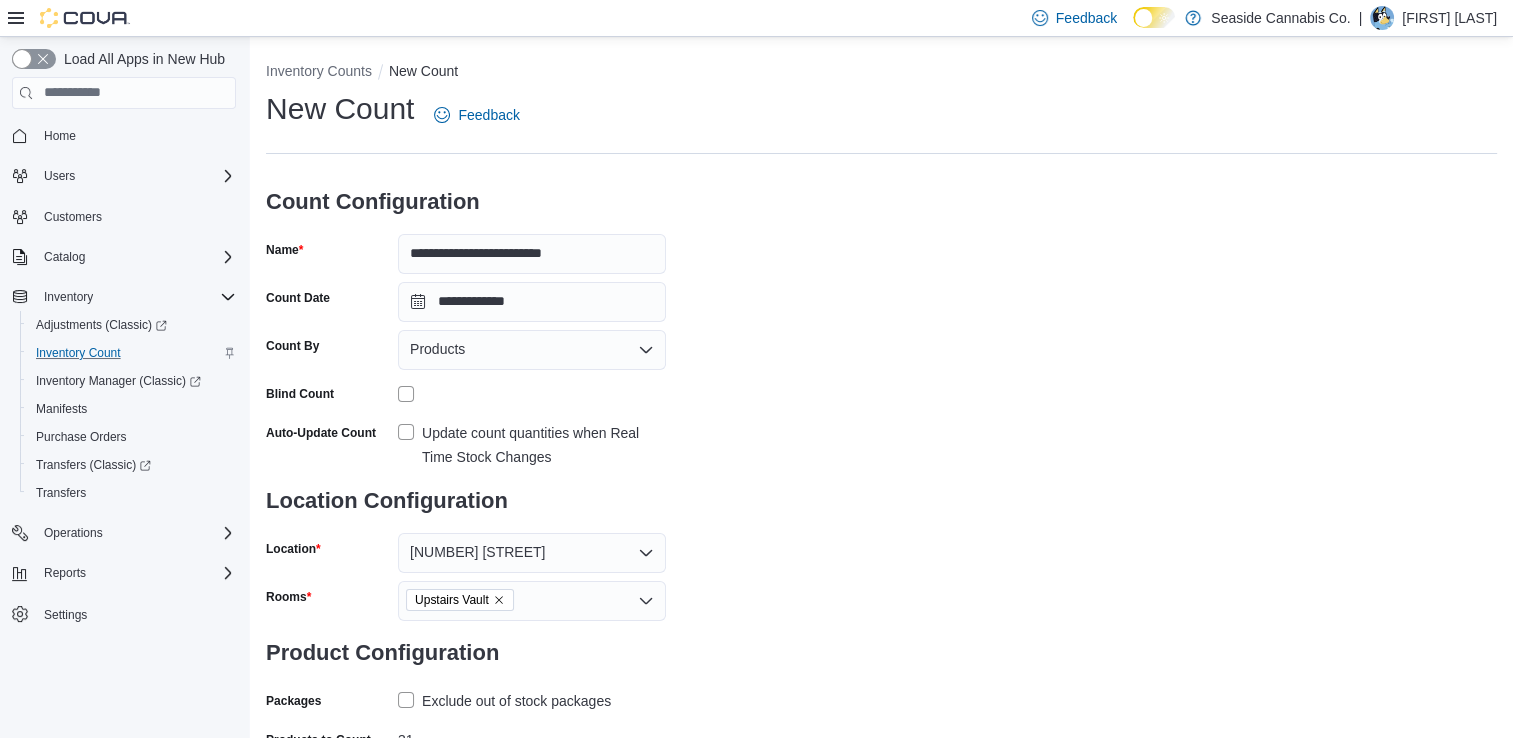 scroll, scrollTop: 120, scrollLeft: 0, axis: vertical 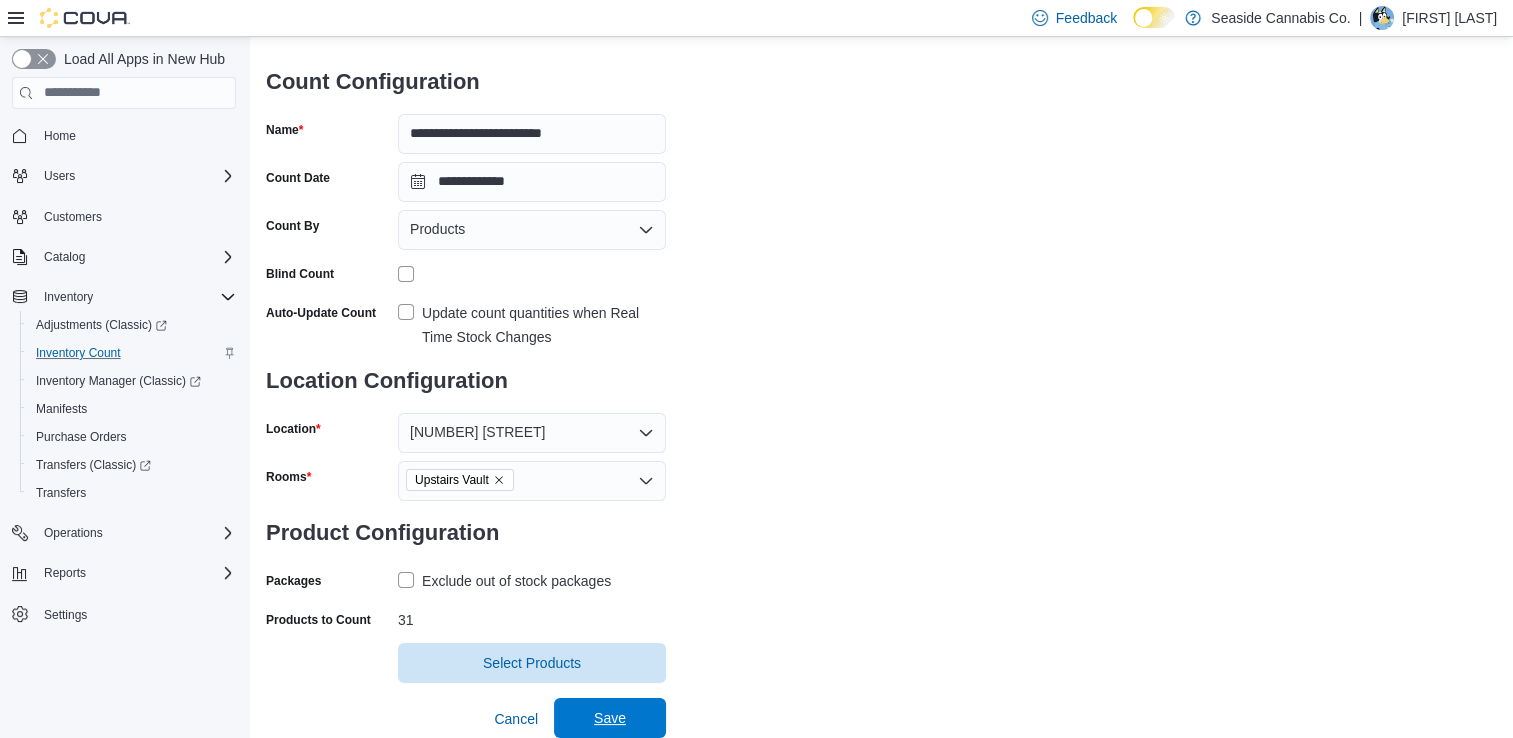 click on "Save" at bounding box center [610, 718] 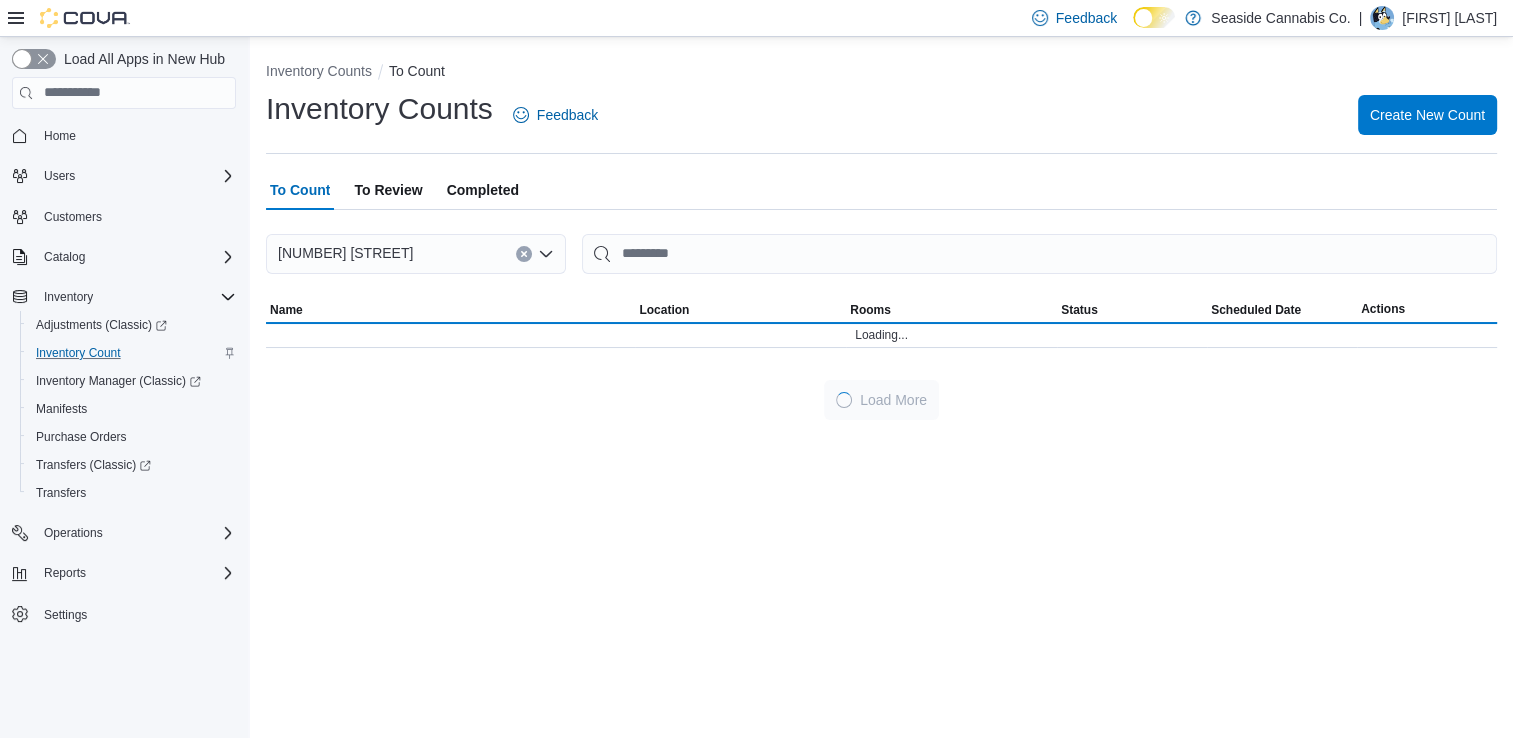 scroll, scrollTop: 0, scrollLeft: 0, axis: both 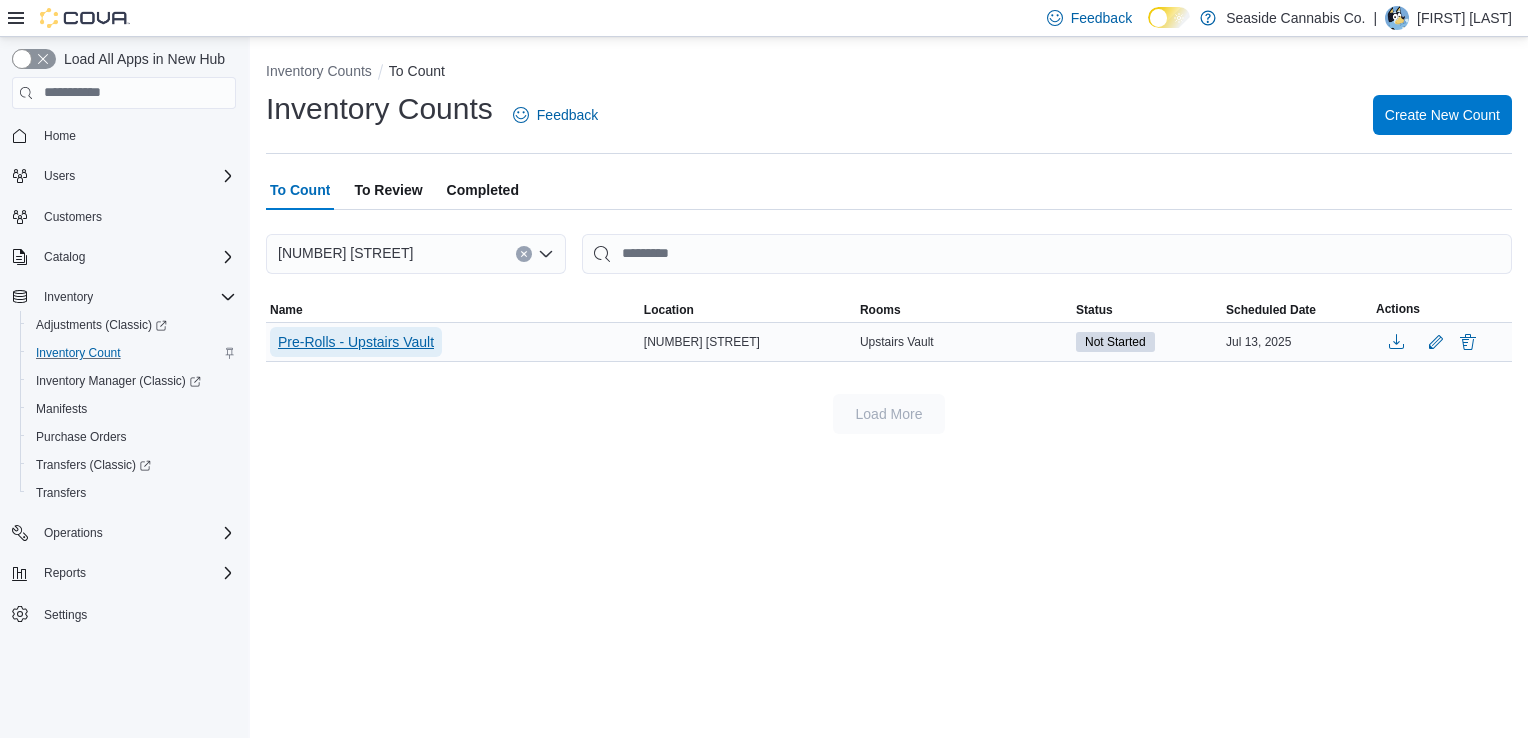 click on "Pre-Rolls - Upstairs Vault" at bounding box center (356, 342) 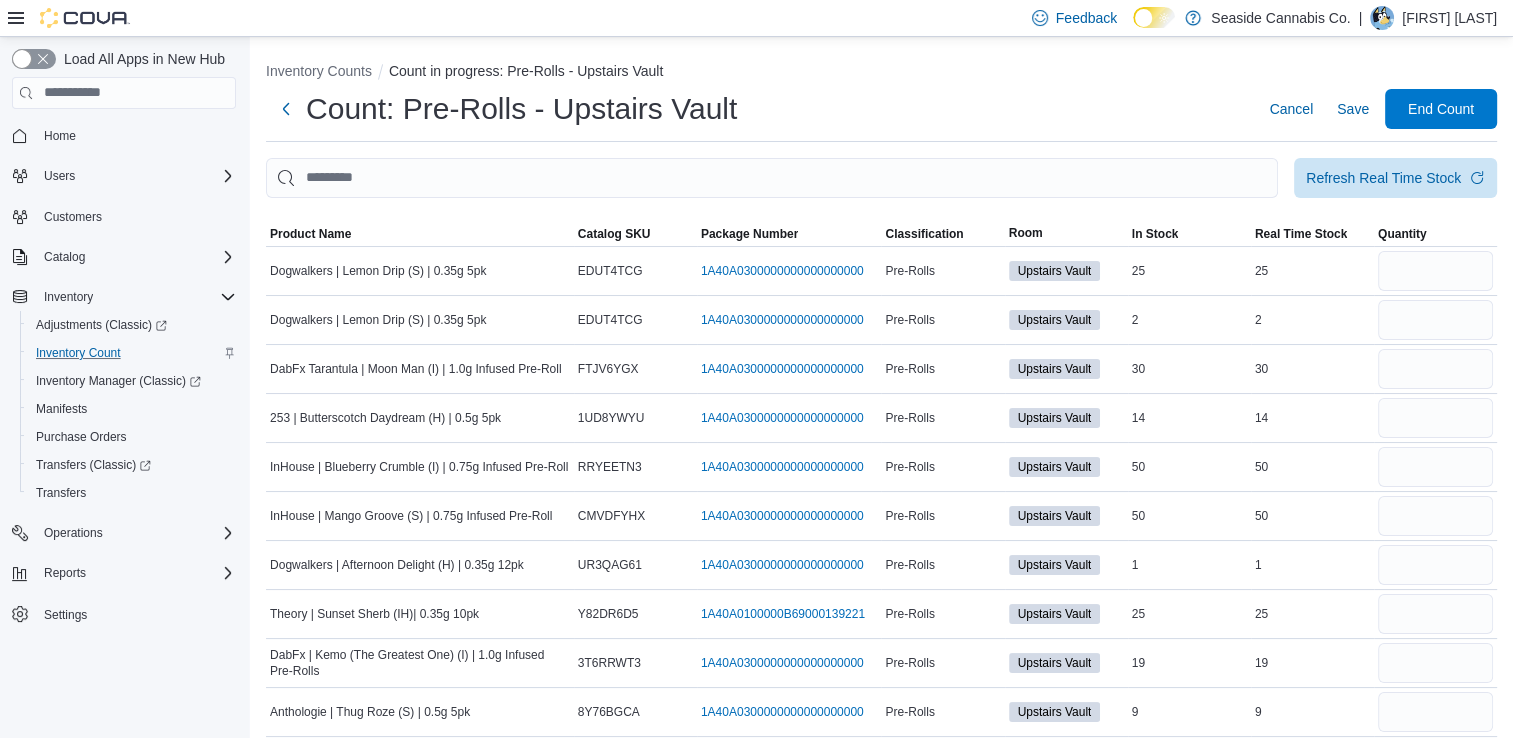 click at bounding box center [881, 210] 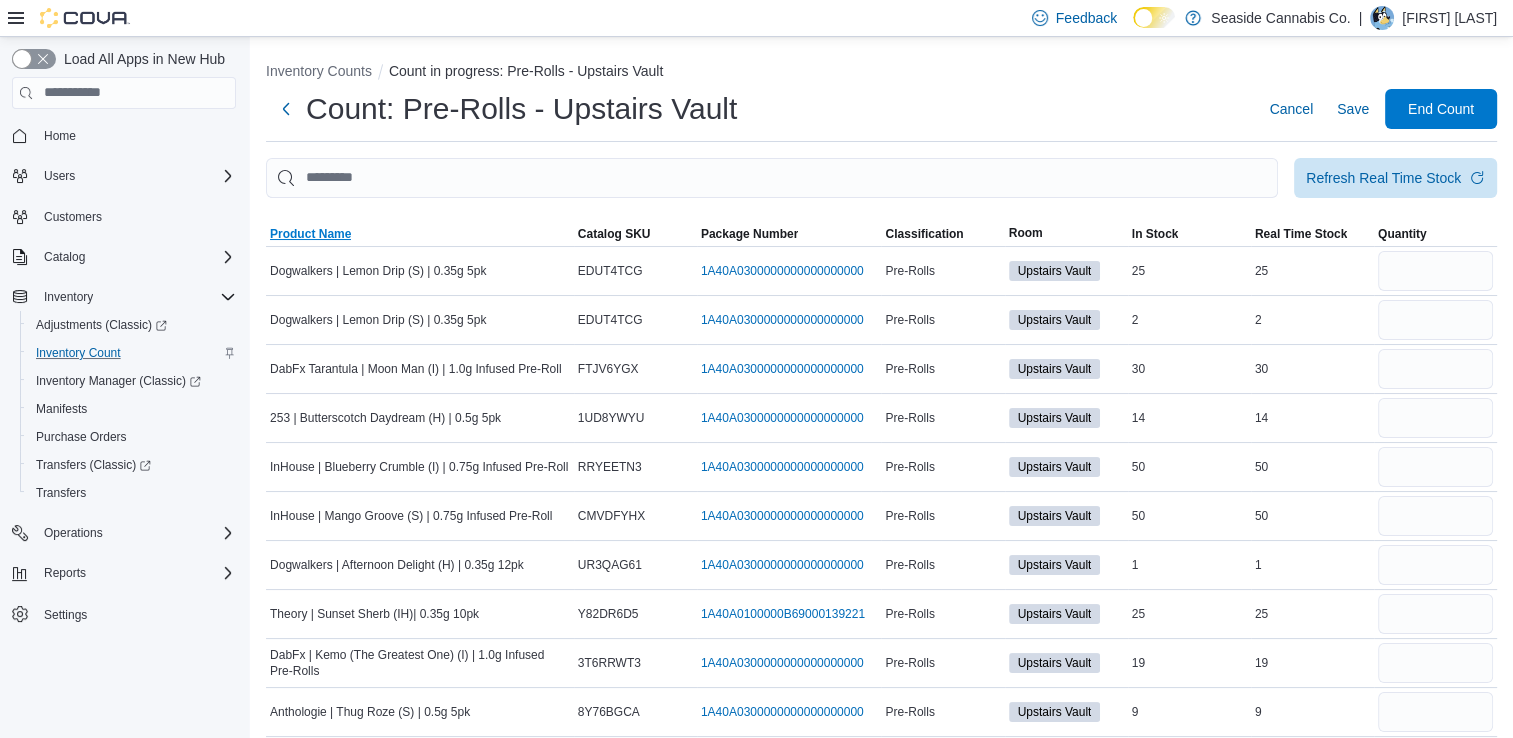 click on "Product Name" at bounding box center [310, 234] 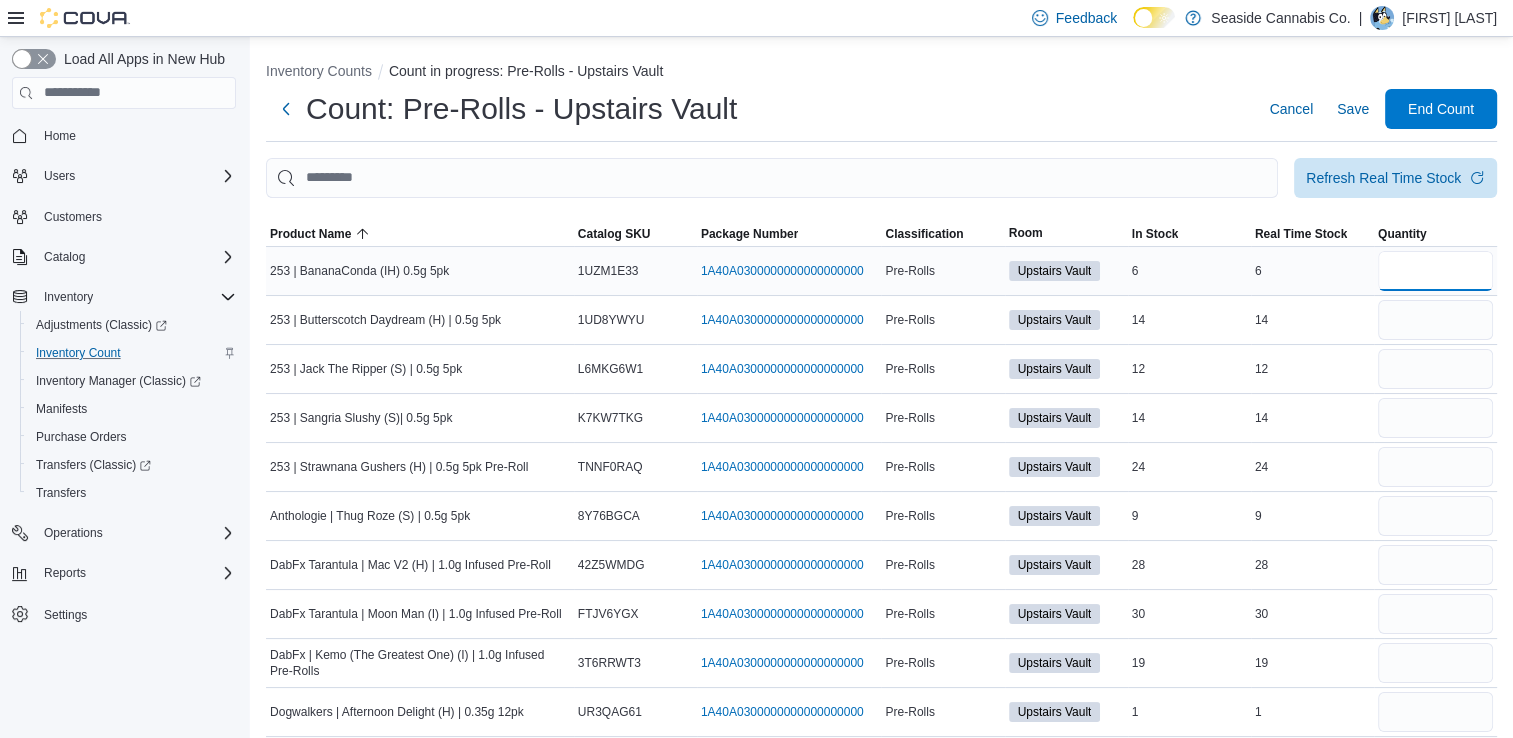 click at bounding box center [1435, 271] 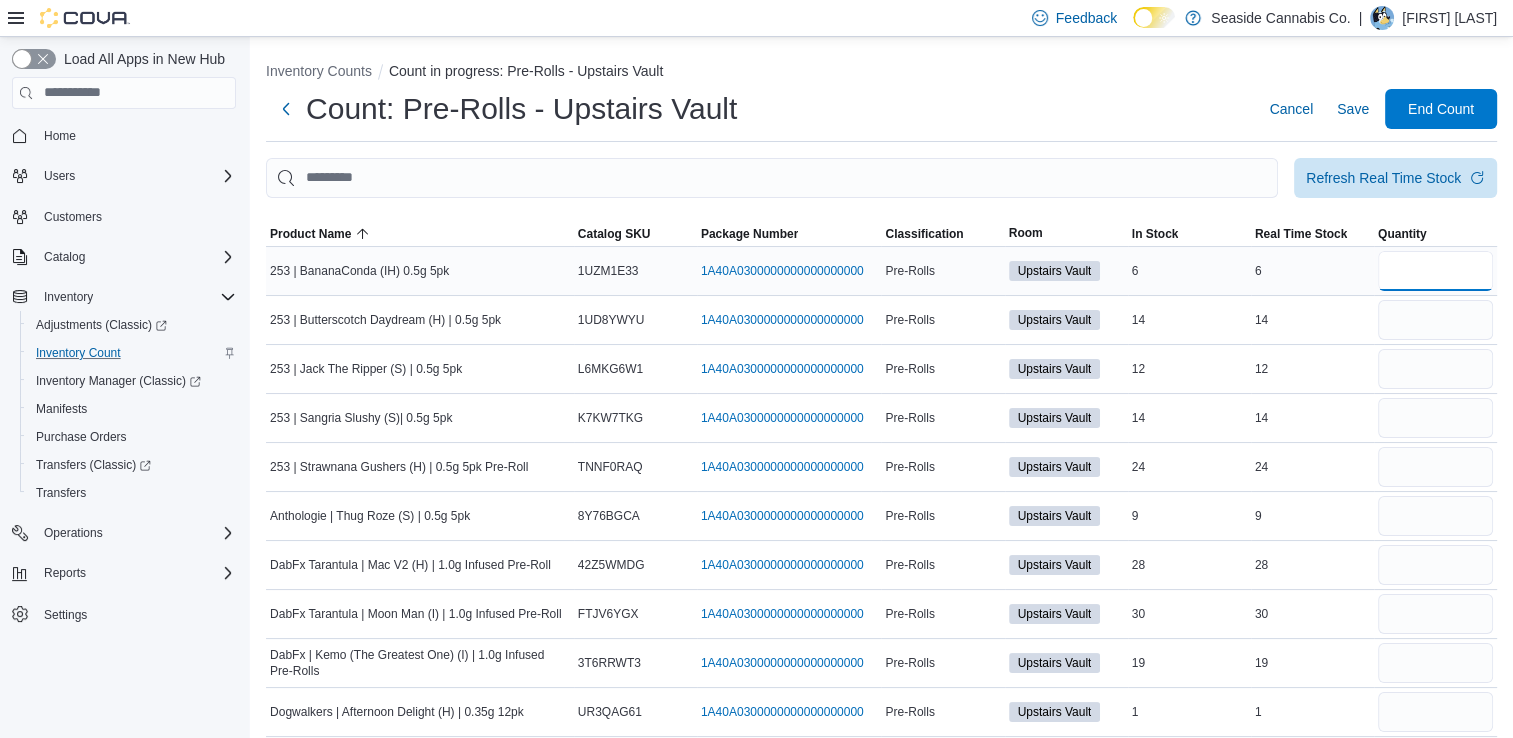 type on "*" 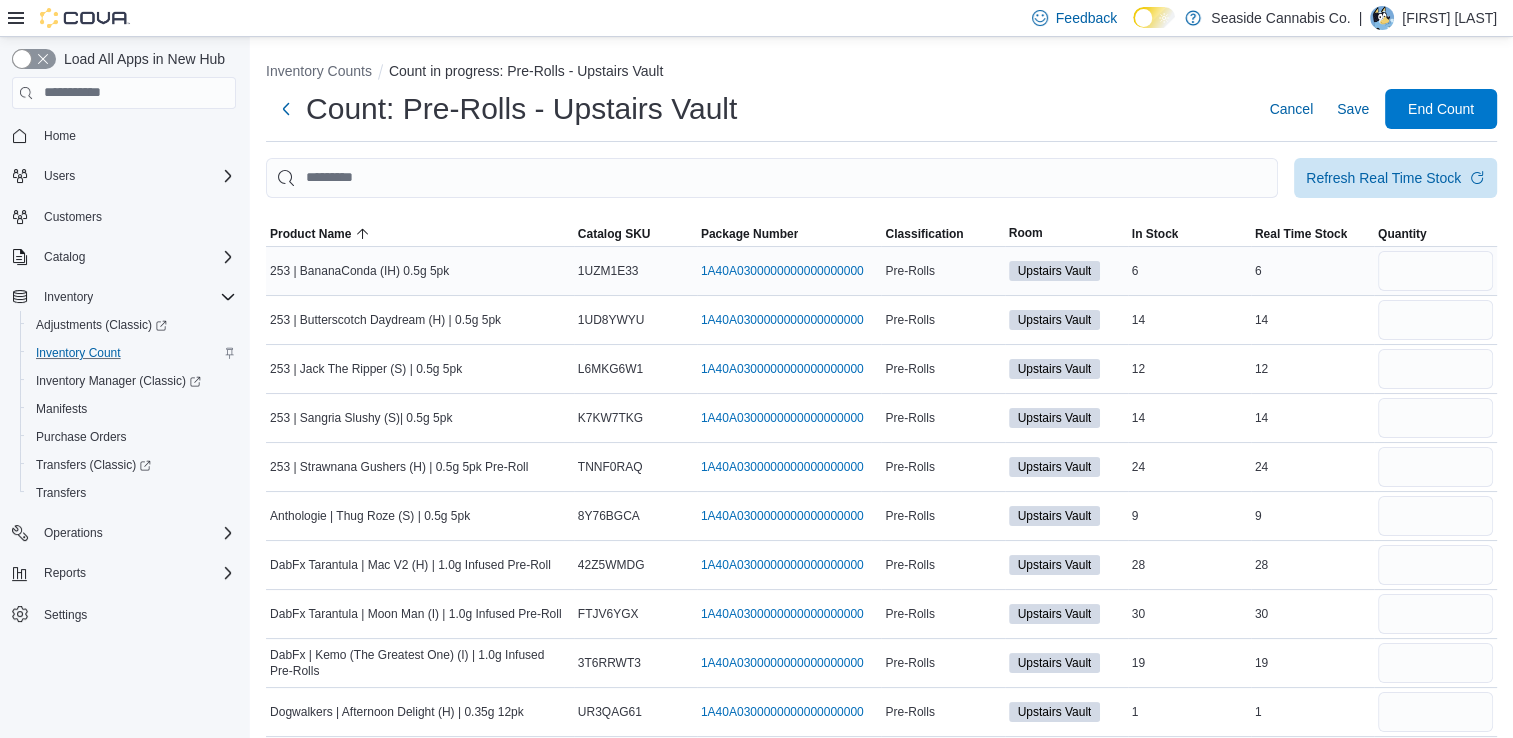 type 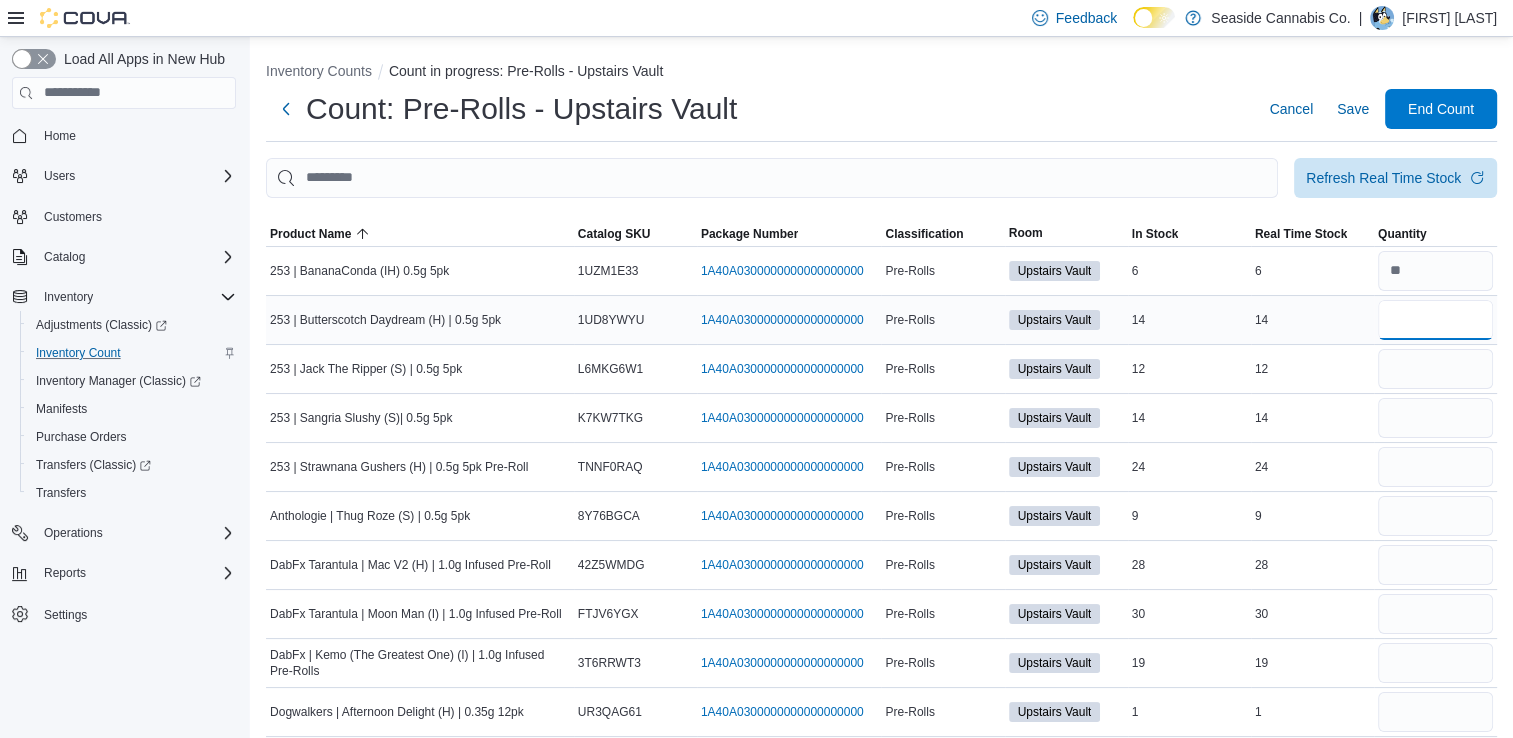 click at bounding box center (1435, 320) 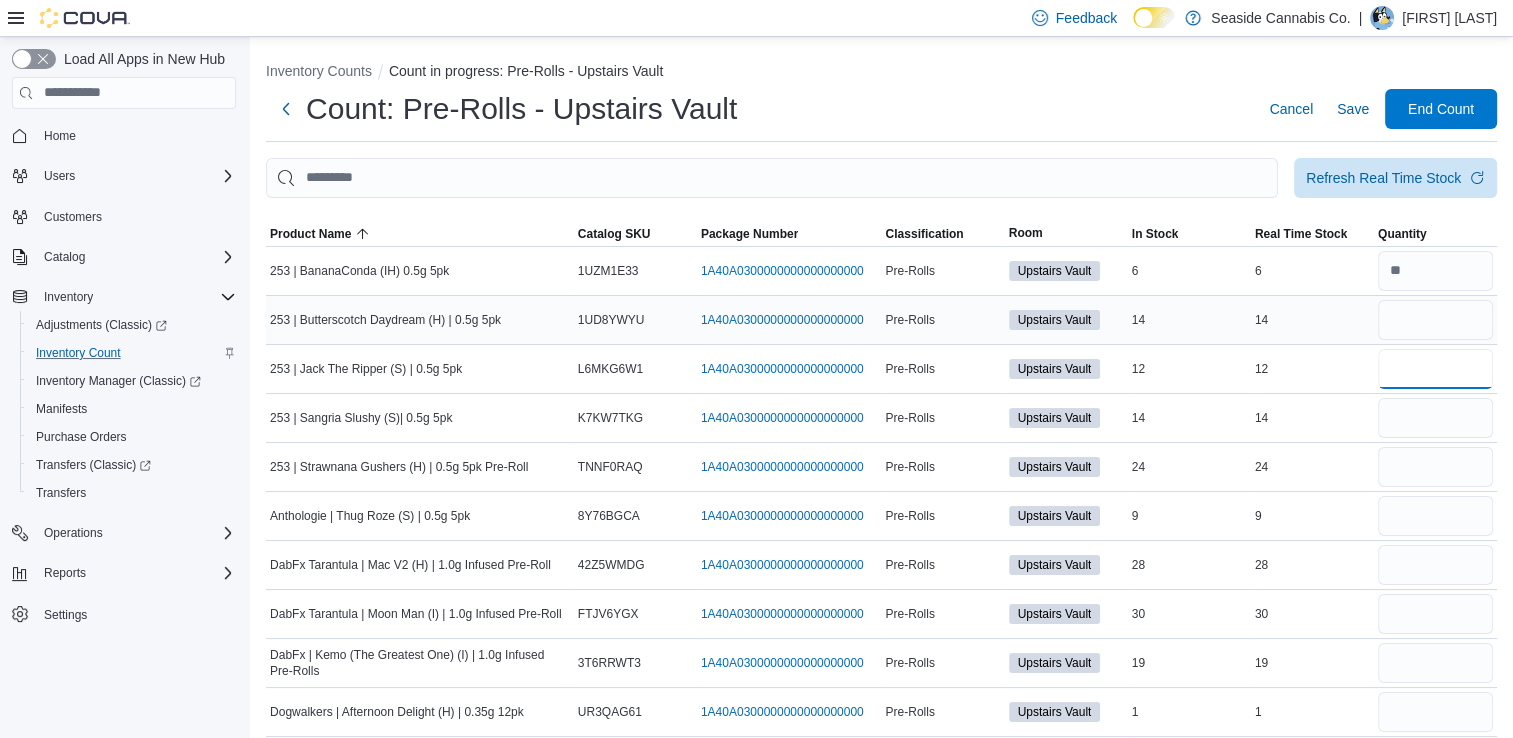 type 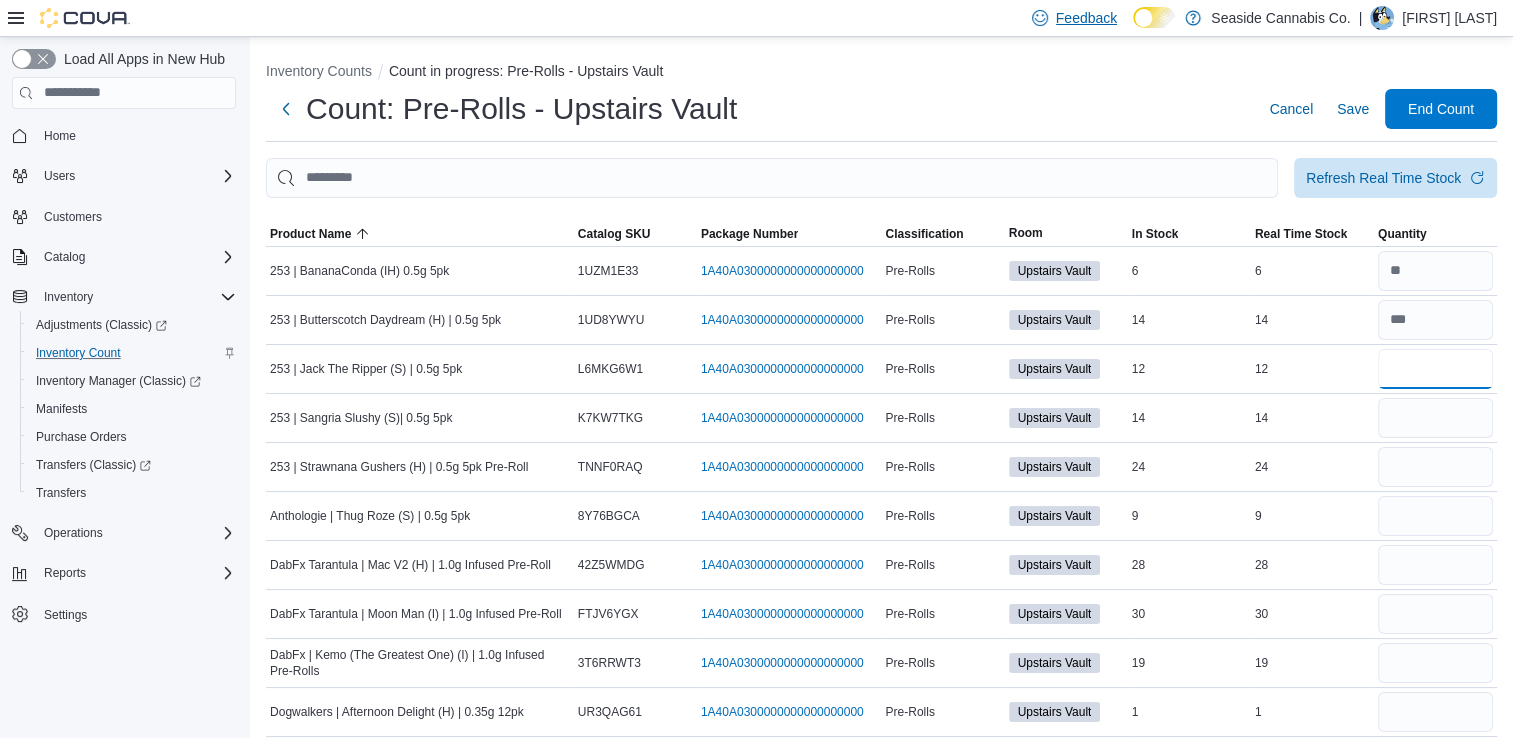 type on "**" 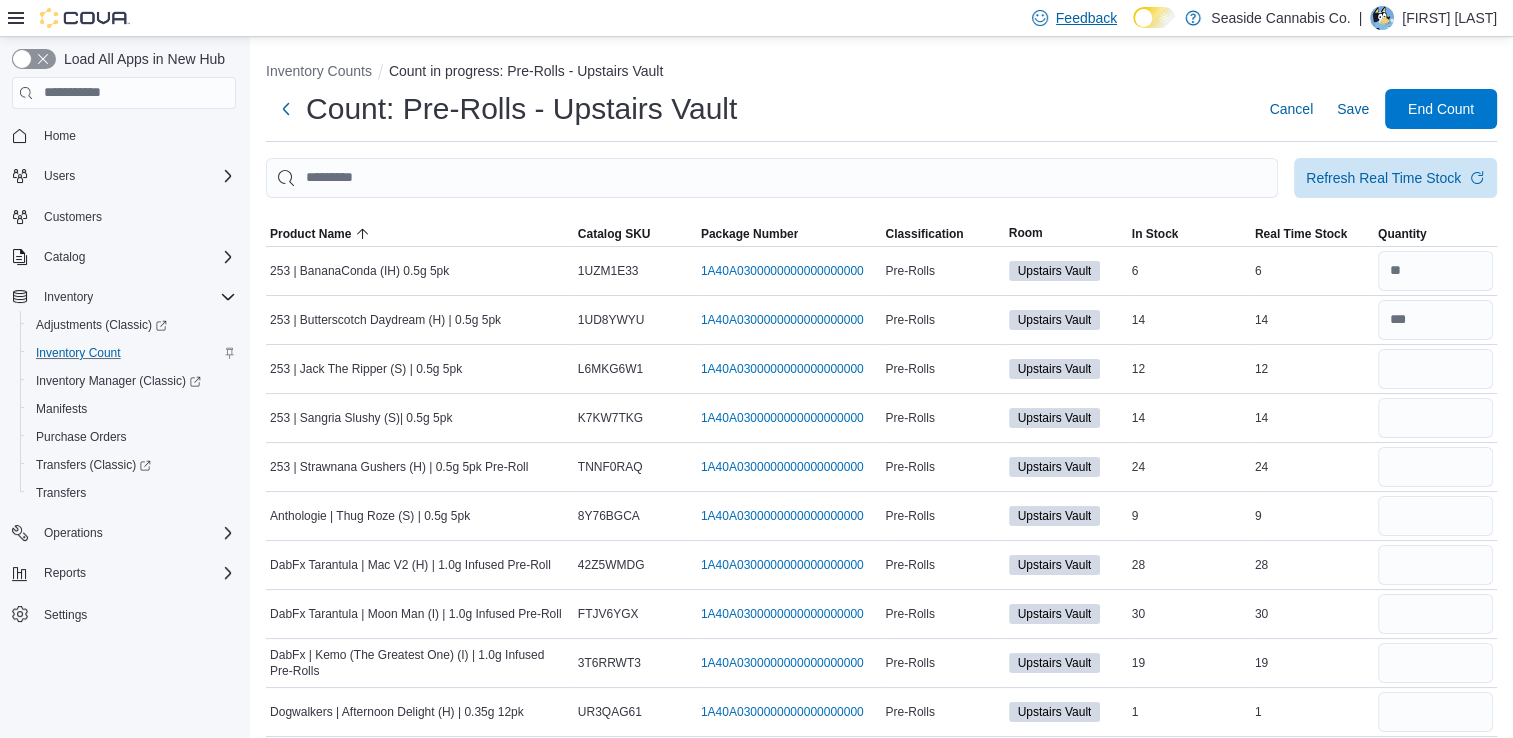 type 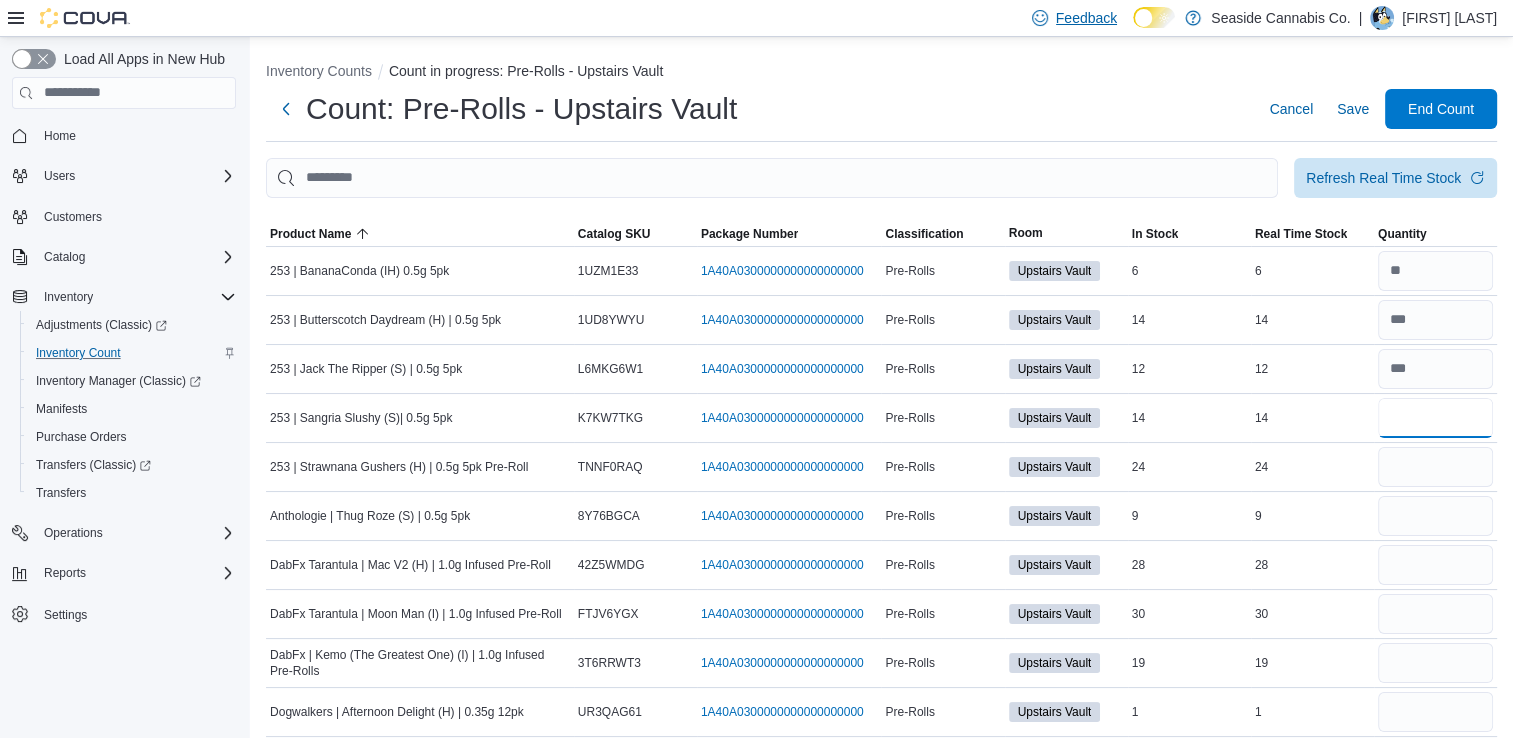 type on "**" 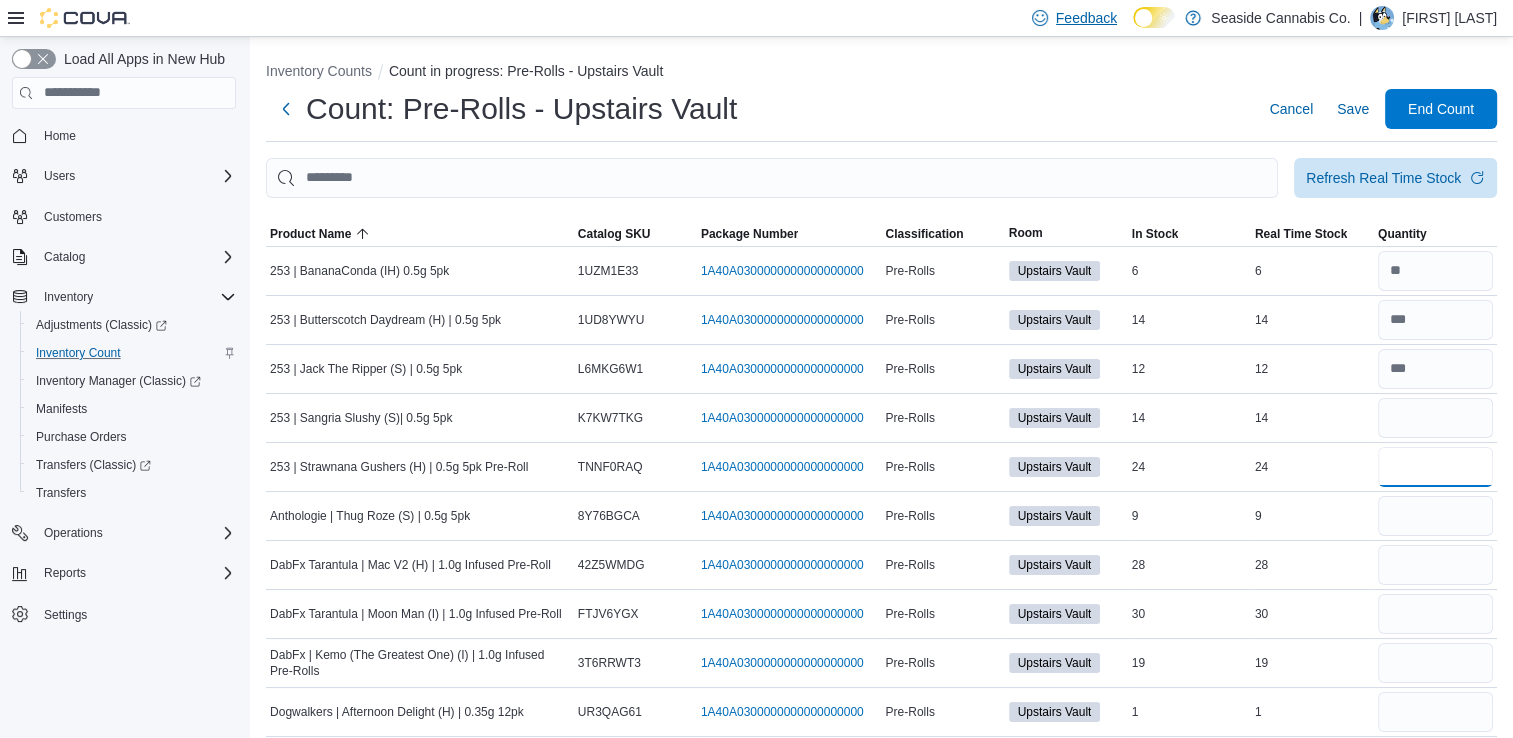 type 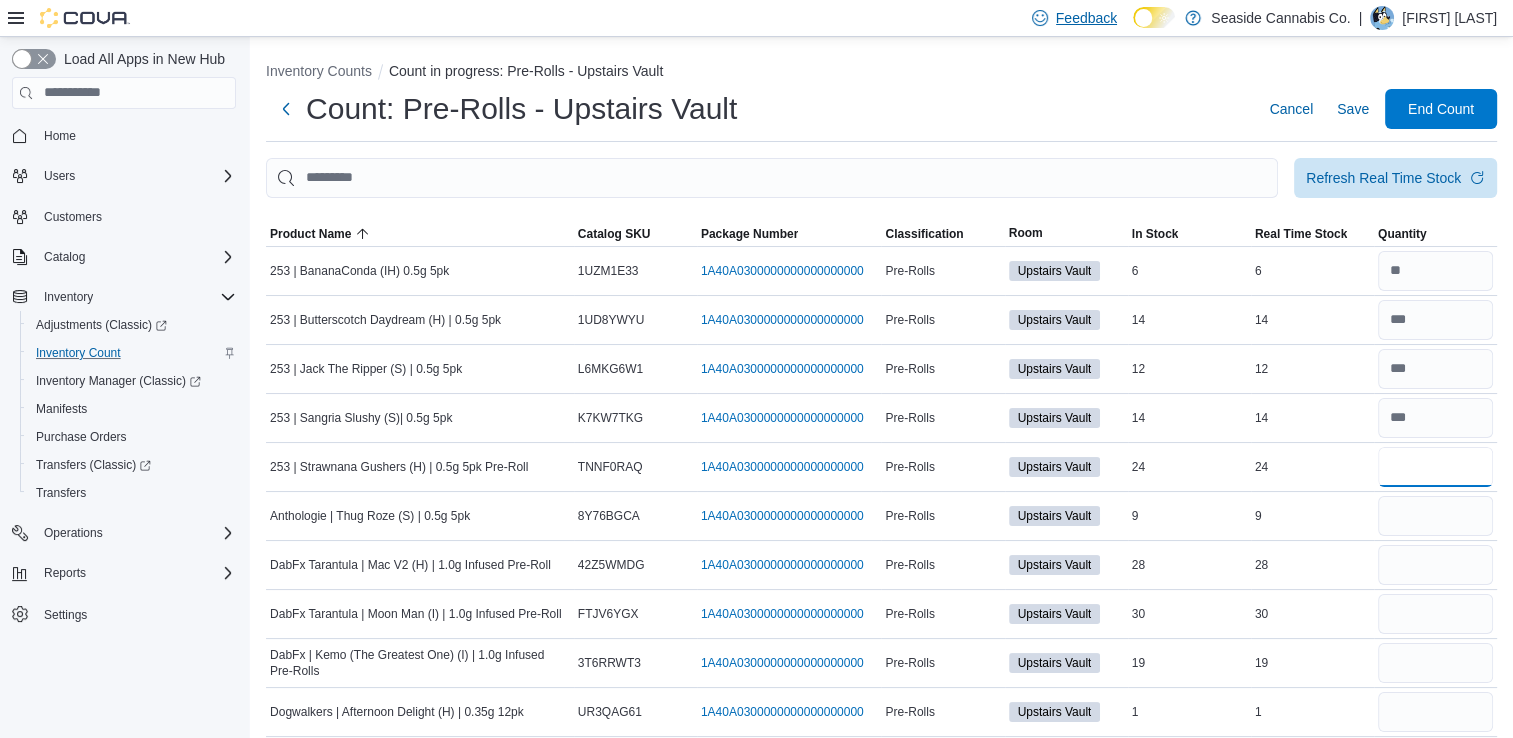 type on "**" 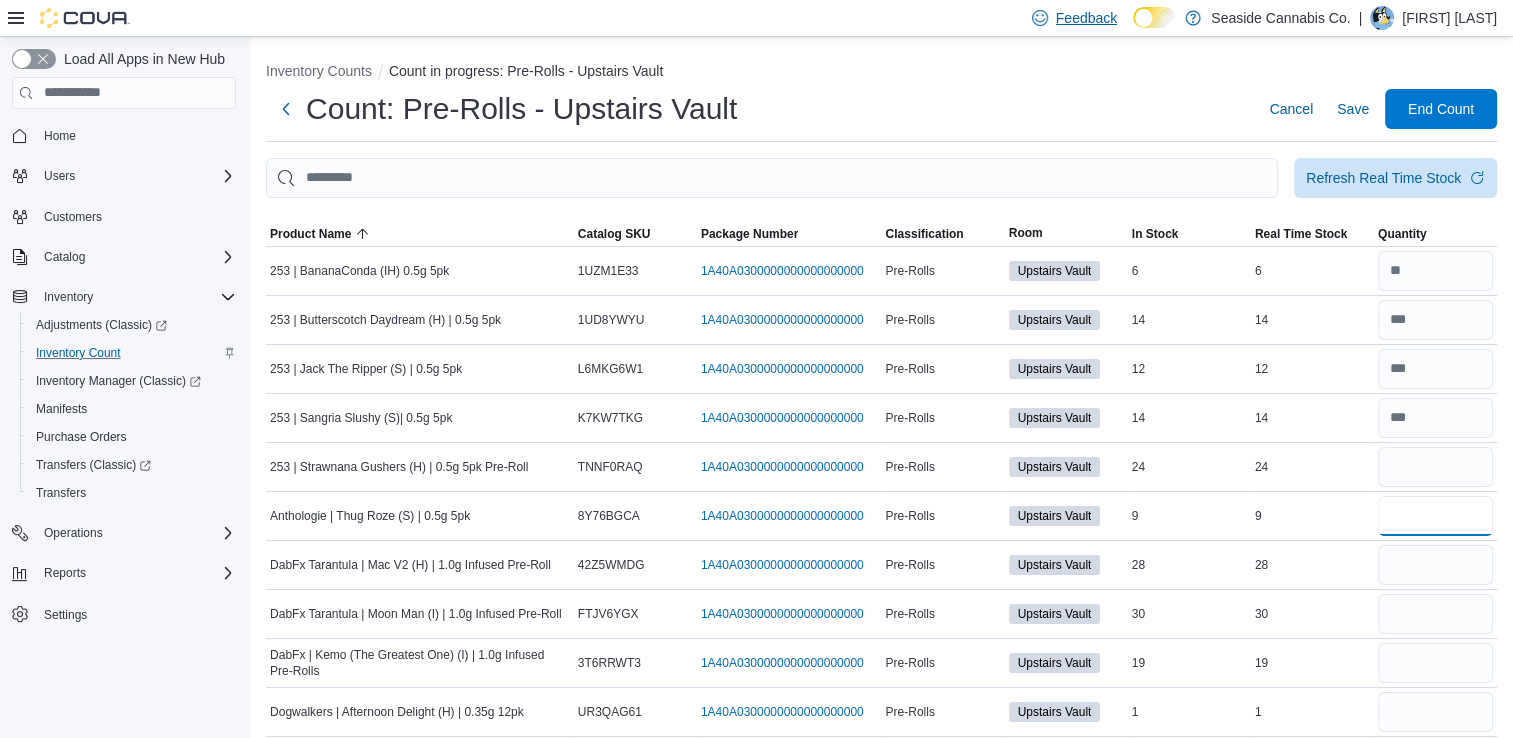 type 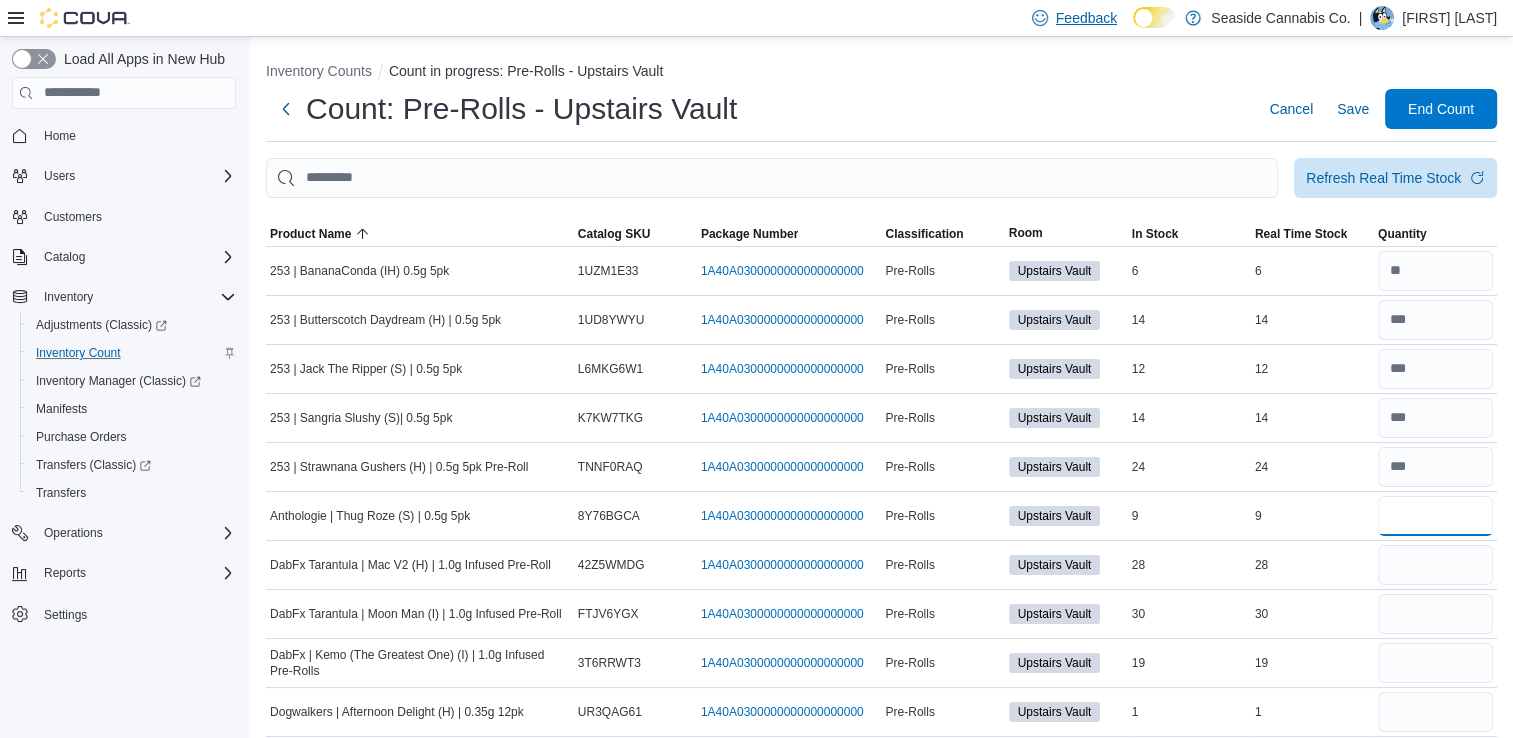 type on "*" 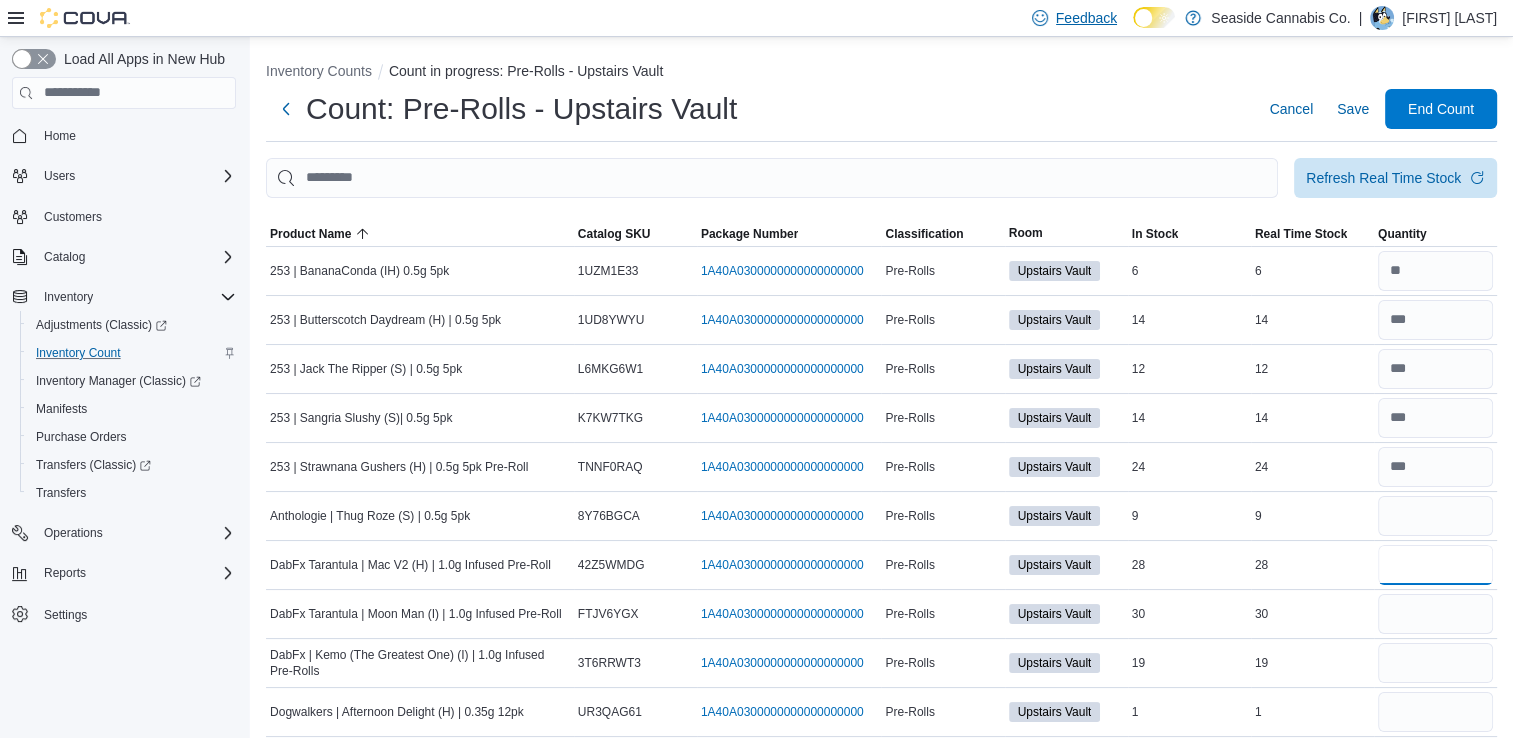 type 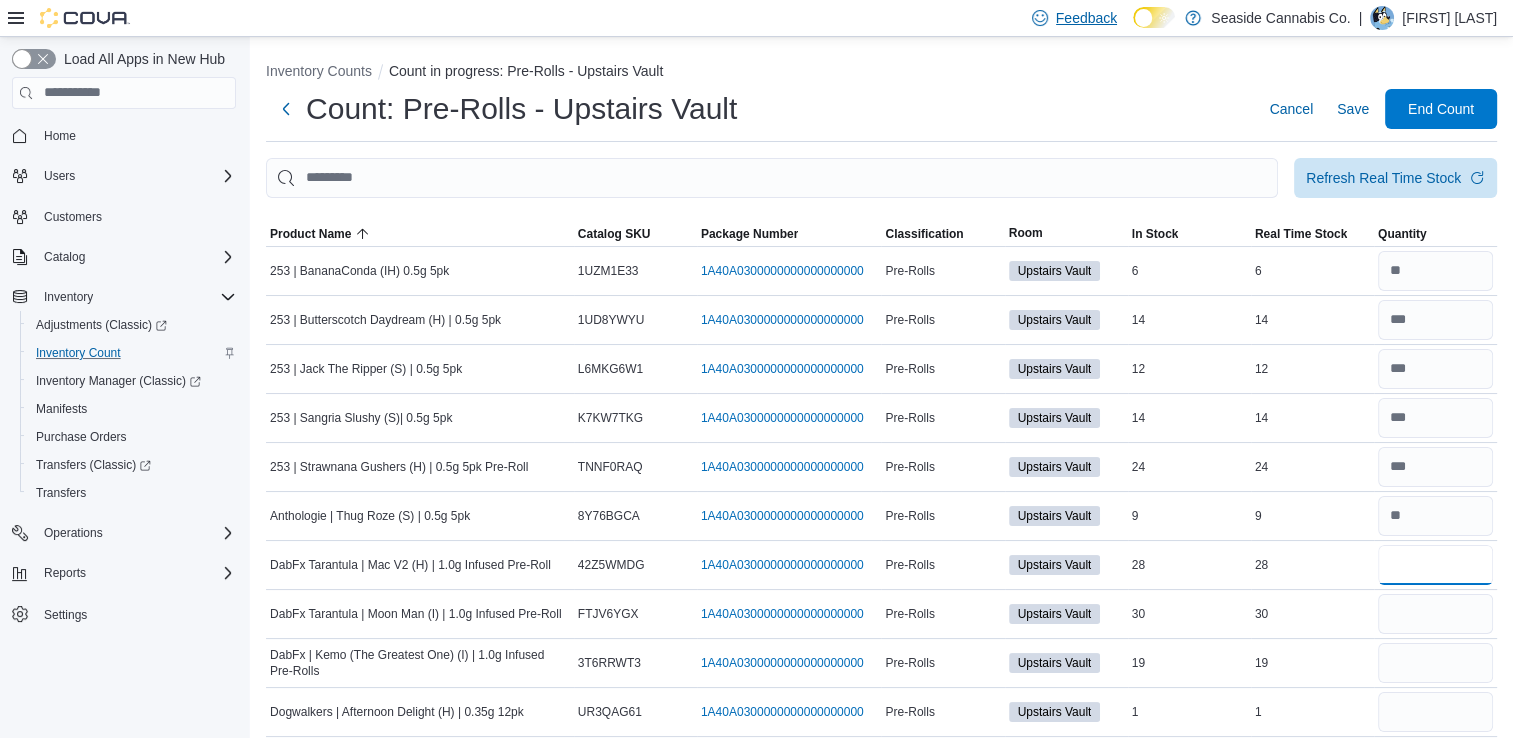 type on "**" 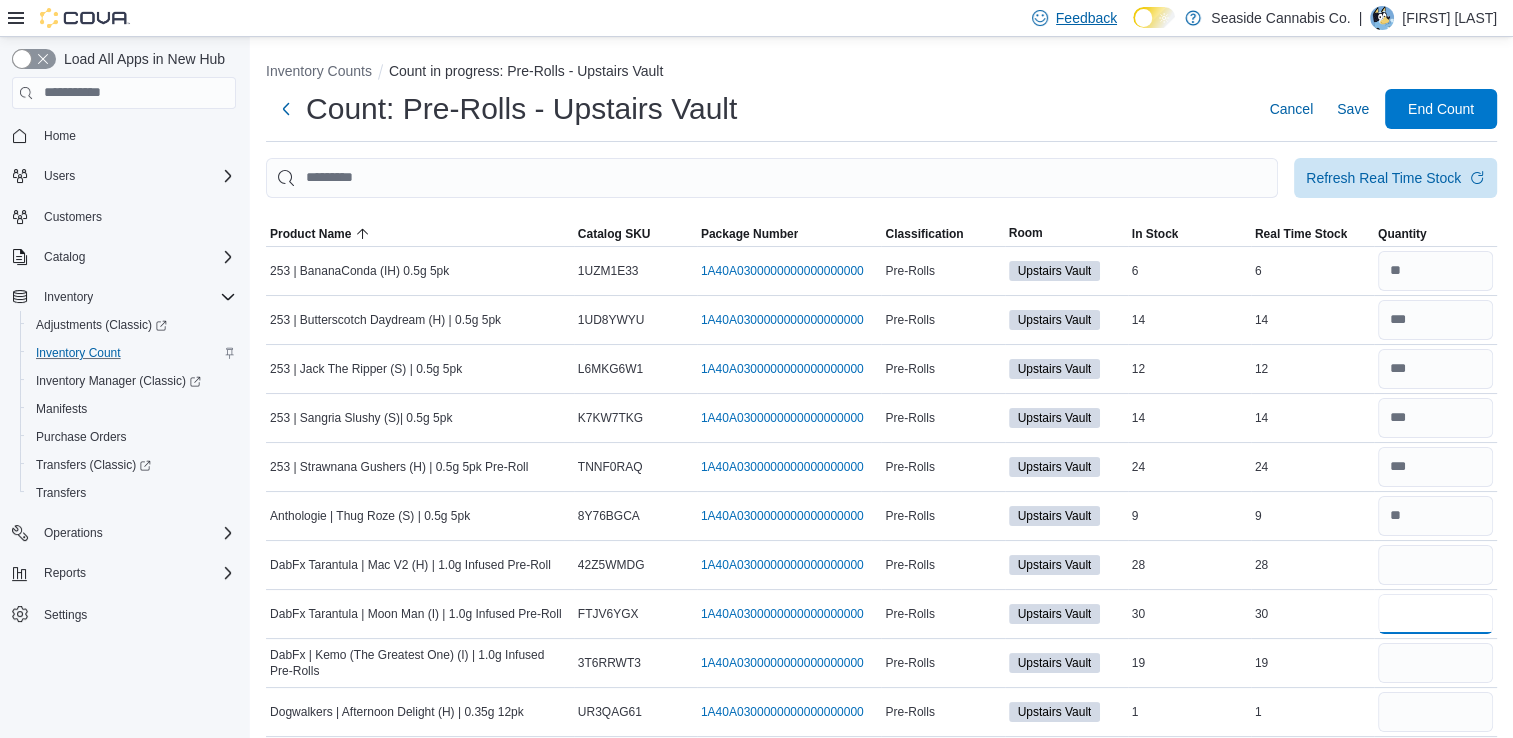 type 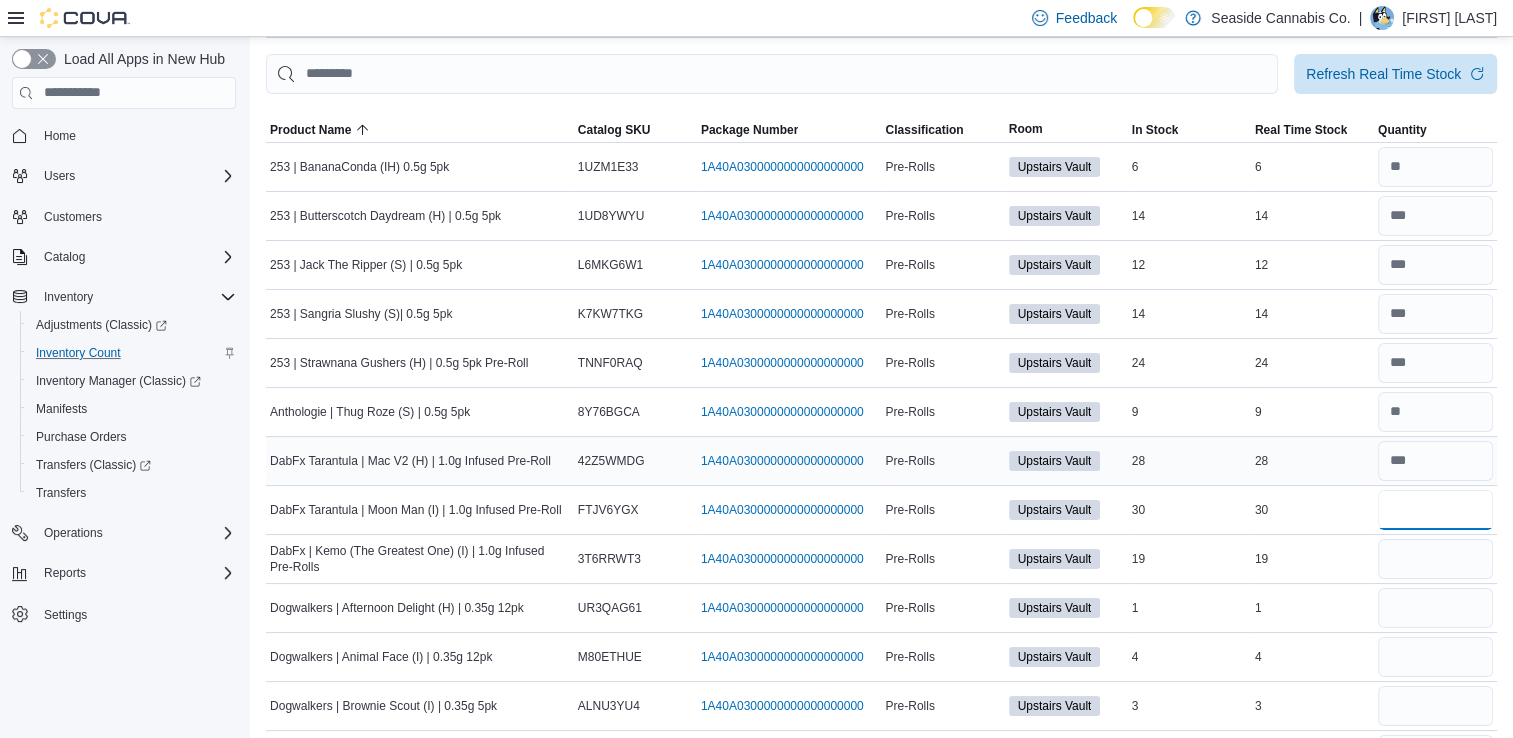 scroll, scrollTop: 106, scrollLeft: 0, axis: vertical 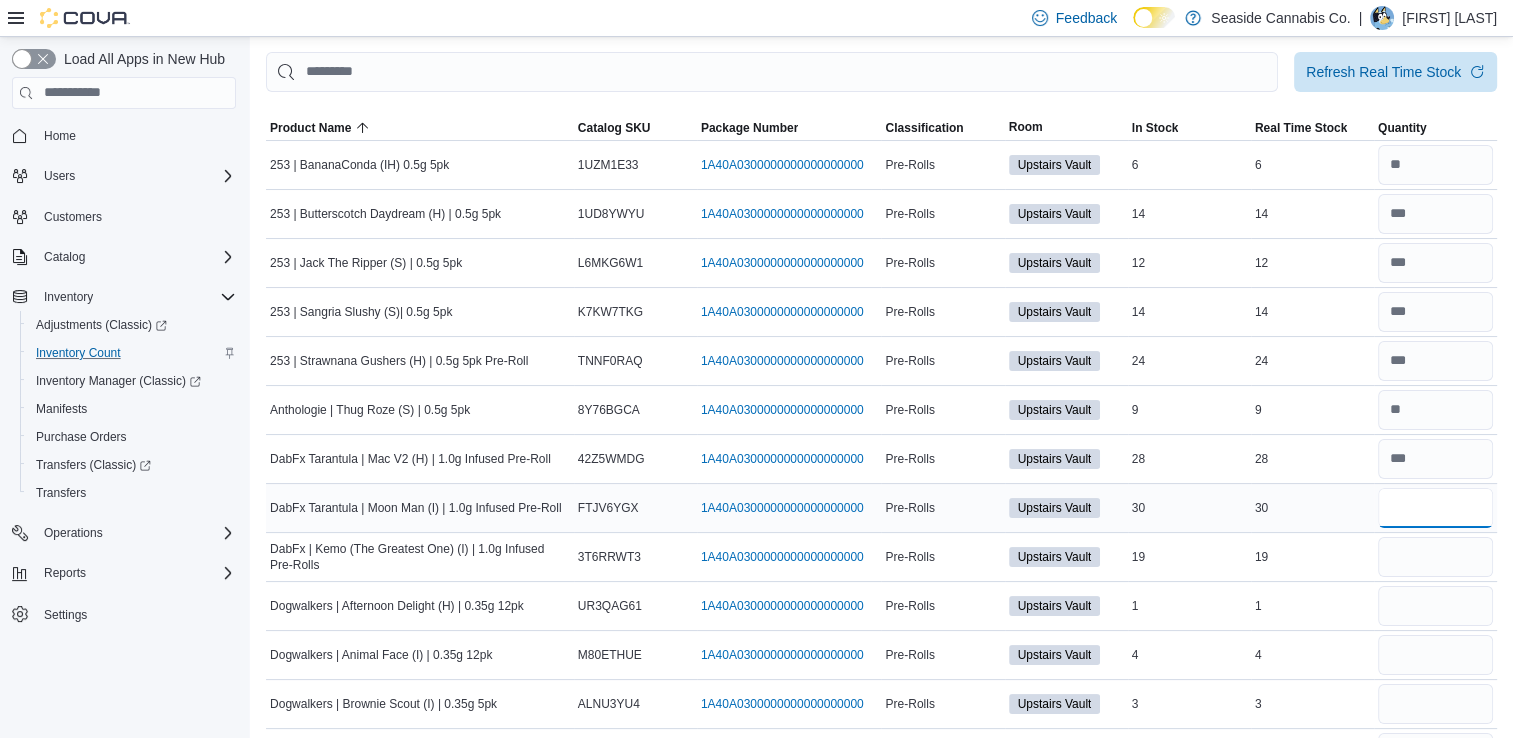 click at bounding box center (1435, 508) 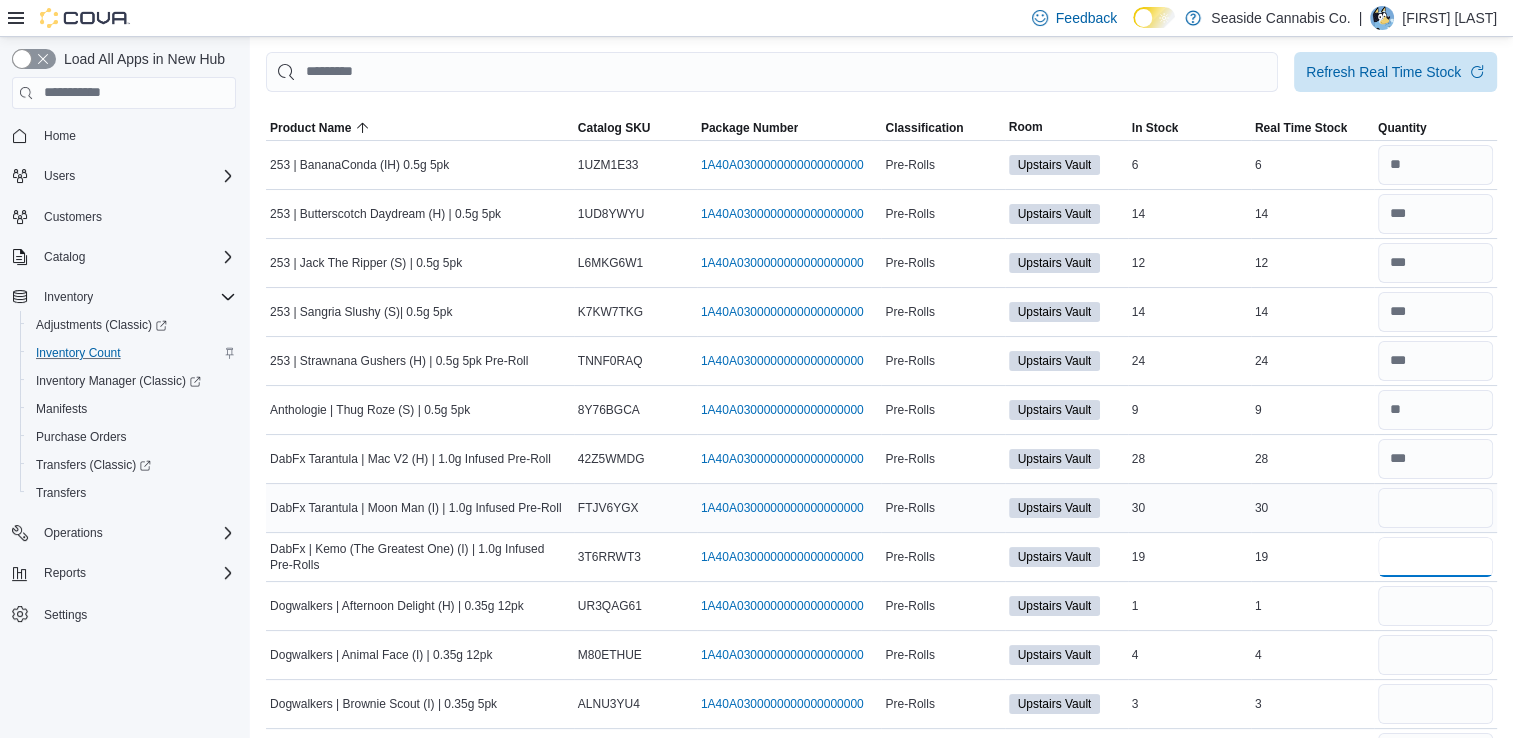 type 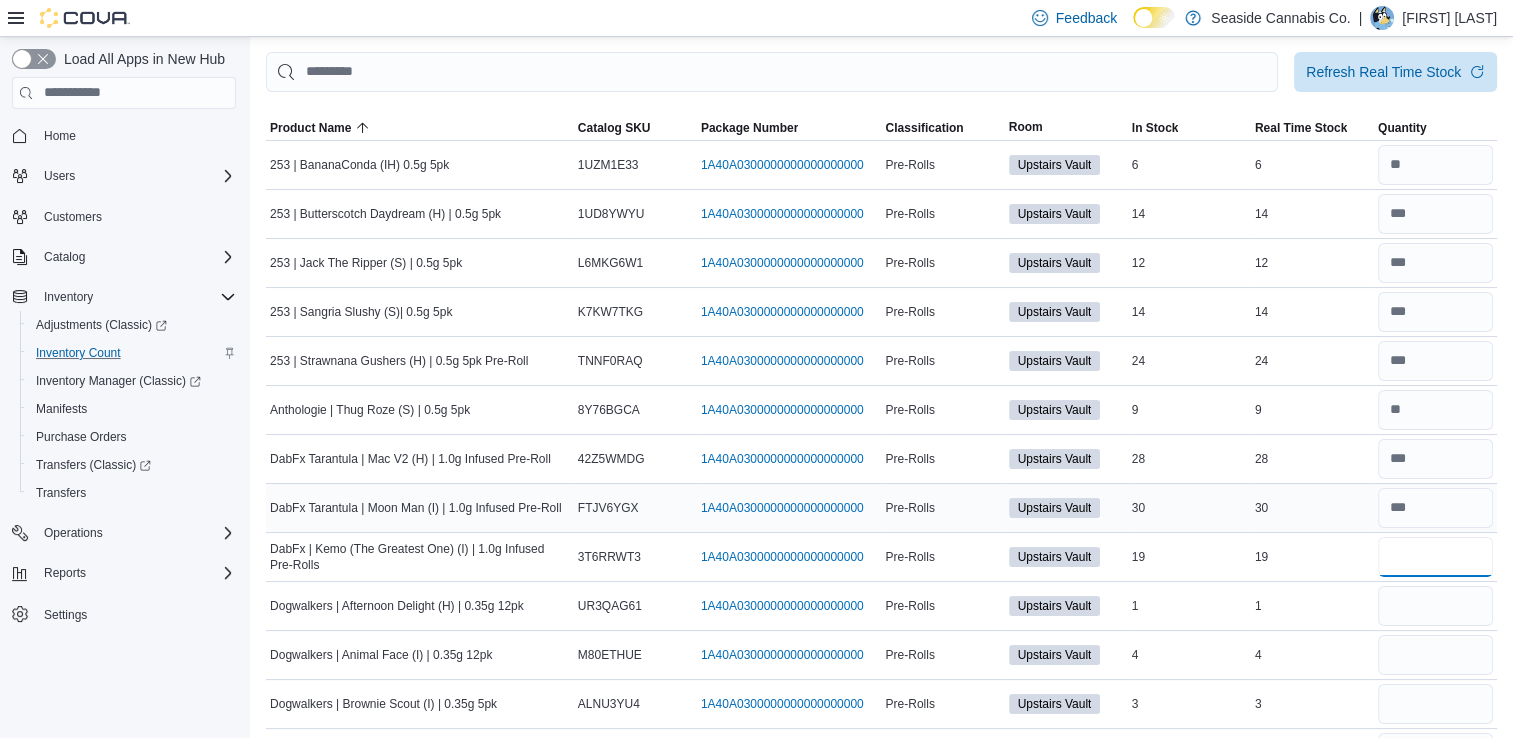 type on "**" 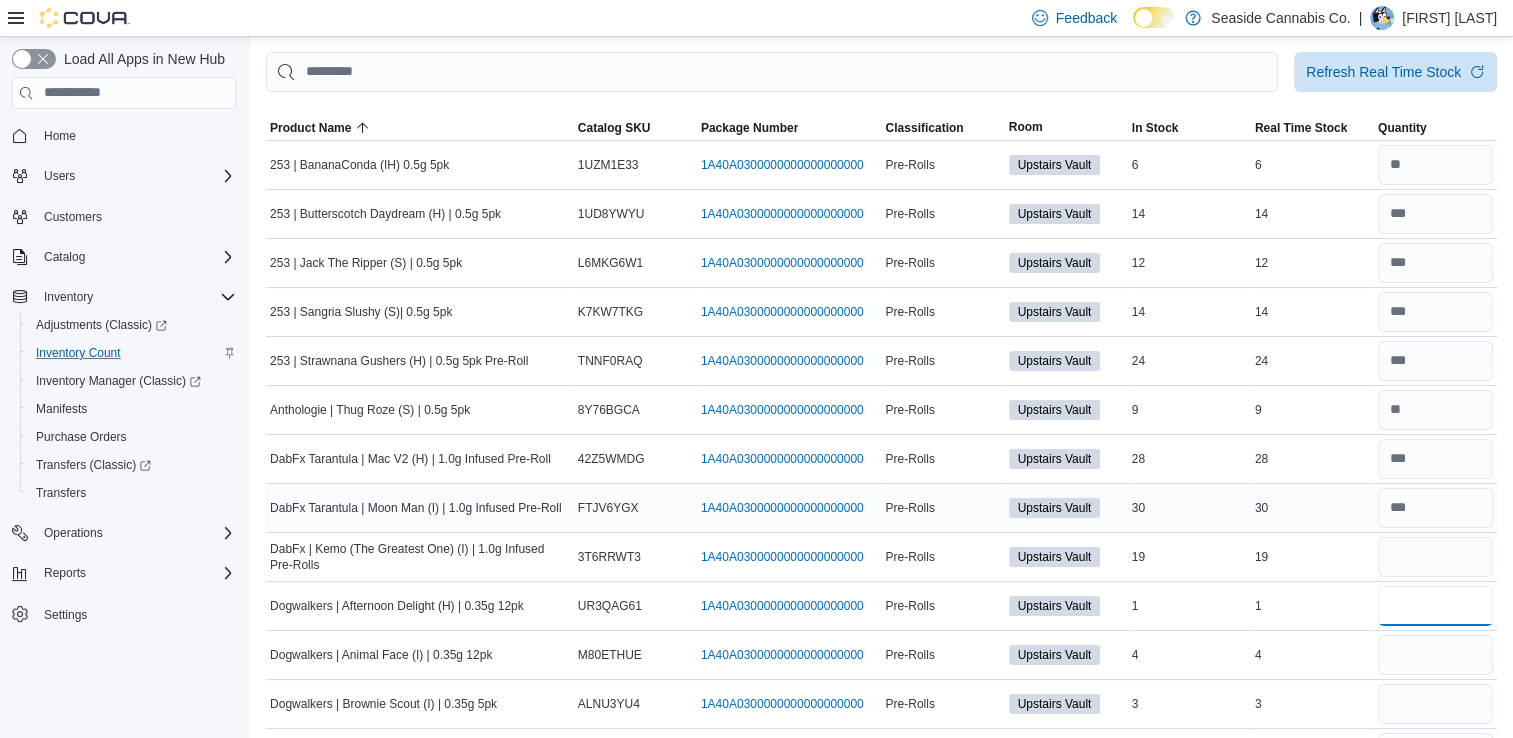type 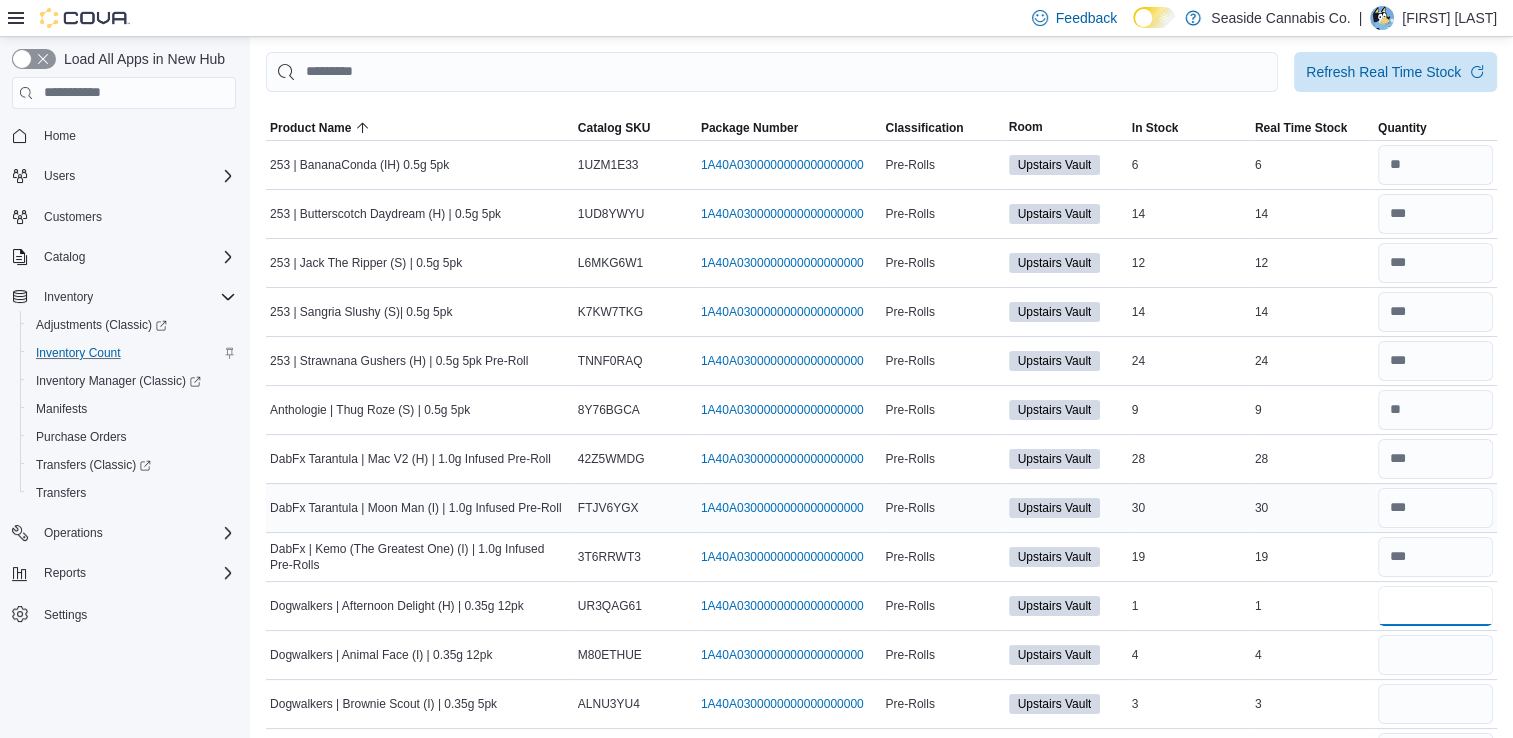 type on "*" 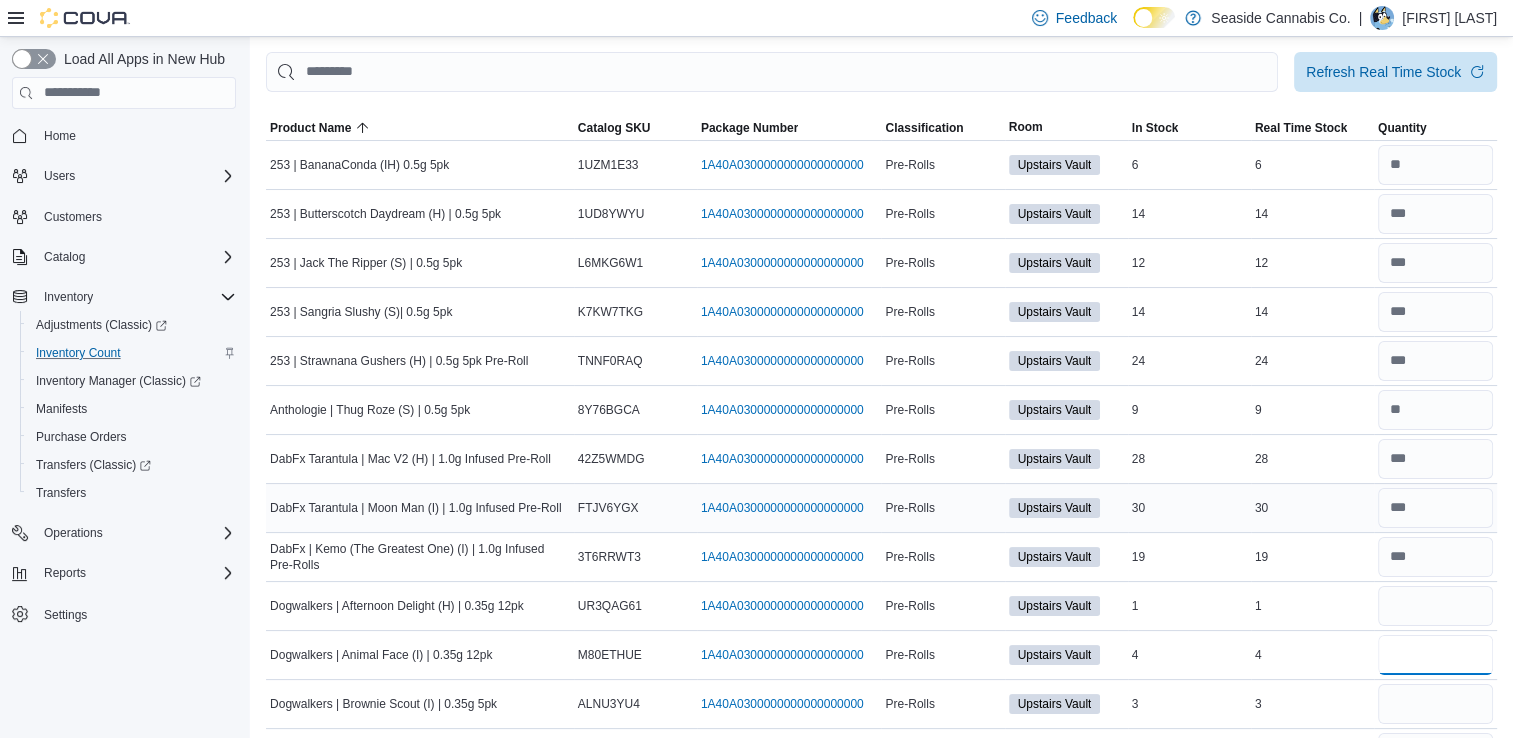 type 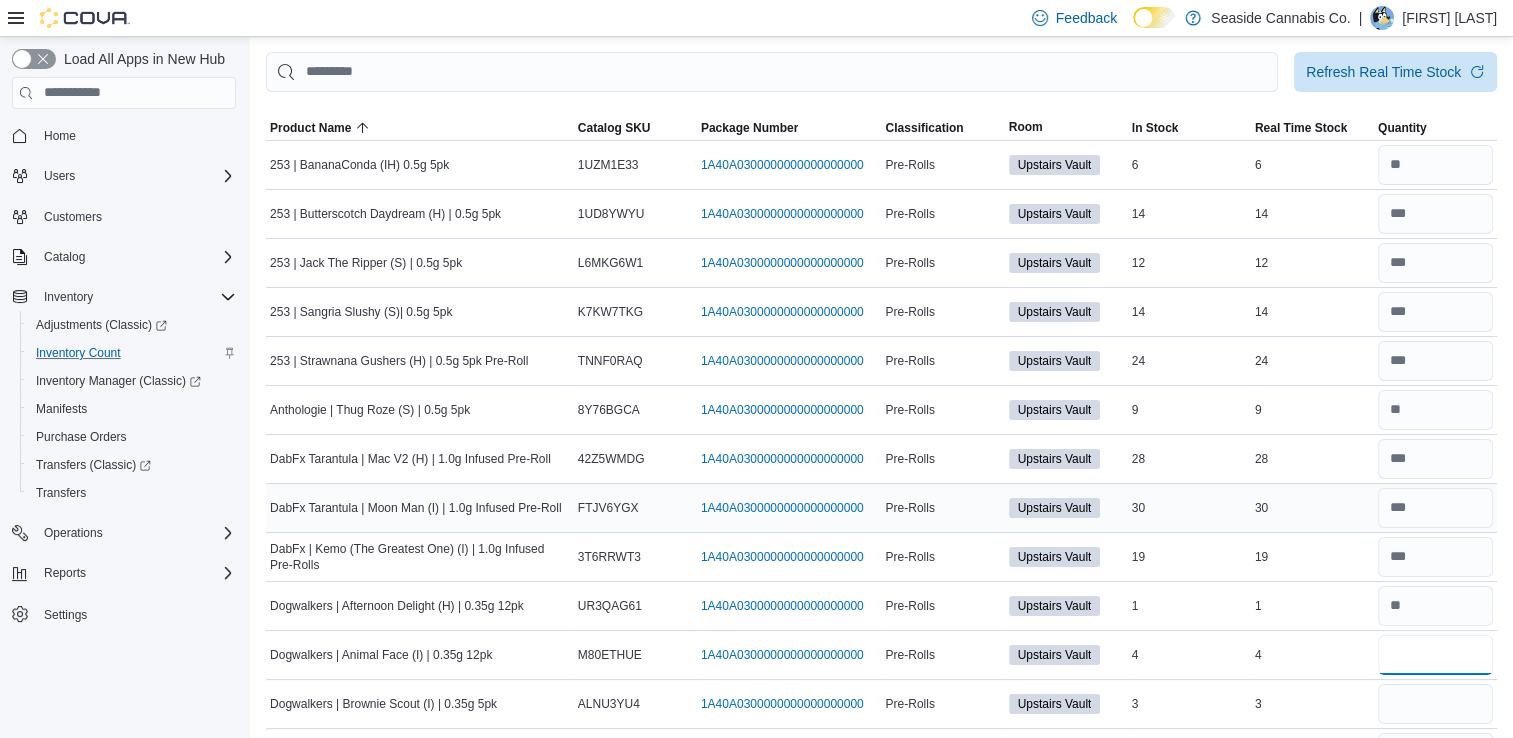 type on "*" 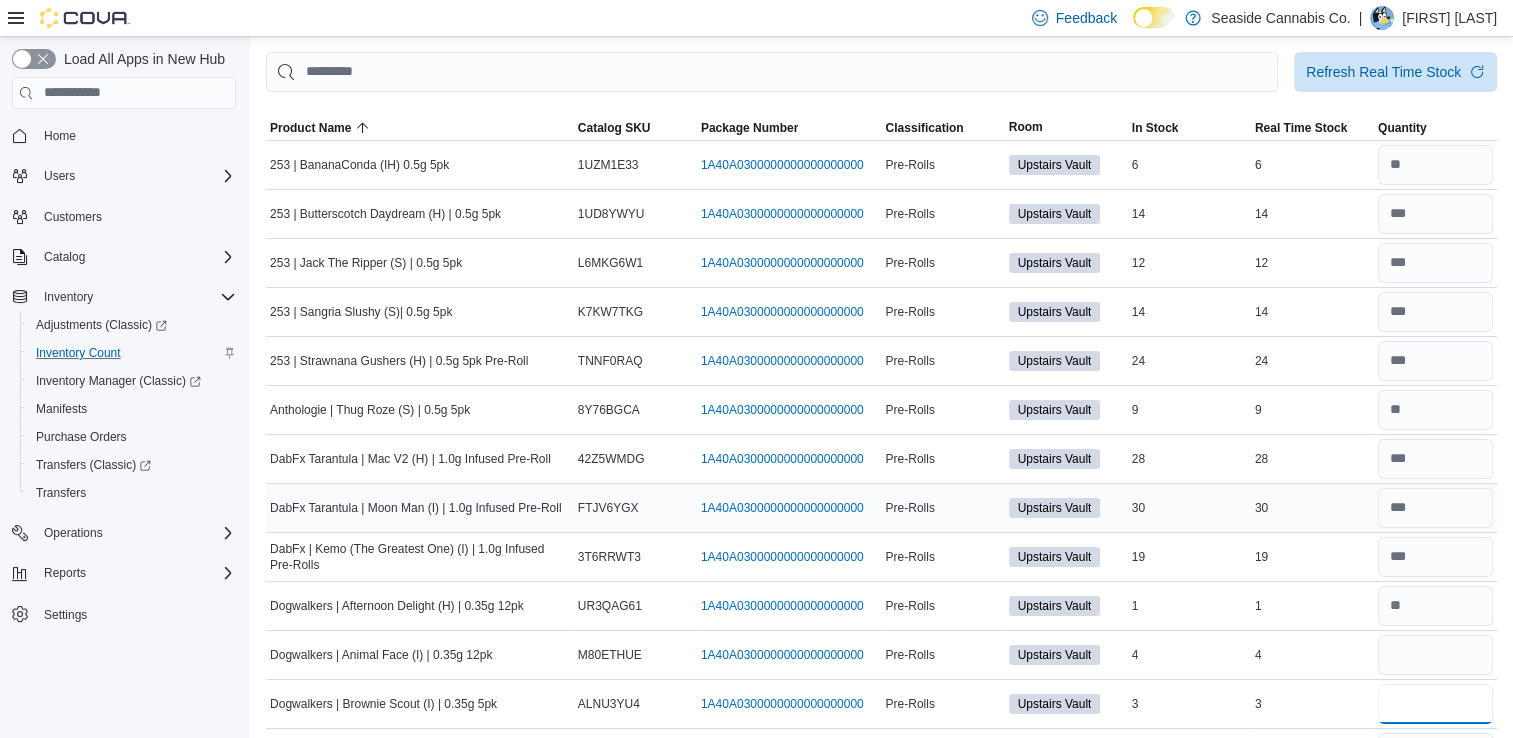 type 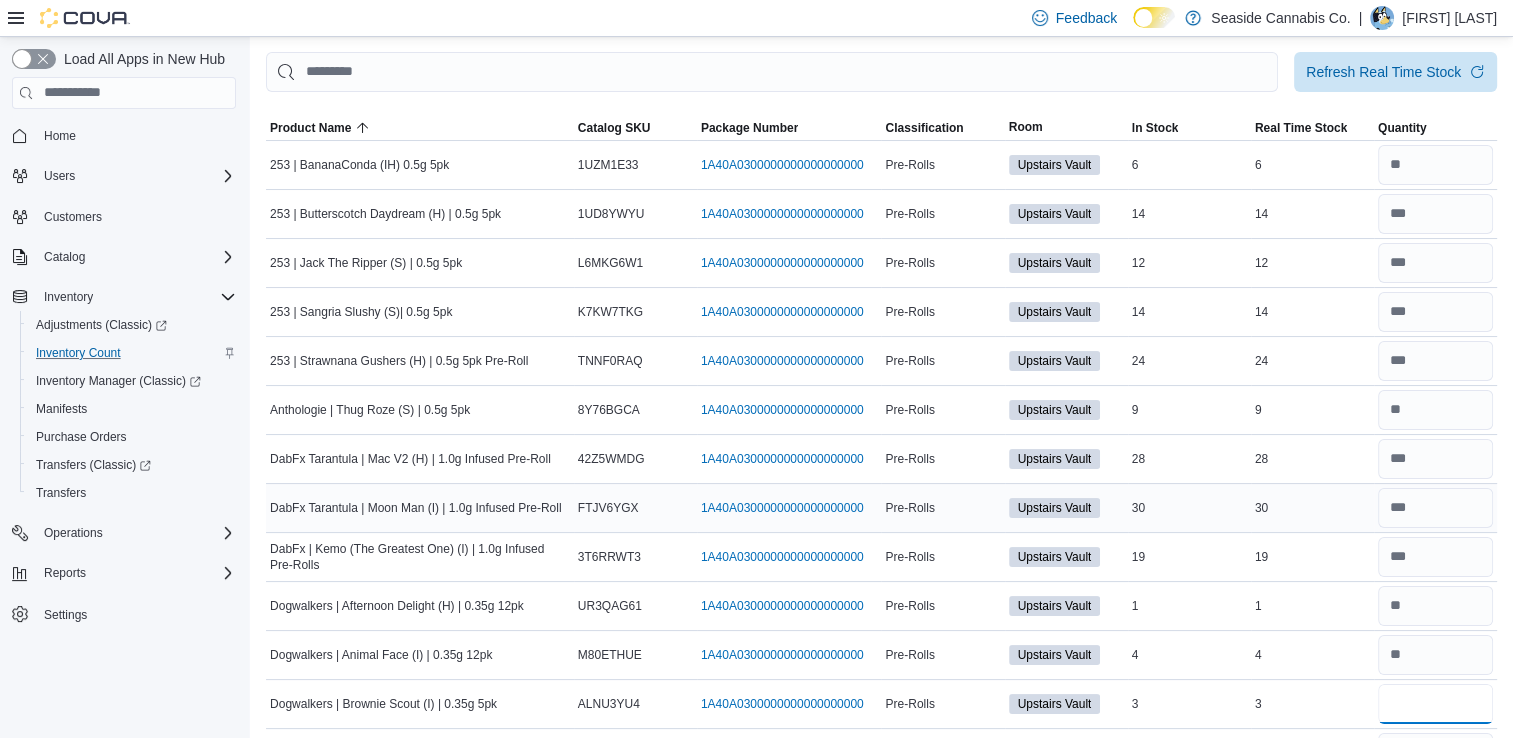 type on "*" 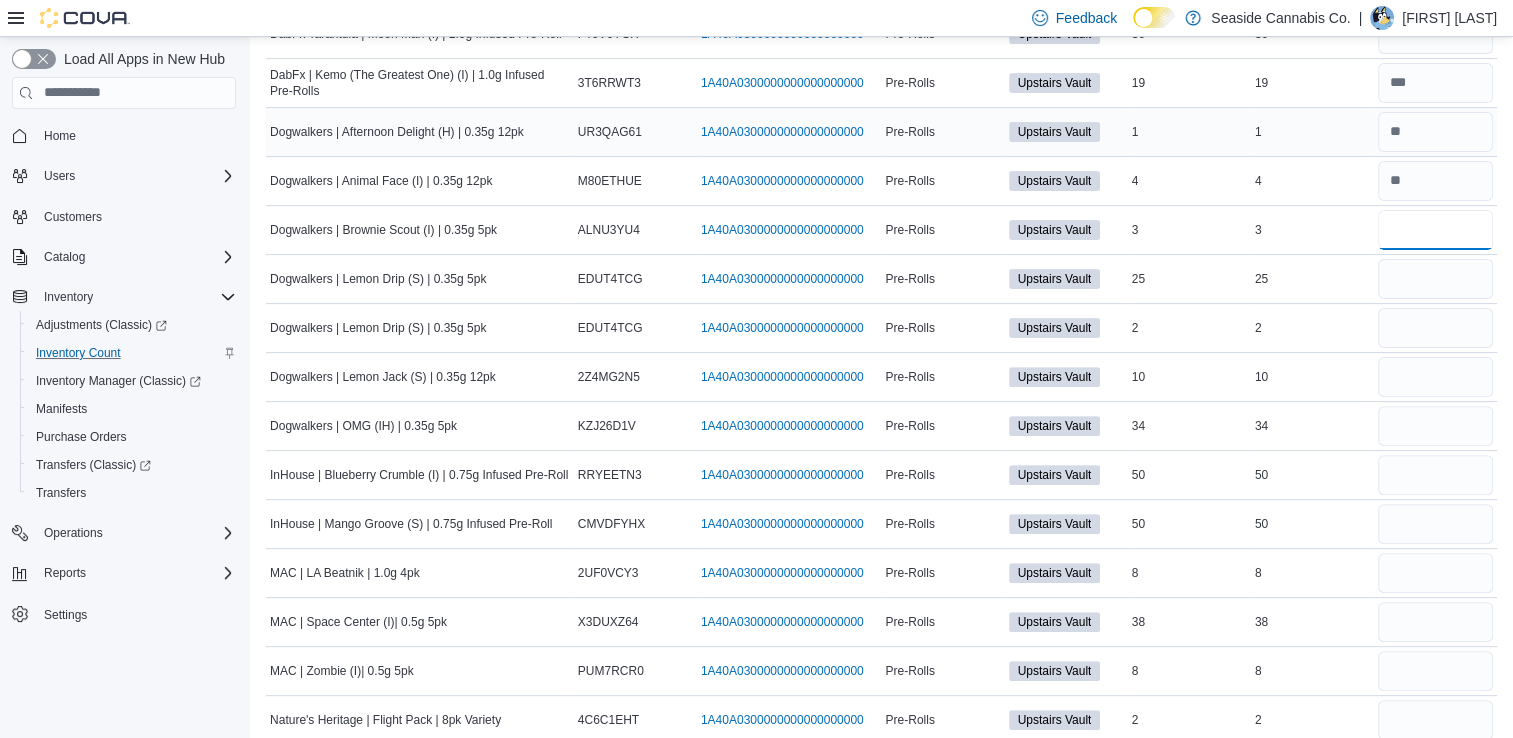 scroll, scrollTop: 580, scrollLeft: 0, axis: vertical 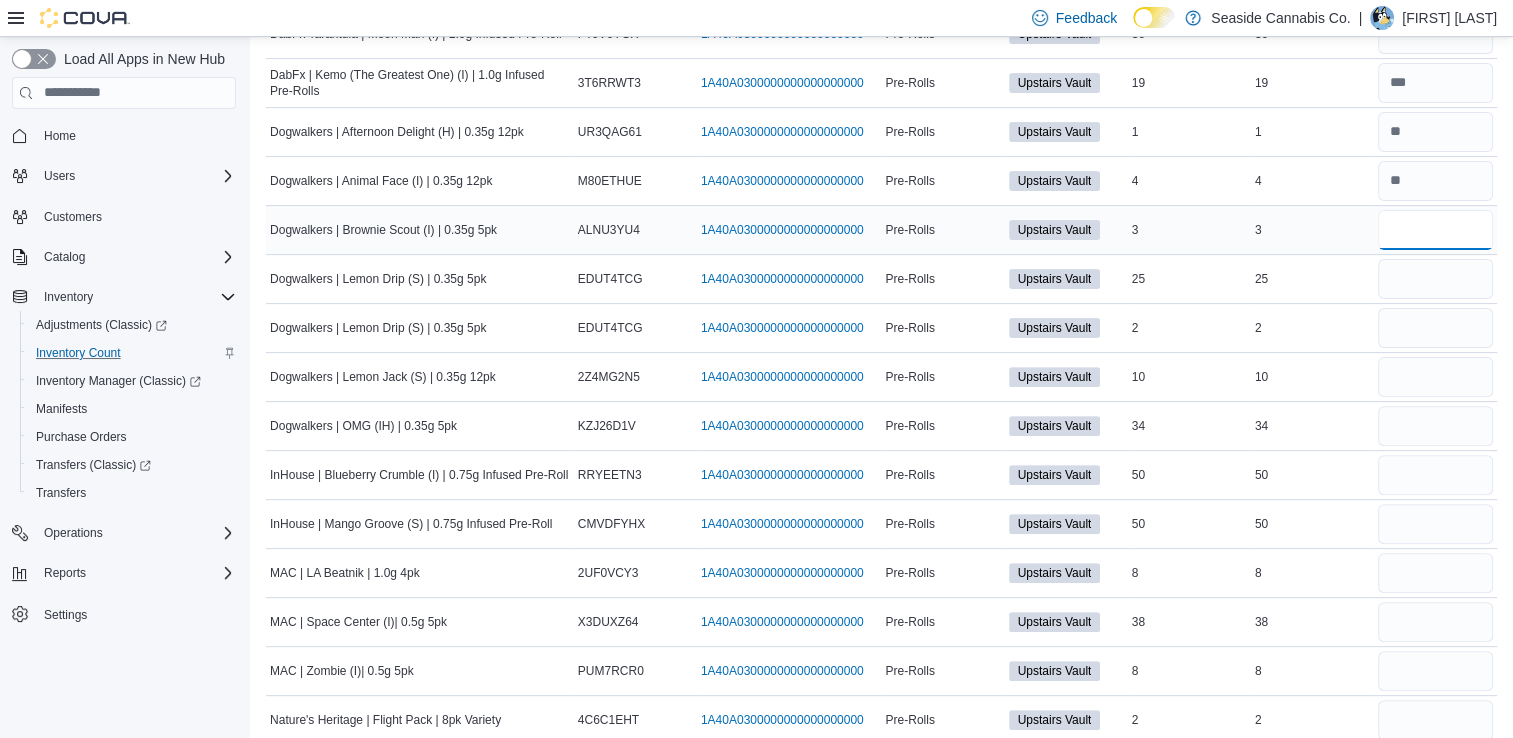 click at bounding box center (1435, 230) 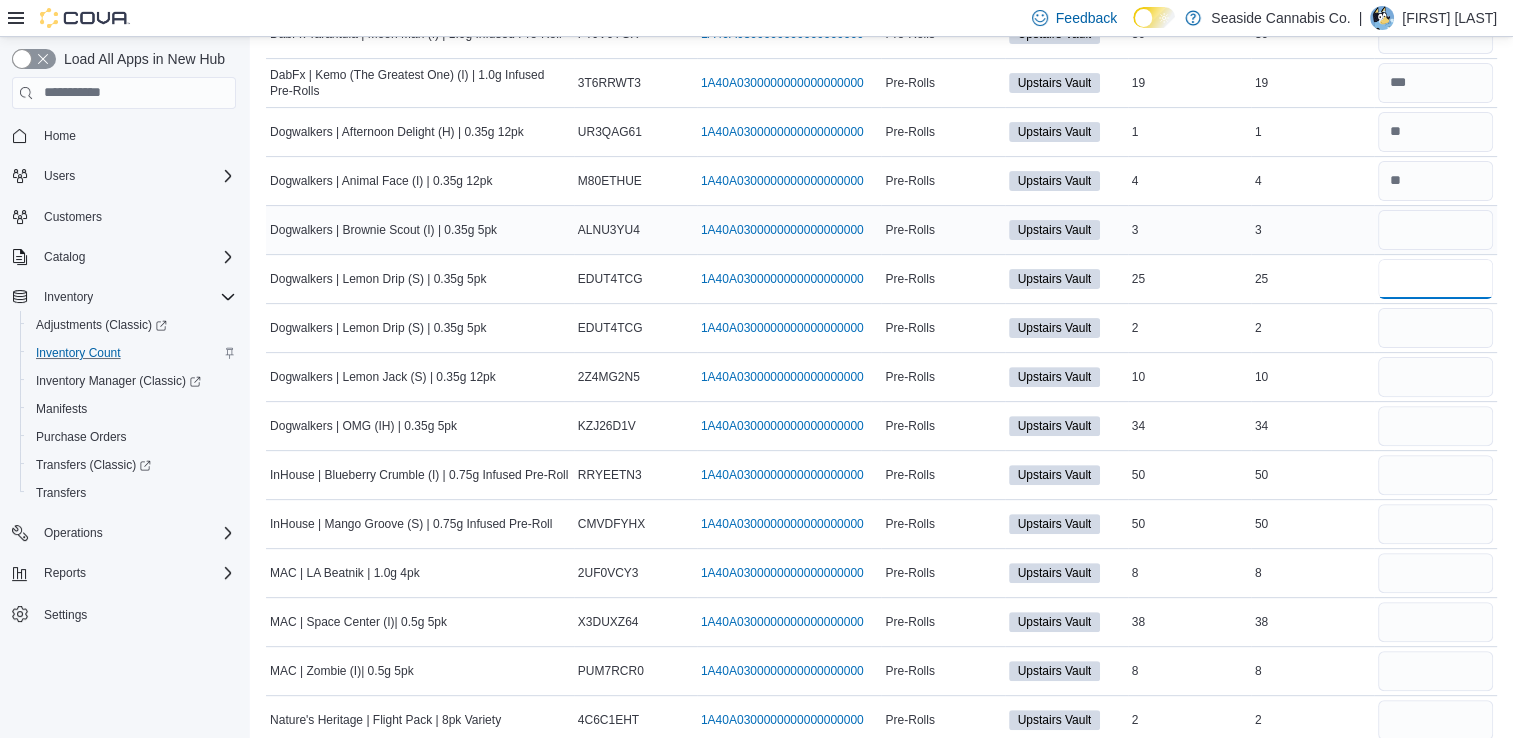 type 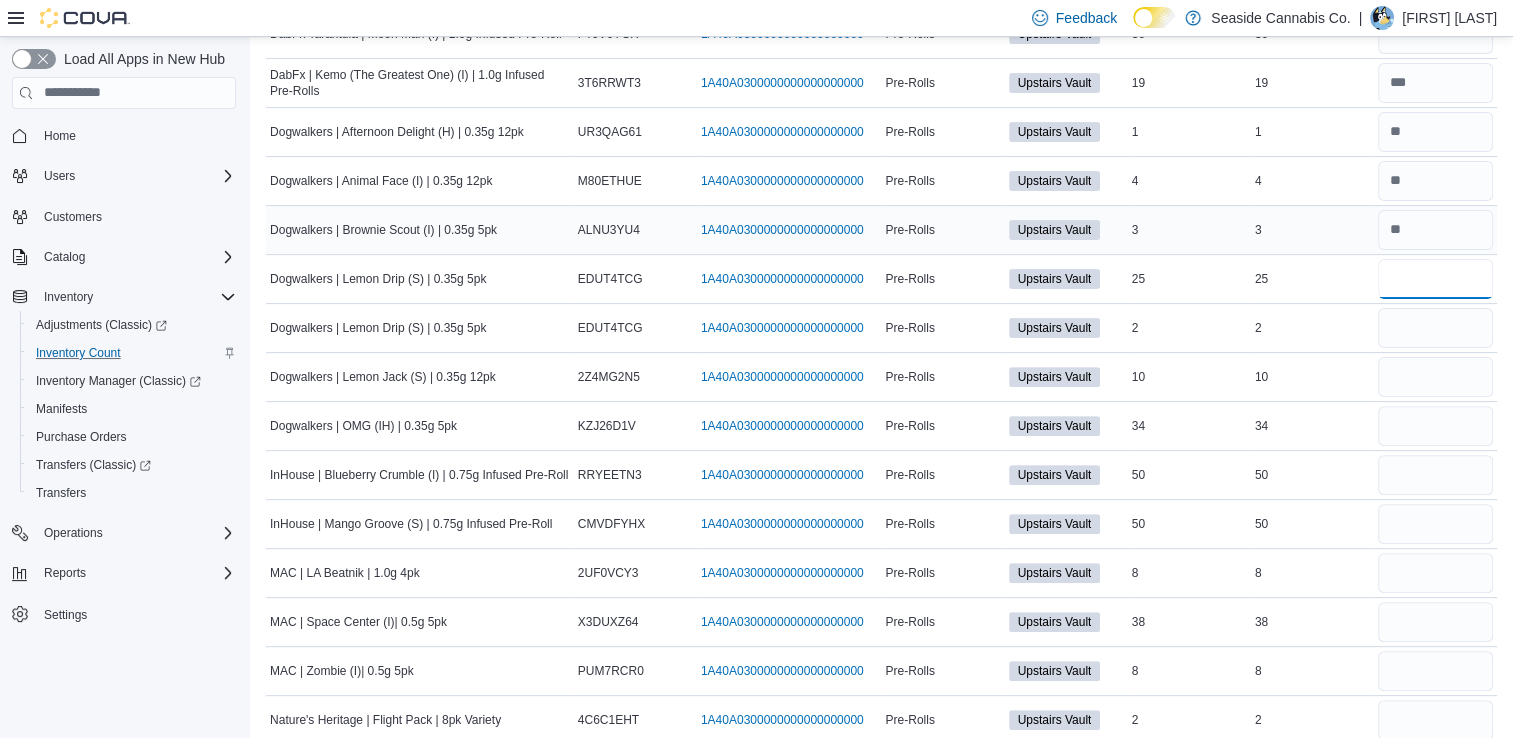 type on "**" 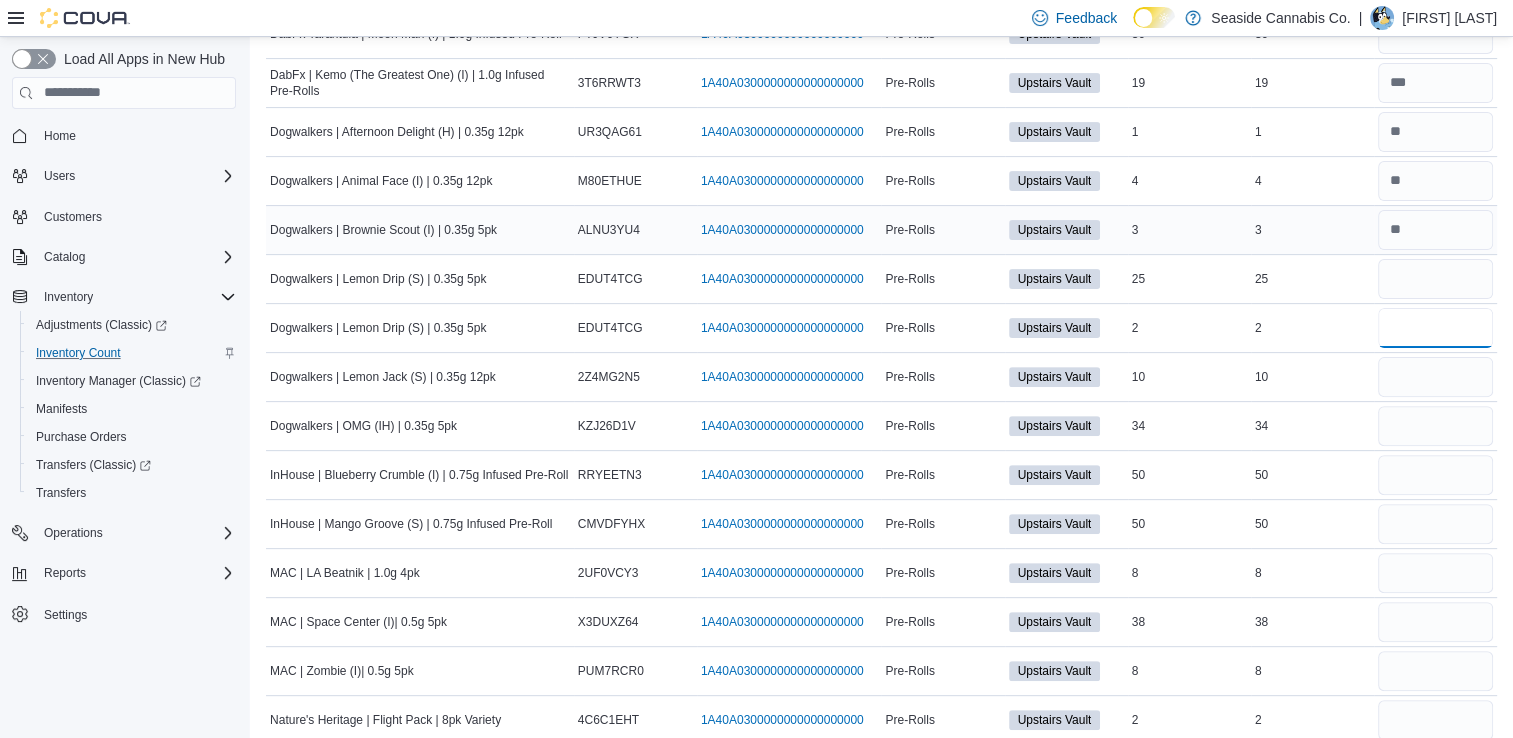 type 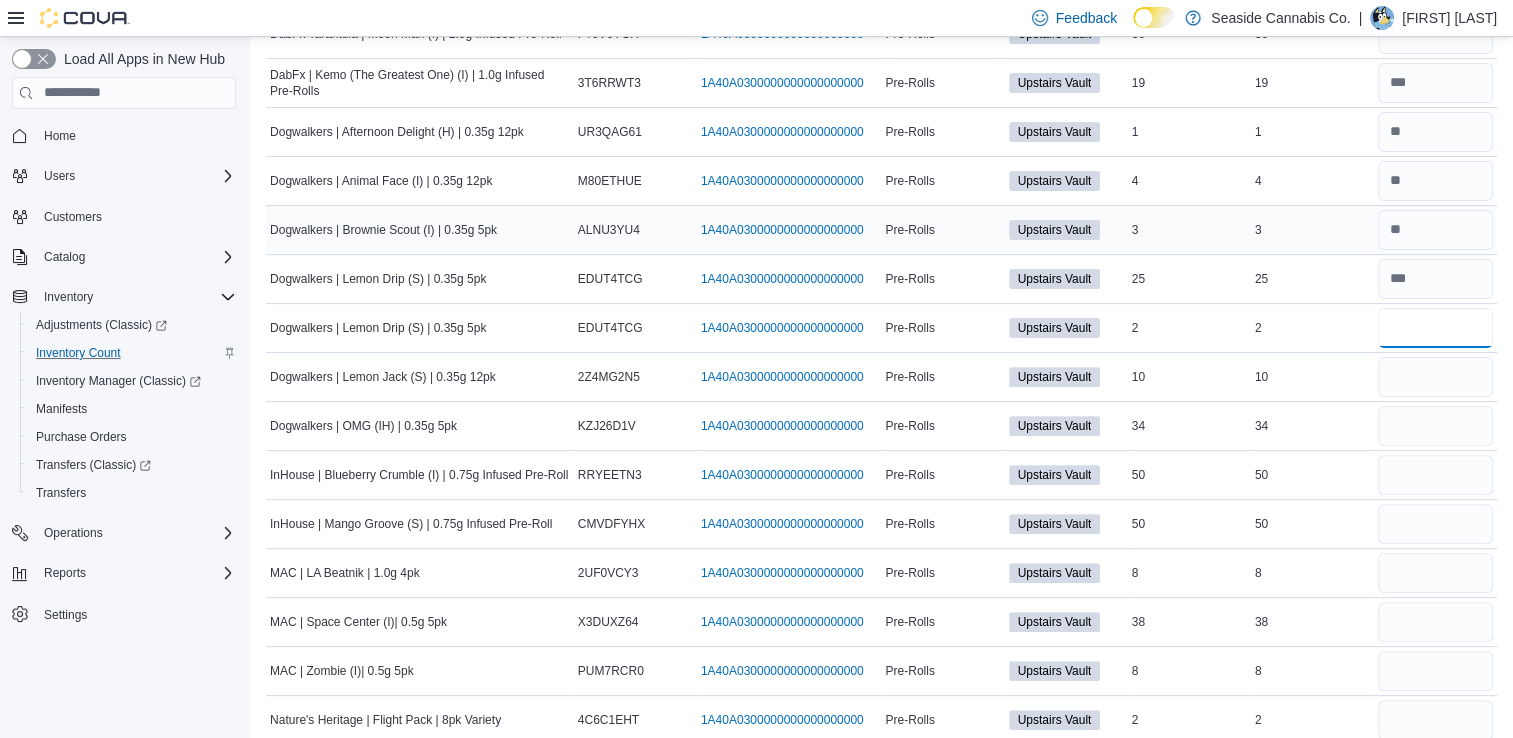 type on "*" 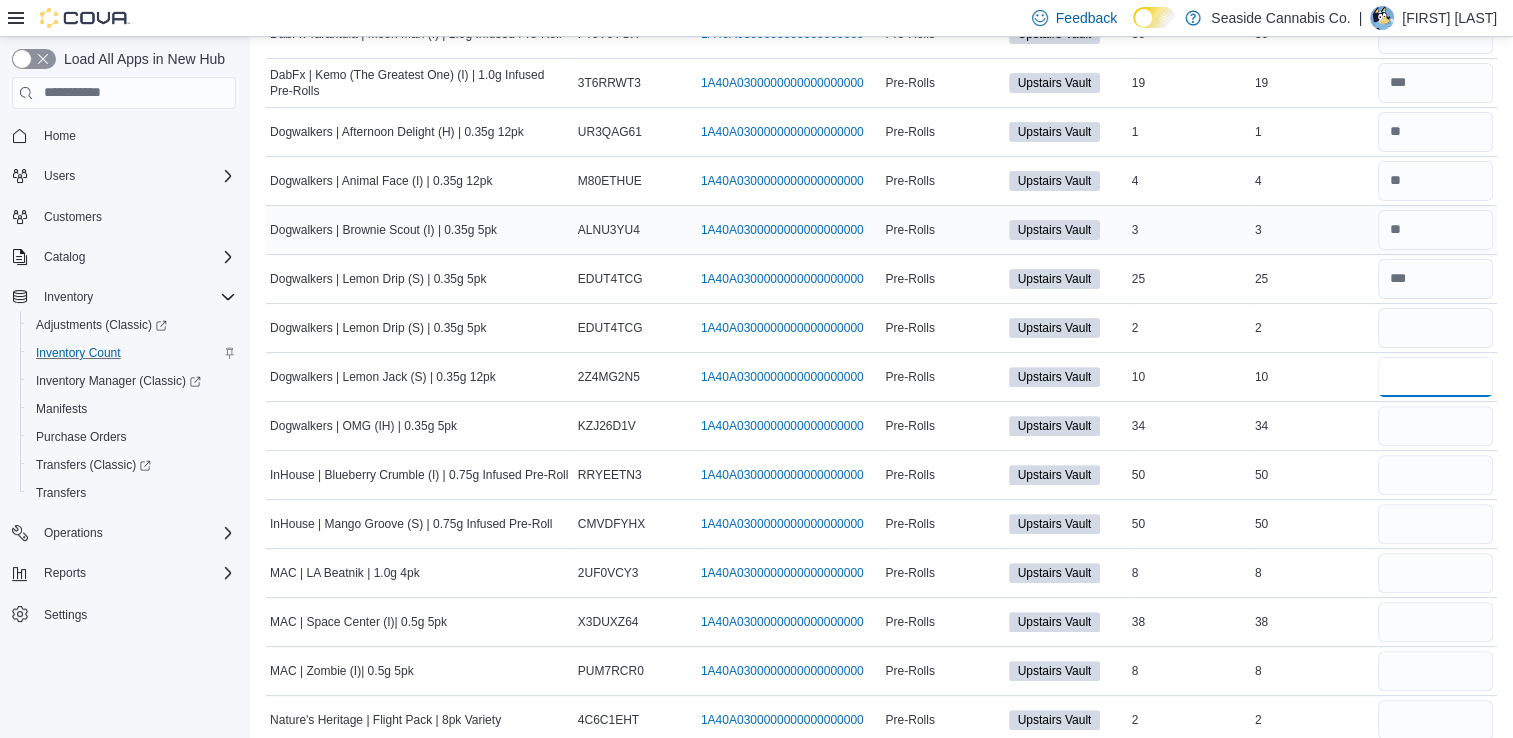 type 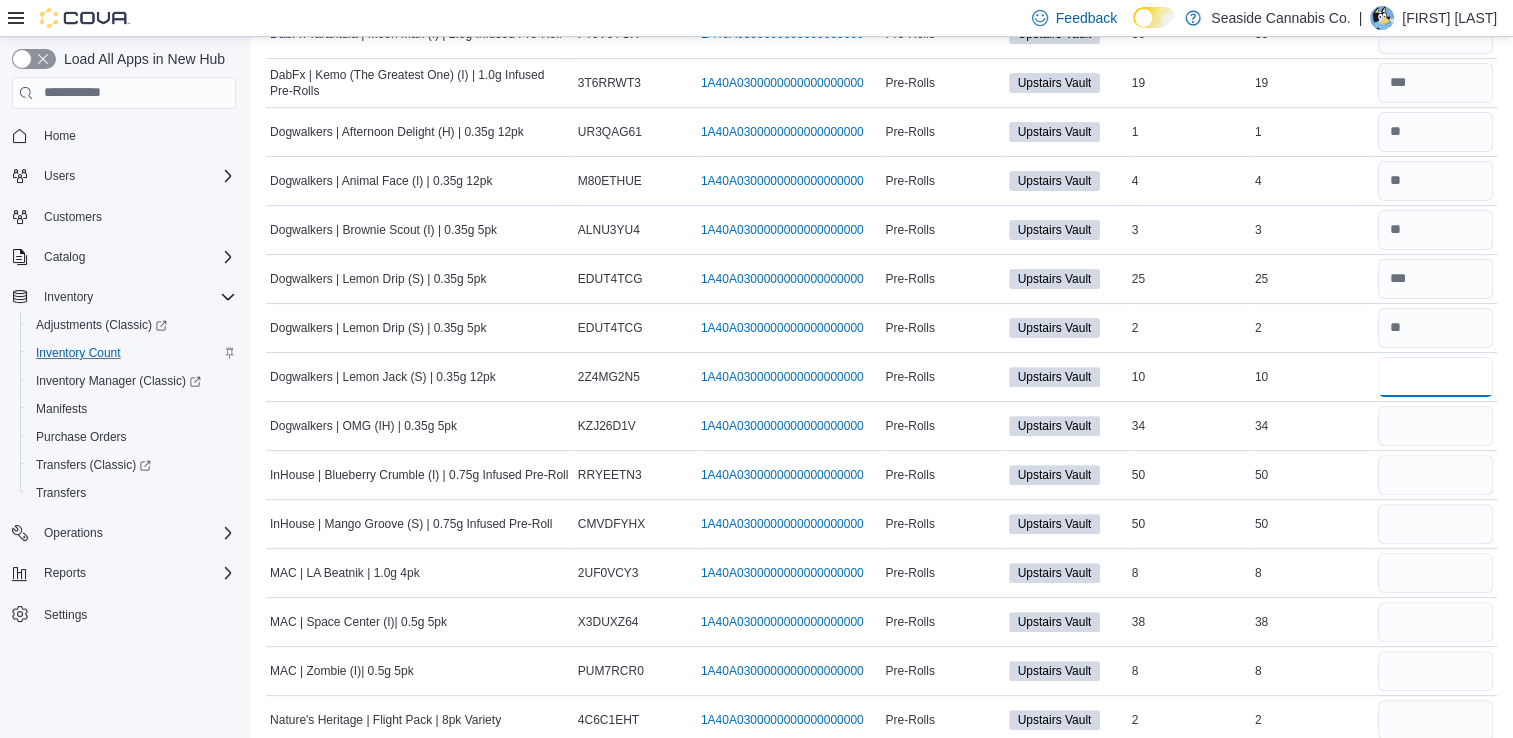 type on "**" 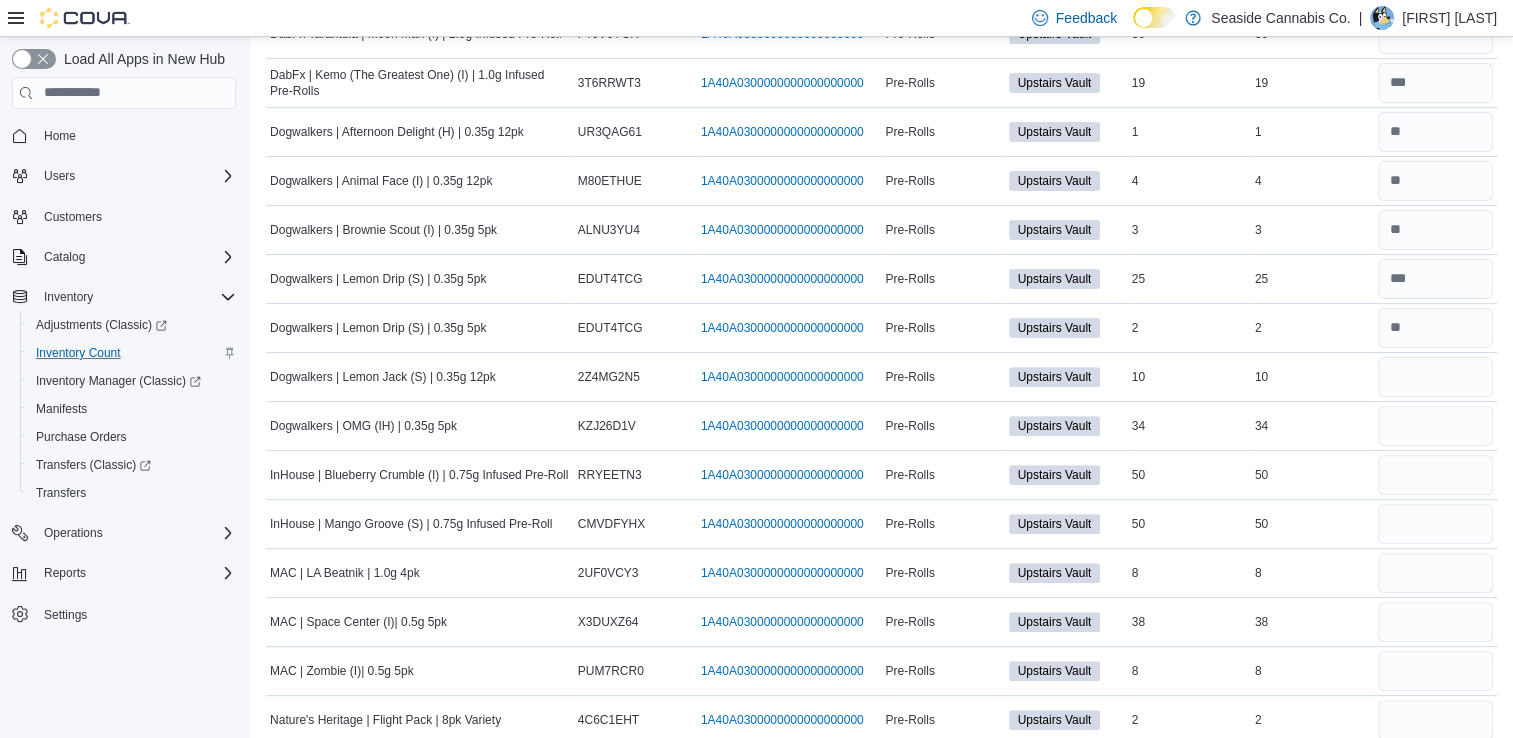 type 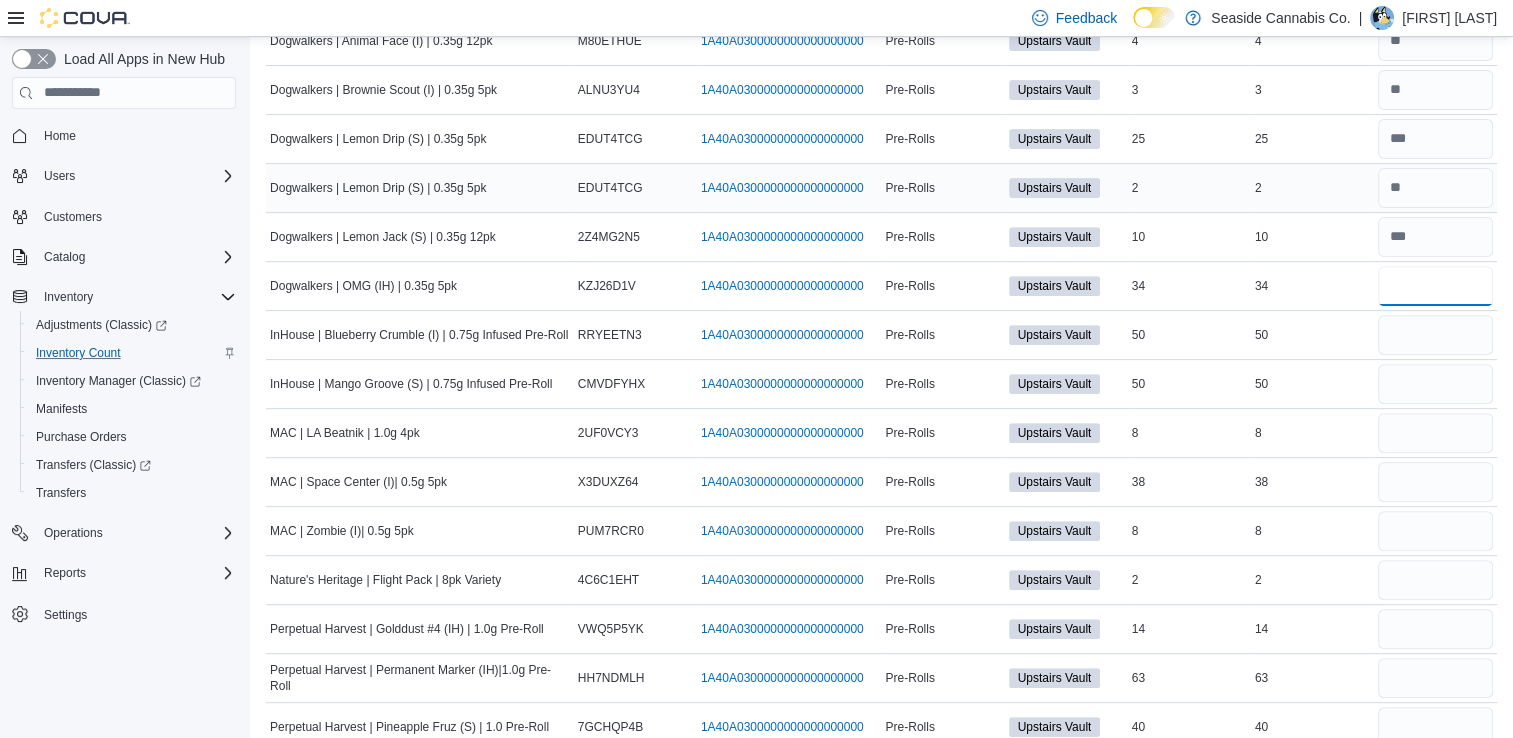 scroll, scrollTop: 722, scrollLeft: 0, axis: vertical 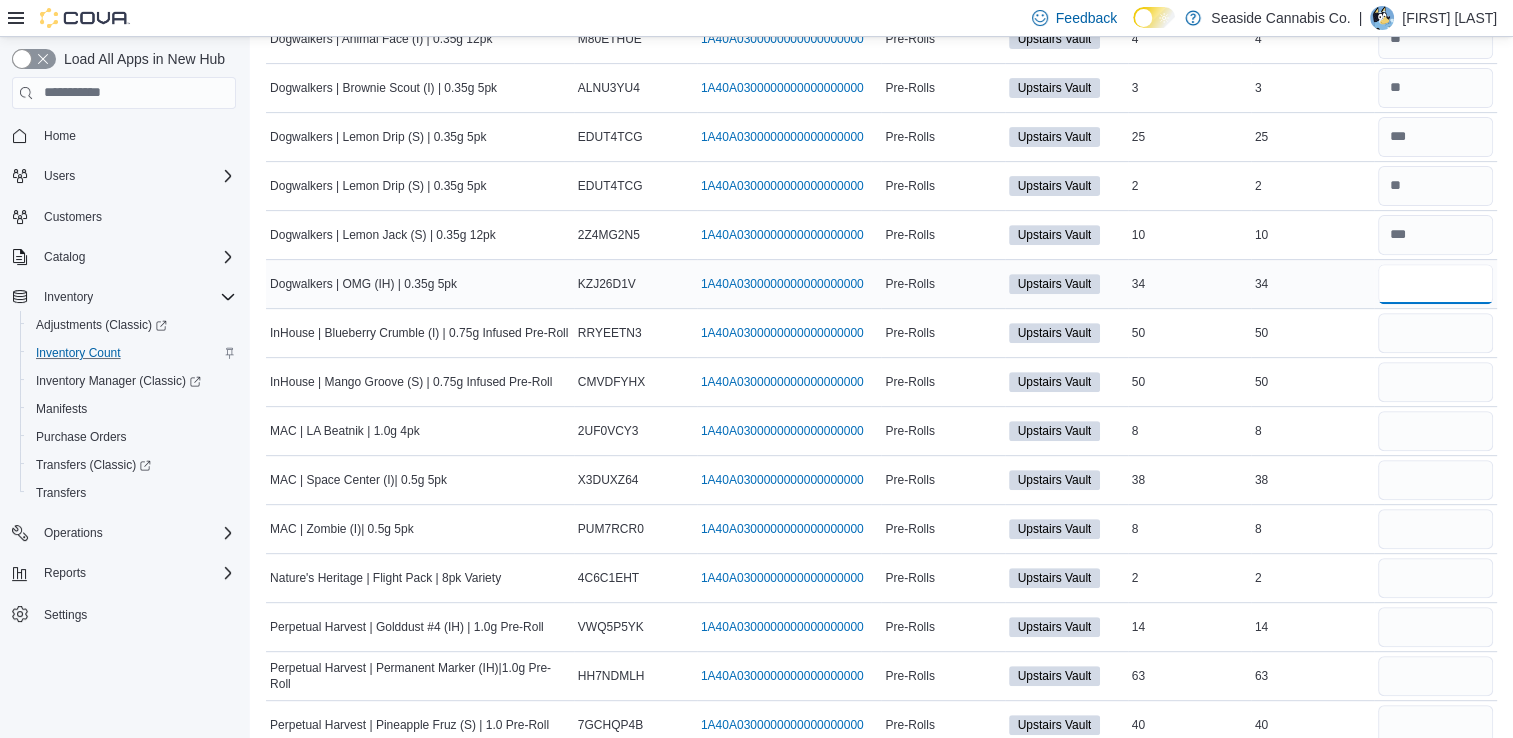 click at bounding box center (1435, 284) 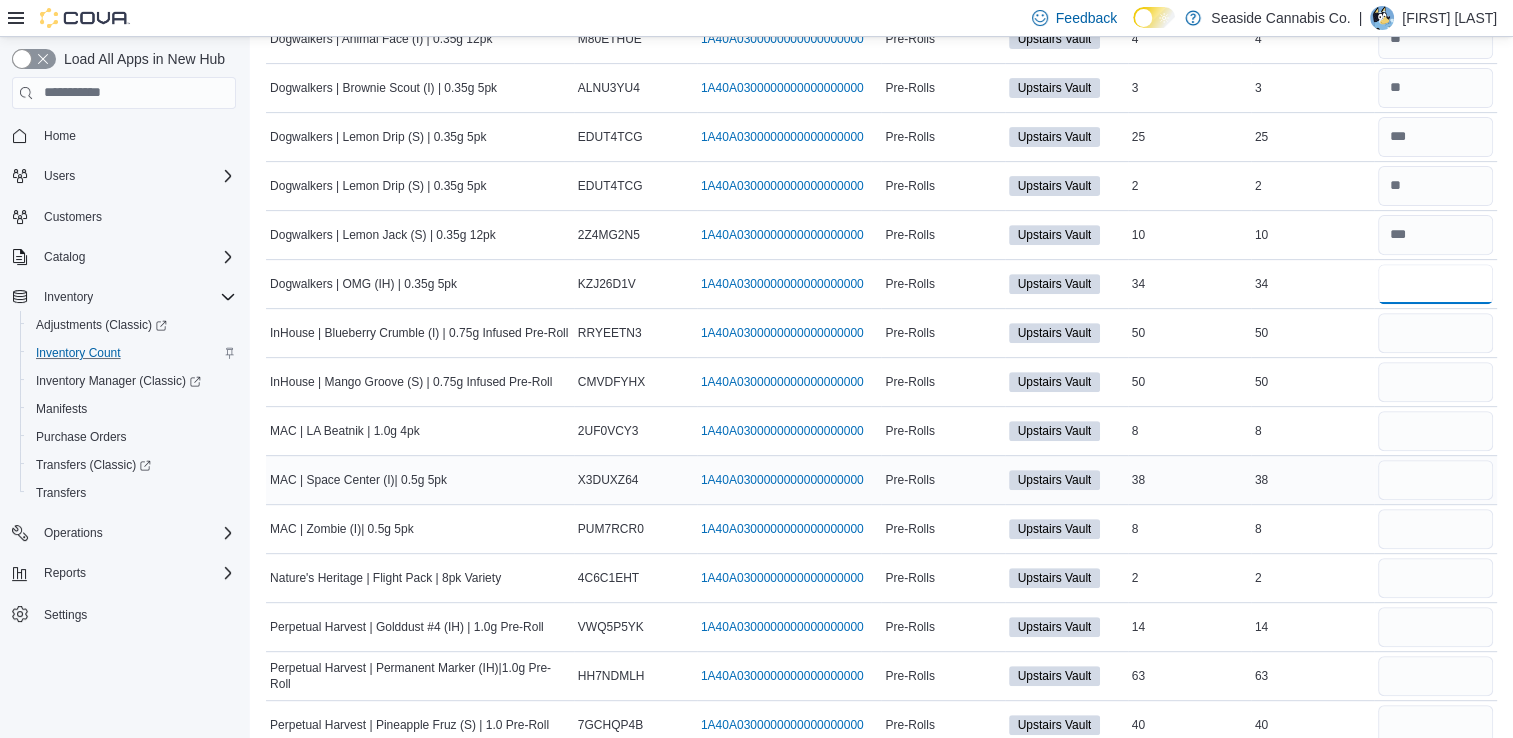 scroll, scrollTop: 768, scrollLeft: 0, axis: vertical 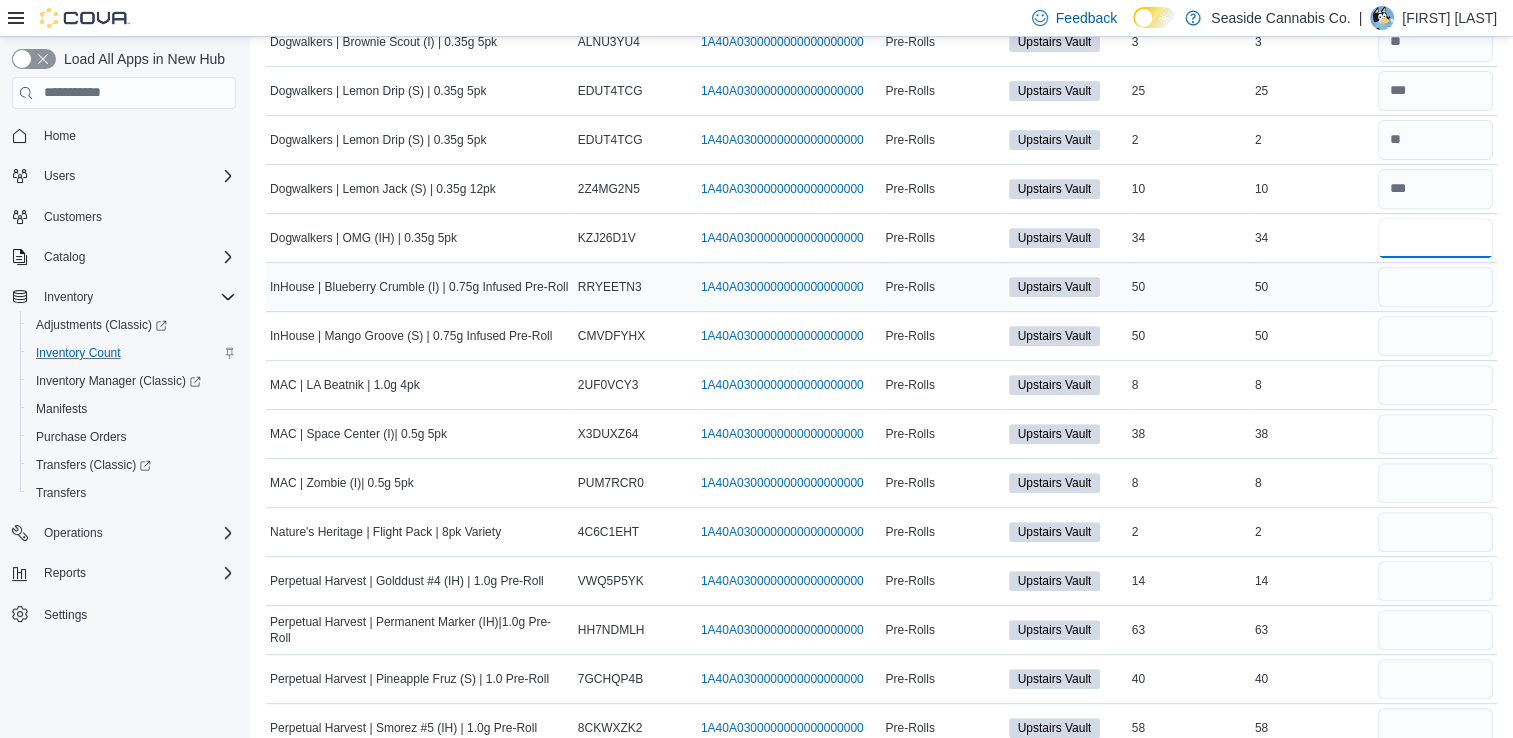 type on "**" 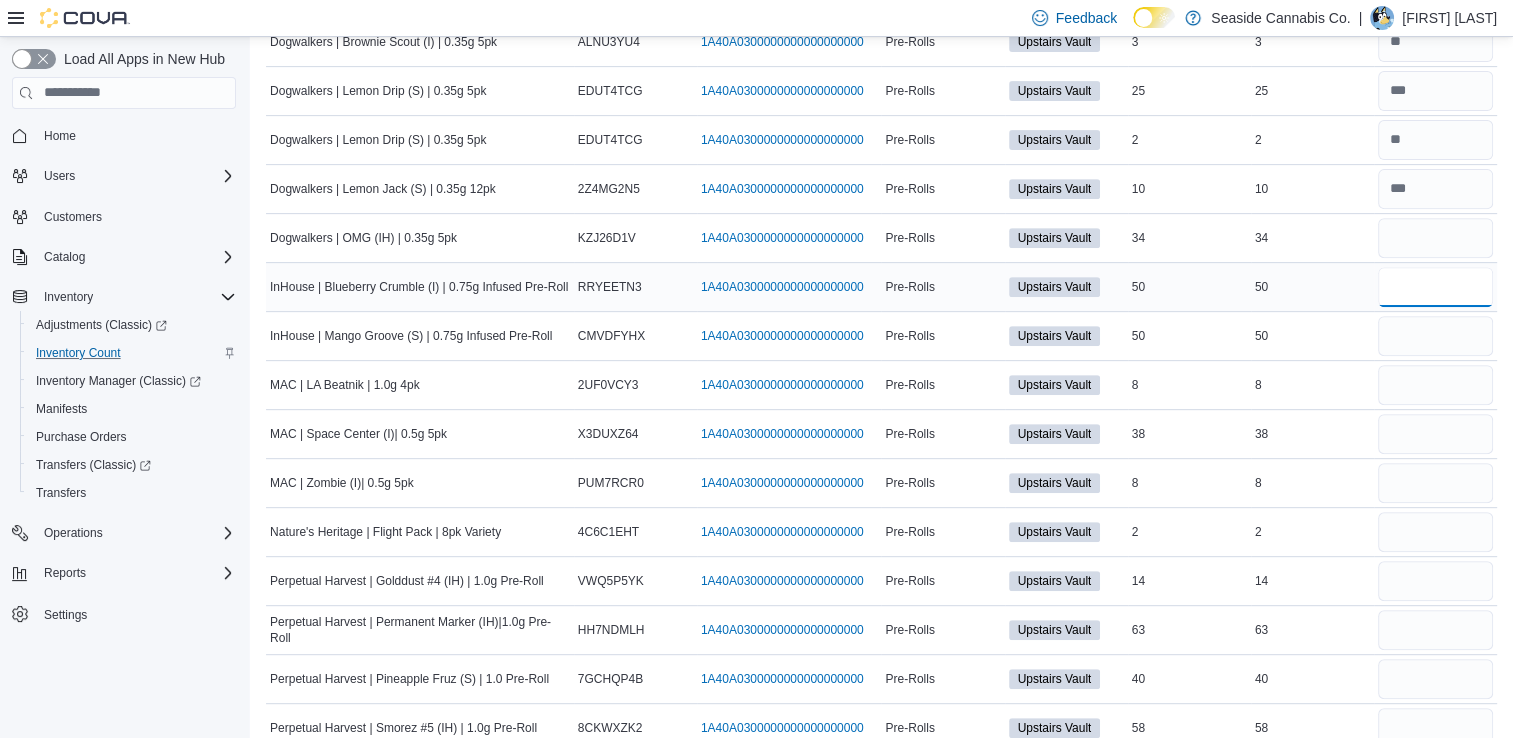 click at bounding box center [1435, 287] 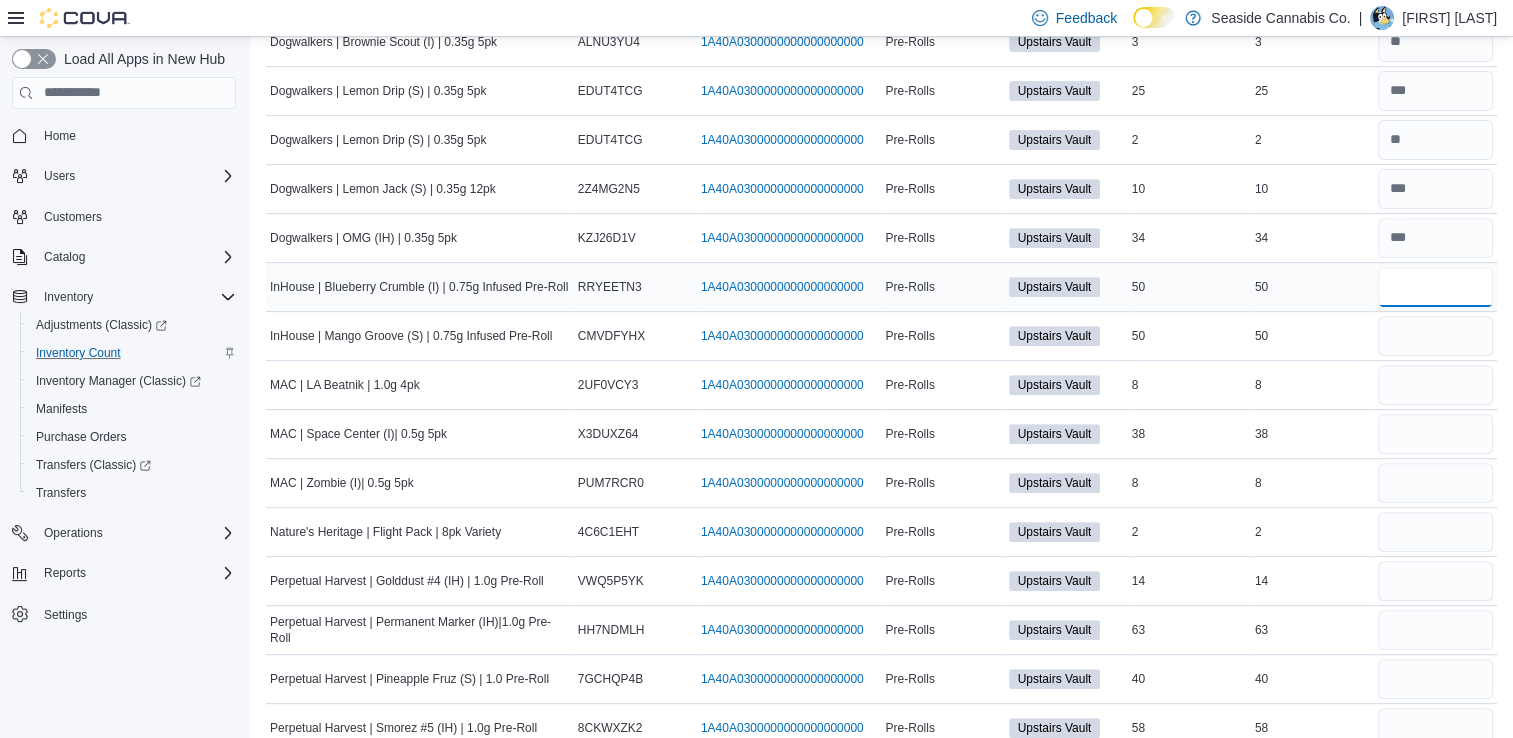 type 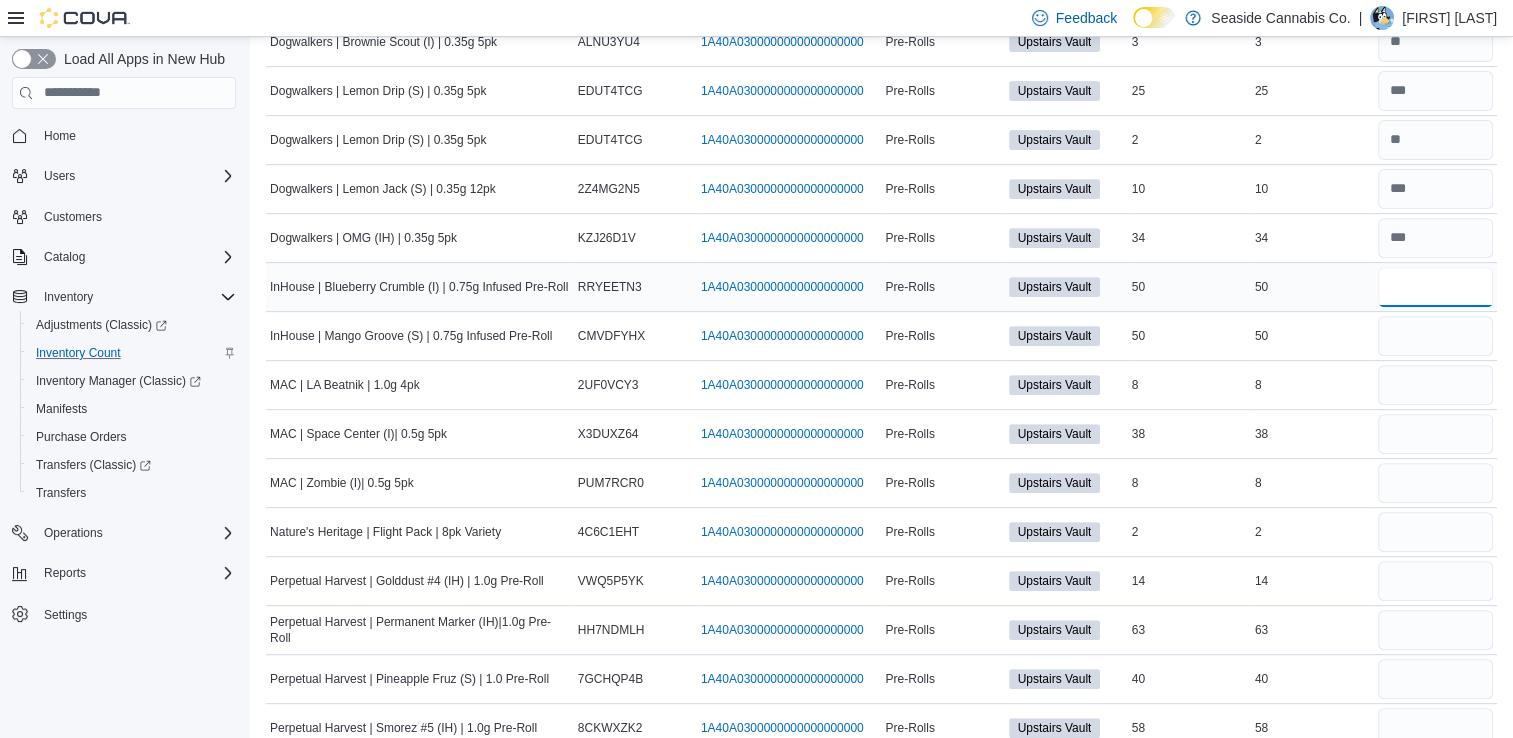 type on "**" 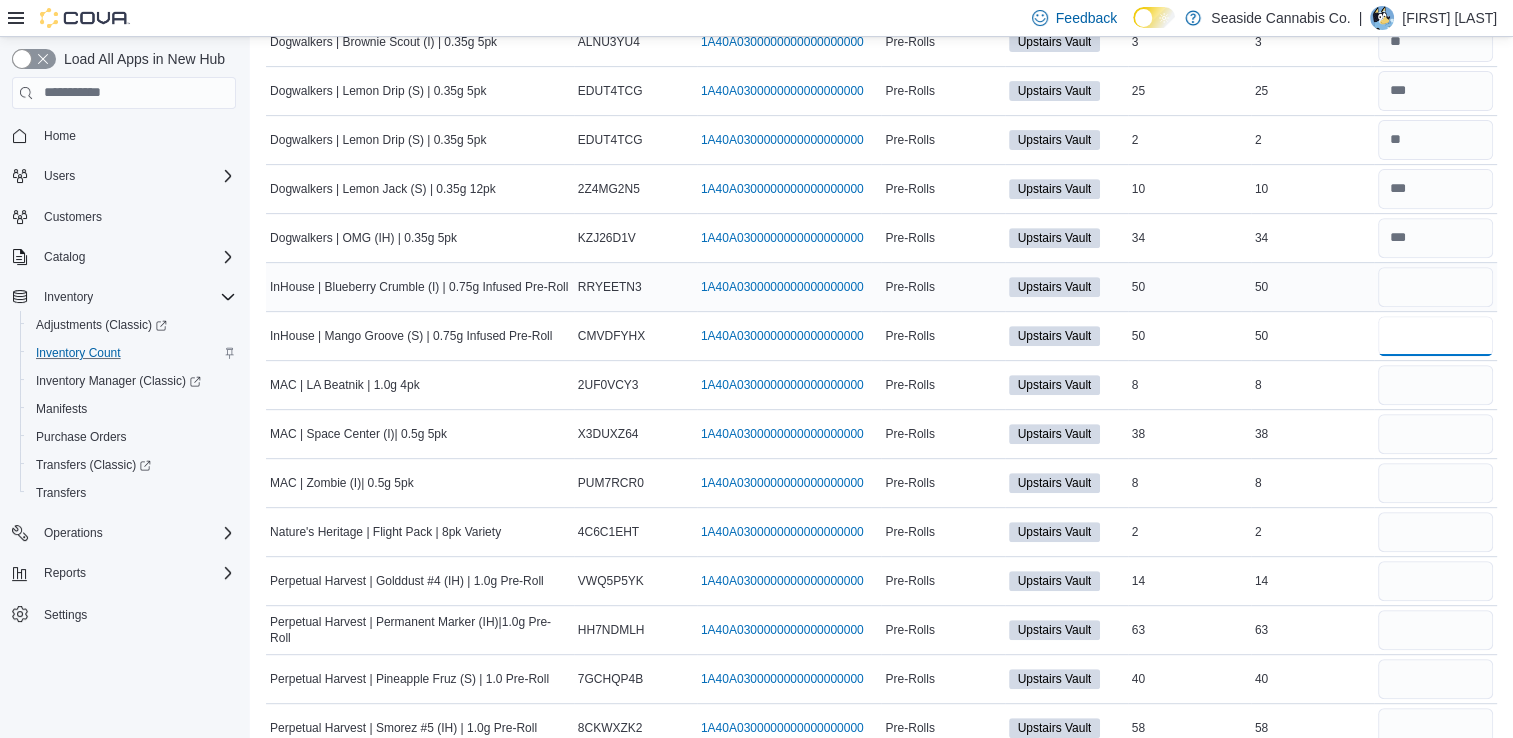 type 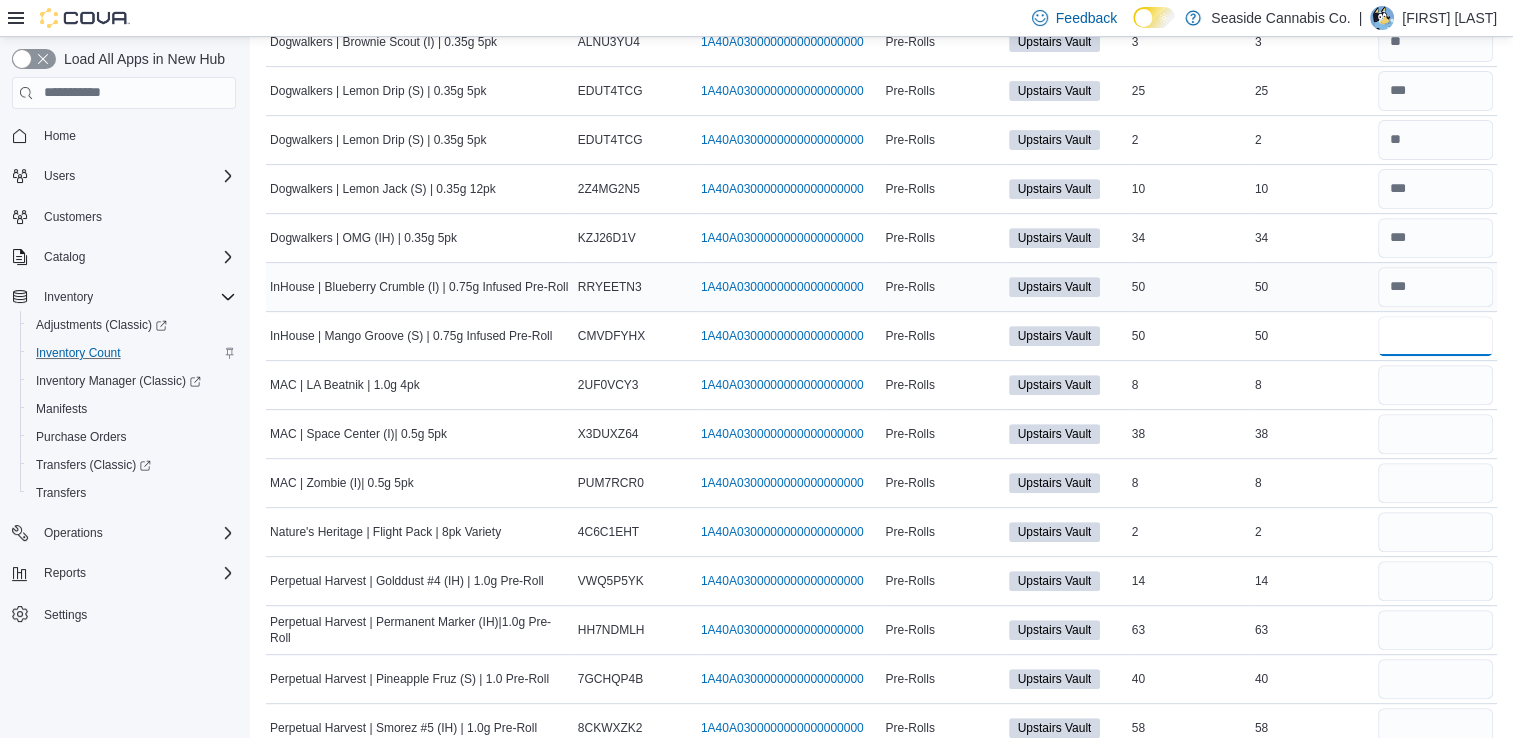 type on "**" 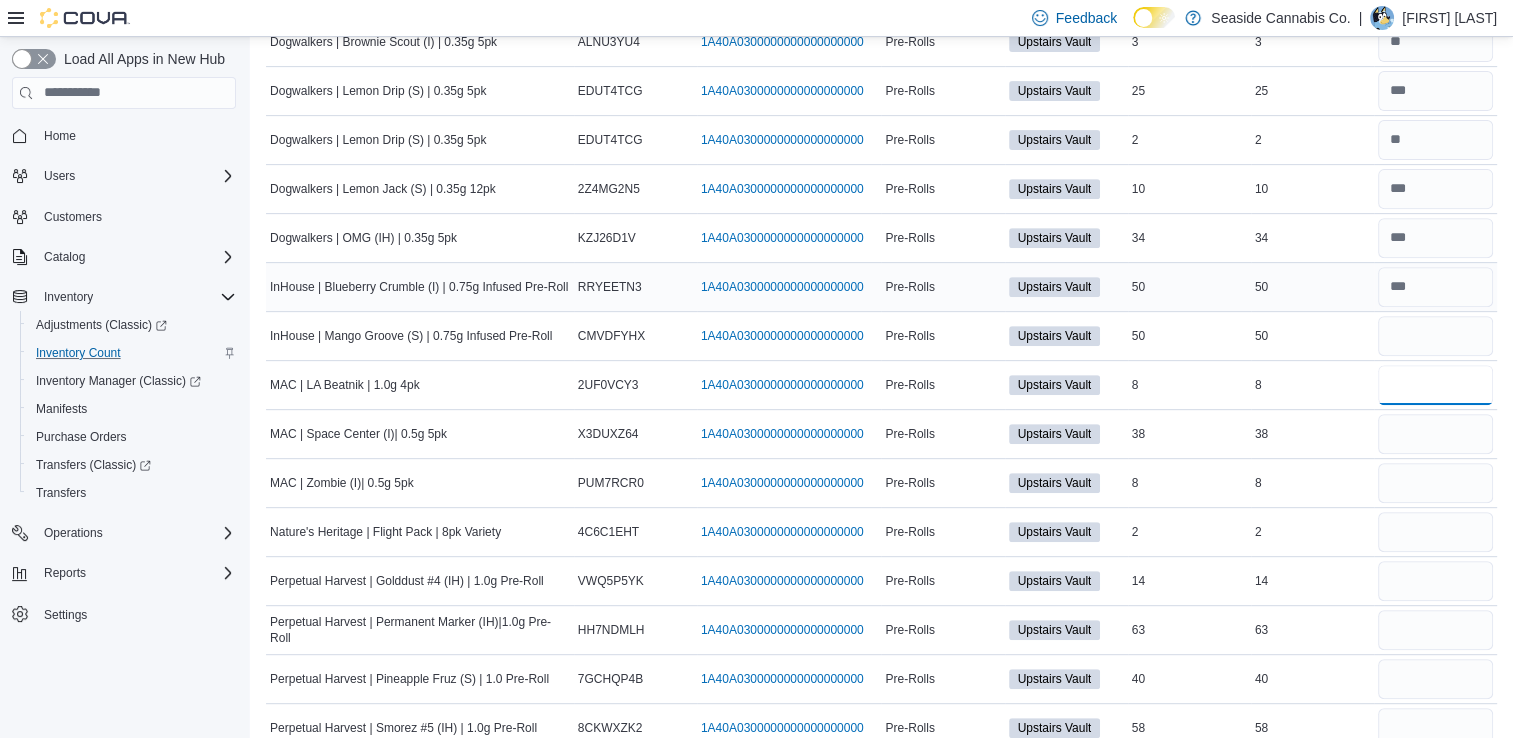 type 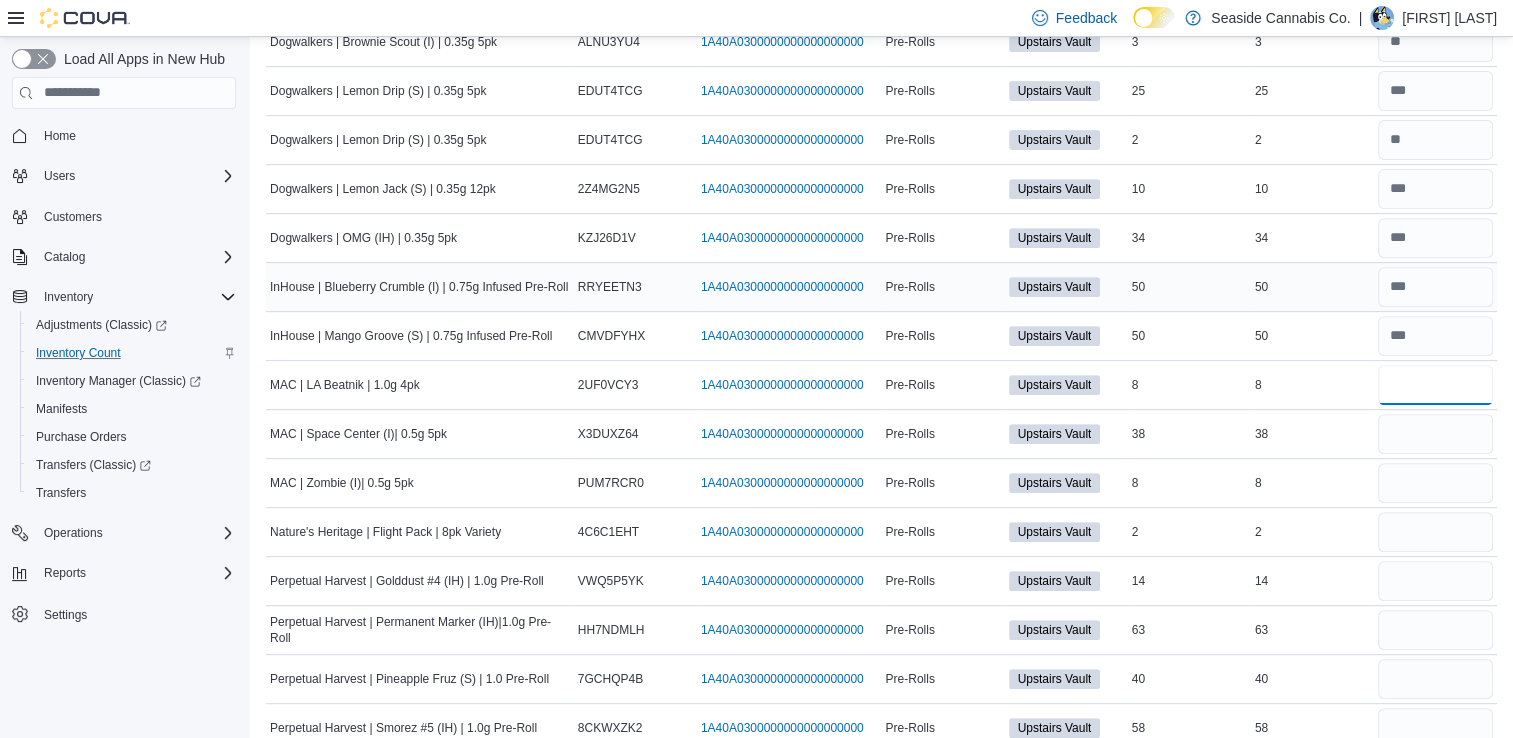 type on "*" 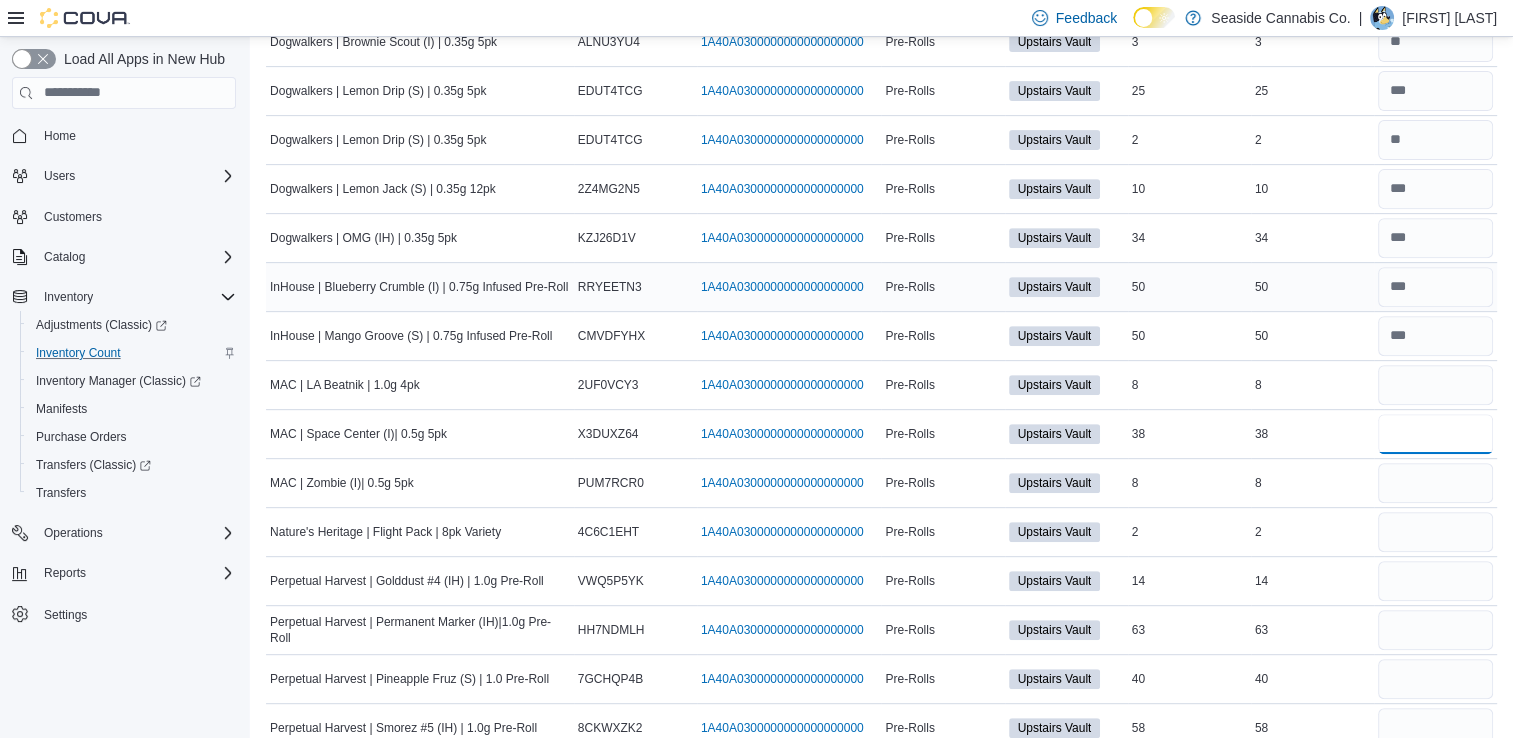type 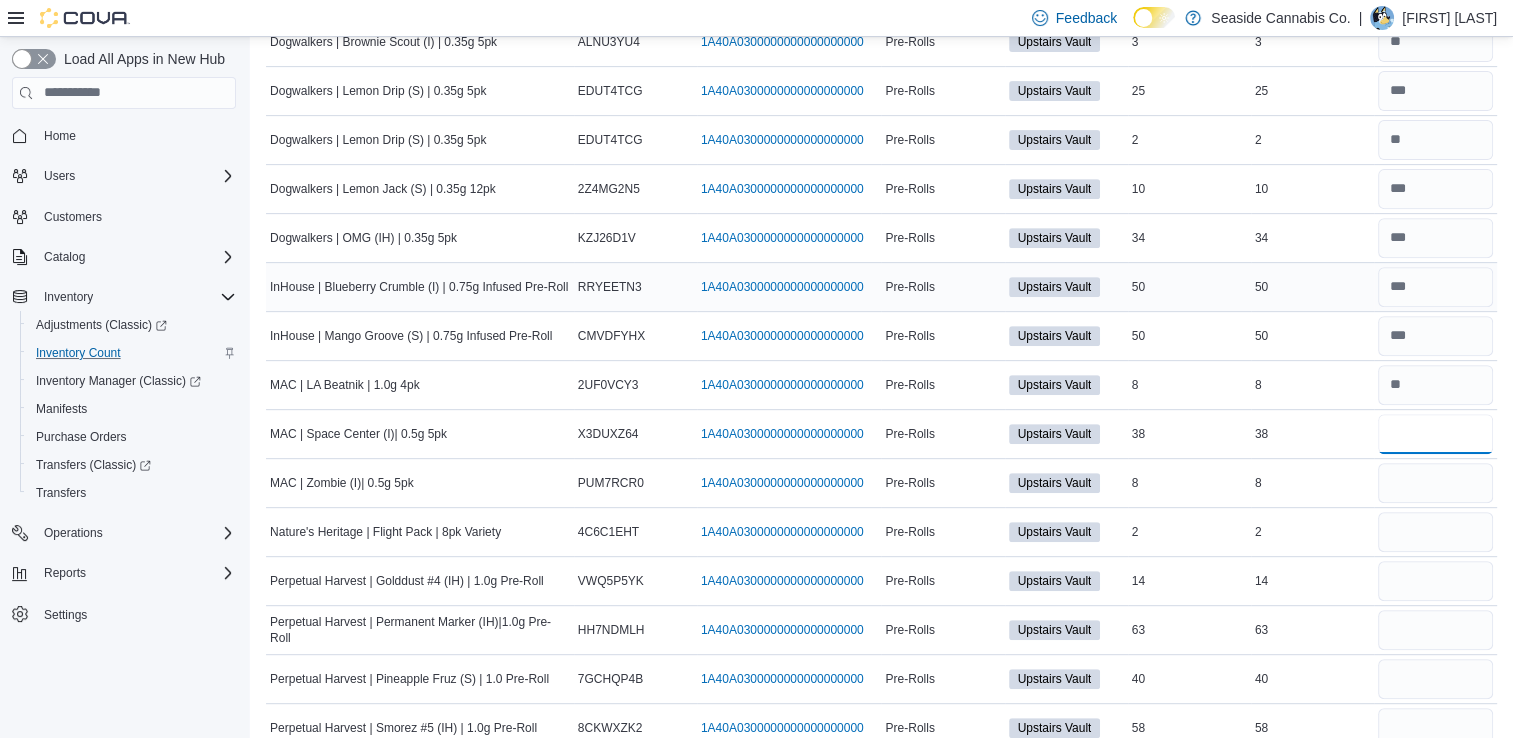 type on "**" 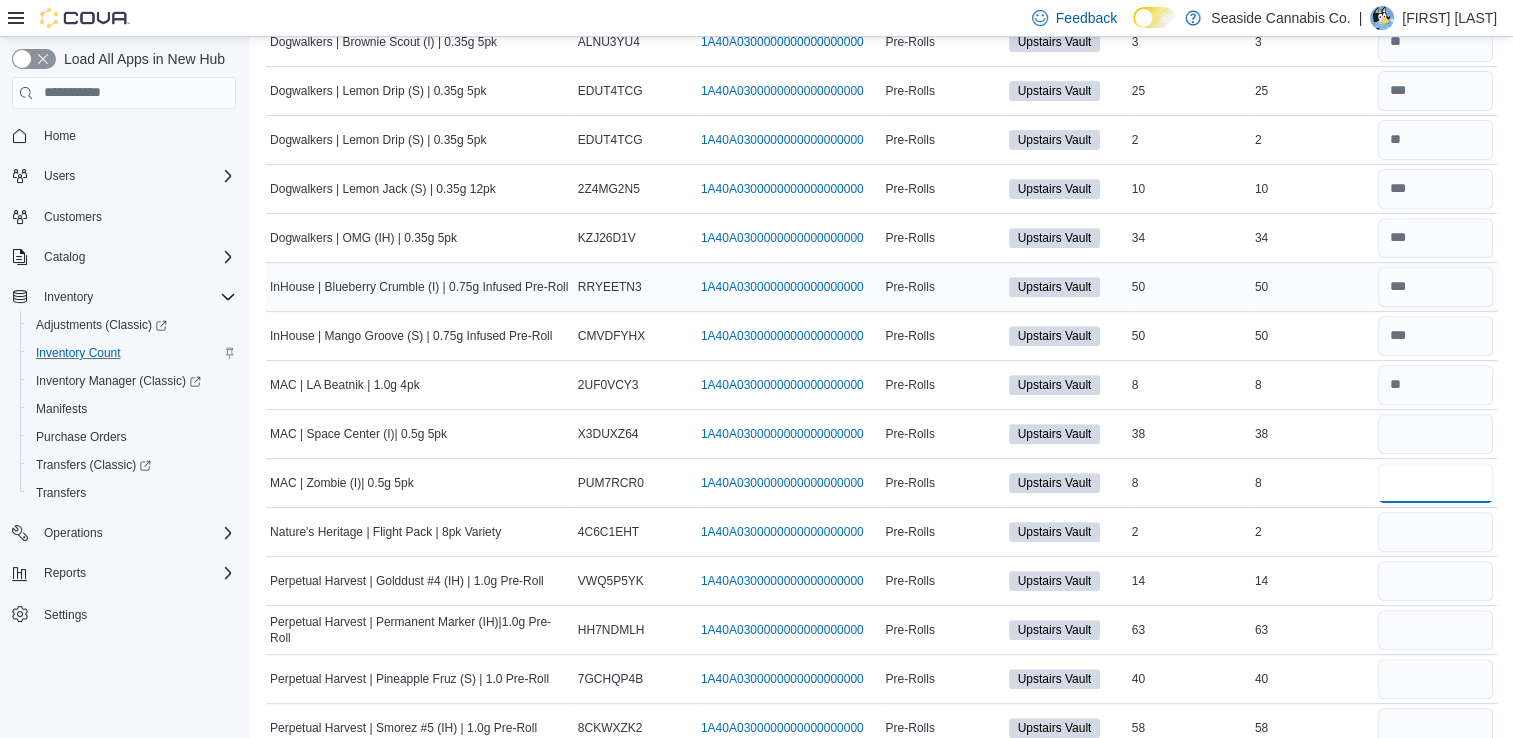type 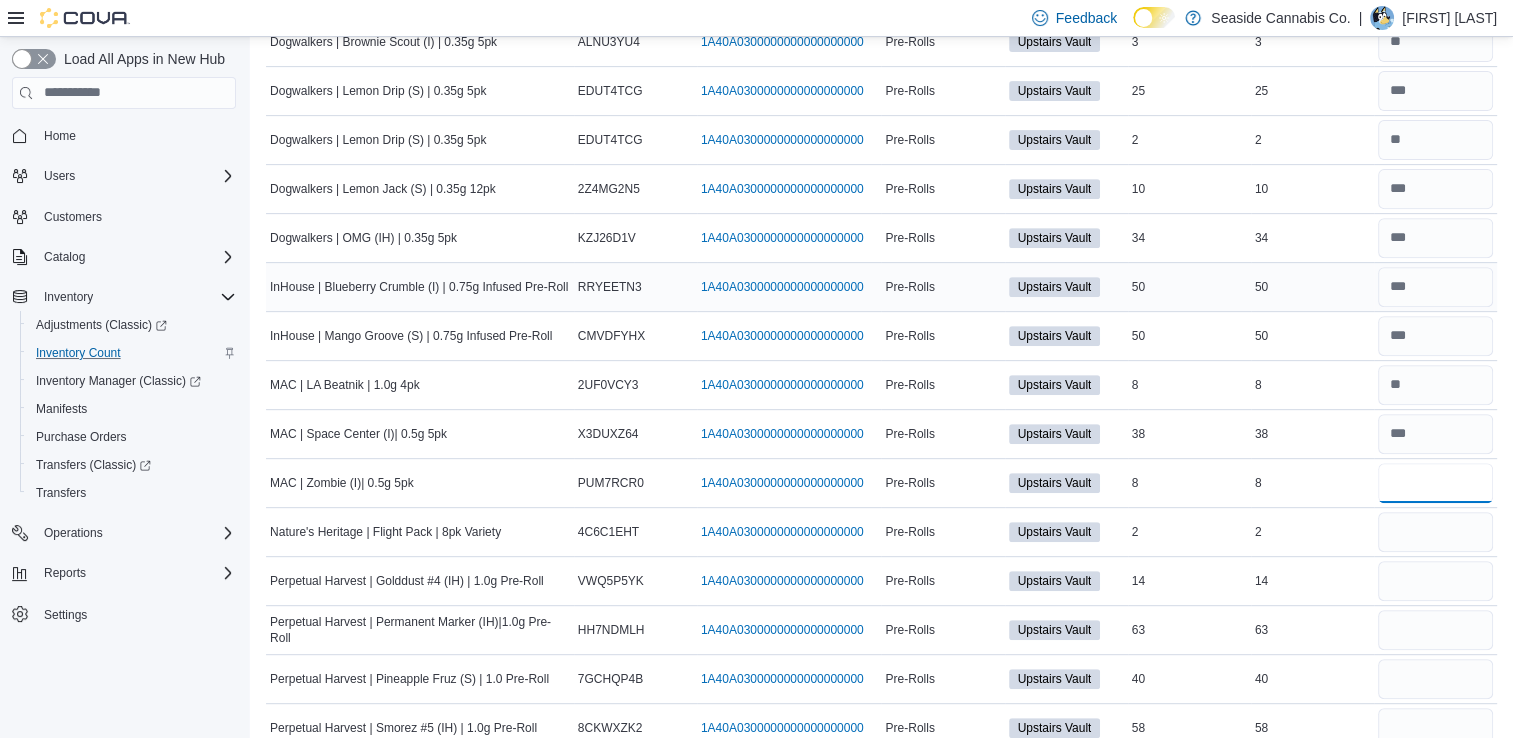type on "*" 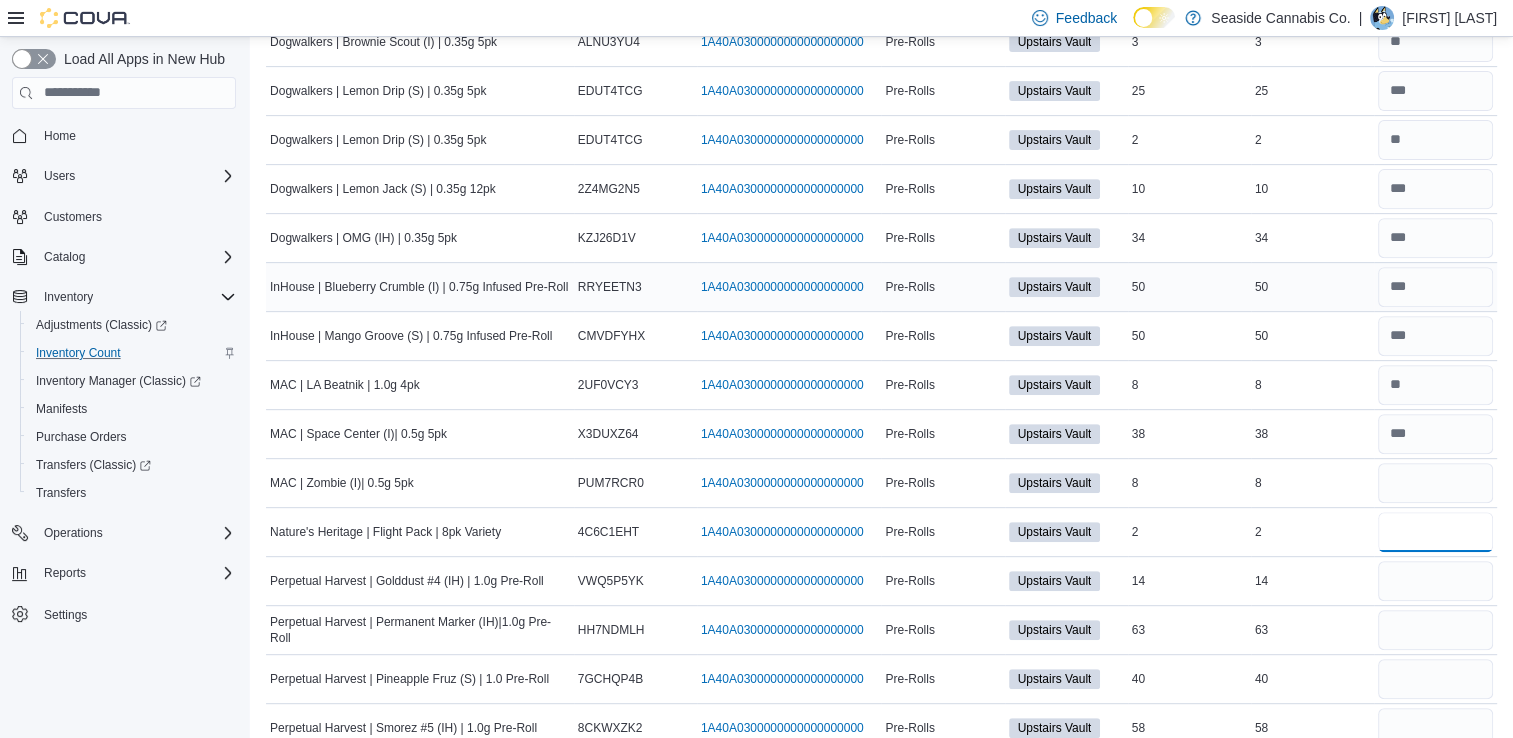type 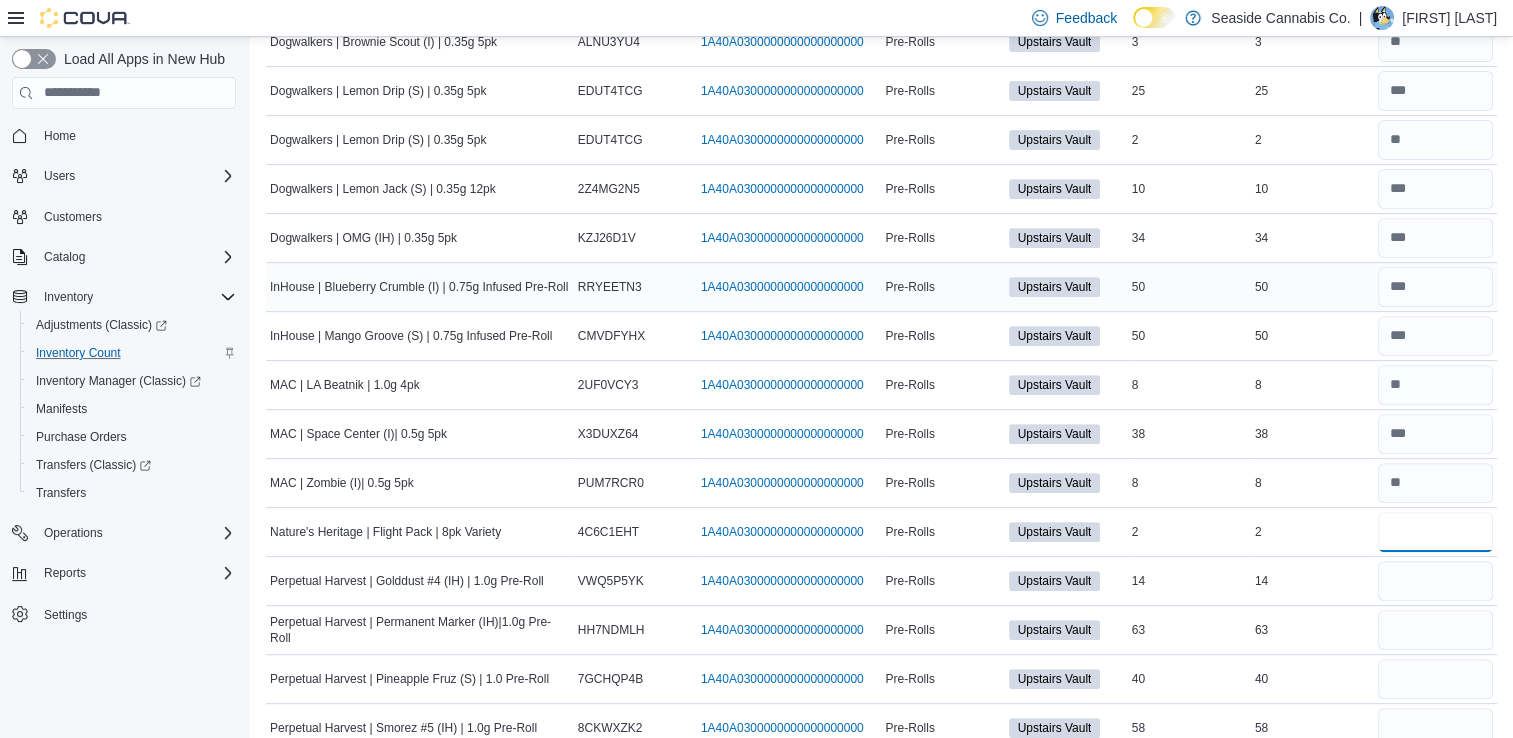 type on "*" 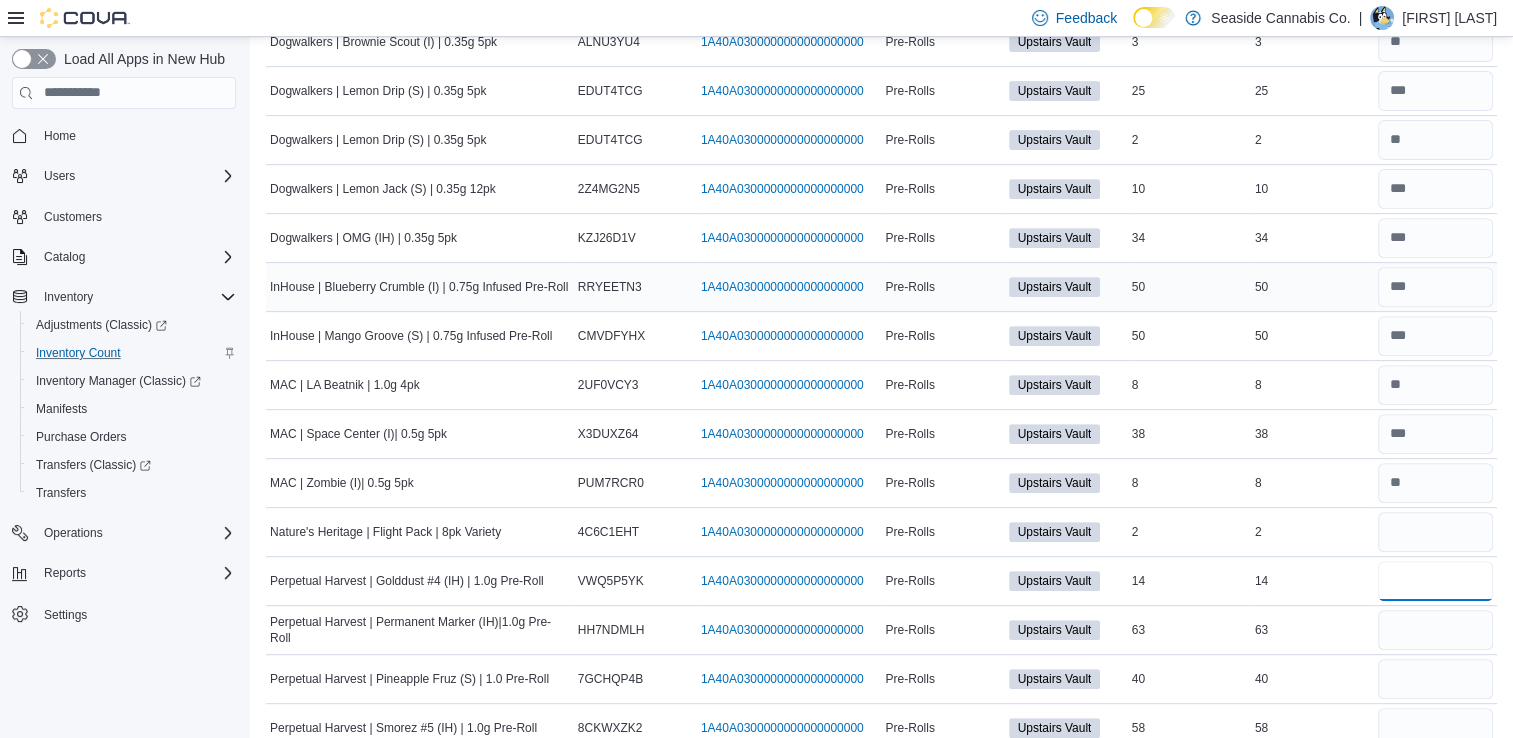 type 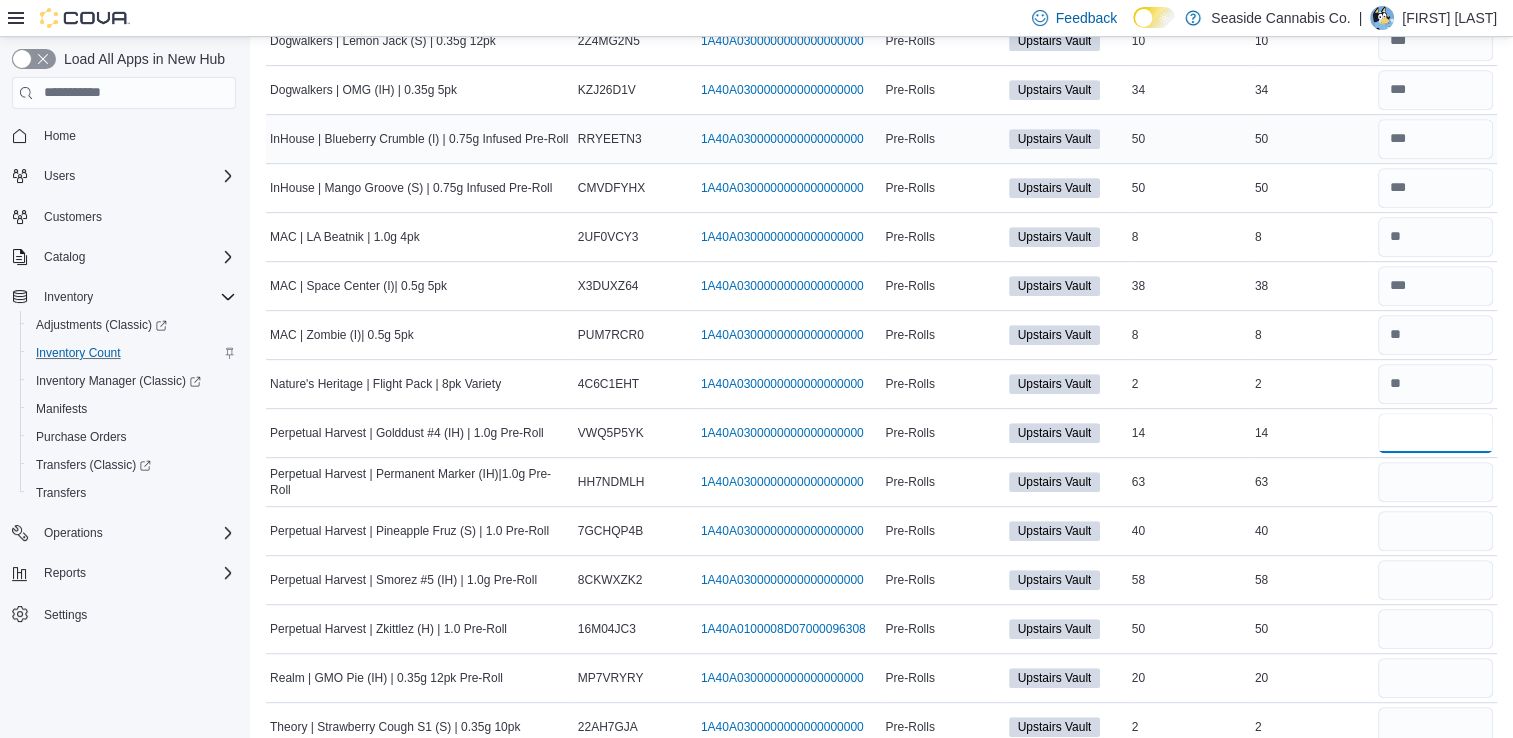 scroll, scrollTop: 928, scrollLeft: 0, axis: vertical 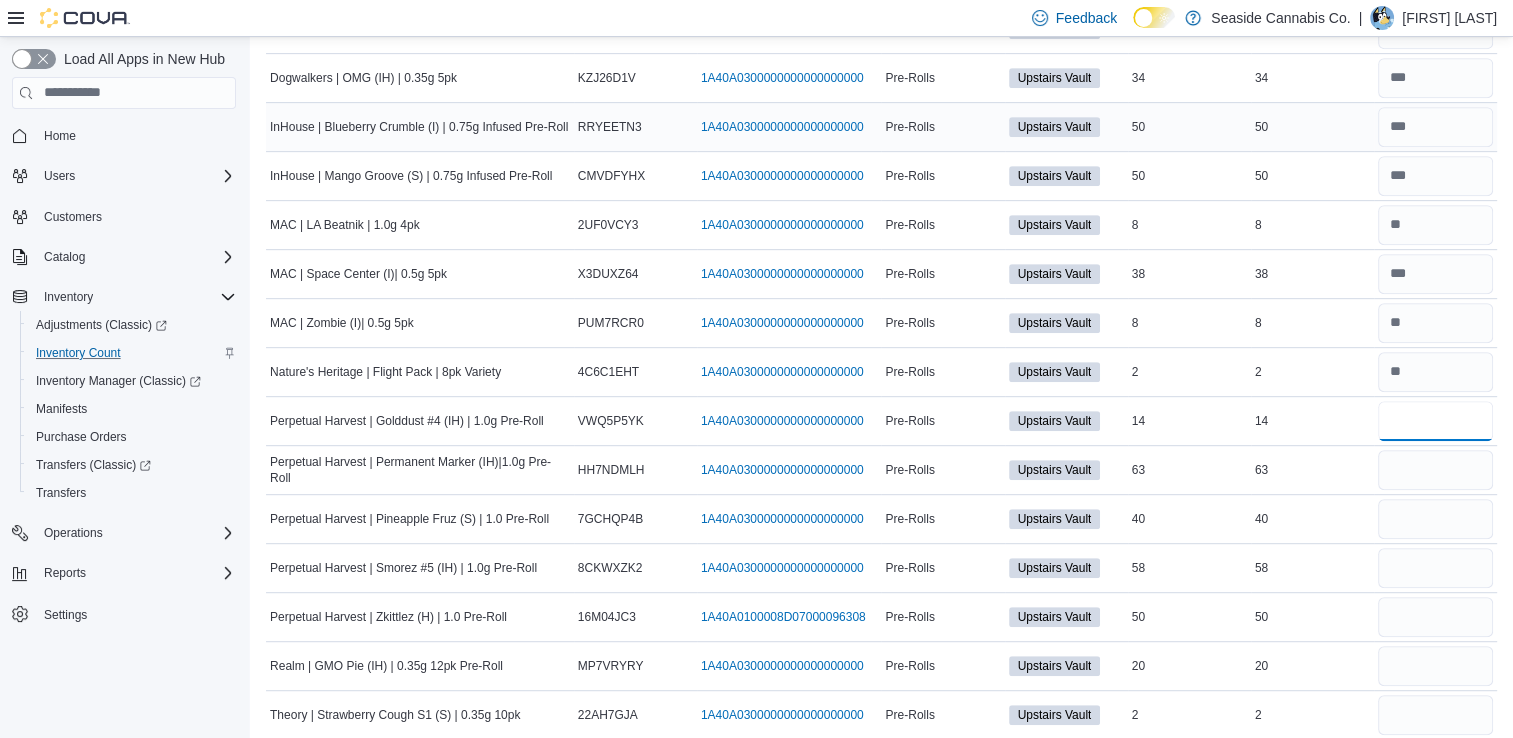 type on "**" 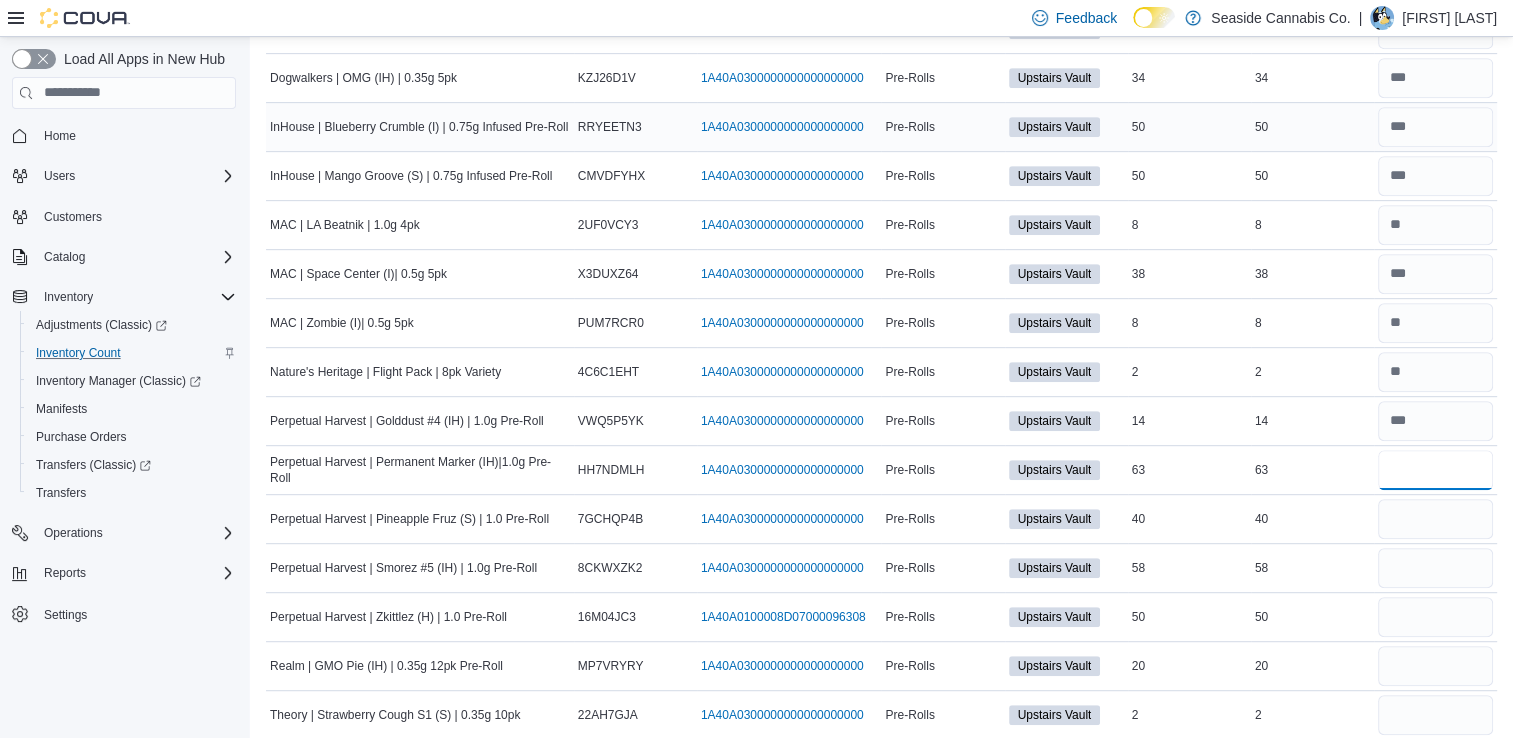 type 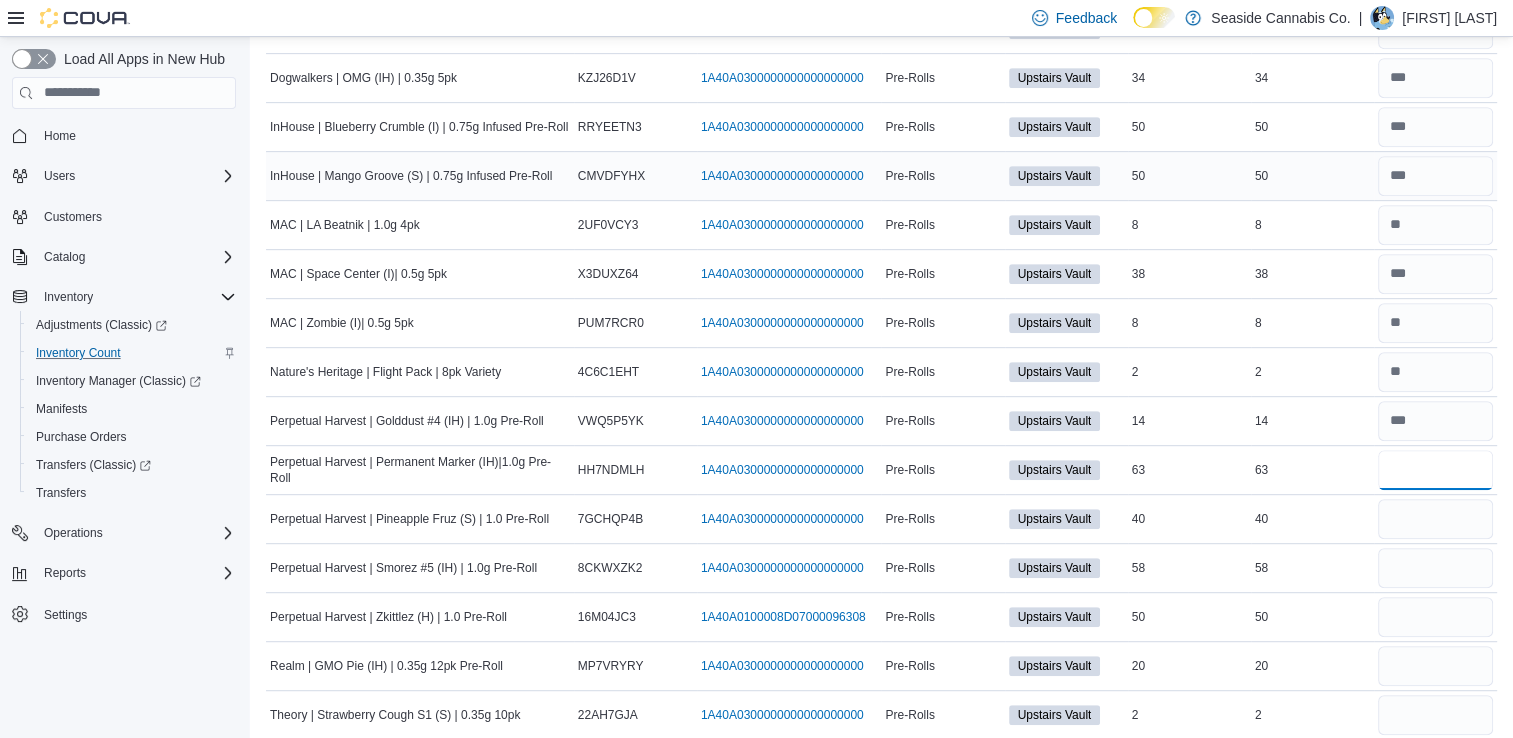 type on "**" 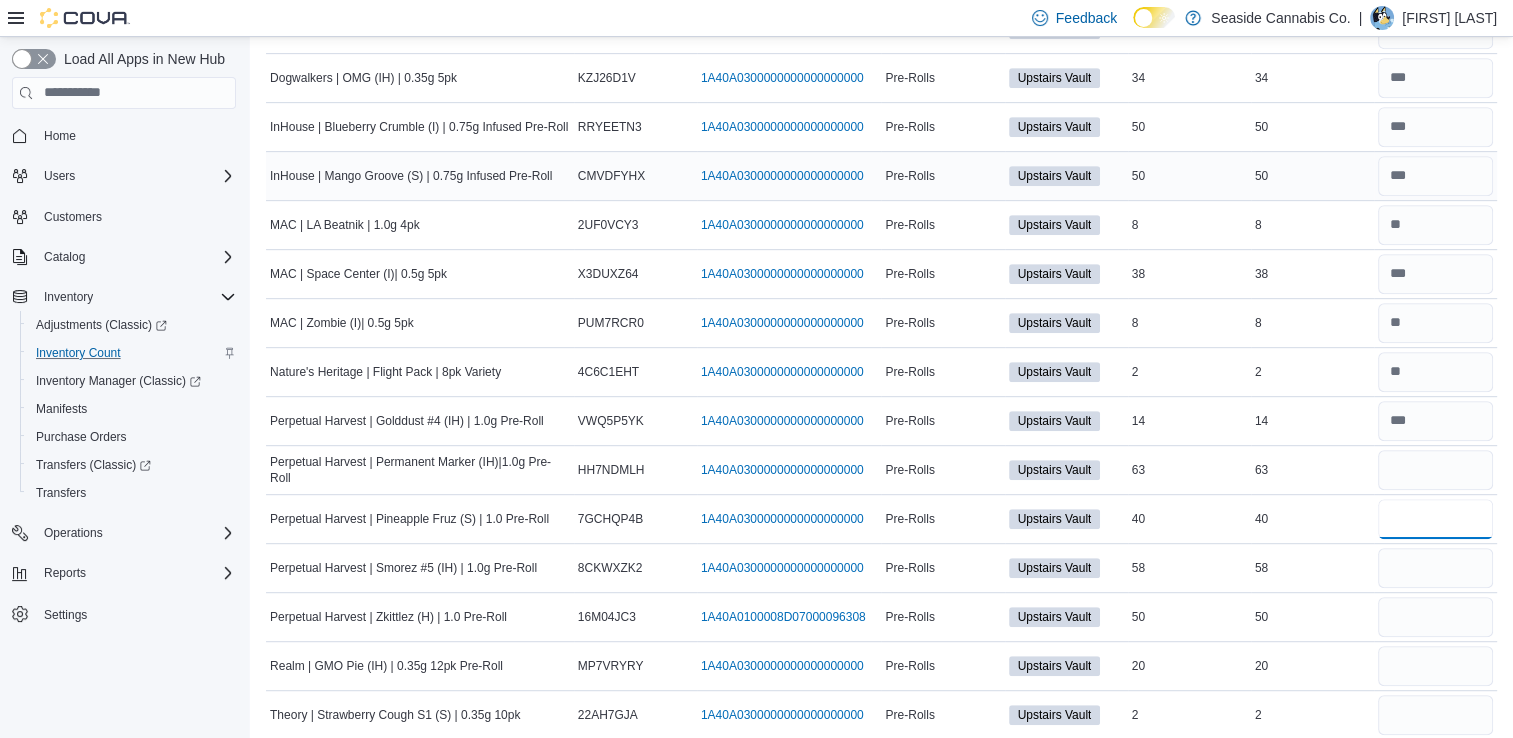 type 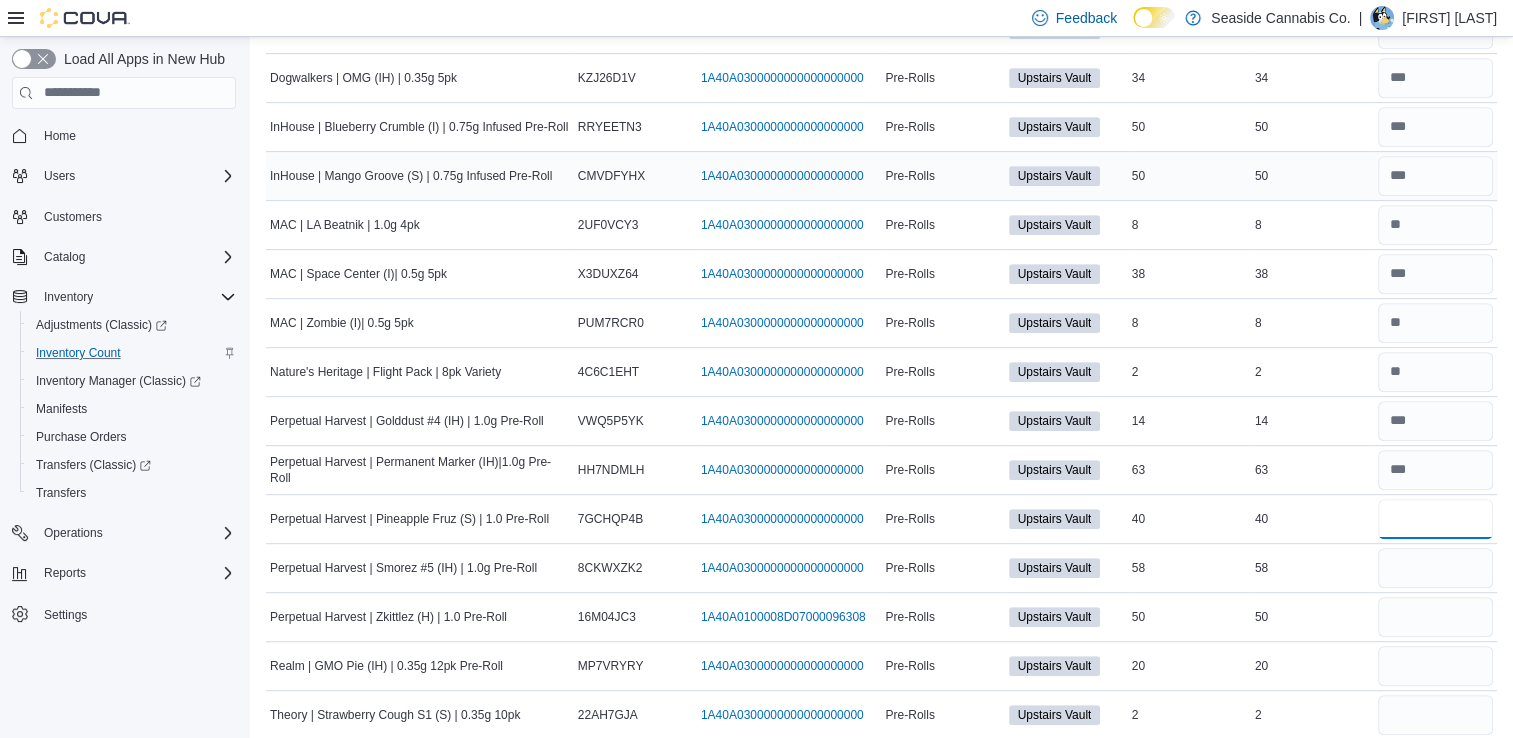type on "**" 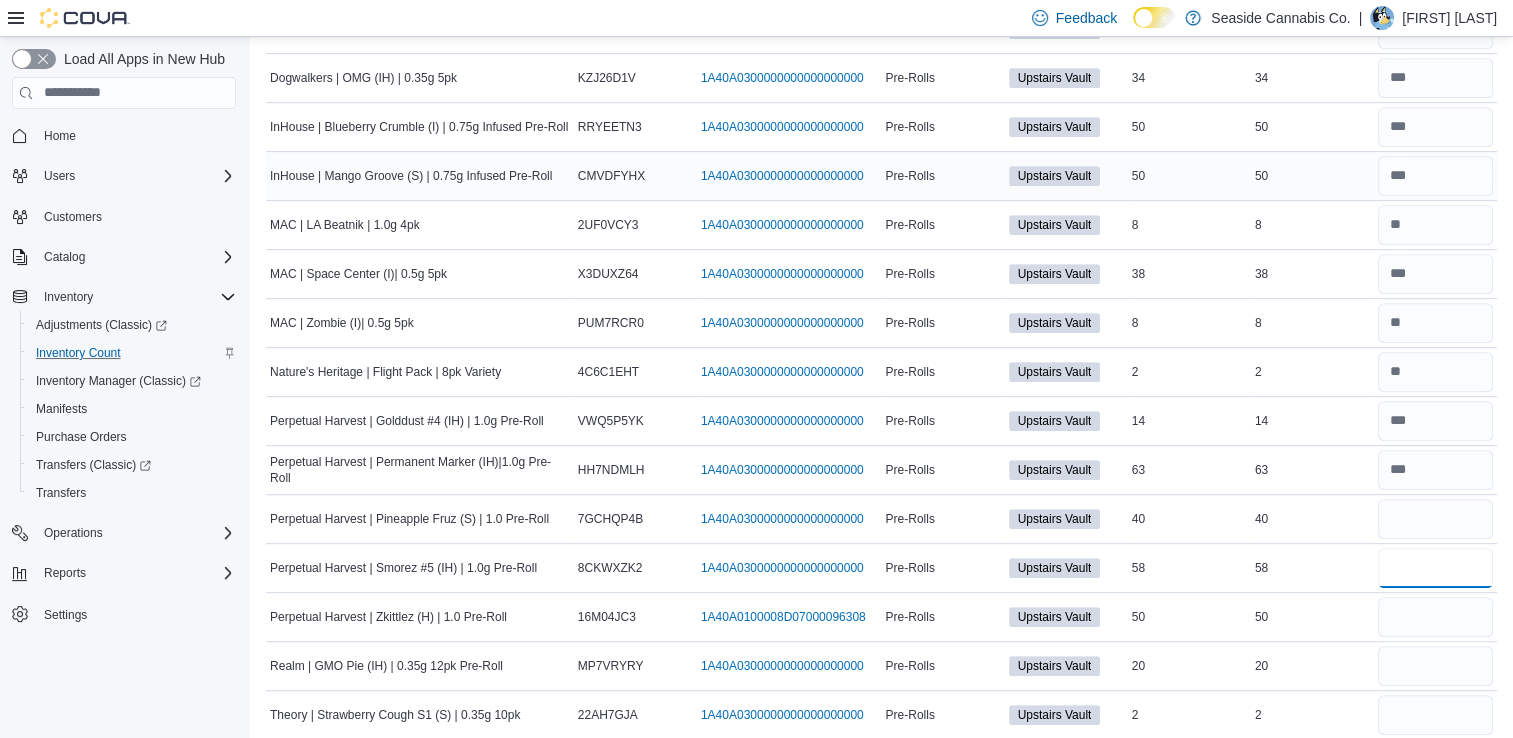 type 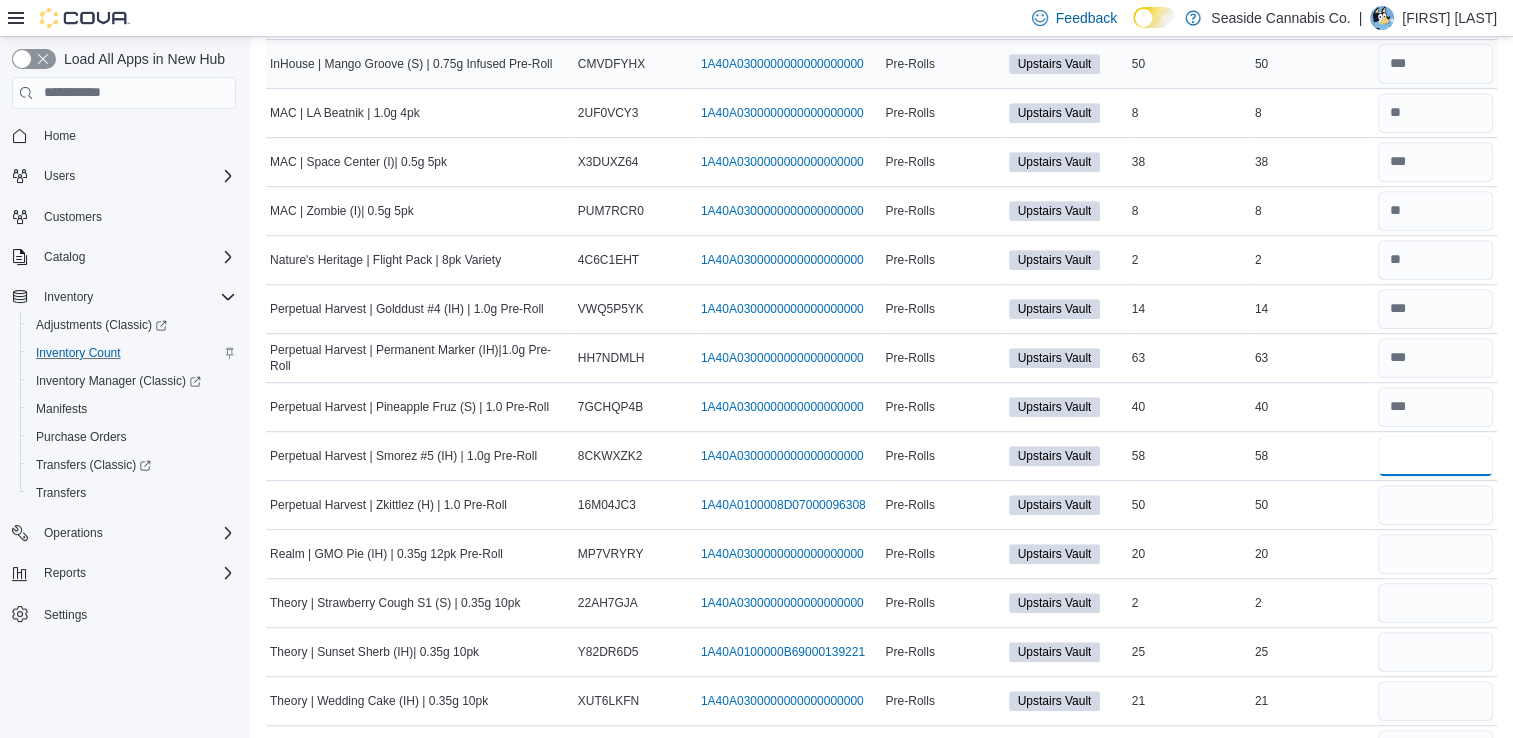 scroll, scrollTop: 1085, scrollLeft: 0, axis: vertical 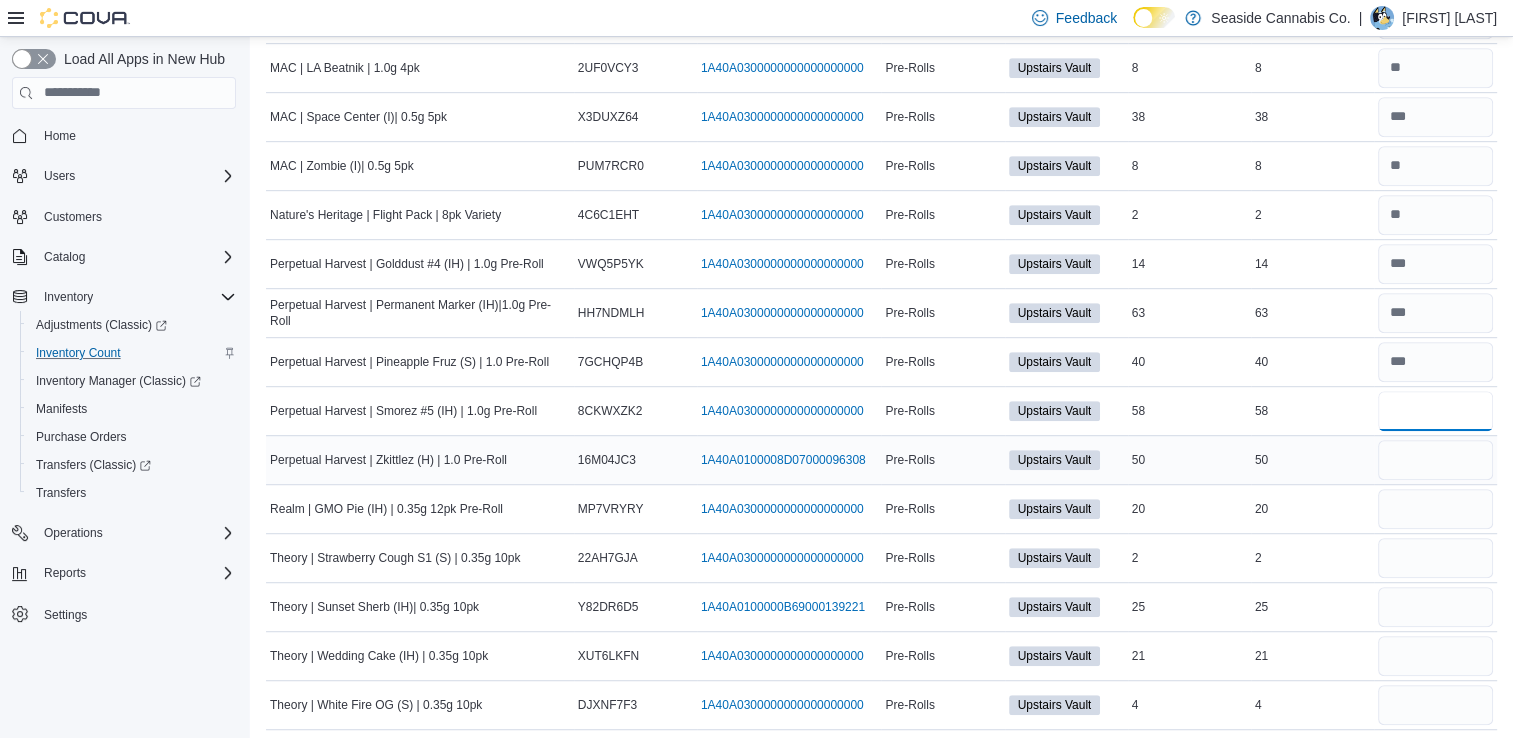 type on "**" 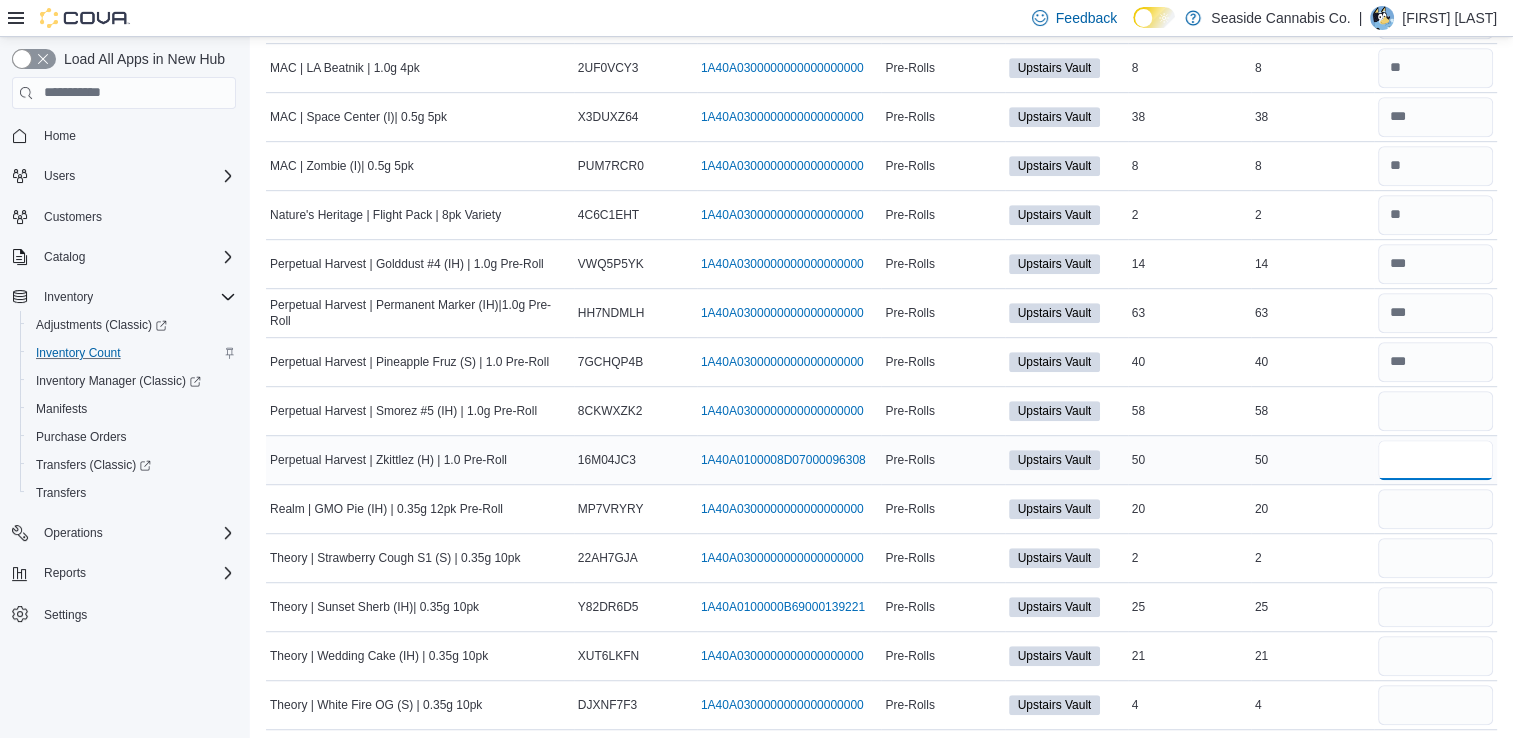 type 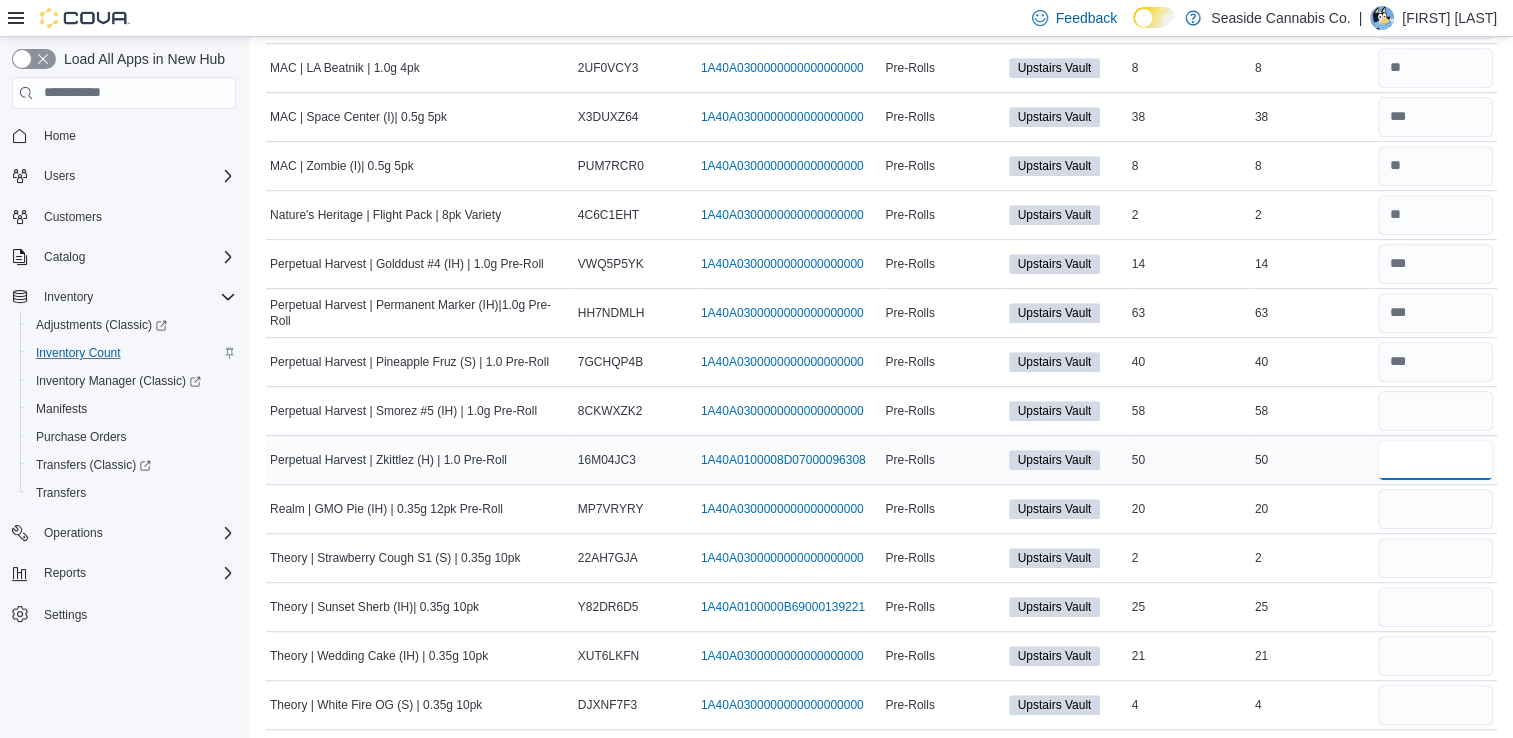 click at bounding box center [1435, 460] 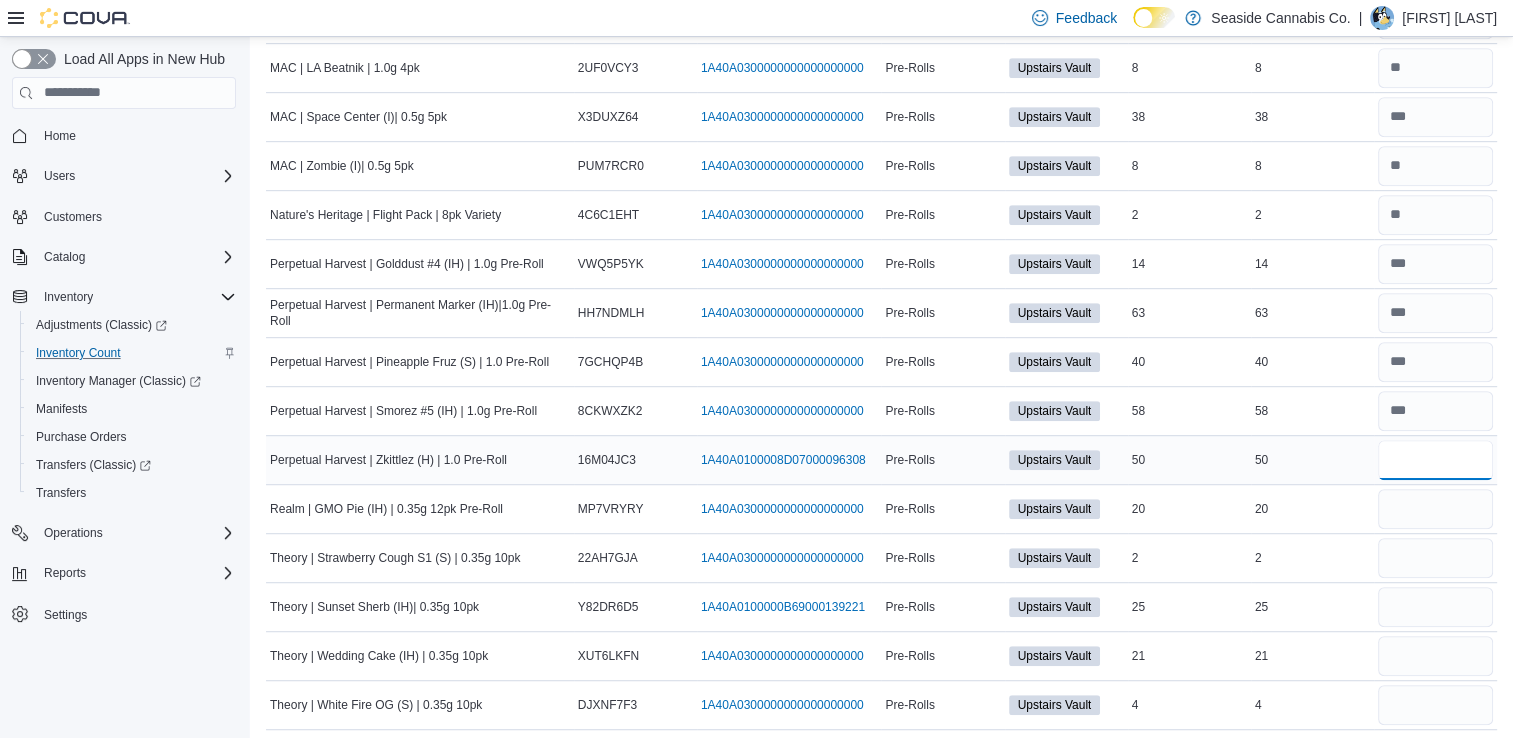 type on "**" 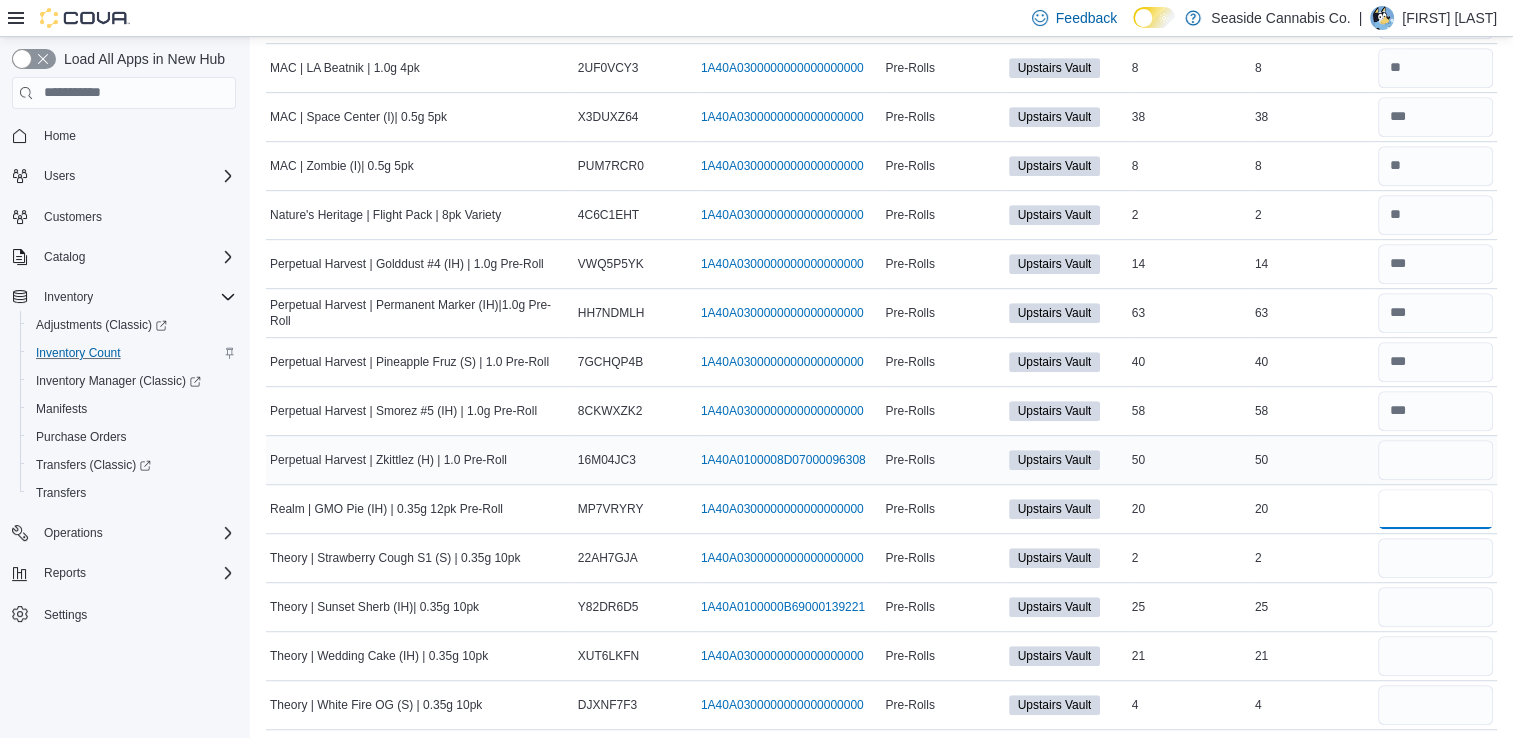 type 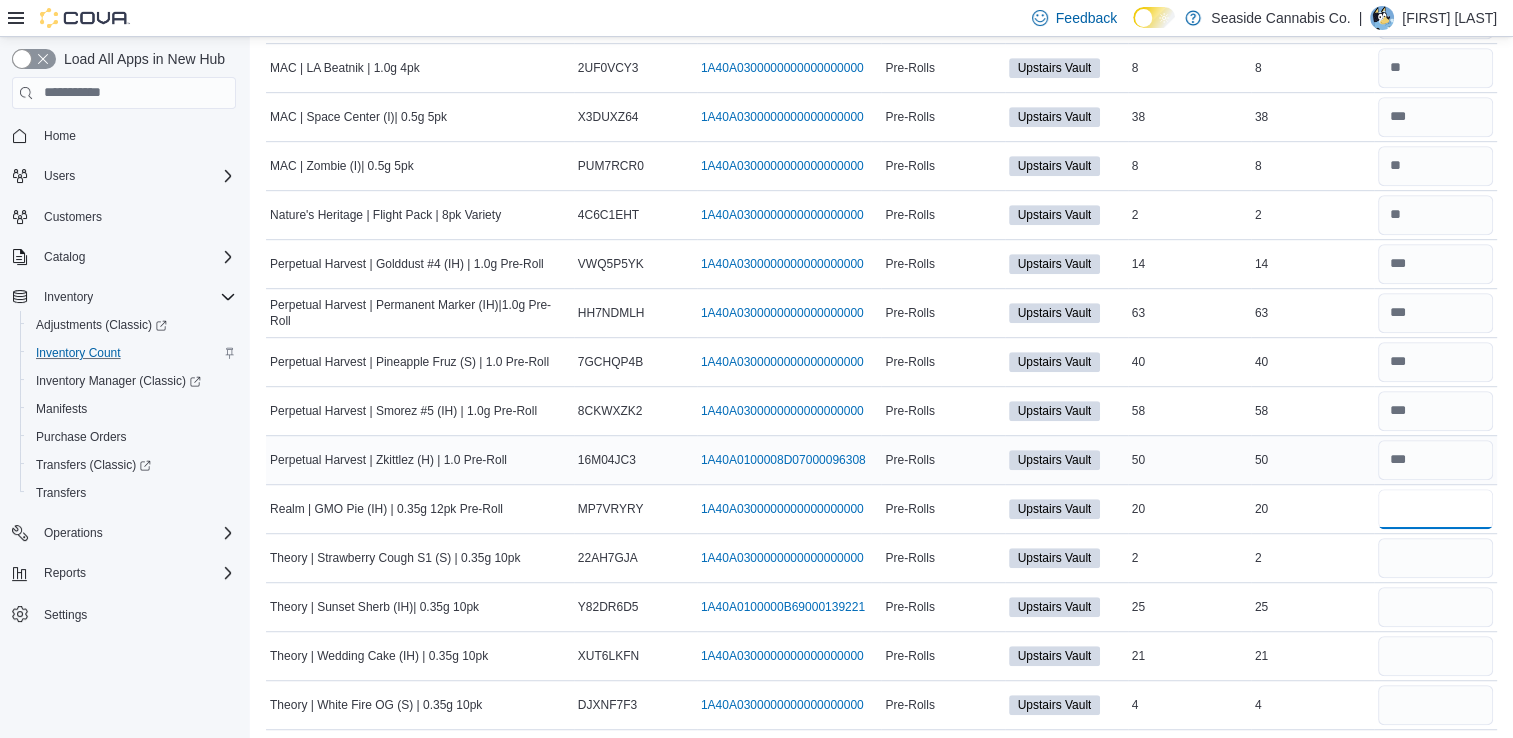 type on "**" 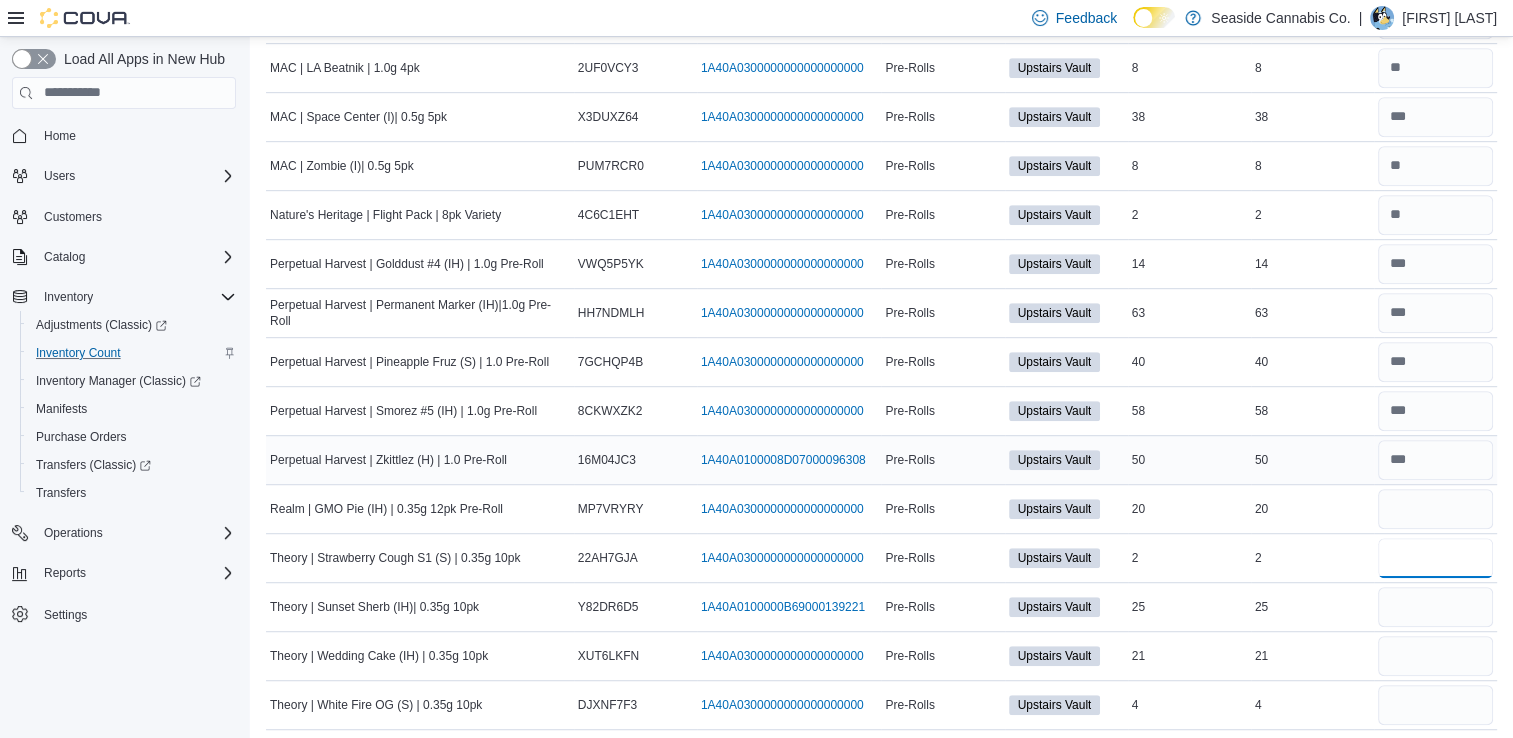 type 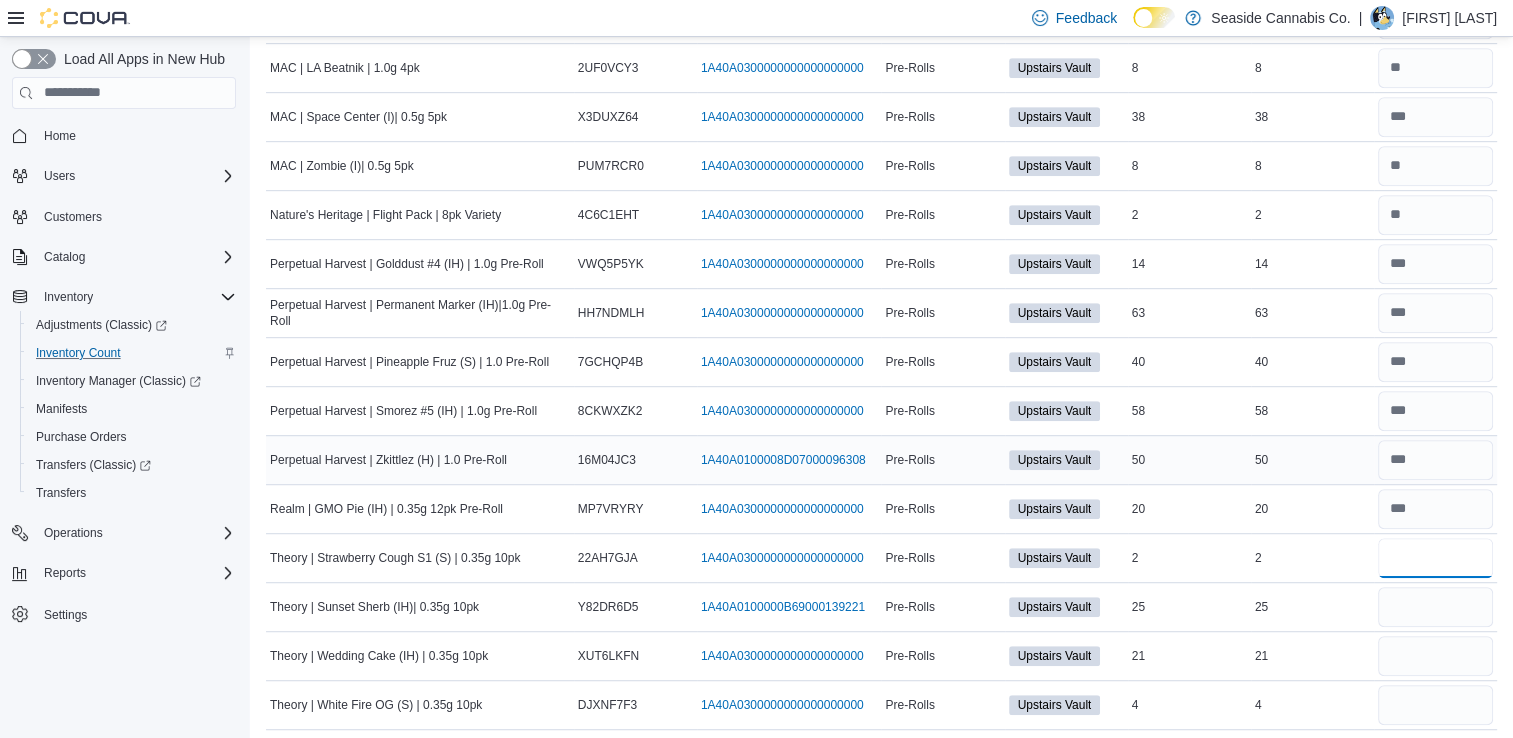 type on "*" 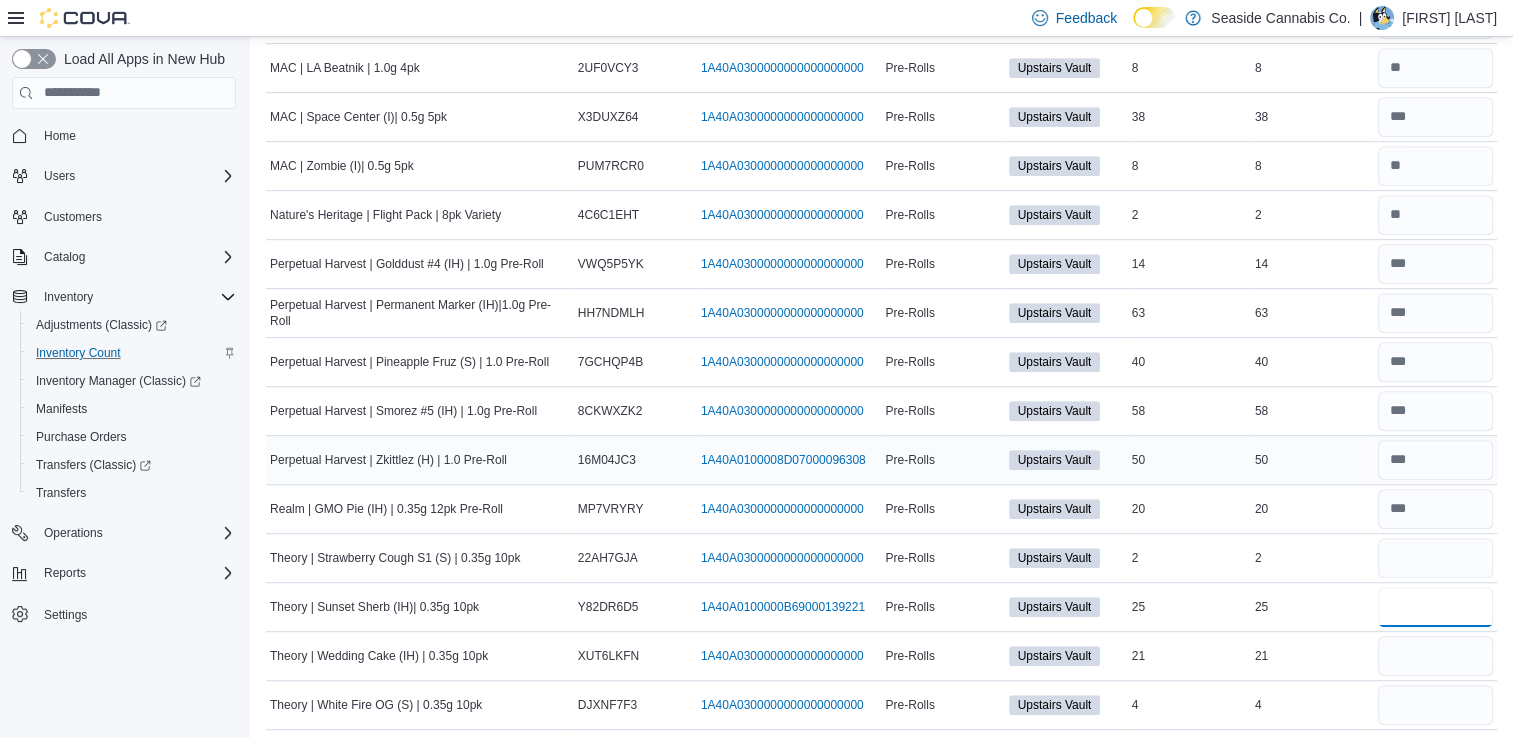 type 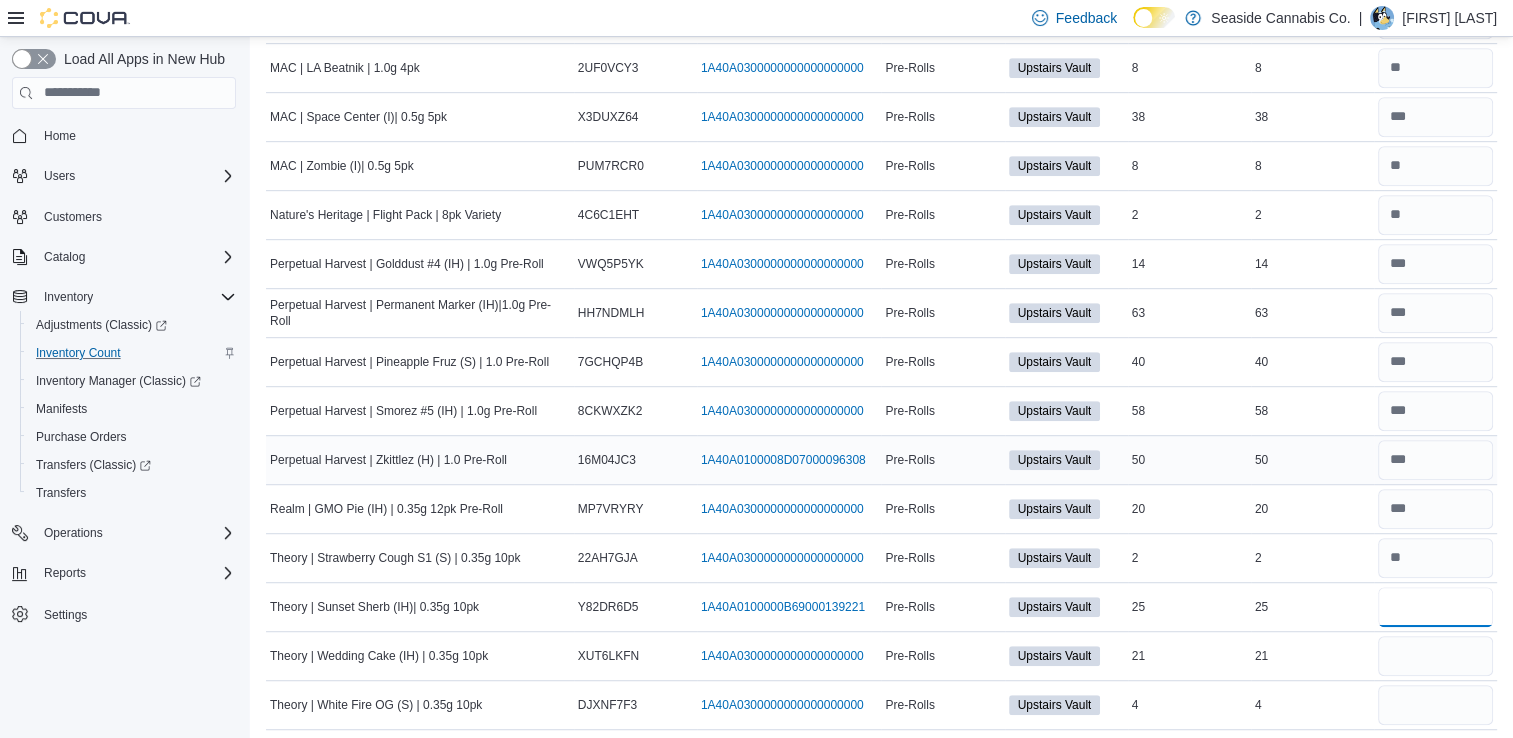 type on "**" 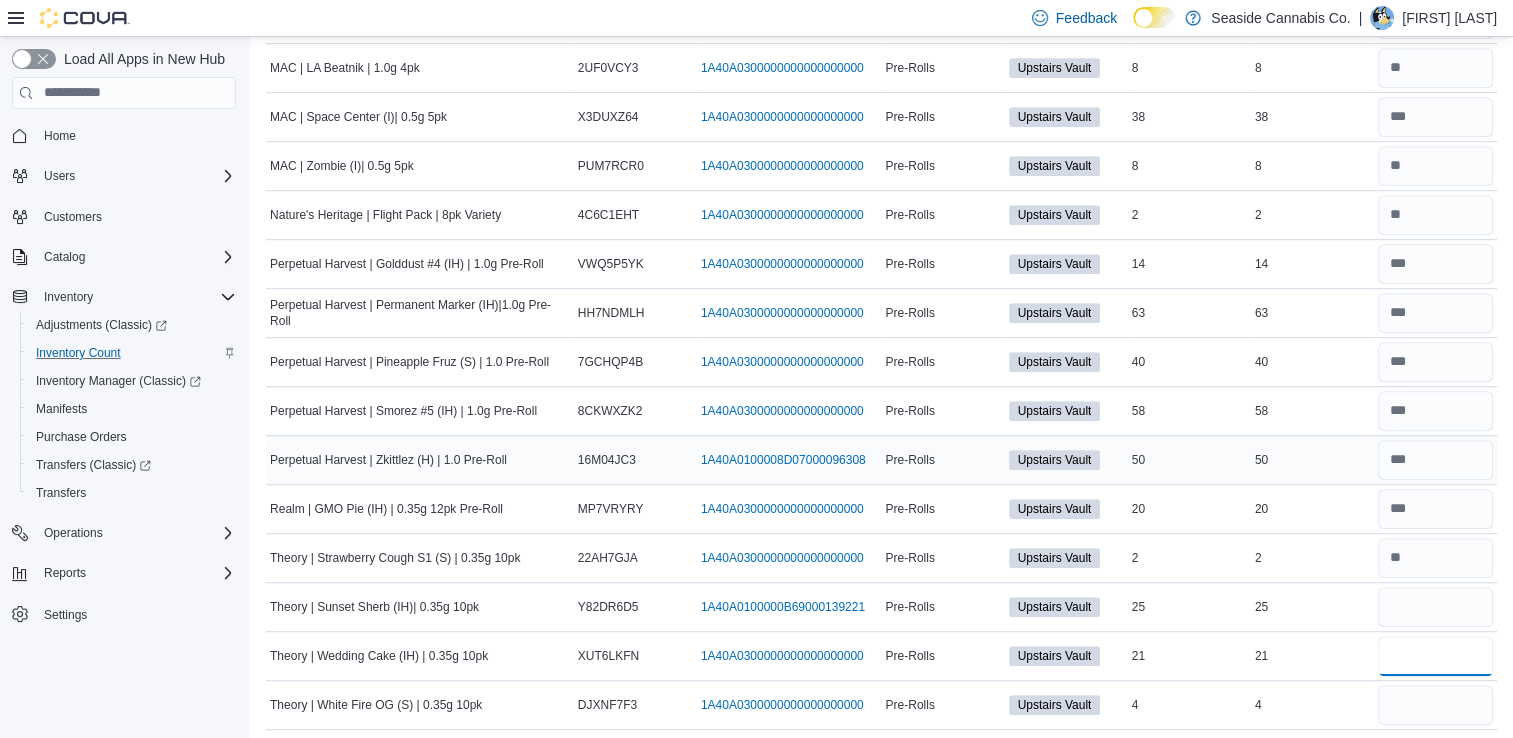 type 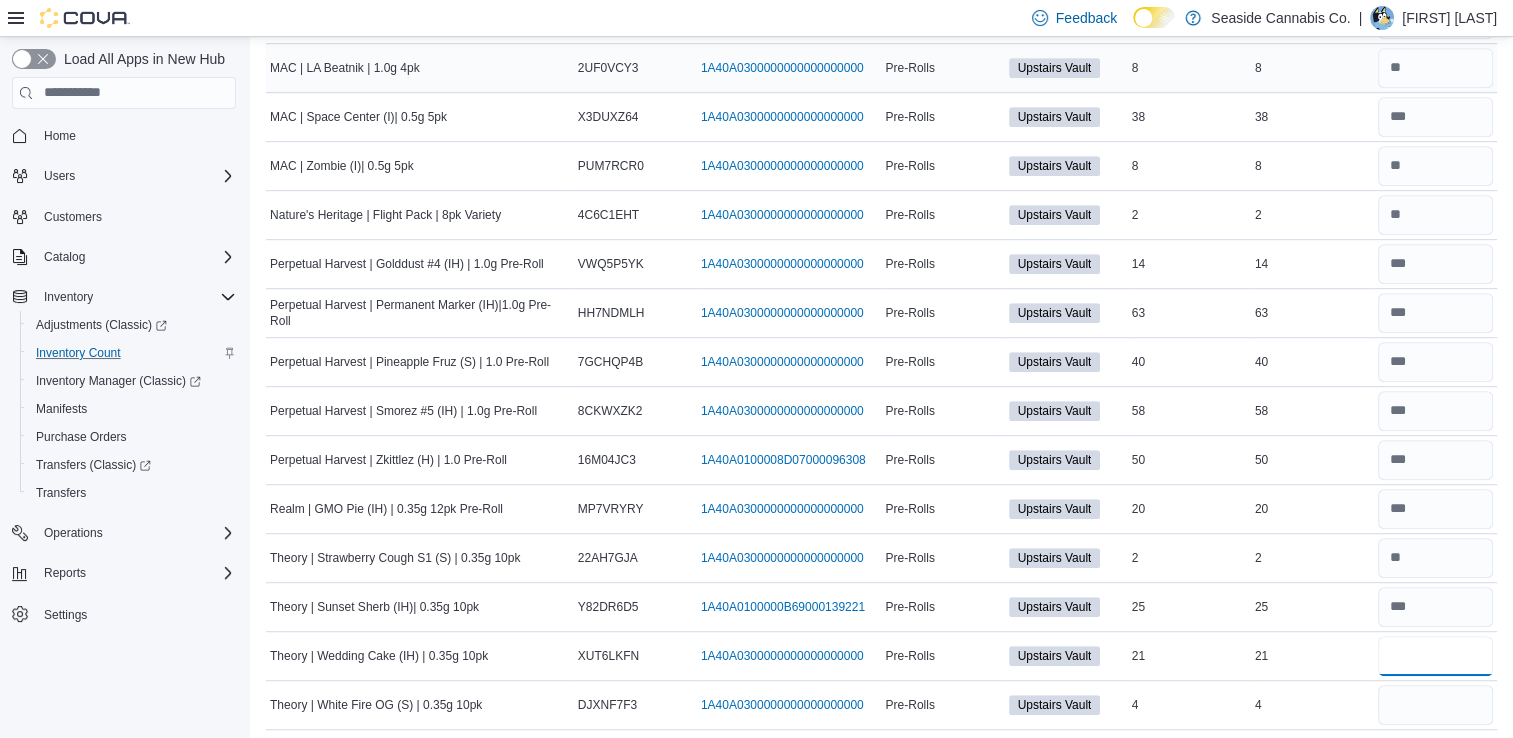 type on "**" 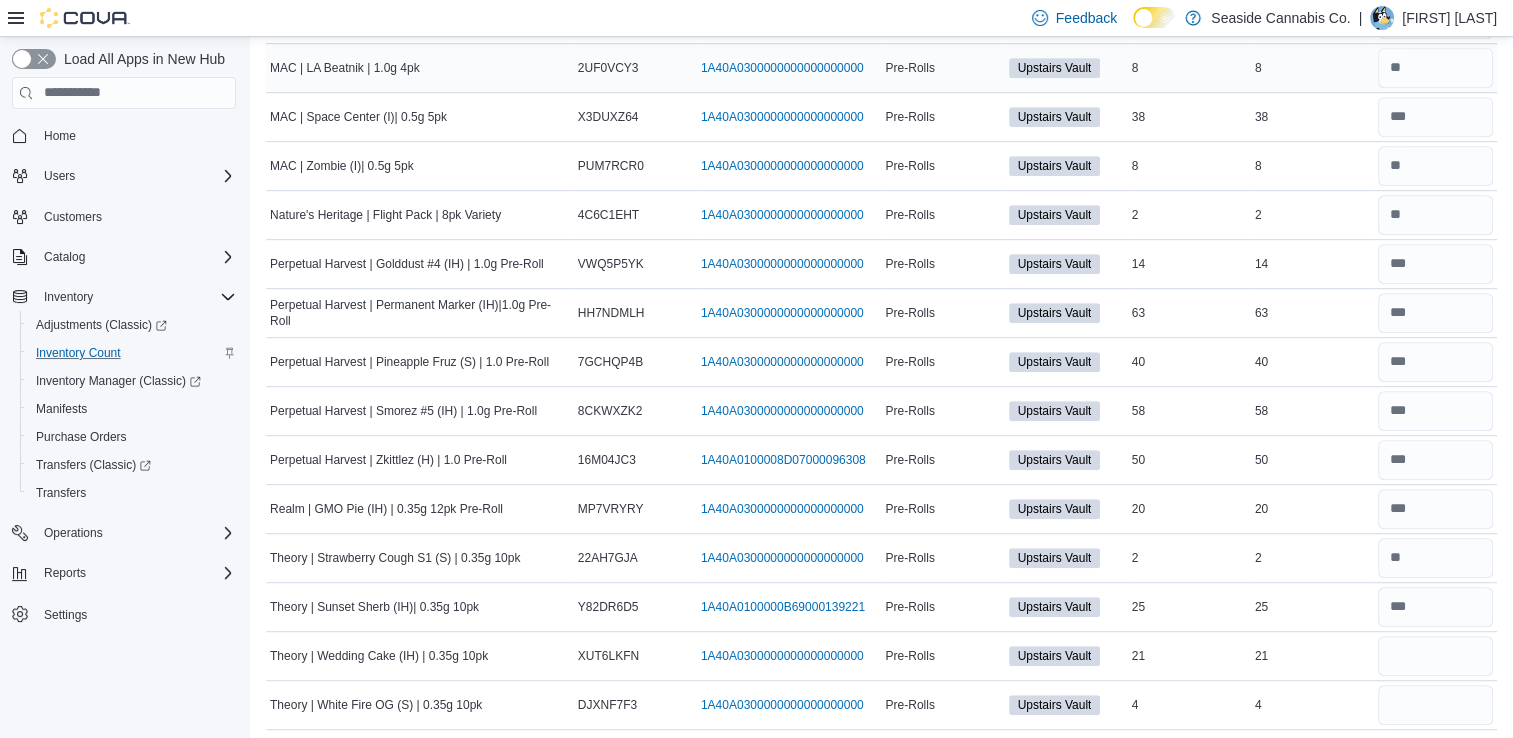 type 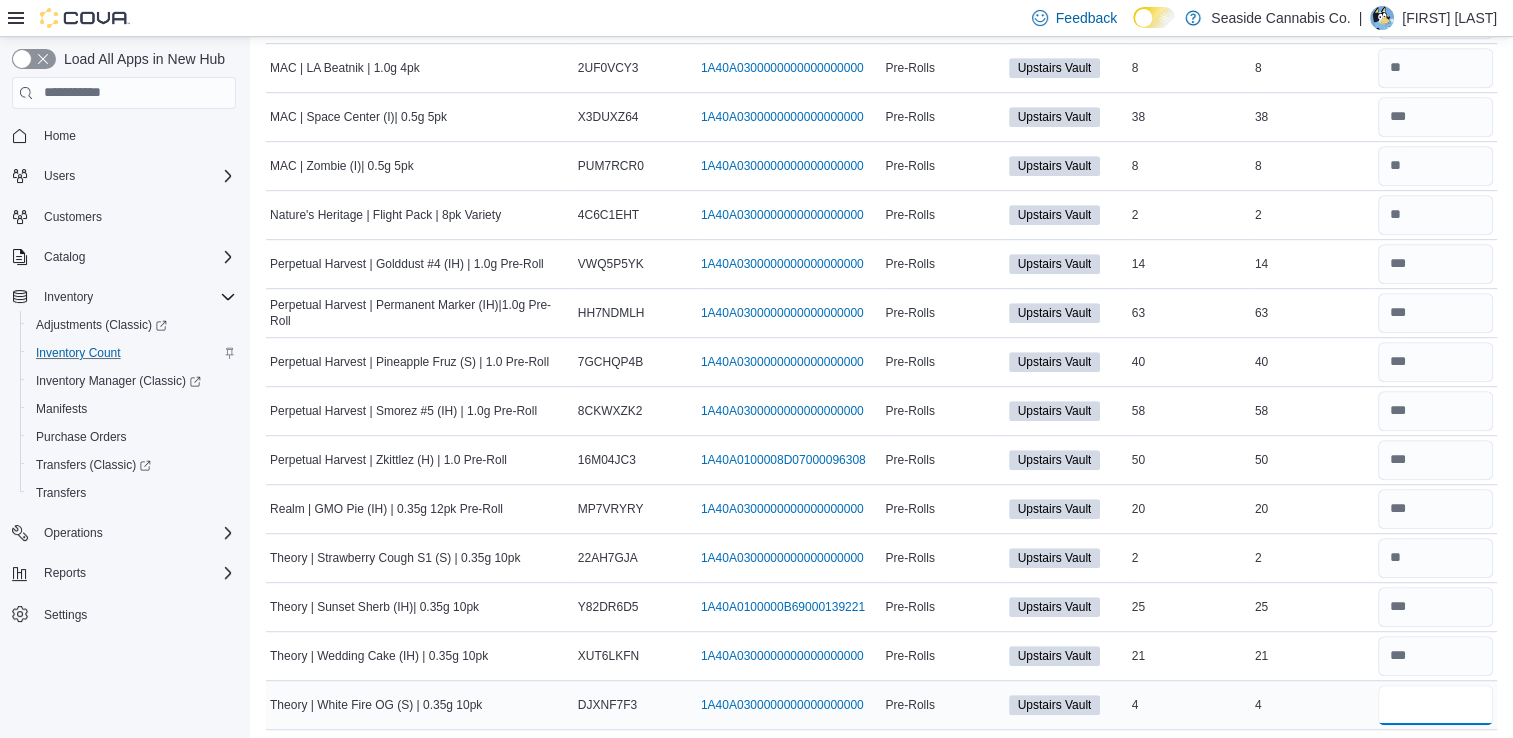 click at bounding box center (1435, 705) 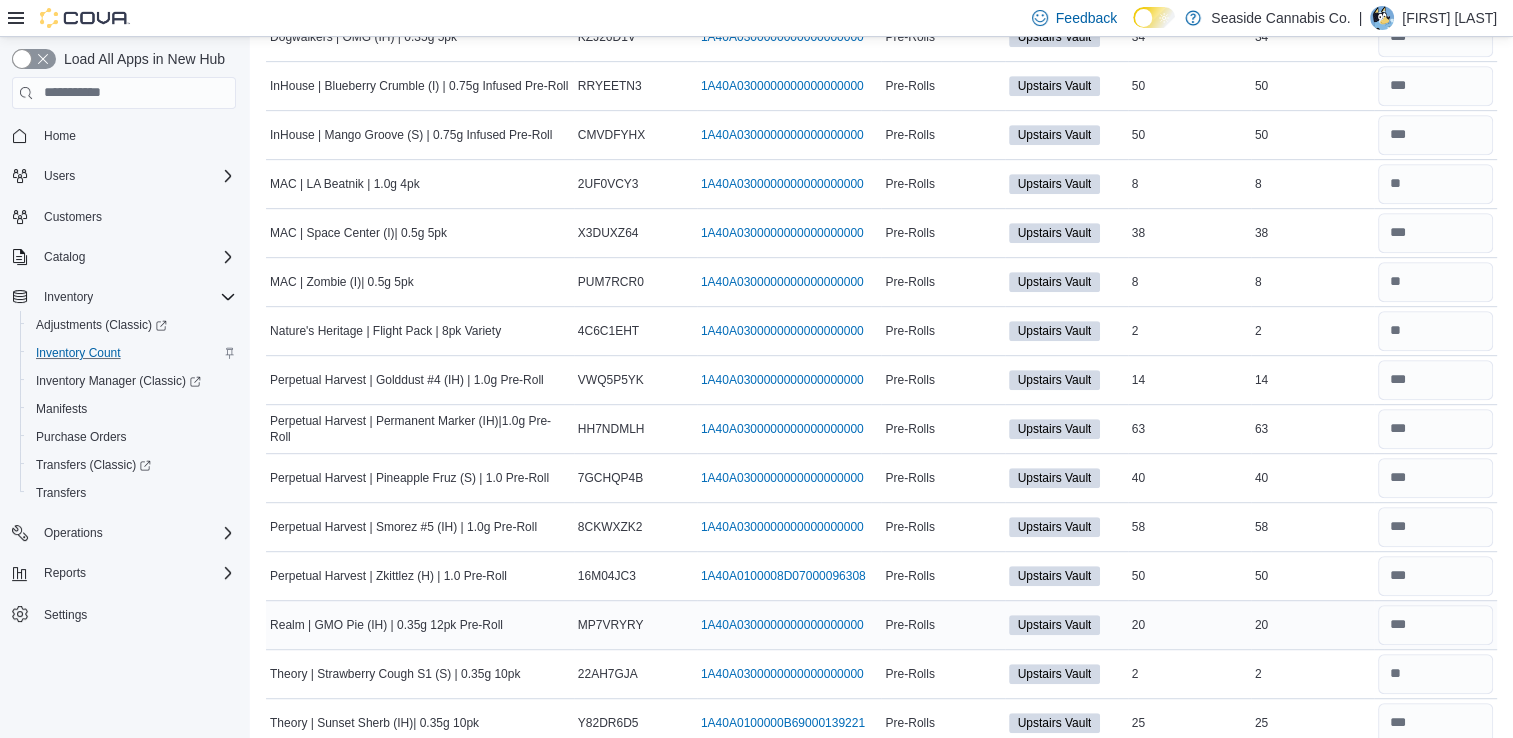 scroll, scrollTop: 962, scrollLeft: 0, axis: vertical 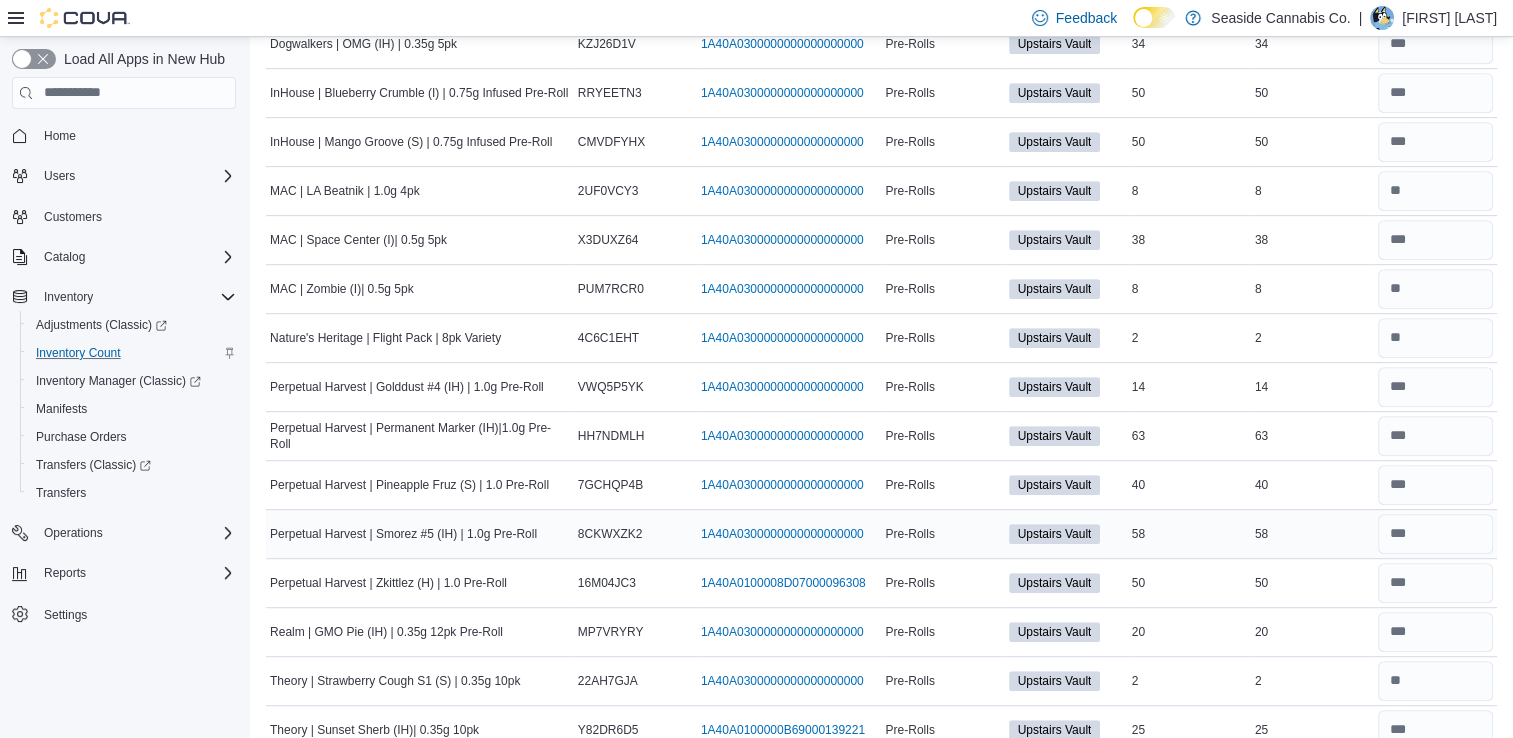 type on "*" 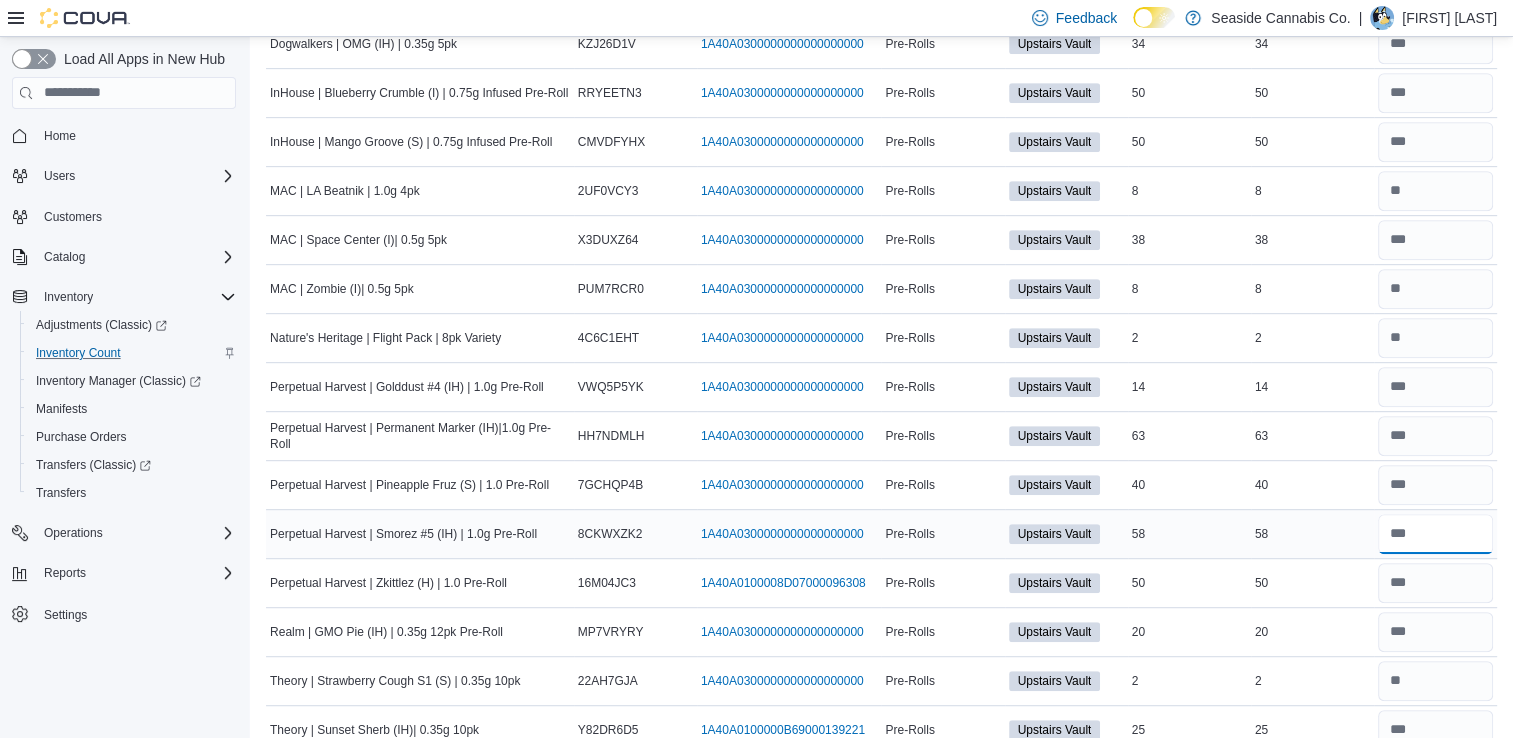 type 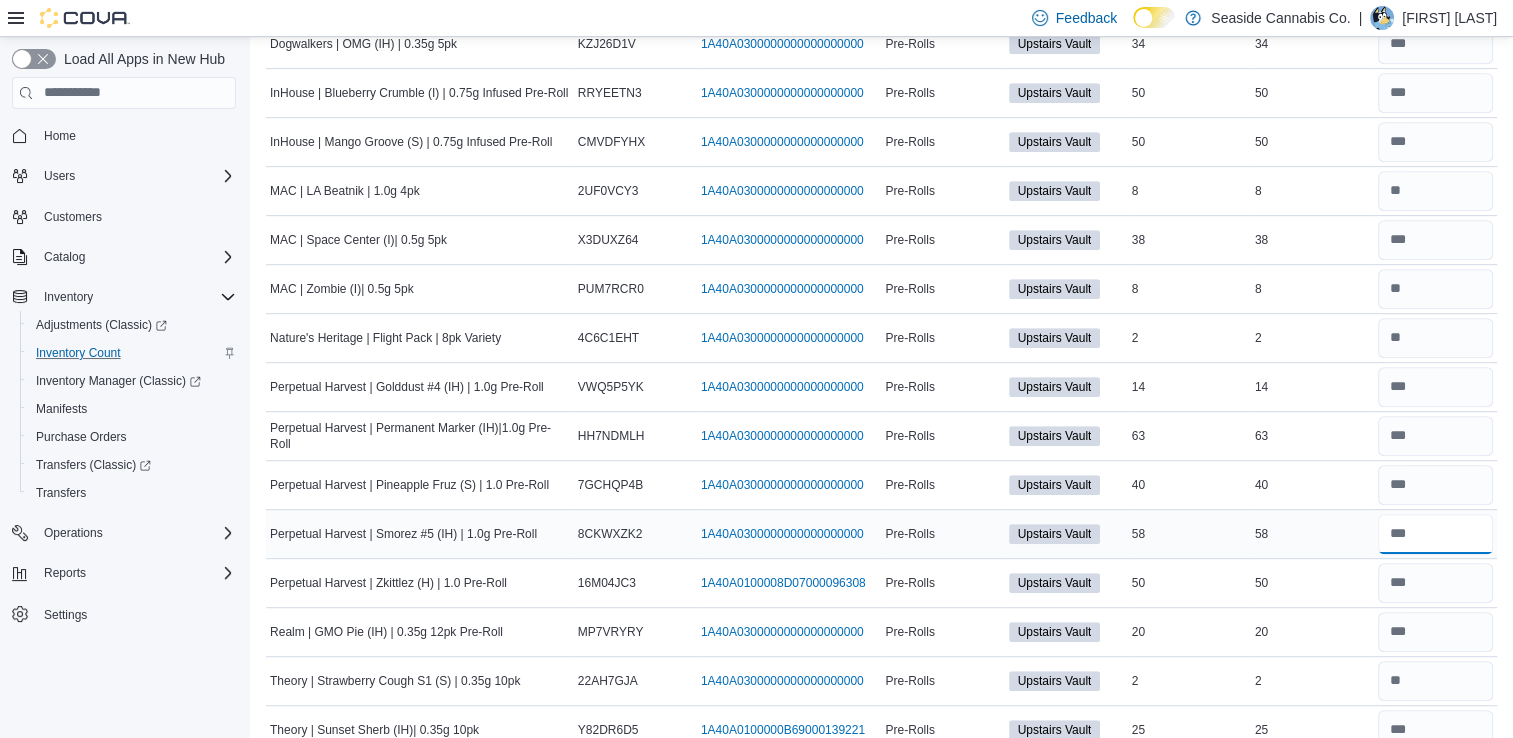 click at bounding box center [1435, 534] 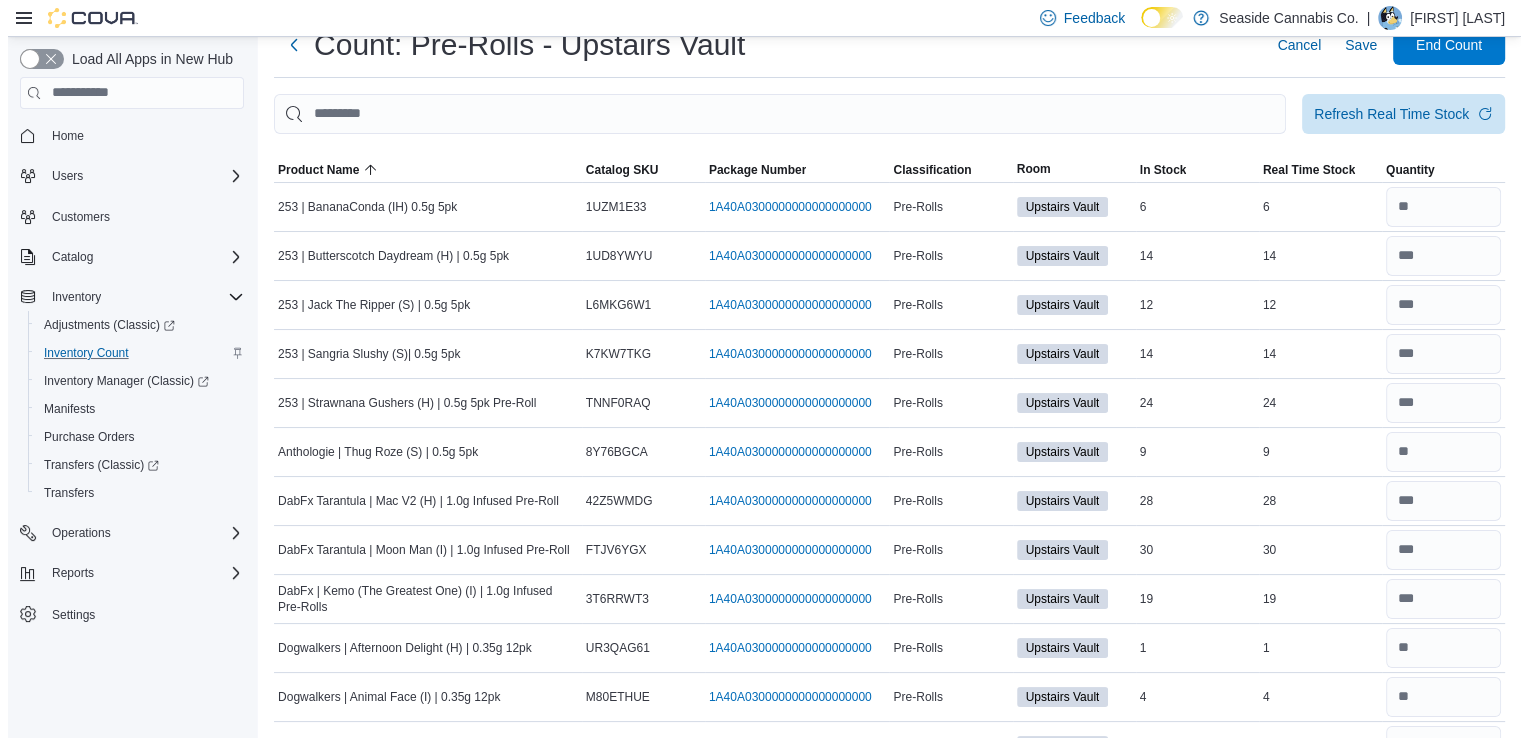 scroll, scrollTop: 0, scrollLeft: 0, axis: both 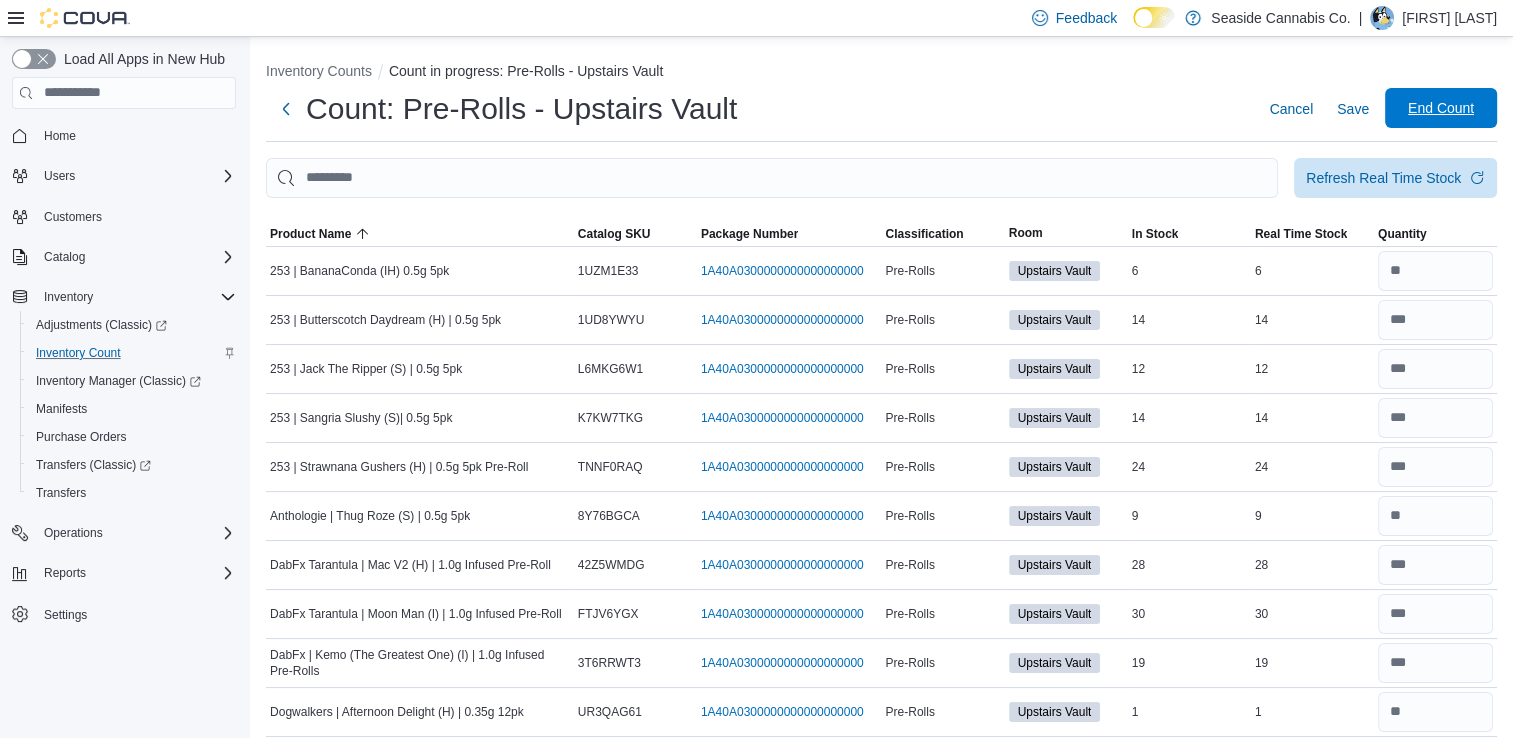 type on "**" 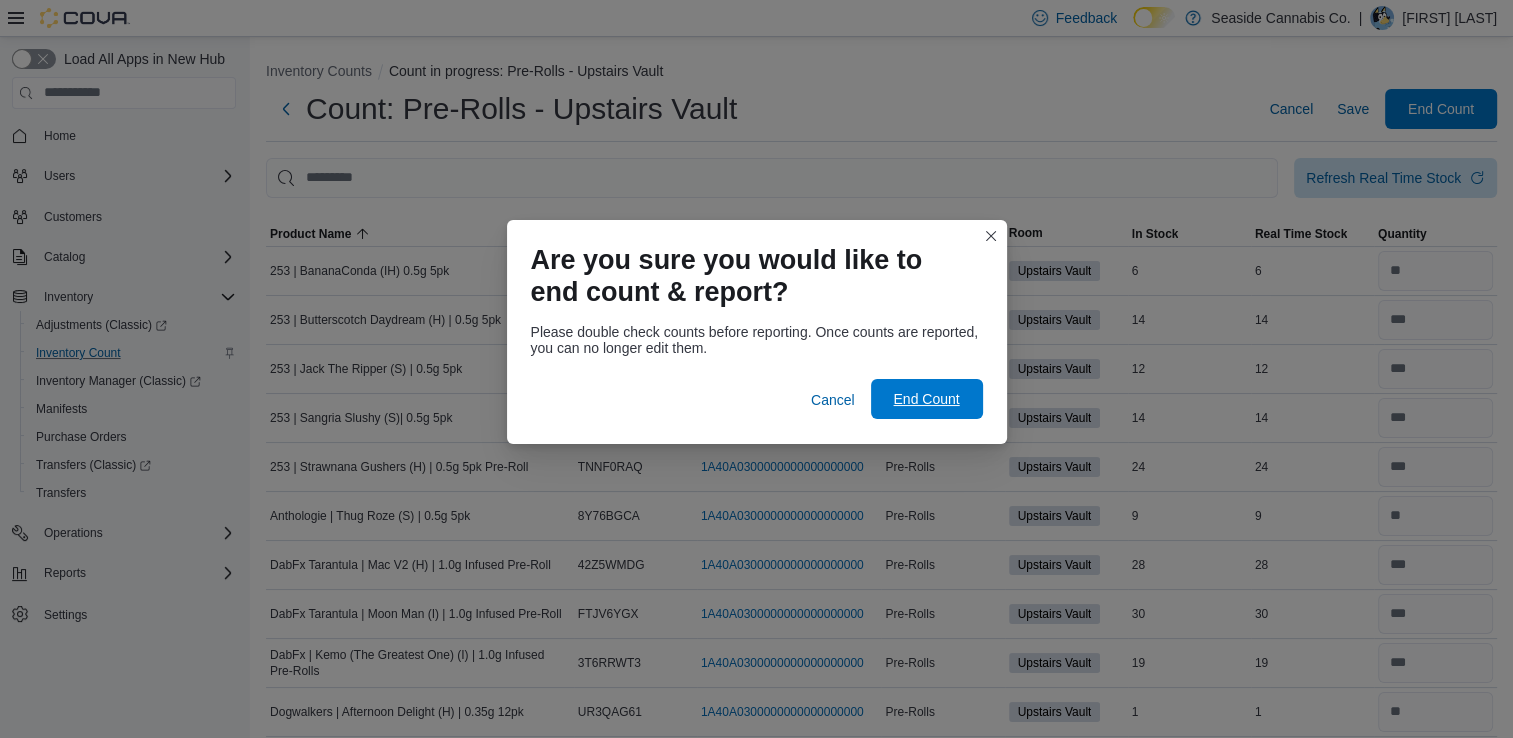 click on "End Count" at bounding box center [926, 399] 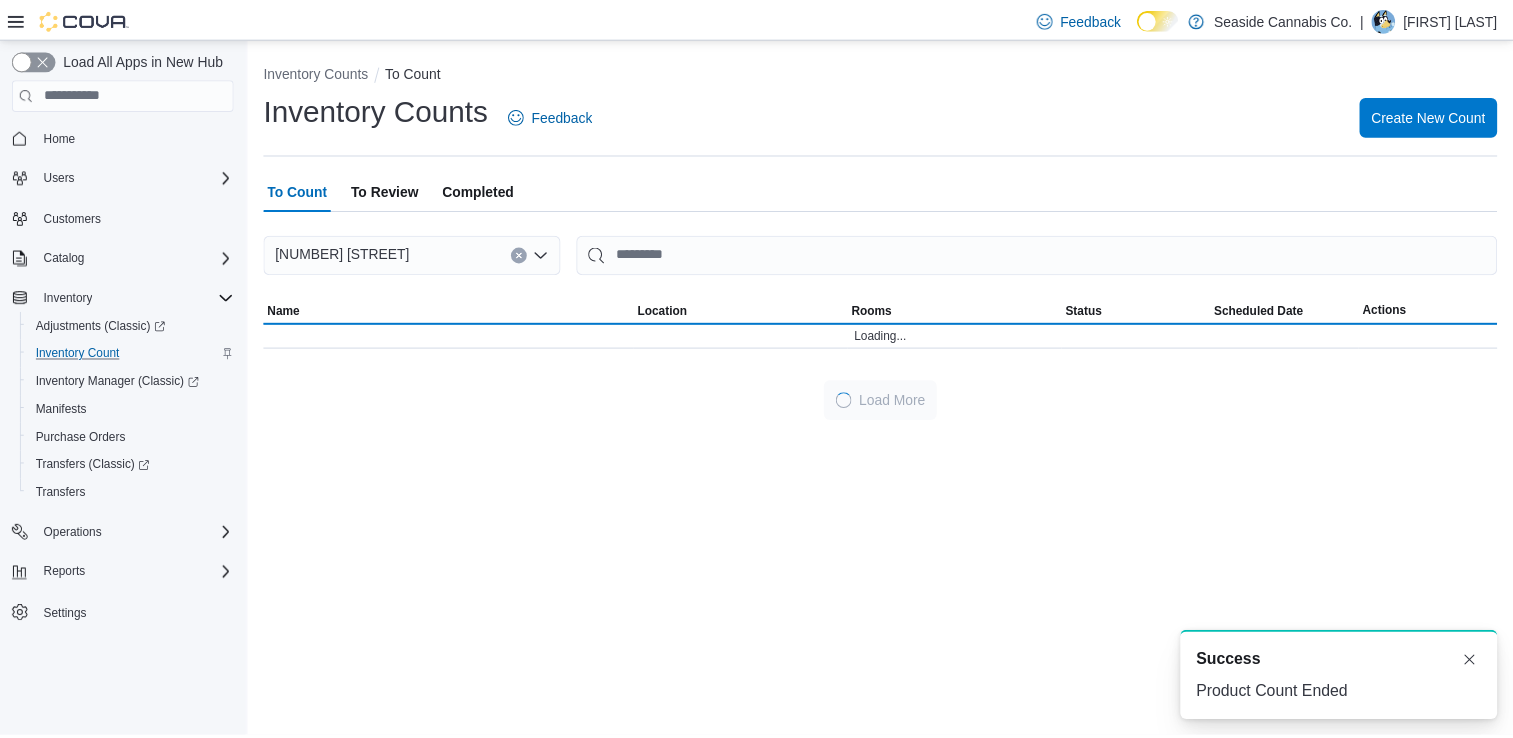 scroll, scrollTop: 0, scrollLeft: 0, axis: both 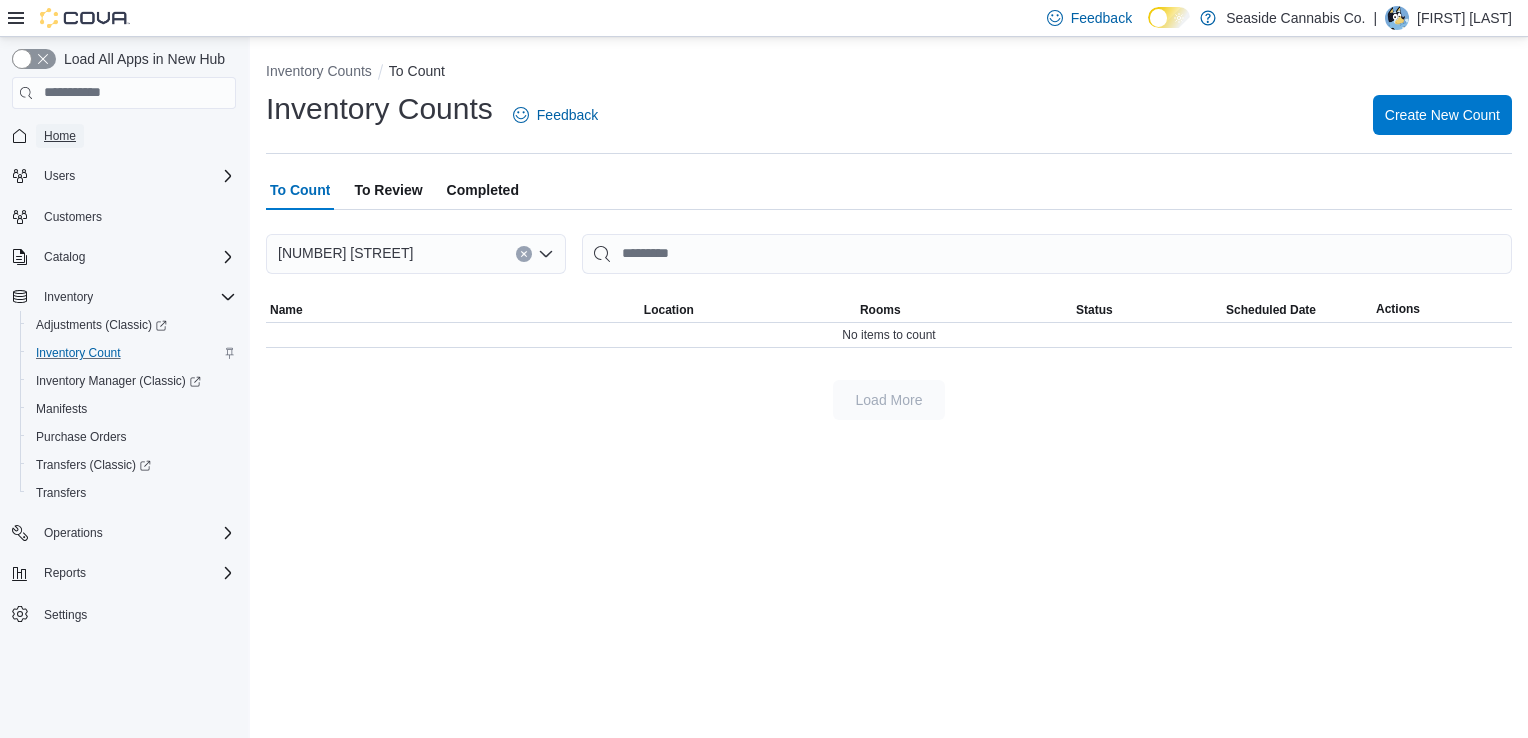 click on "Home" at bounding box center (60, 136) 